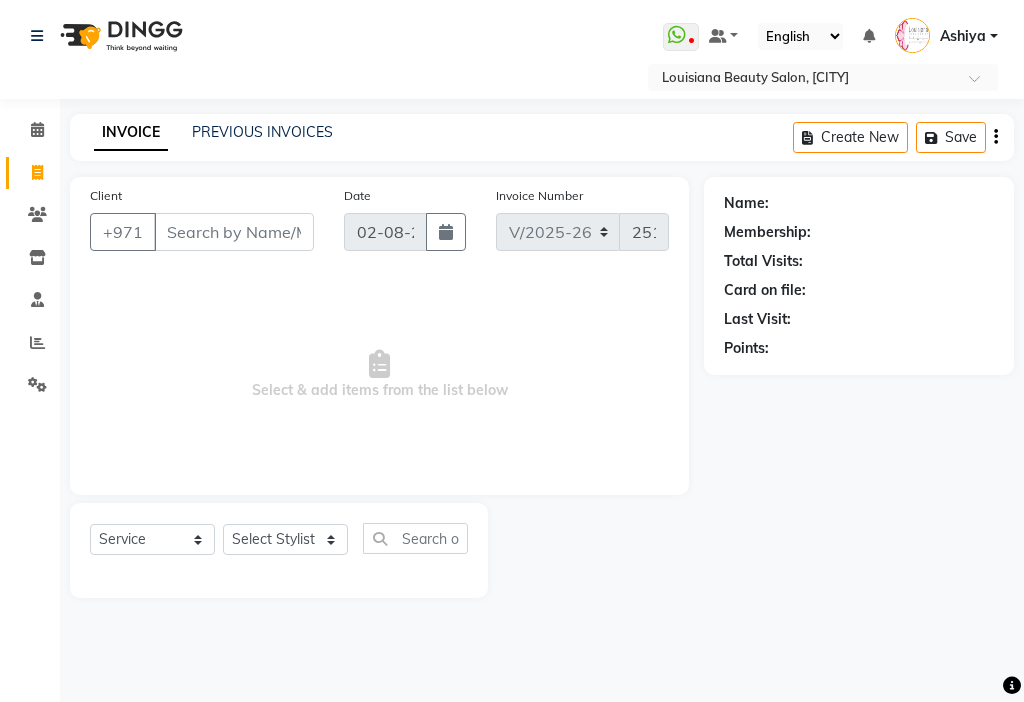 select on "637" 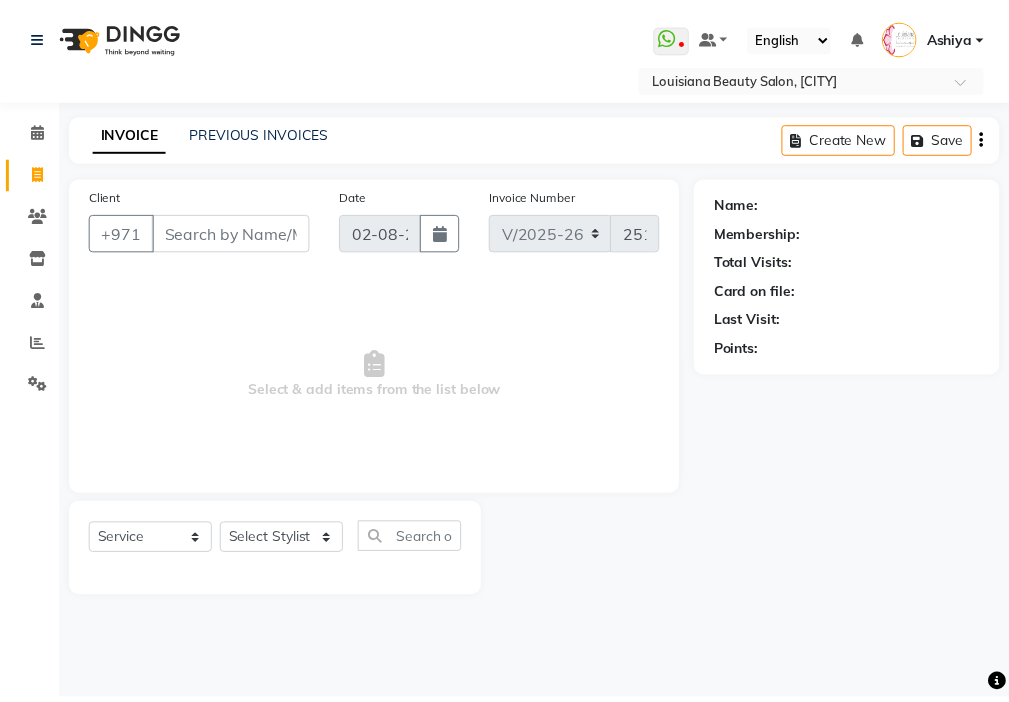 scroll, scrollTop: 0, scrollLeft: 0, axis: both 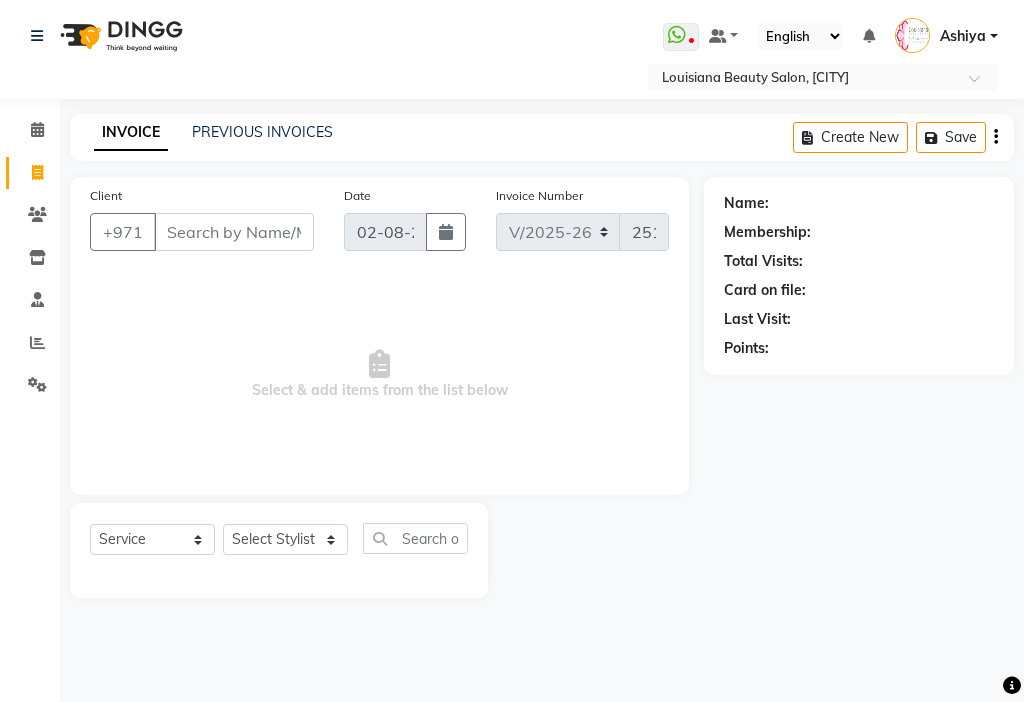 select on "[PHONE]" 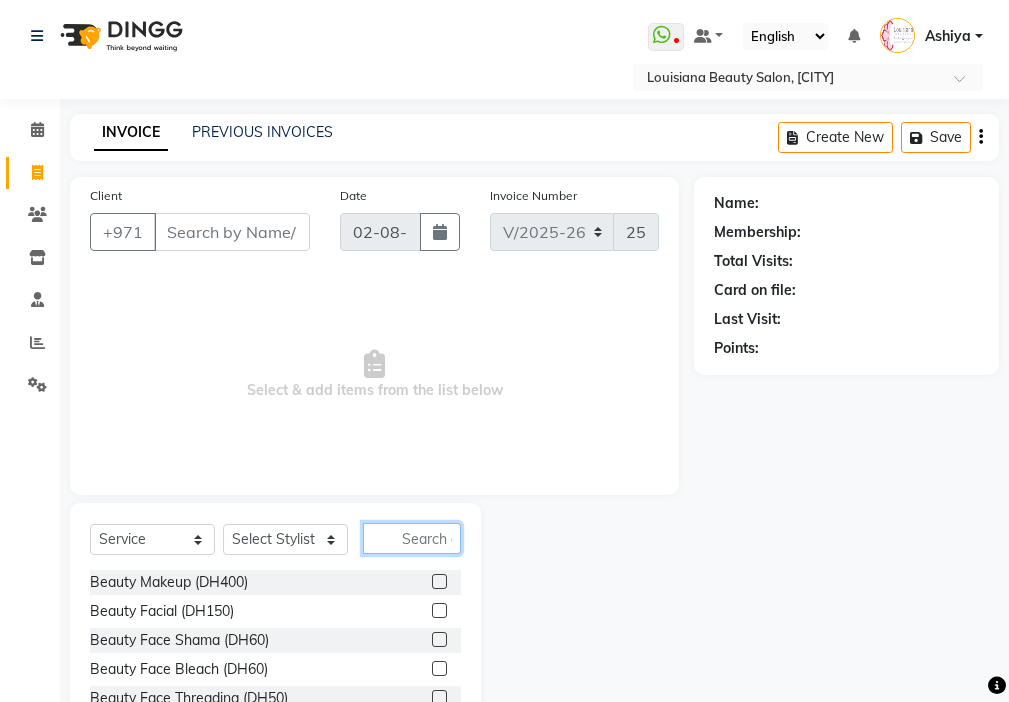 click 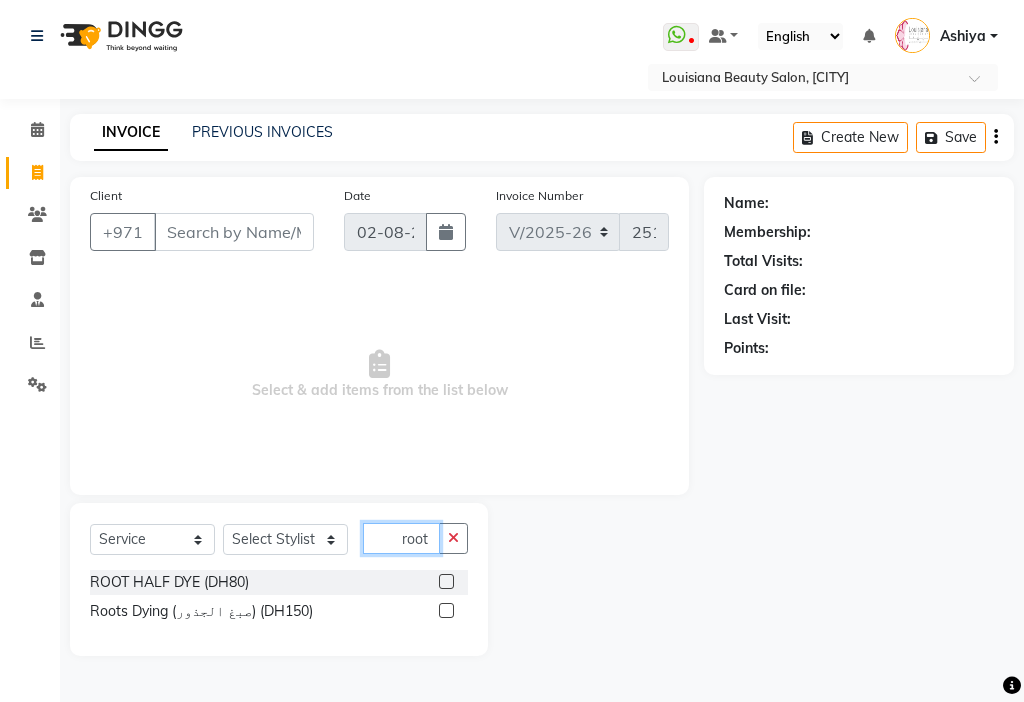 type on "root" 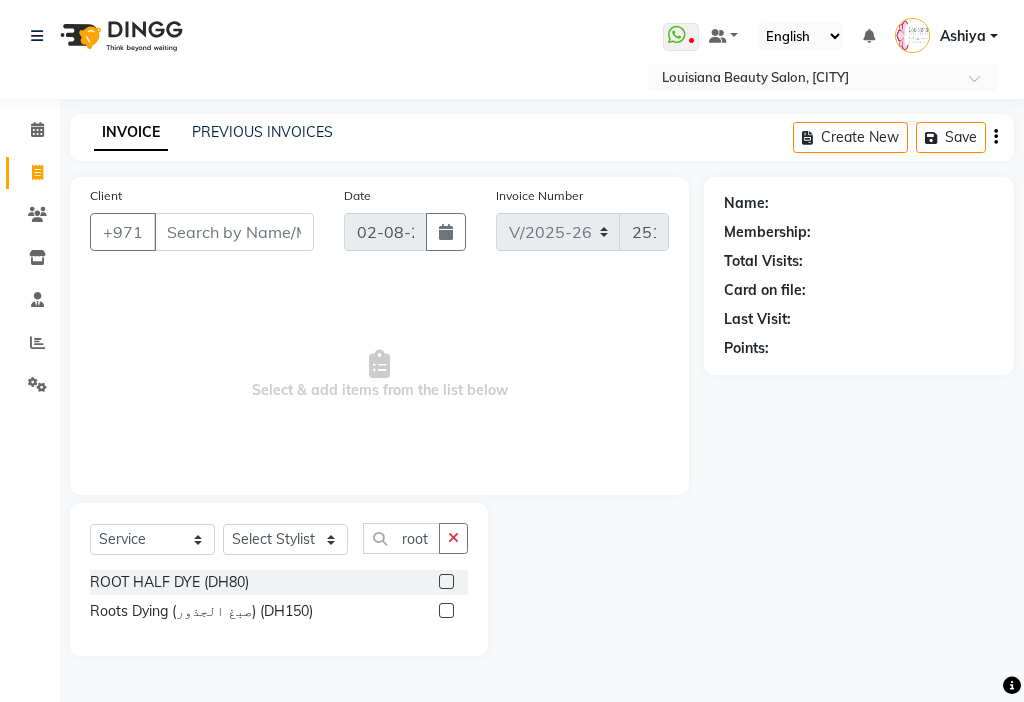 click 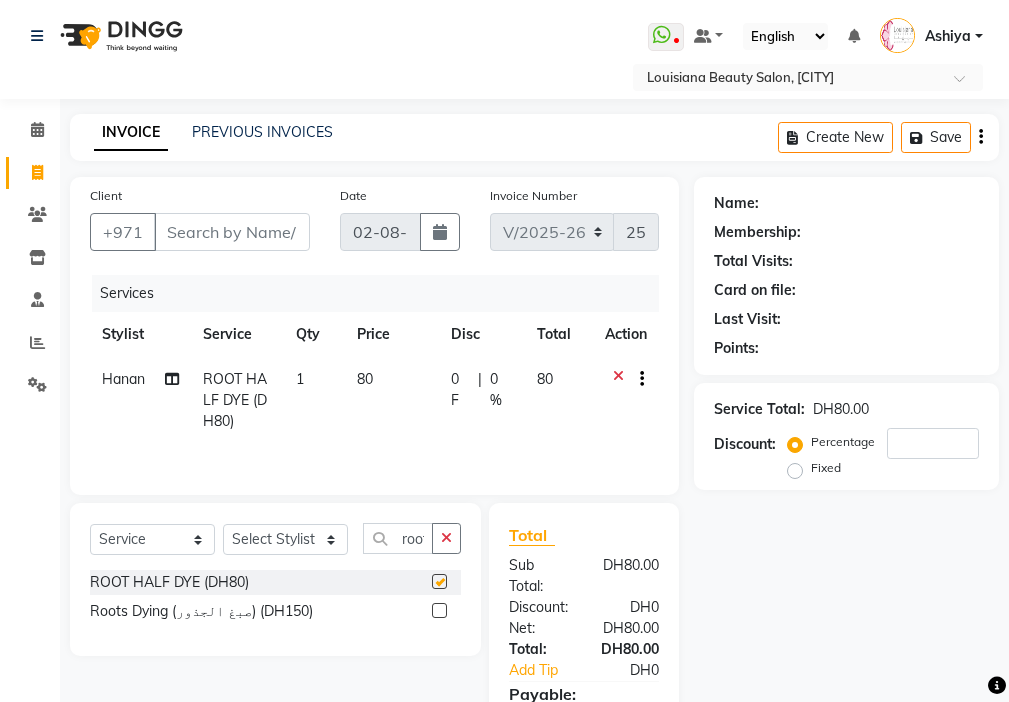 checkbox on "false" 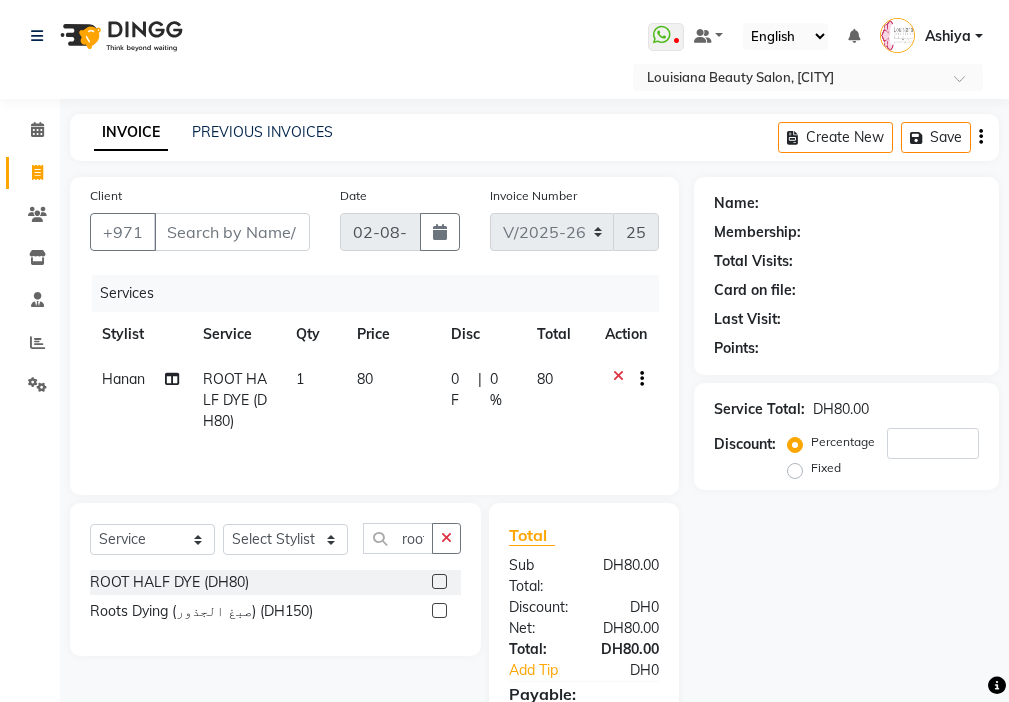 click 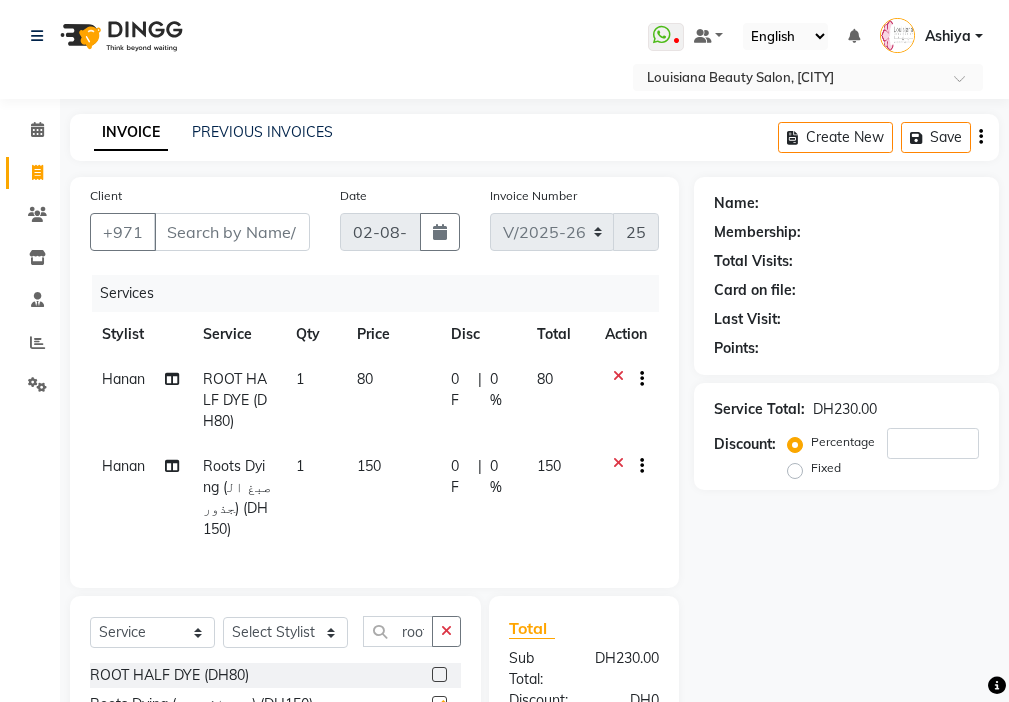 checkbox on "false" 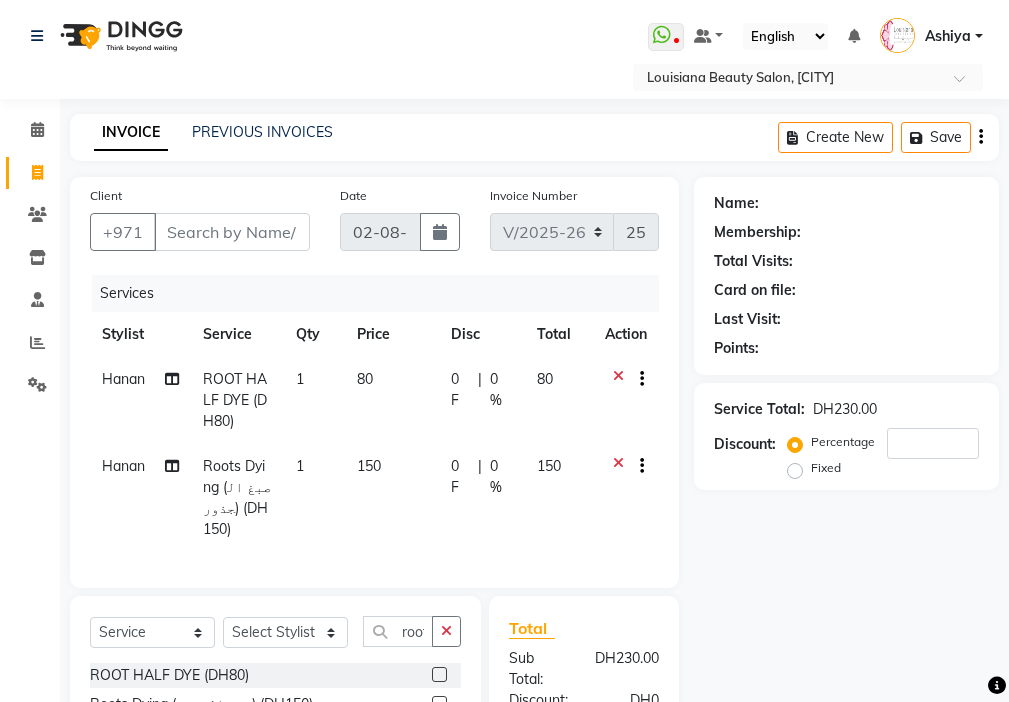 click 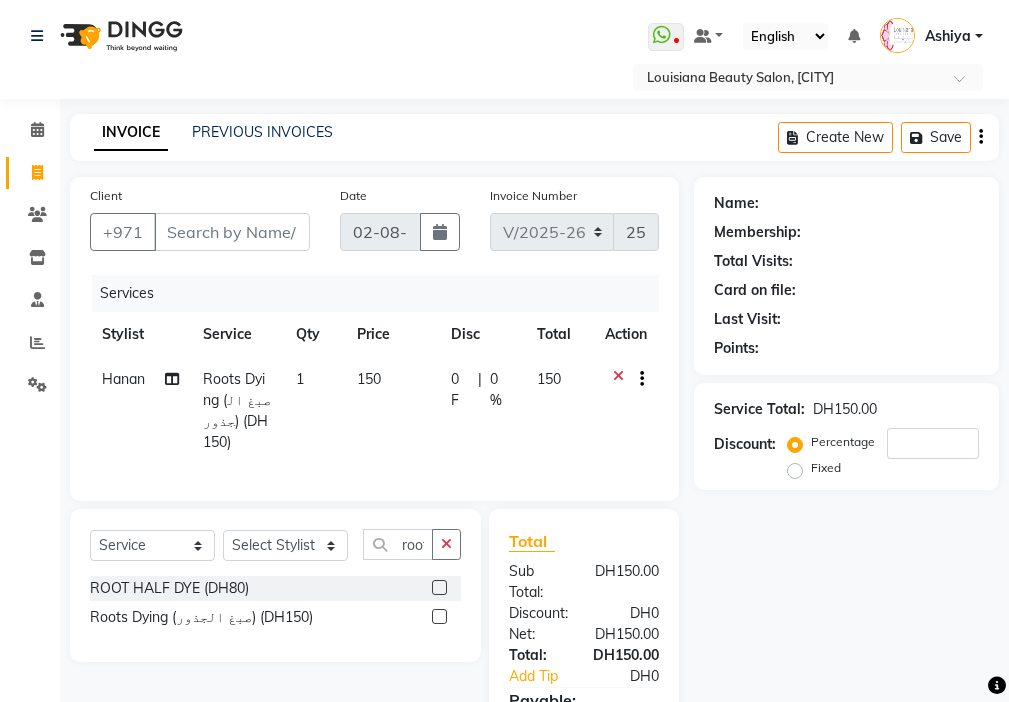 click on "150" 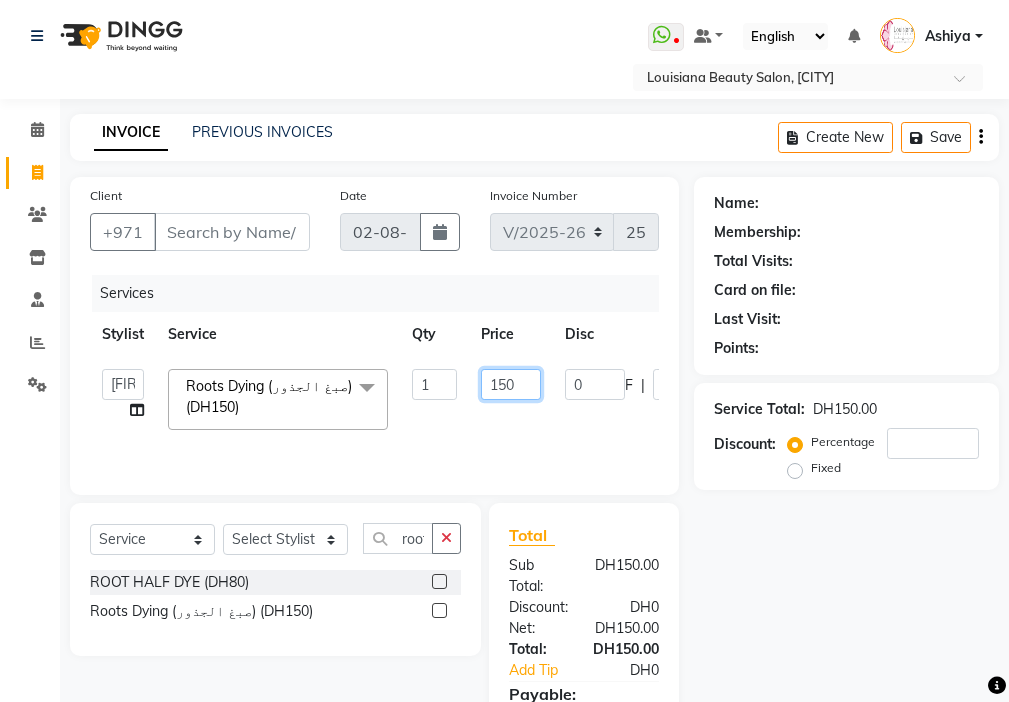 click on "150" 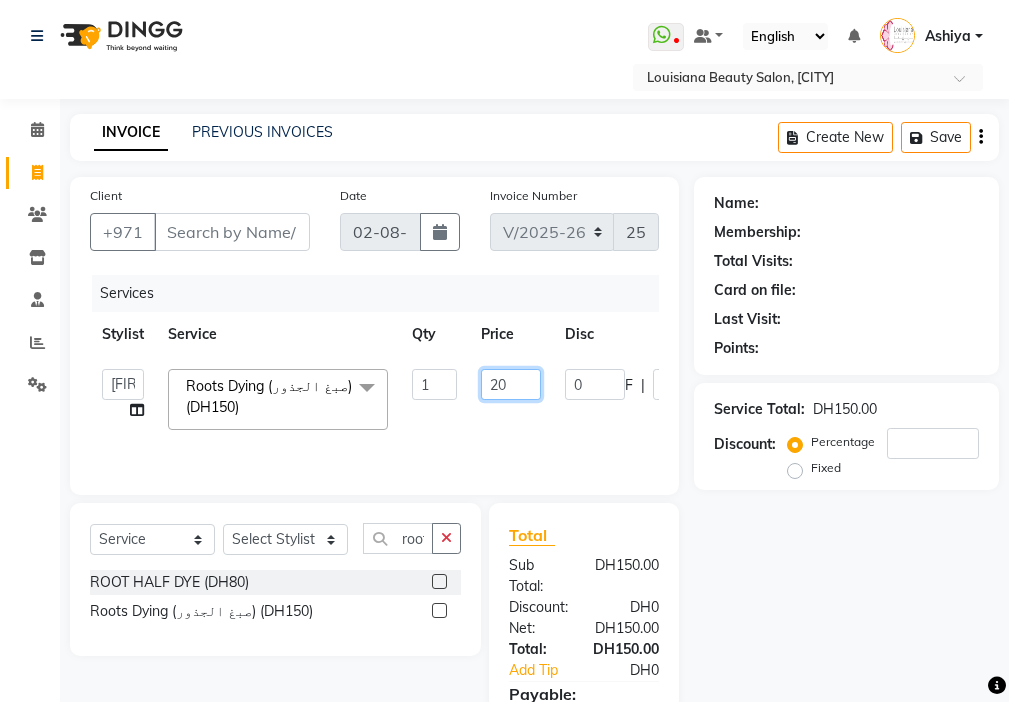 type on "200" 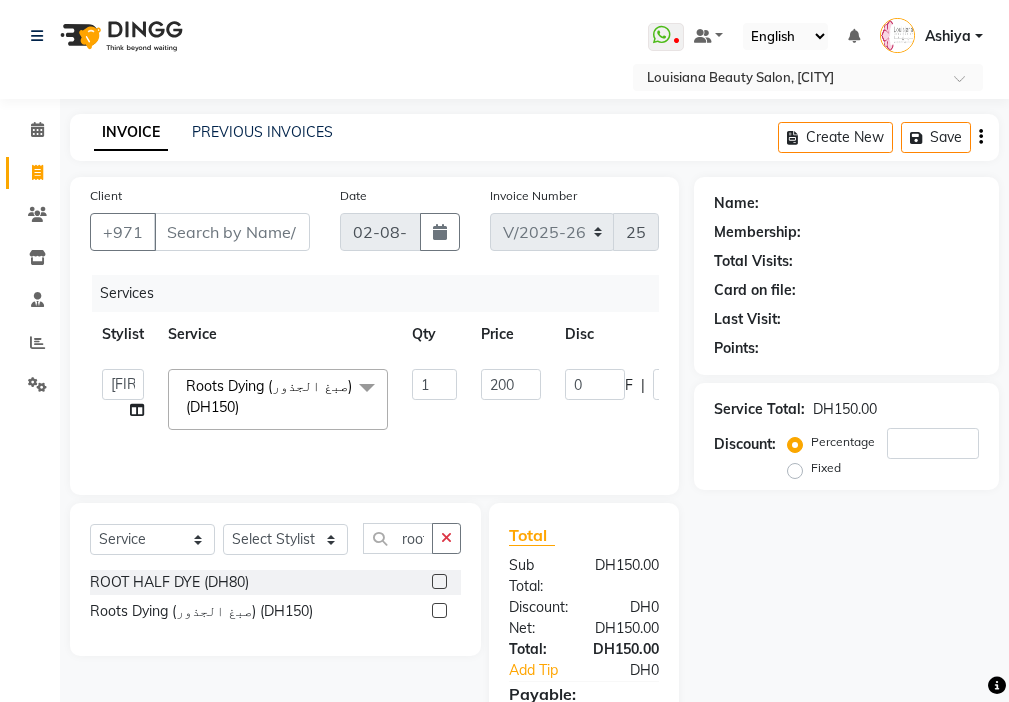 click on "[FIRST] Dying (صبغ الجذور) (DH150) x [PRODUCT] (DH400) [PRODUCT] (DH150) [PRODUCT] (DH60) [PRODUCT] (DH60) [PRODUCT] (DH50) [PRODUCT] (DH20) [PRODUCT] (DH10) [PRODUCT] (DH10) [PRODUCT] (DH10) [PRODUCT] (DH70) [PRODUCT] (DH30) [PRODUCT] (DH150) [PRODUCT] (DH50) [PRODUCT](DH50) [PRODUCT] (DH30) [PRODUCT] (DH50) [PRODUCT] (DH15) [PRODUCT] (DH20) [PRODUCT] (DH80) [PRODUCT] (DH50) [PRODUCT] (DH20) [PRODUCT] (DH200) [PRODUCT] (DH200) [PRODUCT] (DH80) [PRODUCT] (DH0) [PRODUCT] (DH80) [PRODUCT] (DH10) [PRODUCT] (DH80) [PRODUCT] (DH50) [PRODUCT] (DH40) [PRODUCT] (DH20) [PRODUCT] (DH30)" 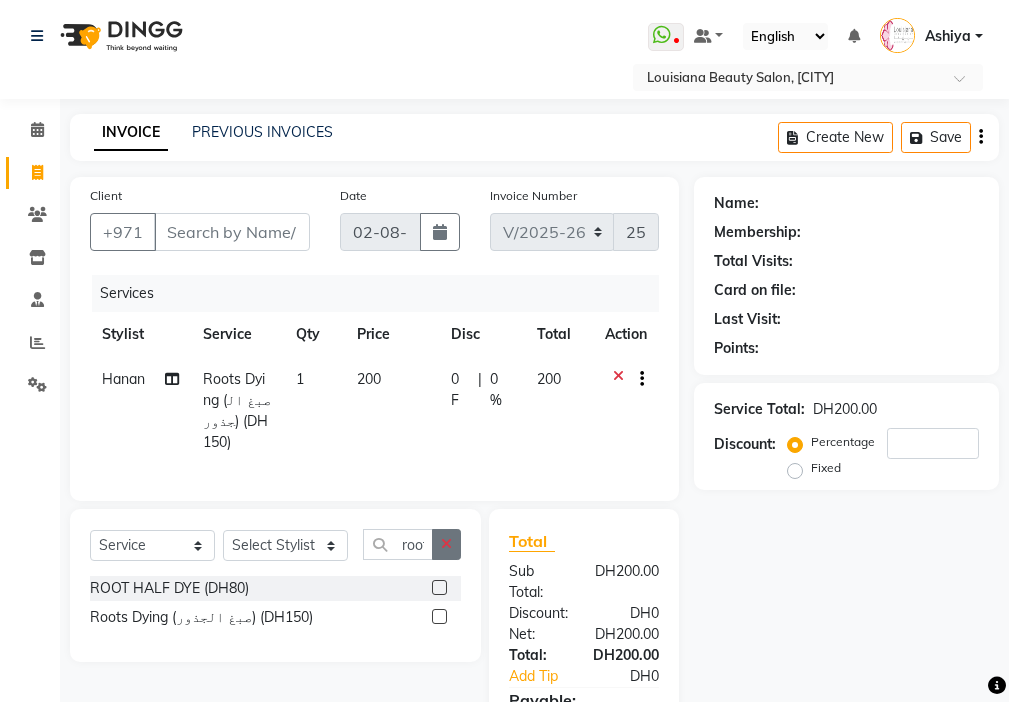 click 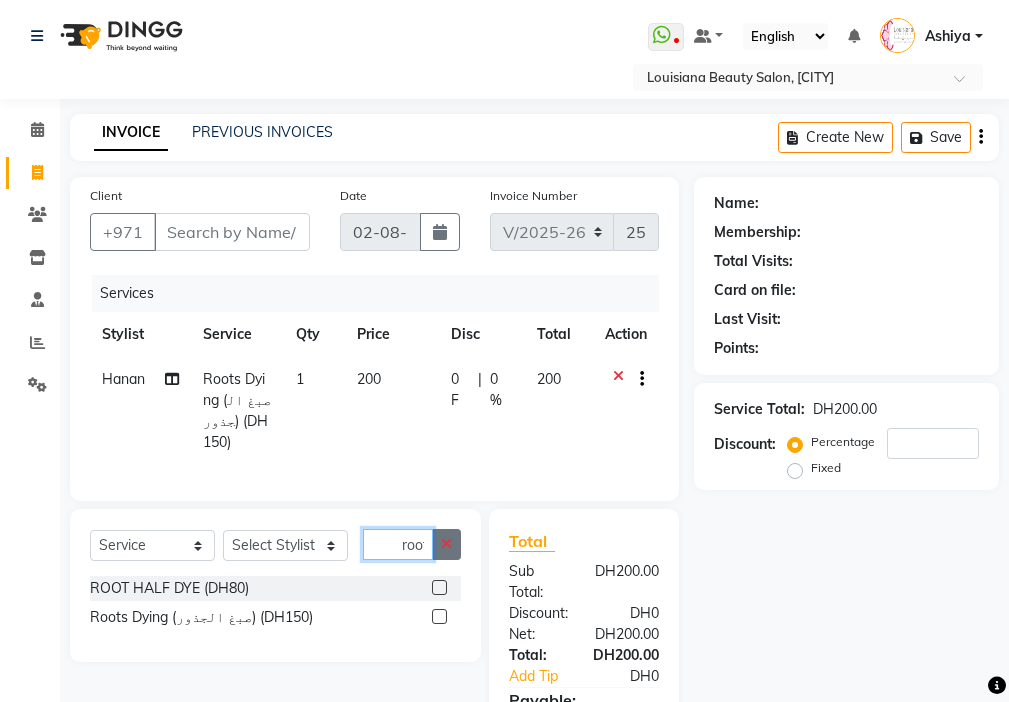 type 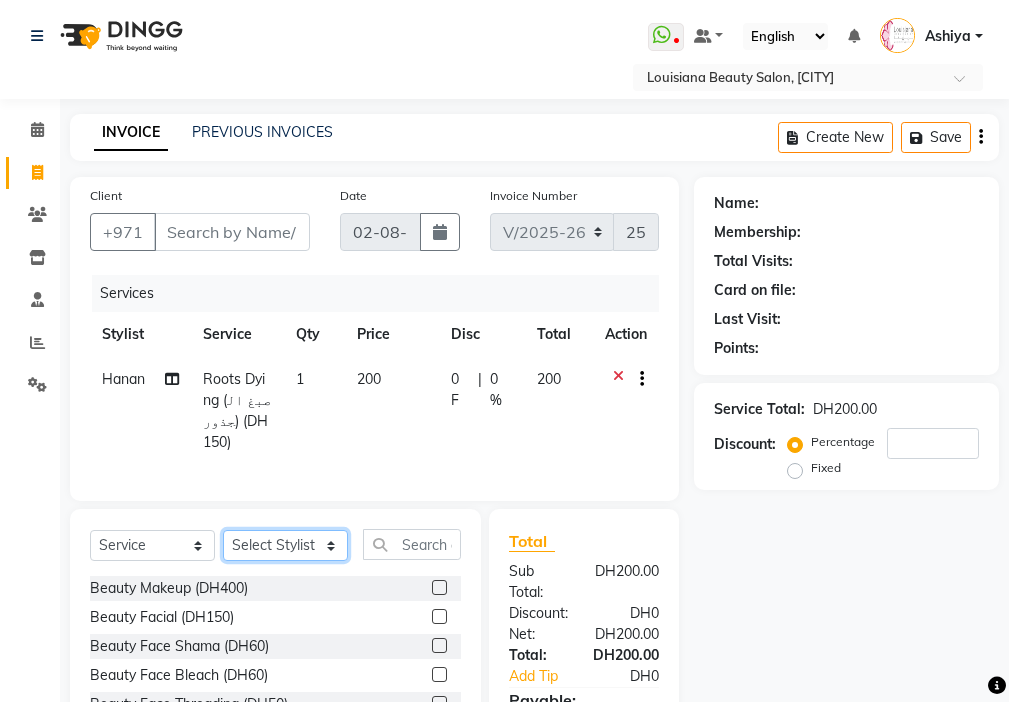 click on "Select Stylist [FIRST] [FIRST] [FIRST] [FIRST] [FIRST] [FIRST] [FIRST] [FIRST] [FIRST] [FIRST] [FIRST] [FIRST] [FIRST] [FIRST] [FIRST] [FIRST] [FIRST] [FIRST]" 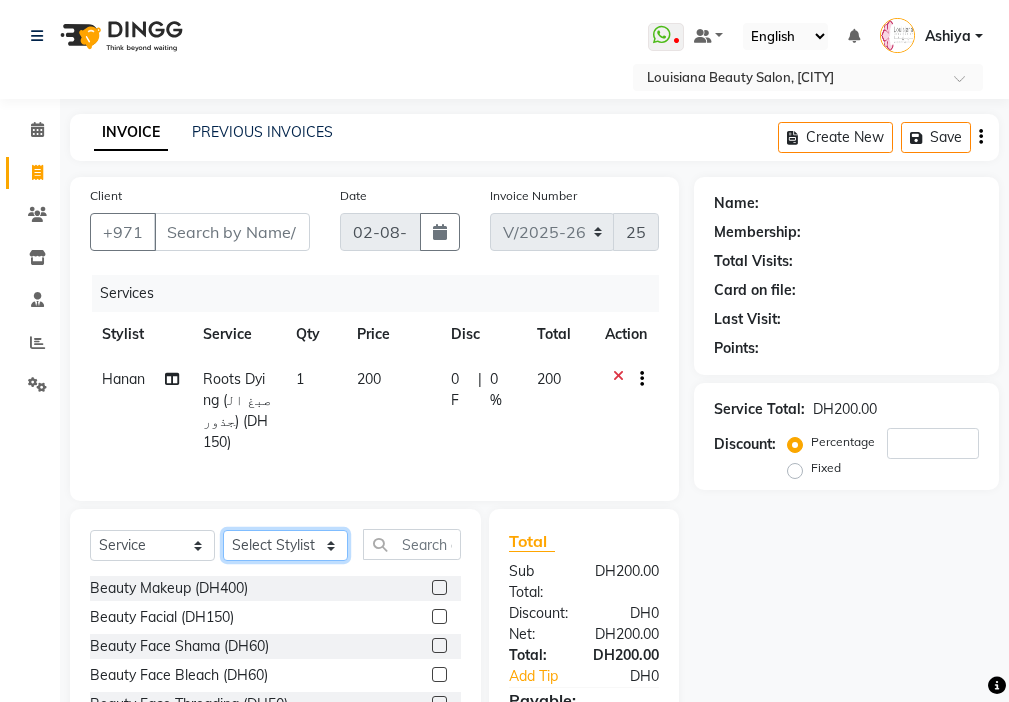 select on "48084" 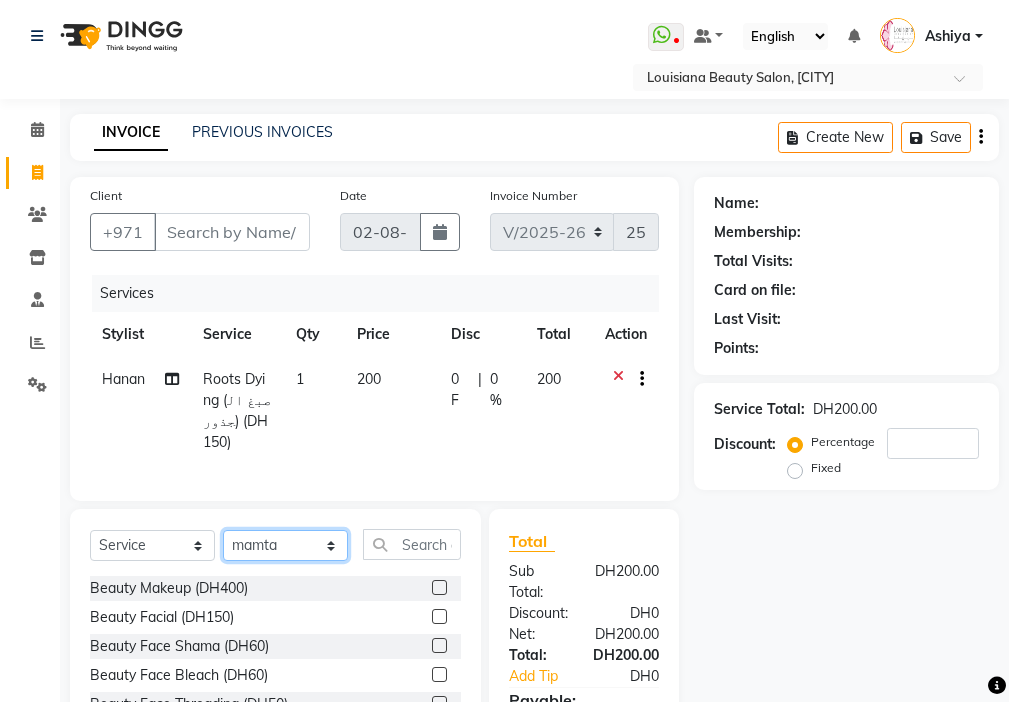 click on "Select Stylist [FIRST] [FIRST] [FIRST] [FIRST] [FIRST] [FIRST] [FIRST] [FIRST] [FIRST] [FIRST] [FIRST] [FIRST] [FIRST] [FIRST] [FIRST] [FIRST] [FIRST] [FIRST]" 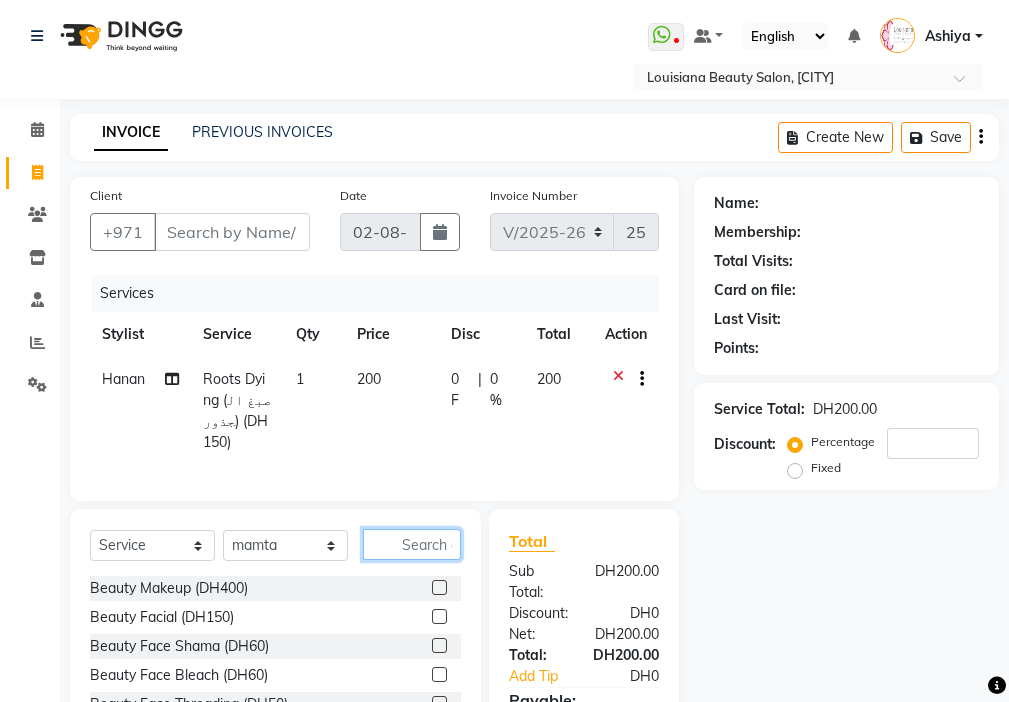 click 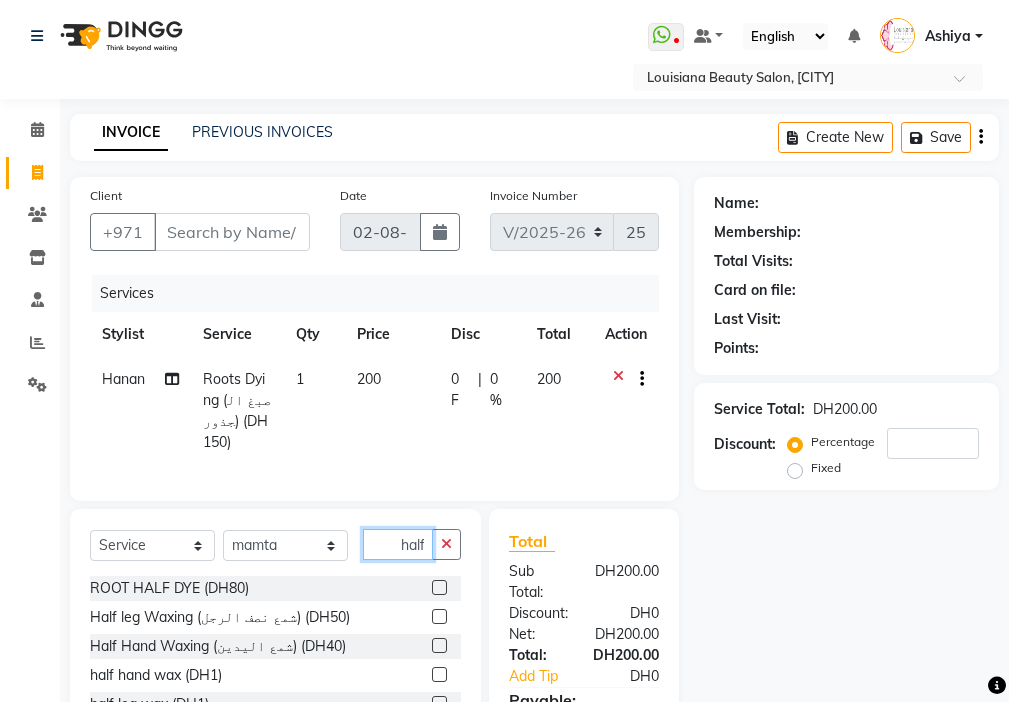 scroll, scrollTop: 0, scrollLeft: 5, axis: horizontal 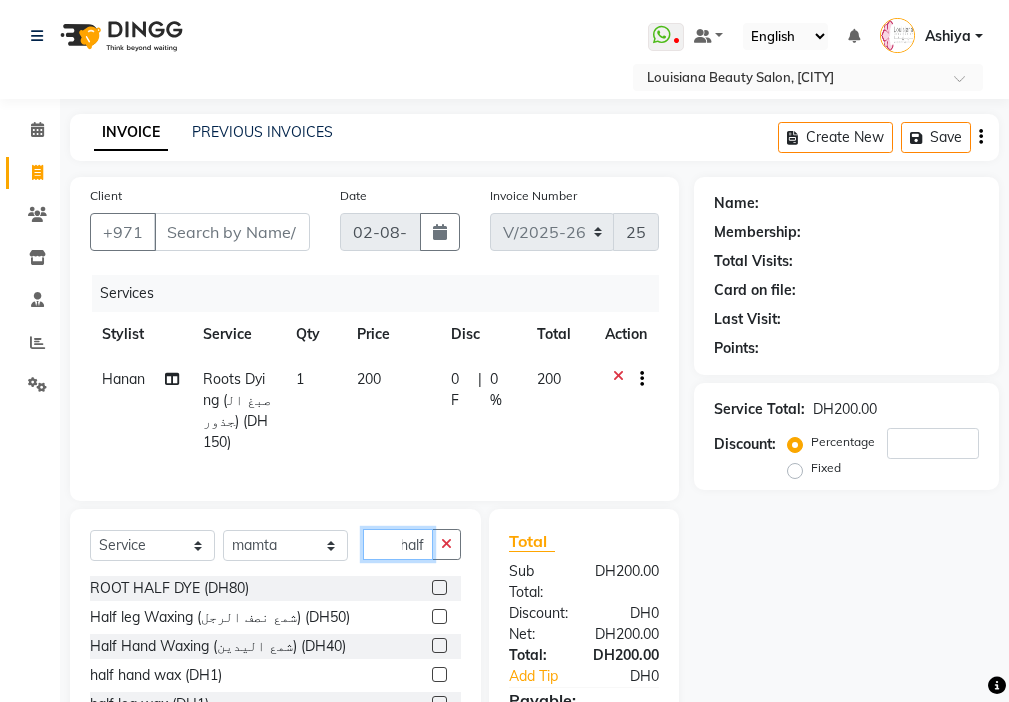 type on "half" 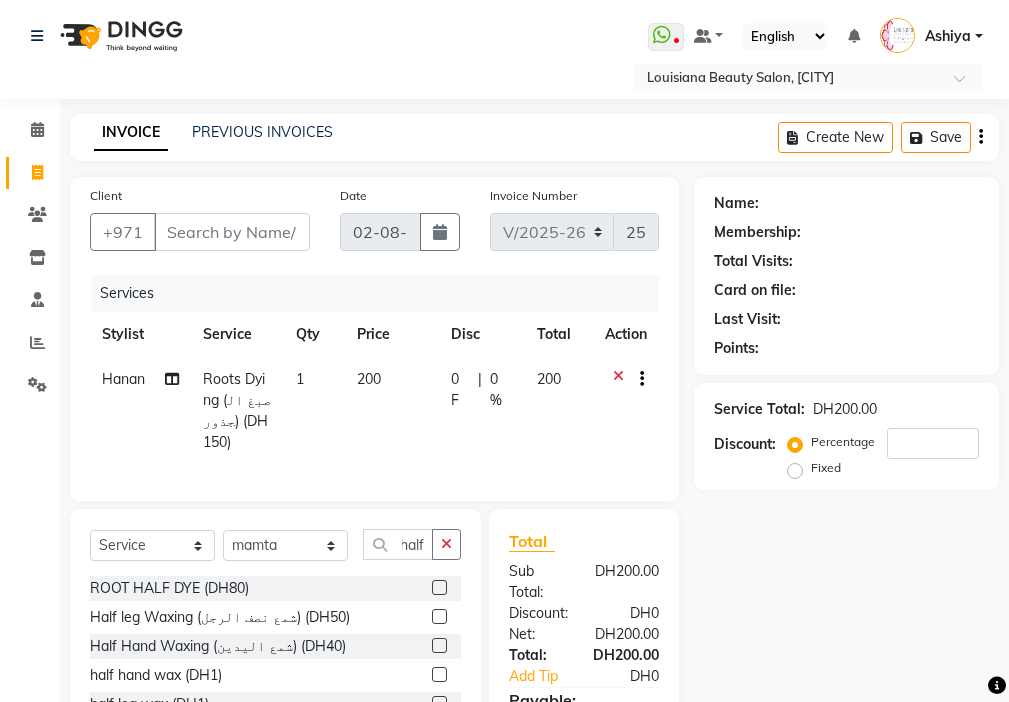 click 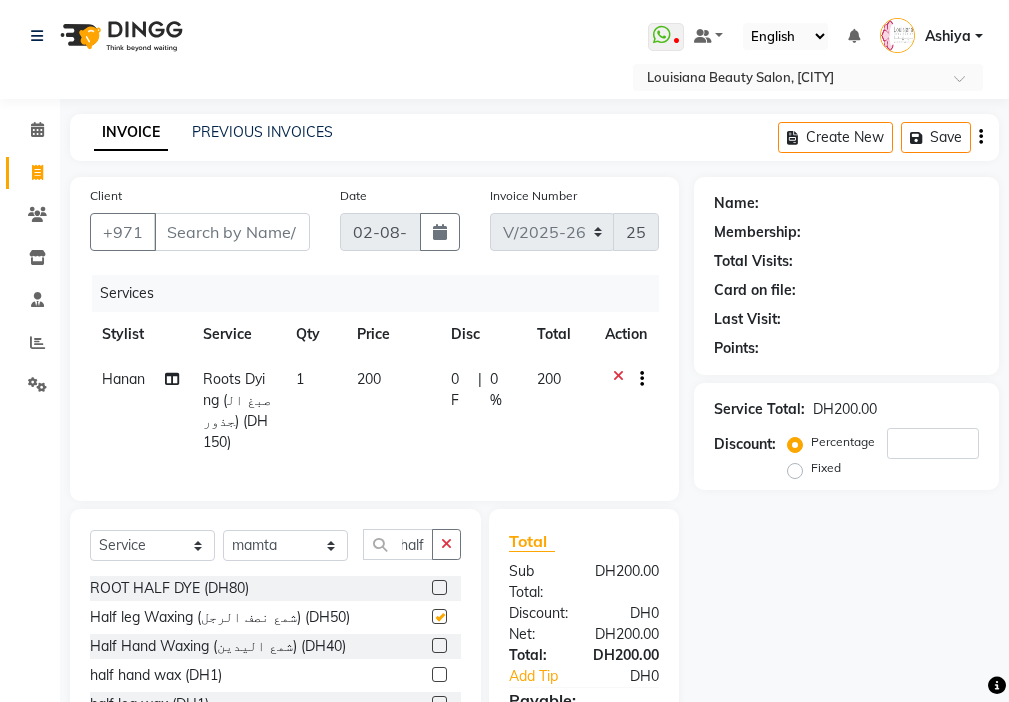 scroll, scrollTop: 0, scrollLeft: 0, axis: both 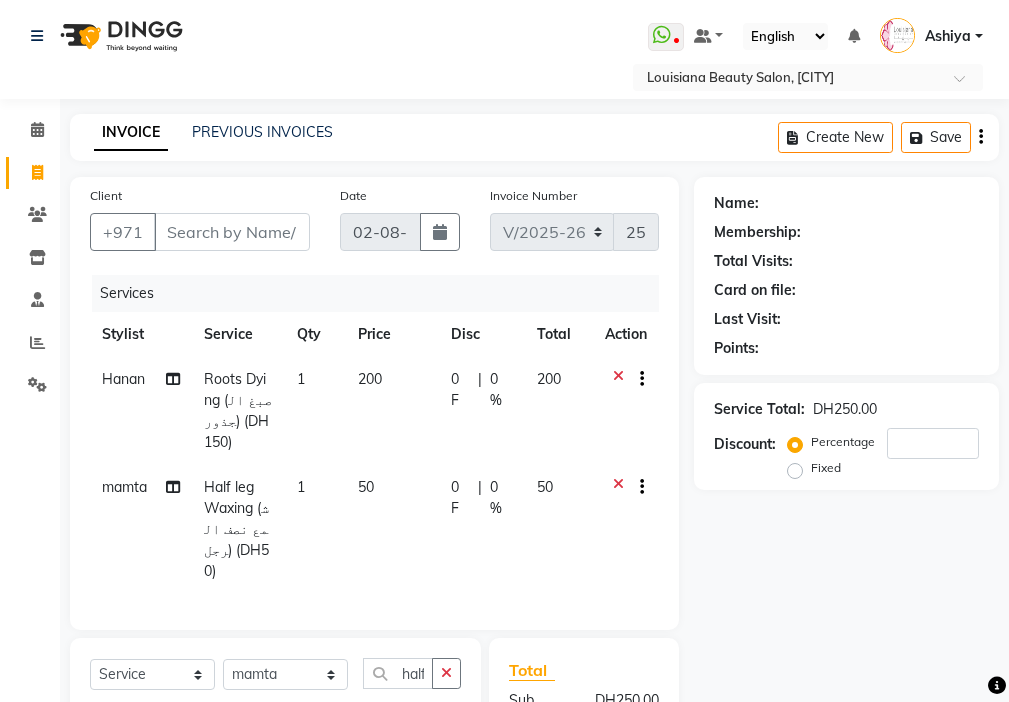 checkbox on "false" 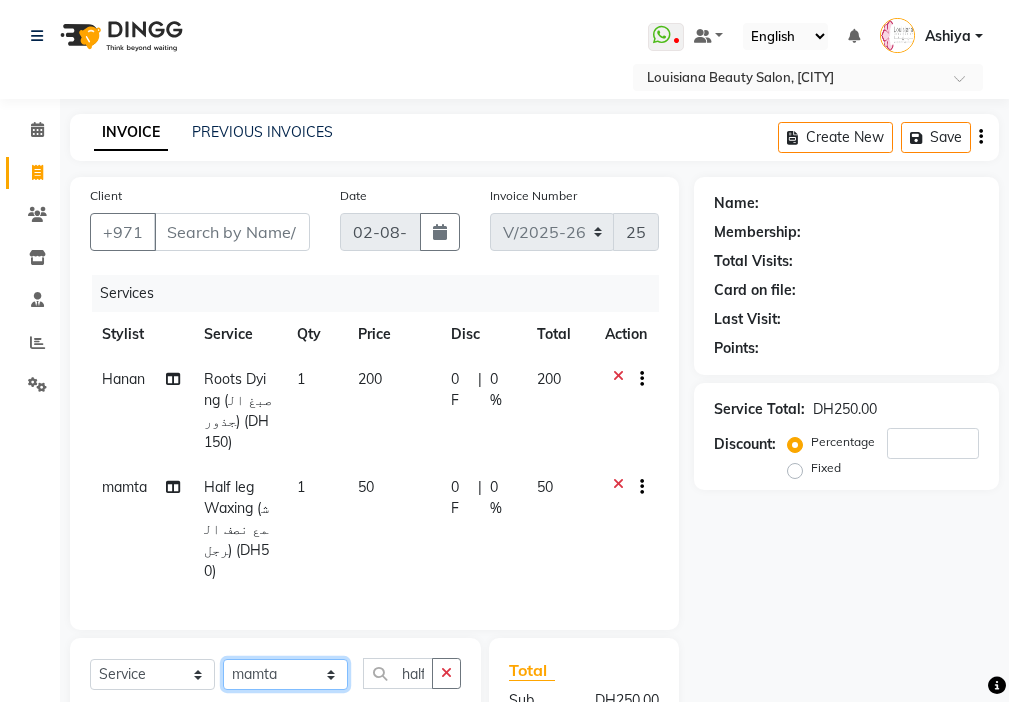 click on "Select Stylist [FIRST] [FIRST] [FIRST] [FIRST] [FIRST] [FIRST] [FIRST] [FIRST] [FIRST] [FIRST] [FIRST] [FIRST] [FIRST] [FIRST] [FIRST] [FIRST] [FIRST] [FIRST]" 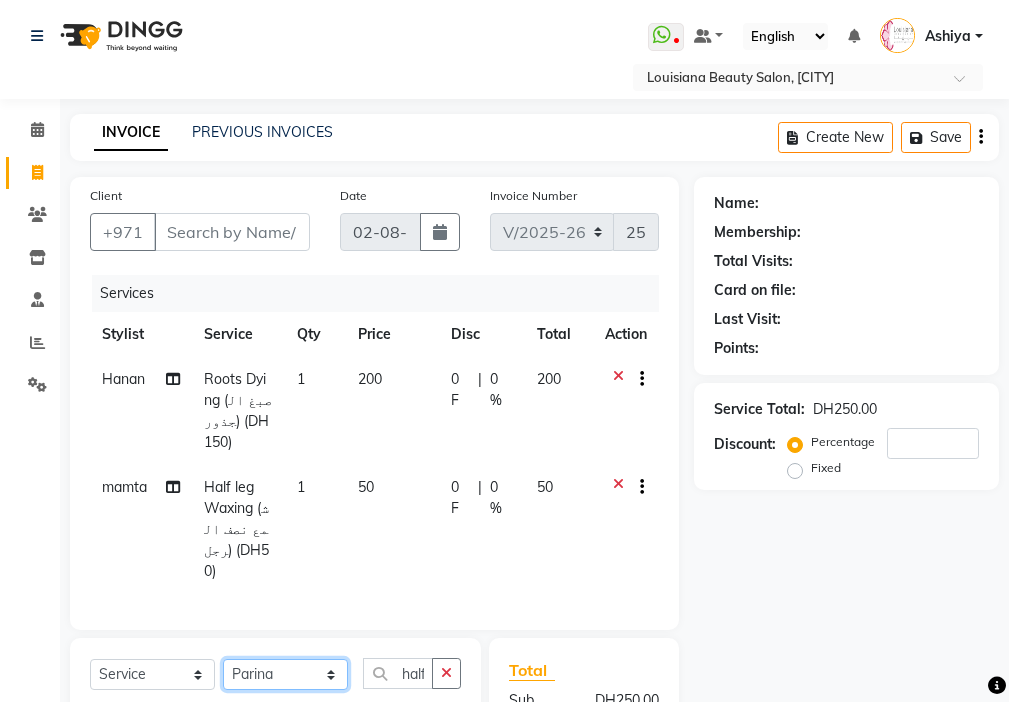 click on "Select Stylist [FIRST] [FIRST] [FIRST] [FIRST] [FIRST] [FIRST] [FIRST] [FIRST] [FIRST] [FIRST] [FIRST] [FIRST] [FIRST] [FIRST] [FIRST] [FIRST] [FIRST] [FIRST]" 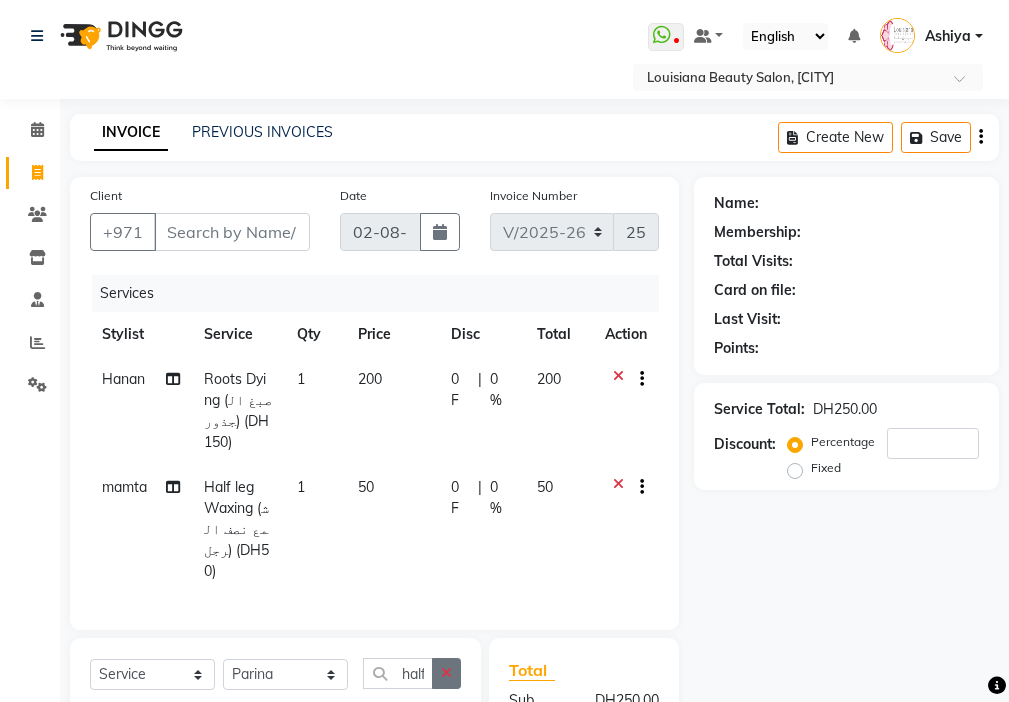 click 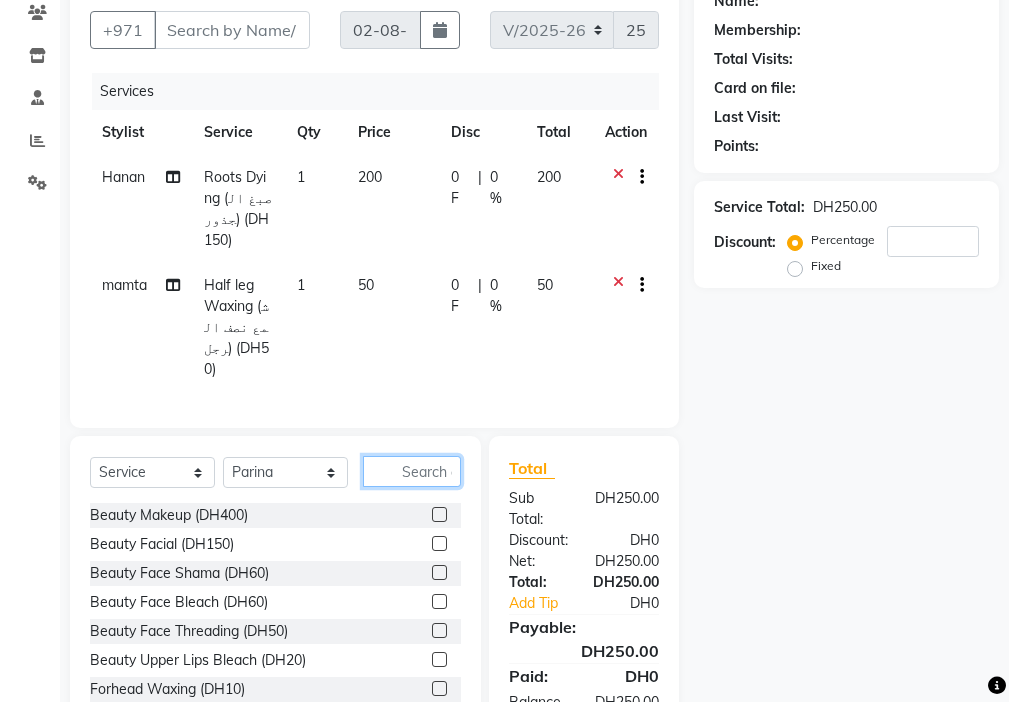 scroll, scrollTop: 205, scrollLeft: 0, axis: vertical 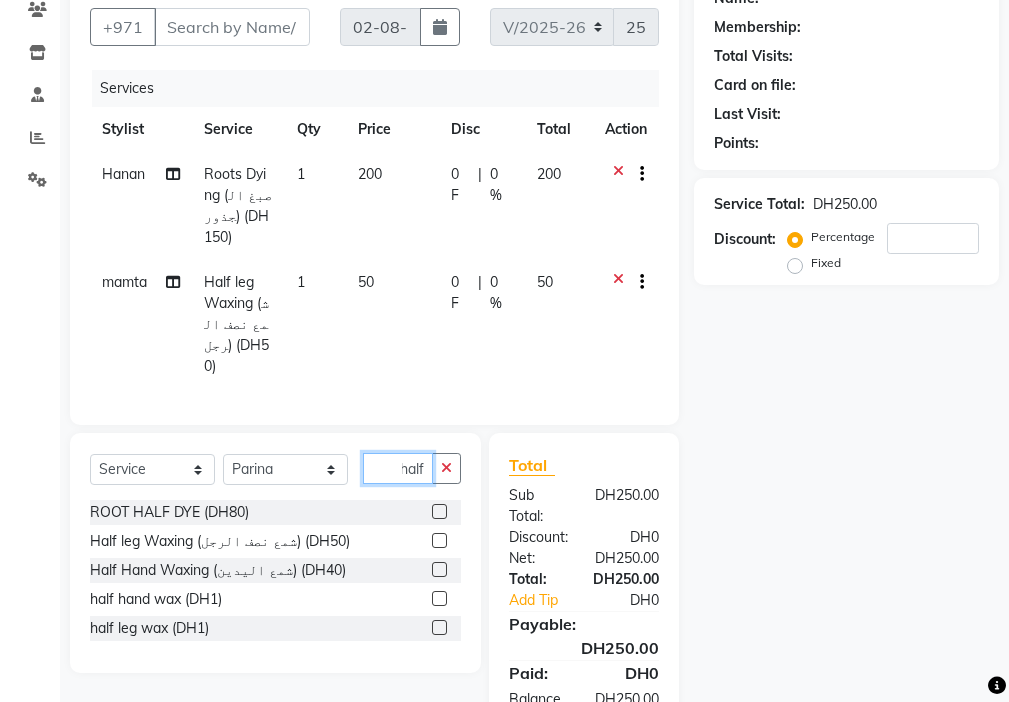 type on "half" 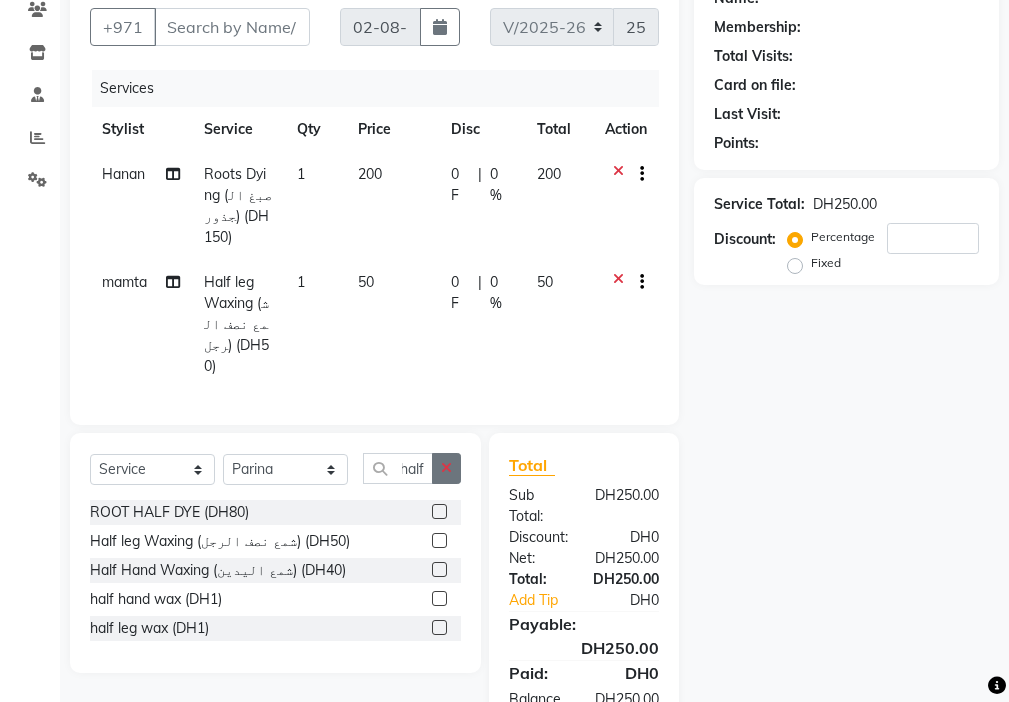 click 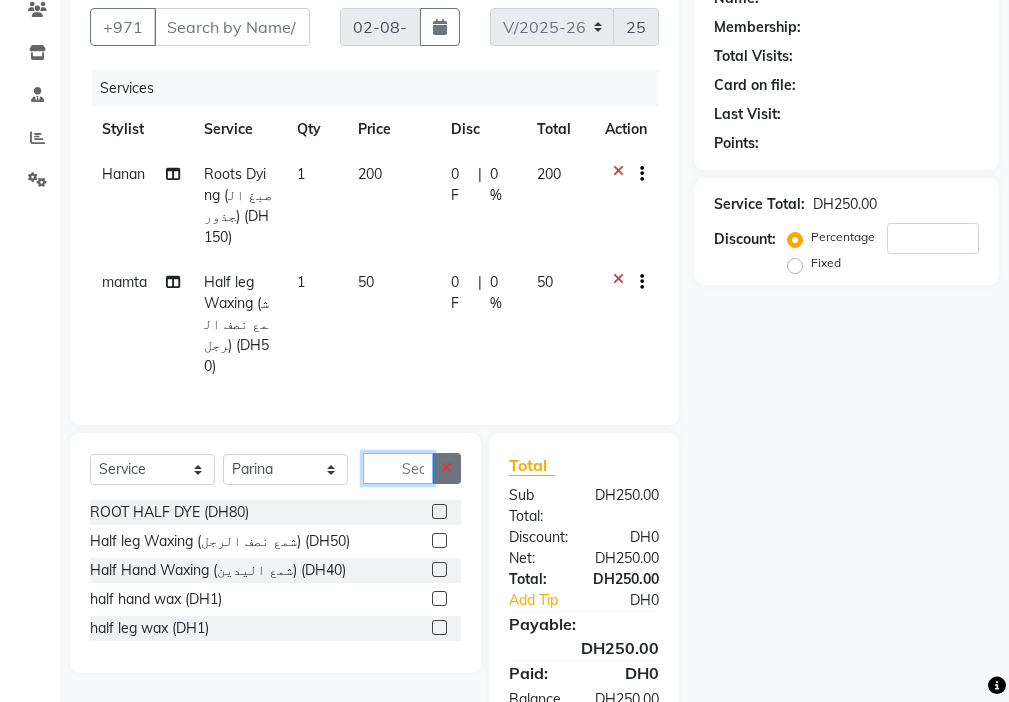 scroll, scrollTop: 0, scrollLeft: 0, axis: both 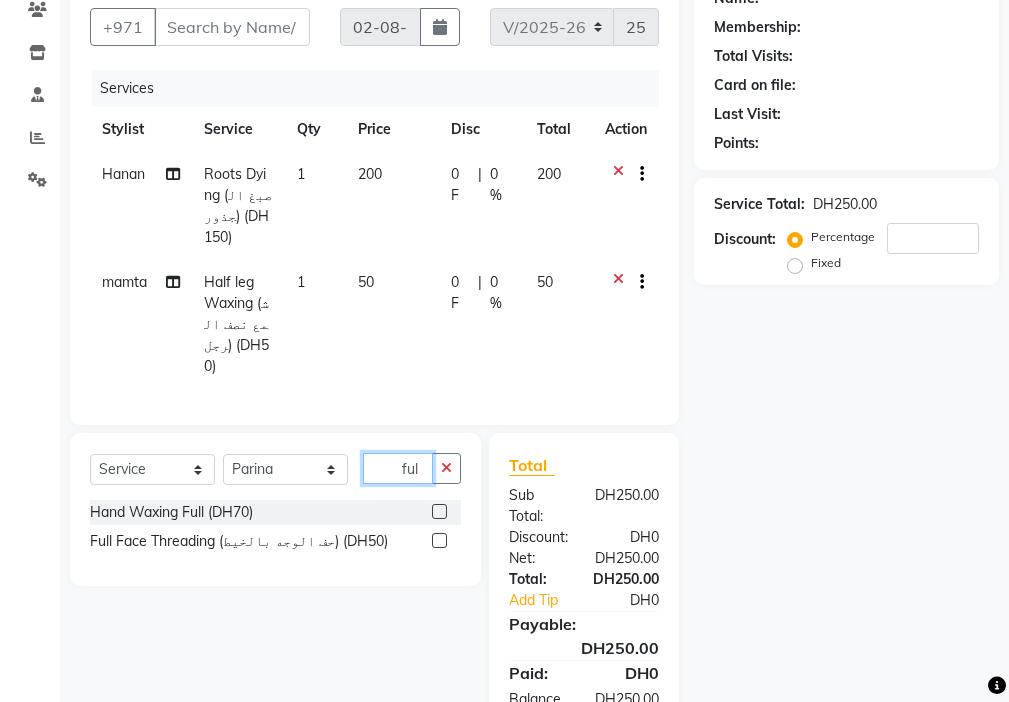 type on "ful" 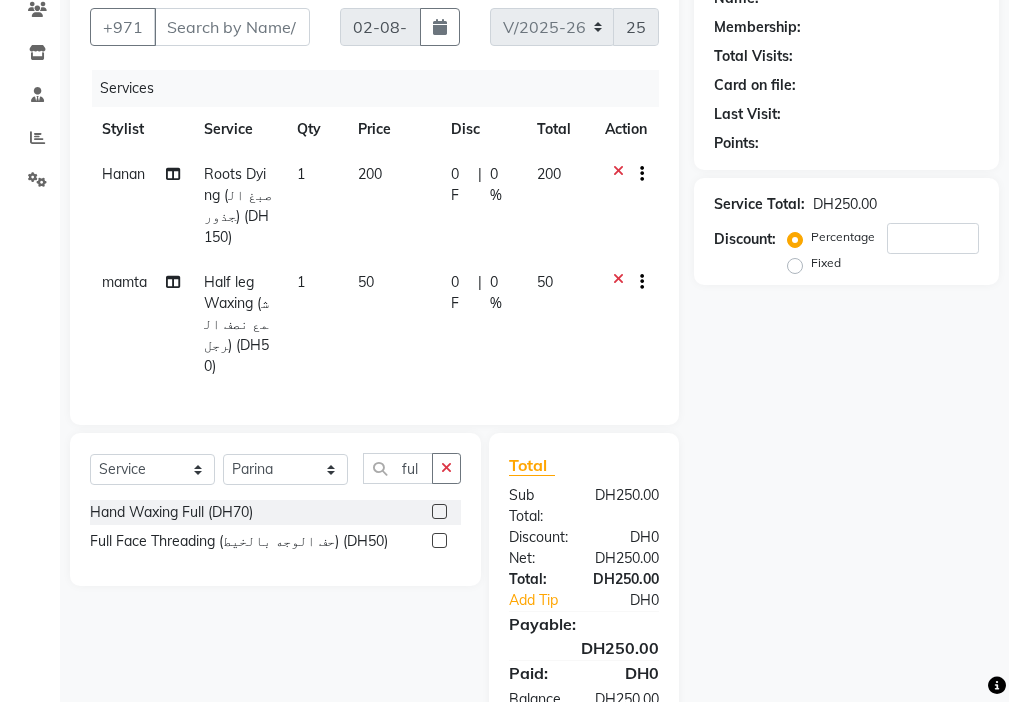 click 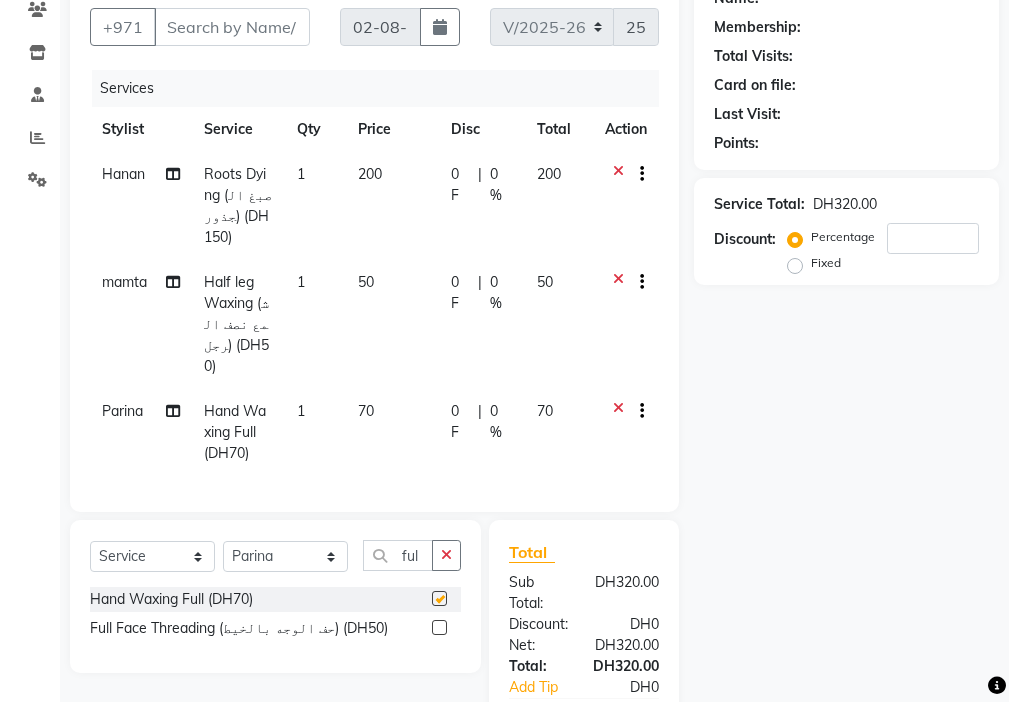 checkbox on "false" 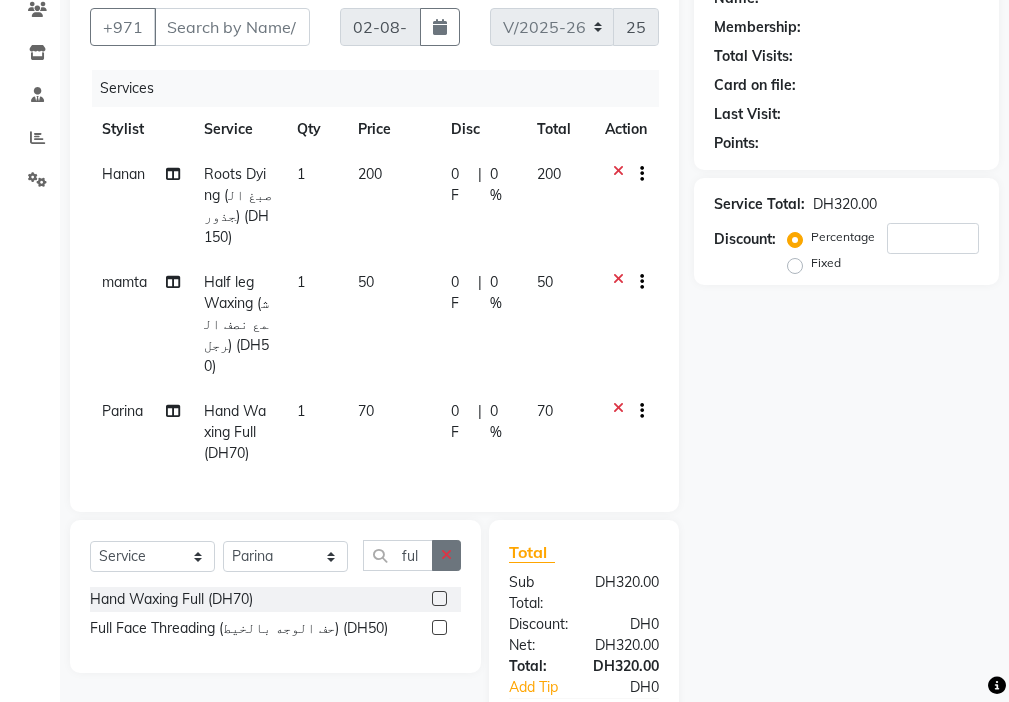 click 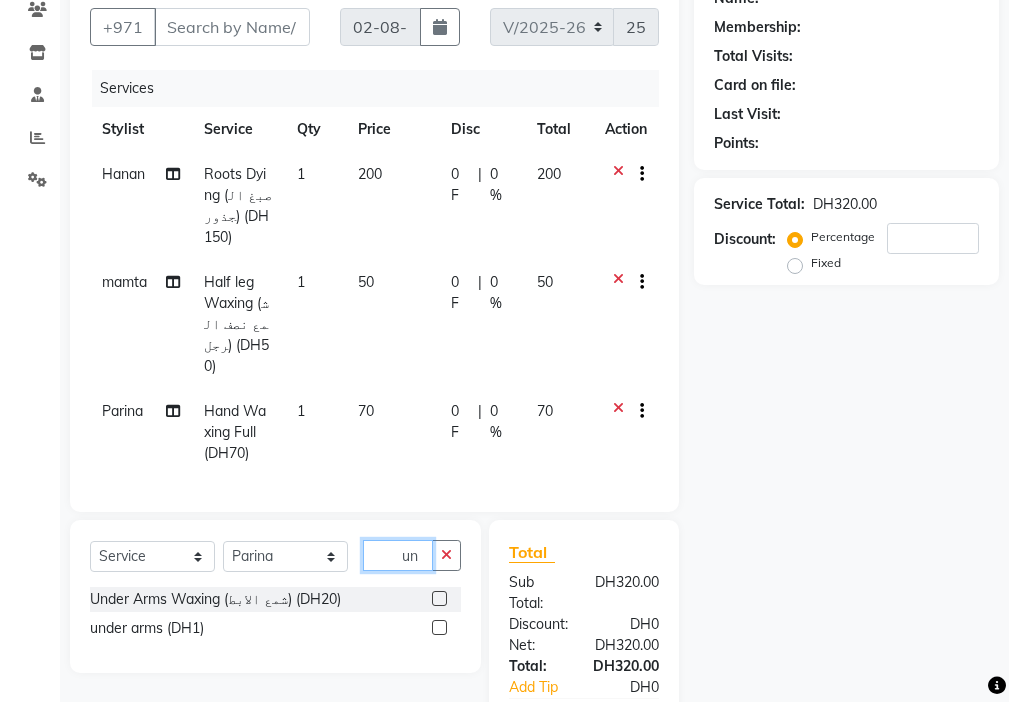 type on "un" 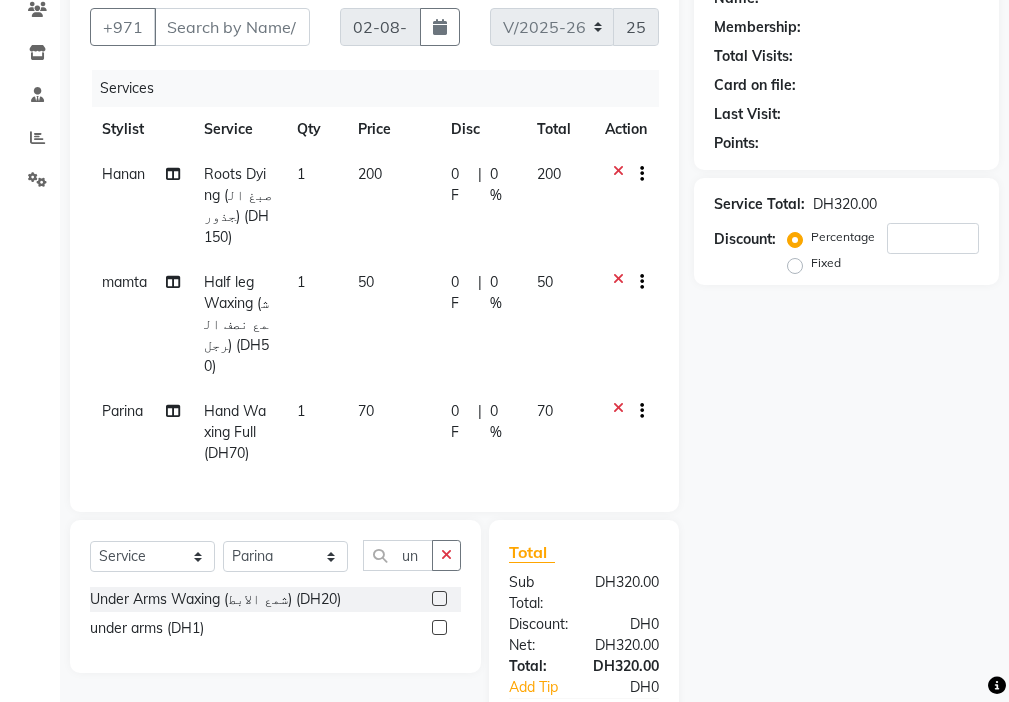 click 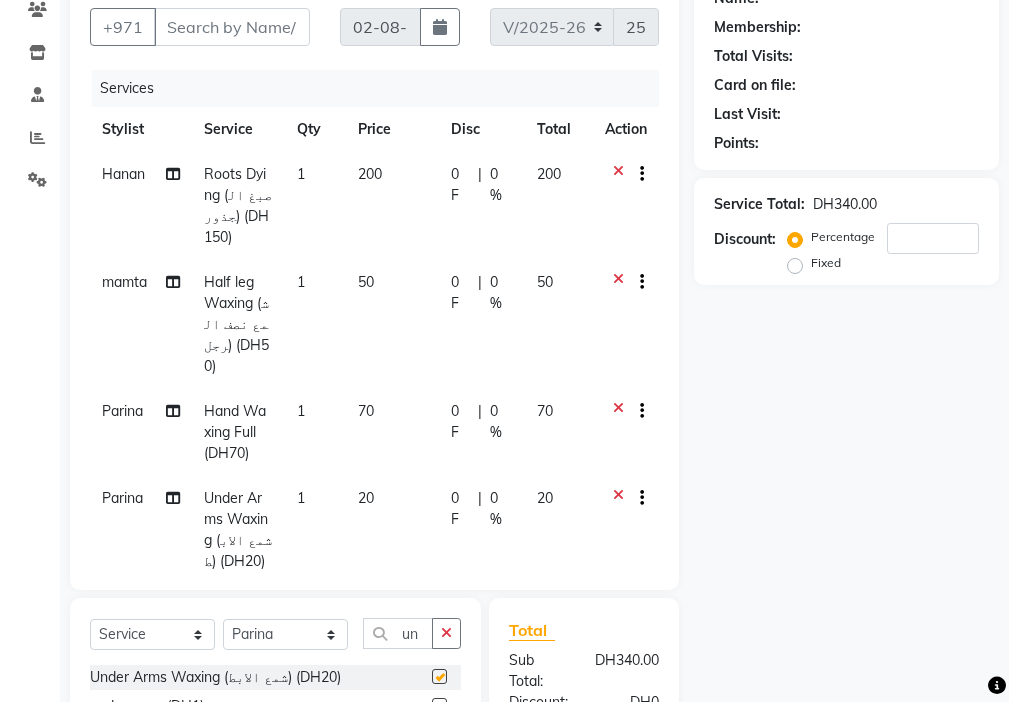 checkbox on "false" 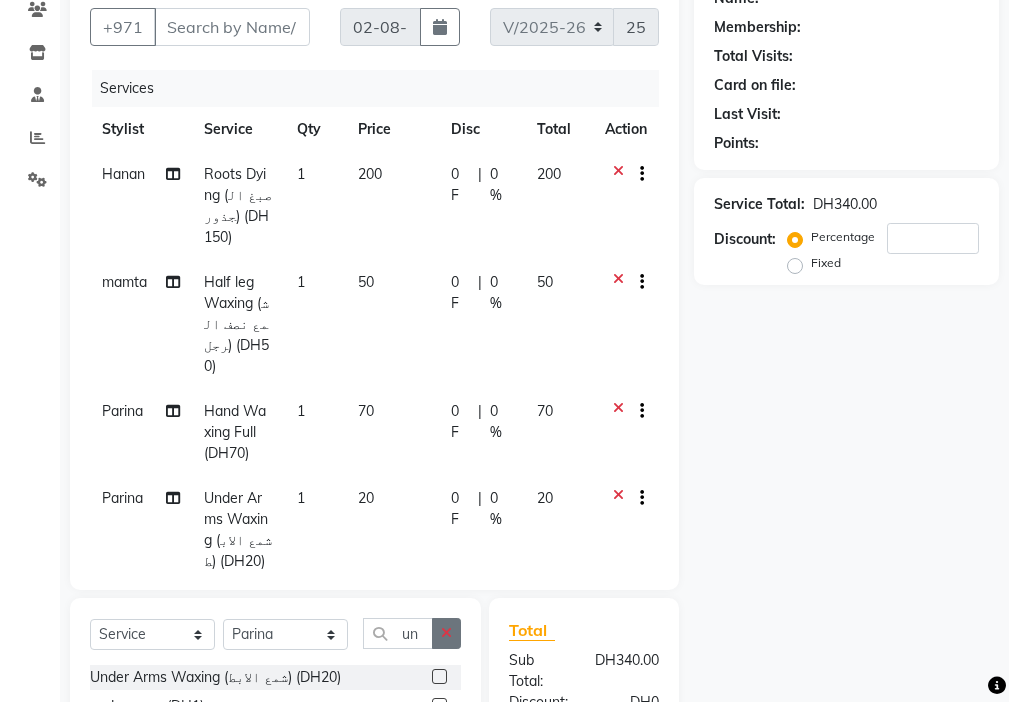 click 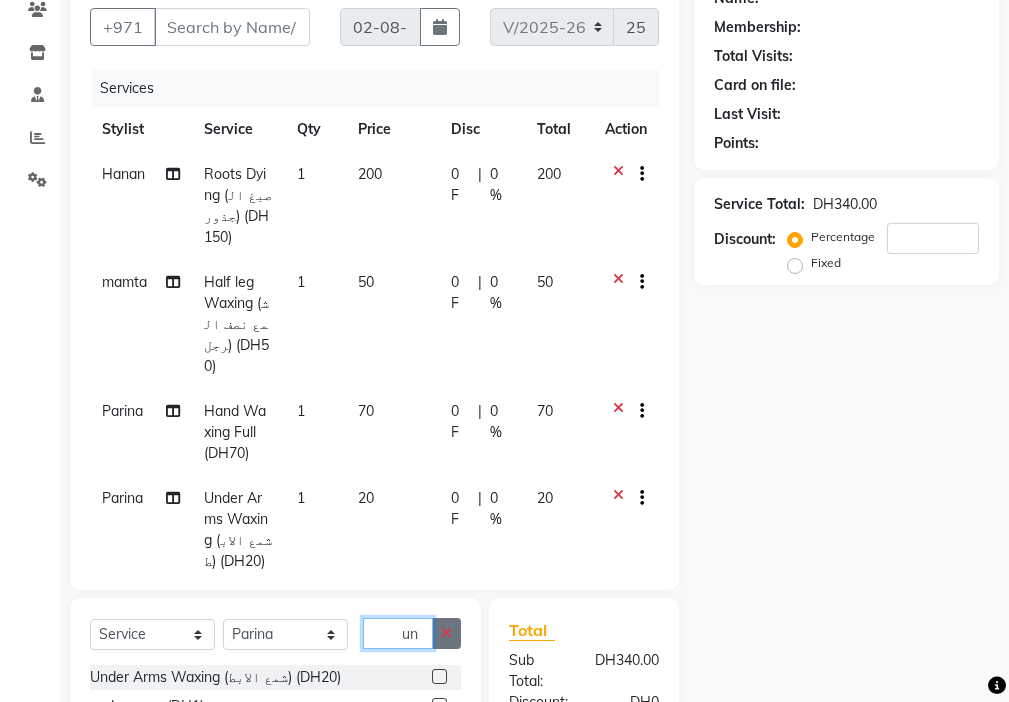 type 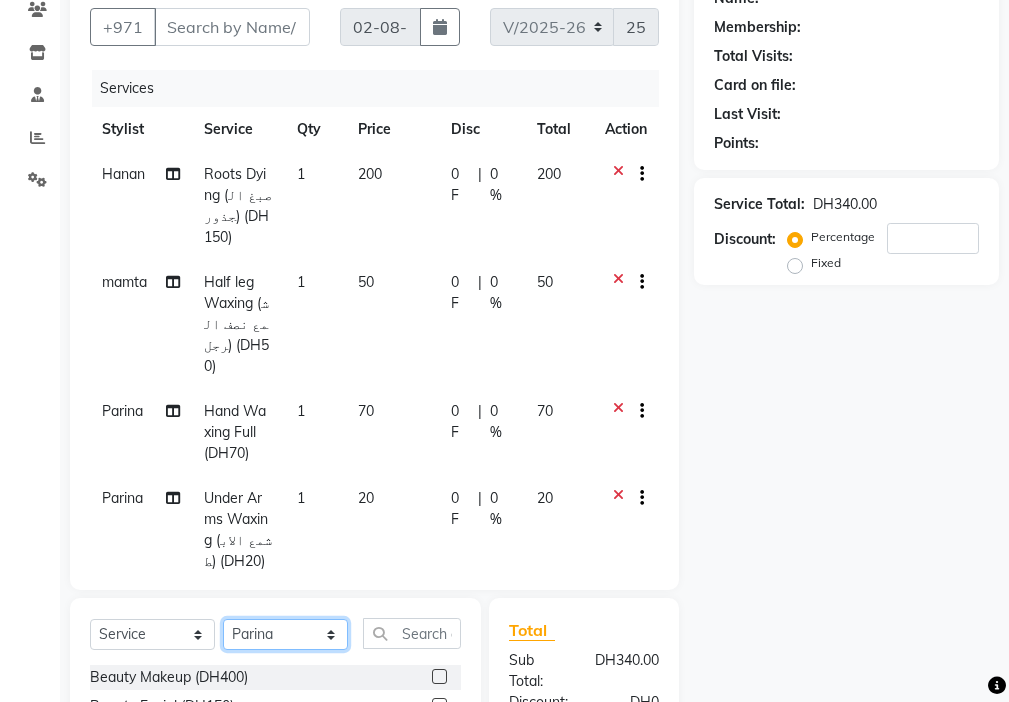 click on "Select Stylist [FIRST] [FIRST] [FIRST] [FIRST] [FIRST] [FIRST] [FIRST] [FIRST] [FIRST] [FIRST] [FIRST] [FIRST] [FIRST] [FIRST] [FIRST] [FIRST] [FIRST] [FIRST]" 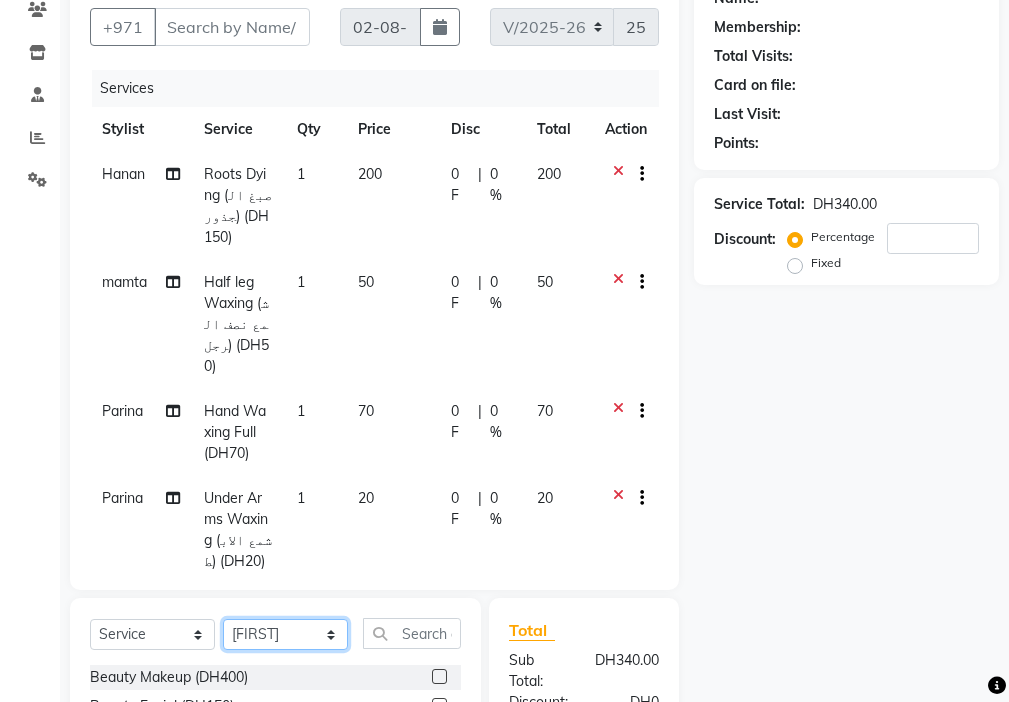 click on "Select Stylist [FIRST] [FIRST] [FIRST] [FIRST] [FIRST] [FIRST] [FIRST] [FIRST] [FIRST] [FIRST] [FIRST] [FIRST] [FIRST] [FIRST] [FIRST] [FIRST] [FIRST] [FIRST]" 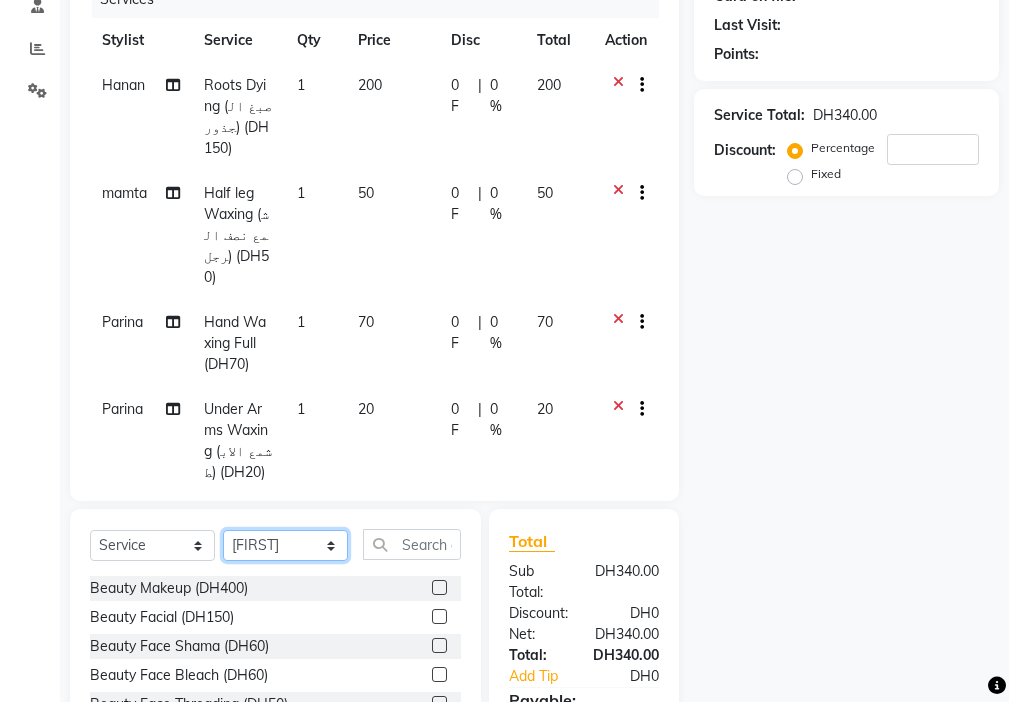 scroll, scrollTop: 382, scrollLeft: 0, axis: vertical 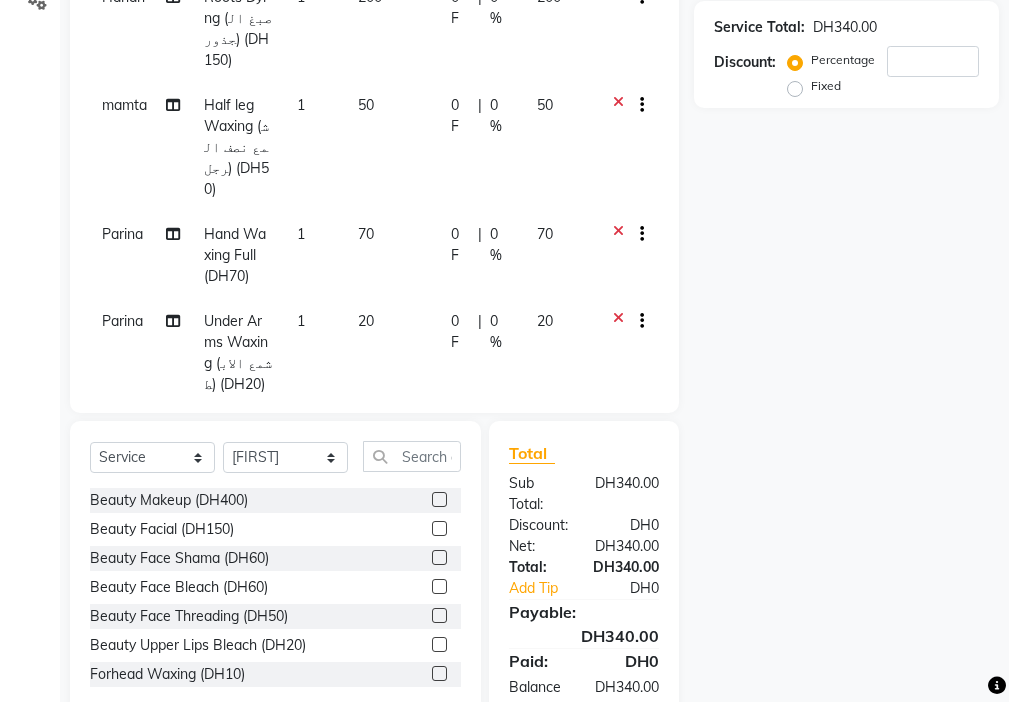 click 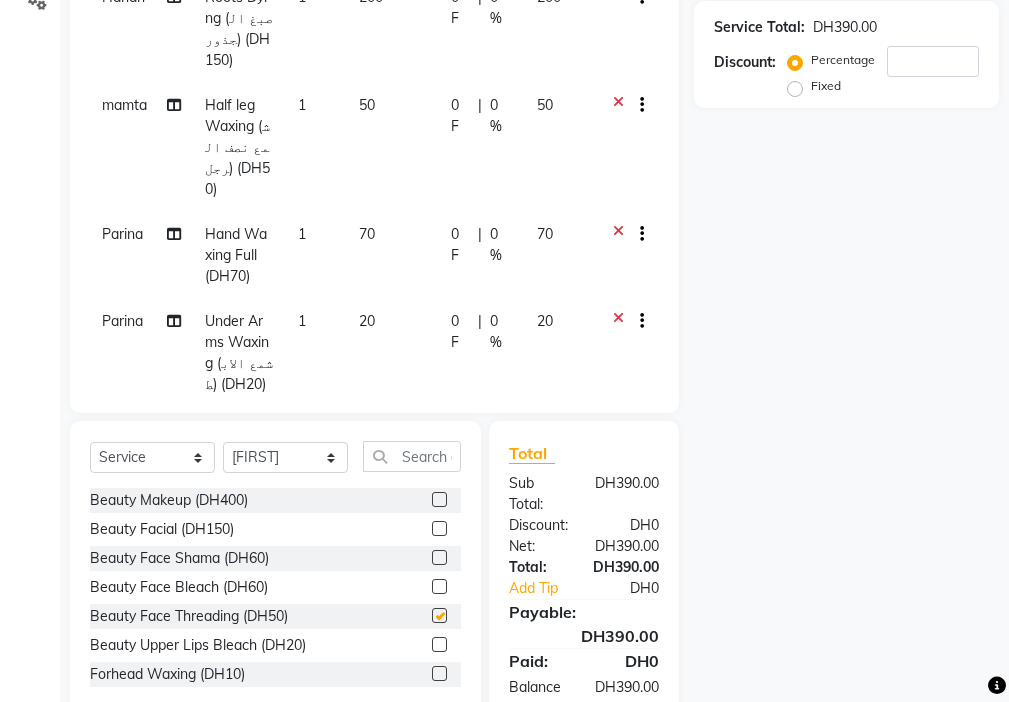 checkbox on "false" 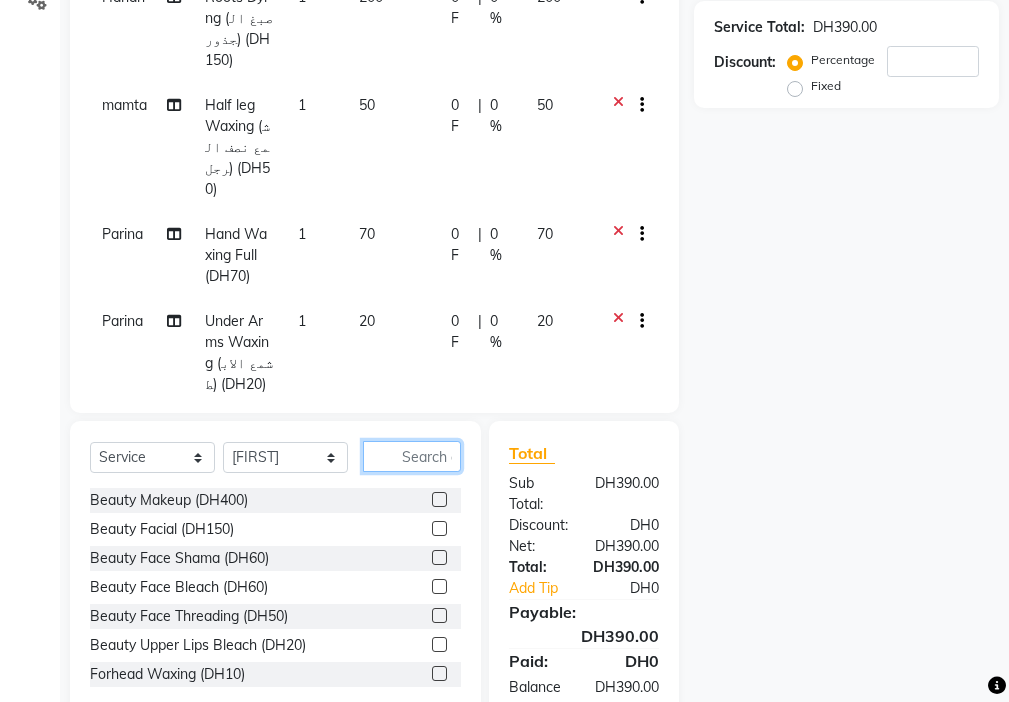 click 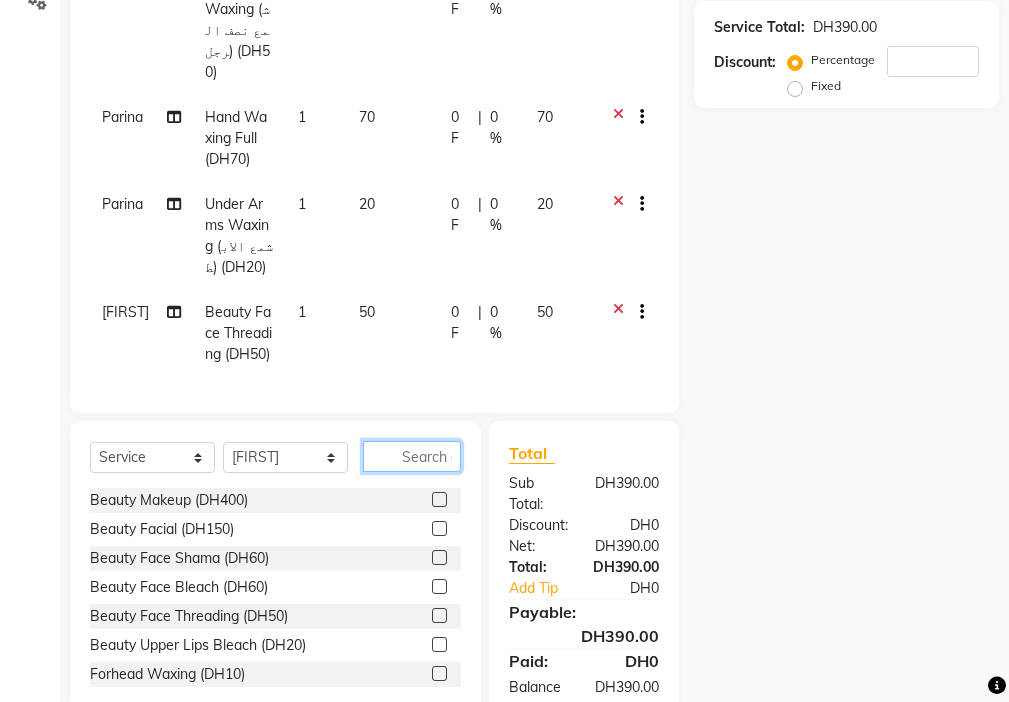 scroll, scrollTop: 153, scrollLeft: 0, axis: vertical 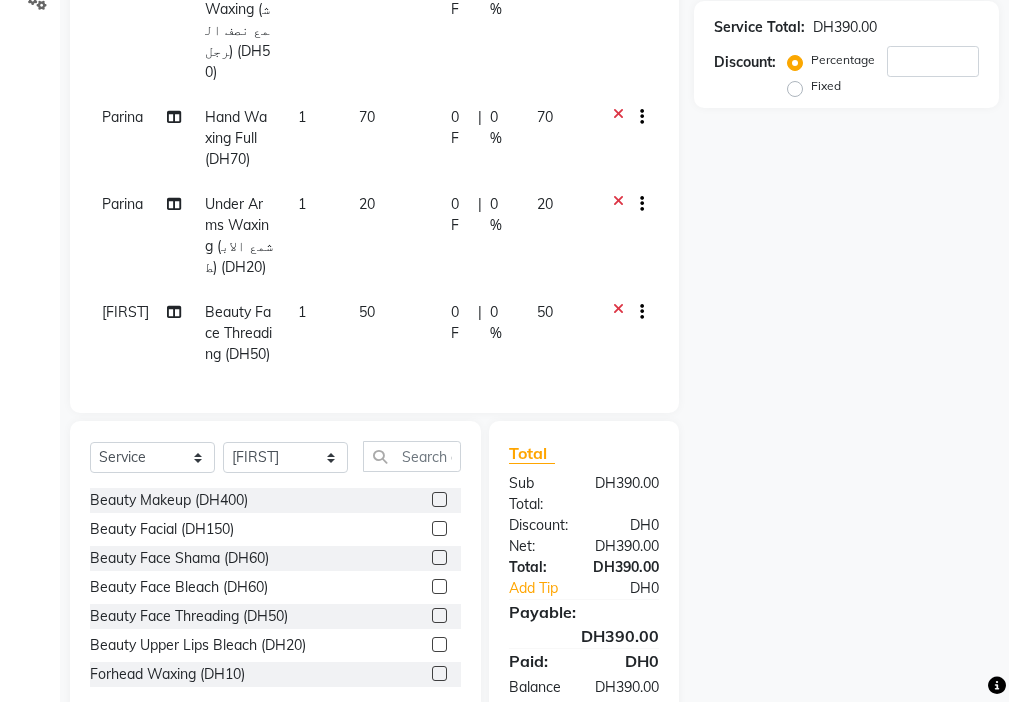 click on "50" 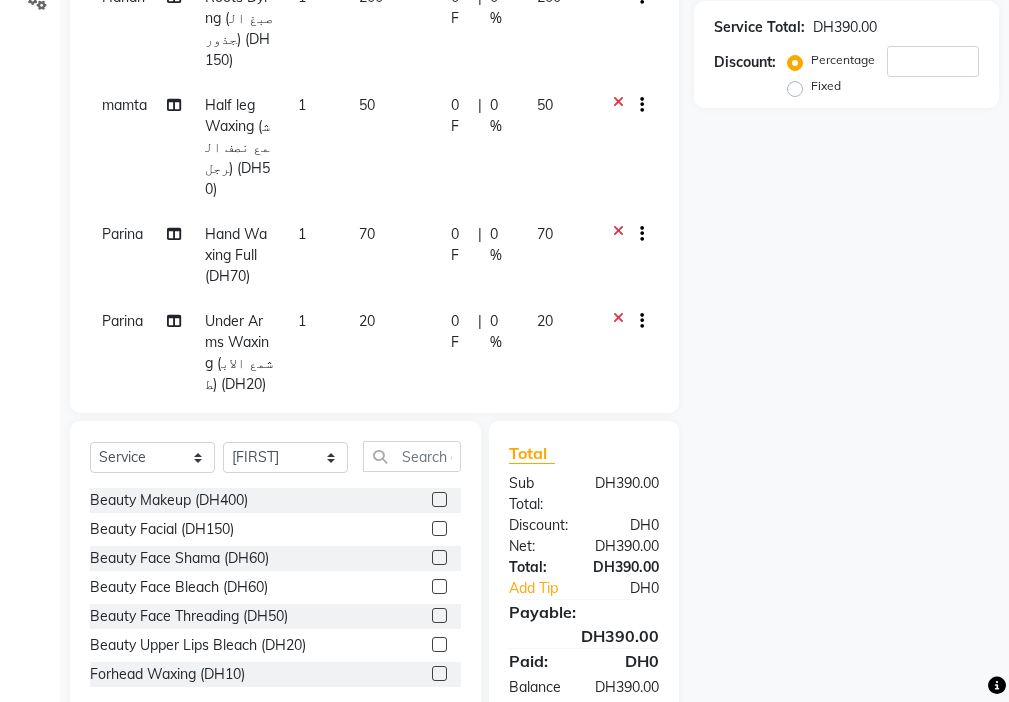 select on "9701" 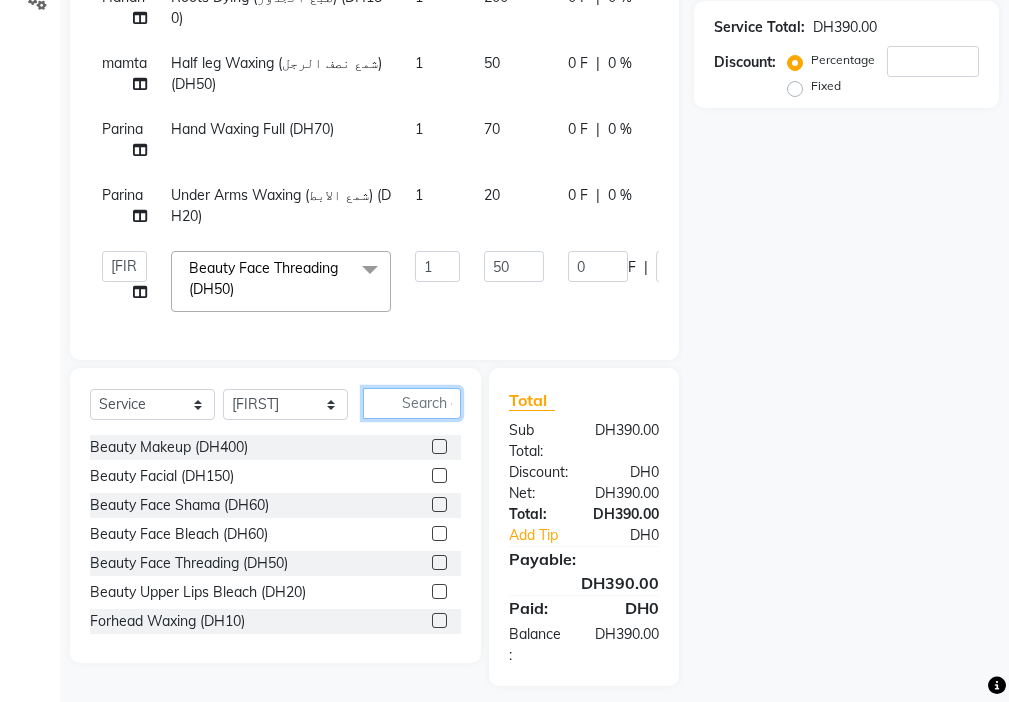click 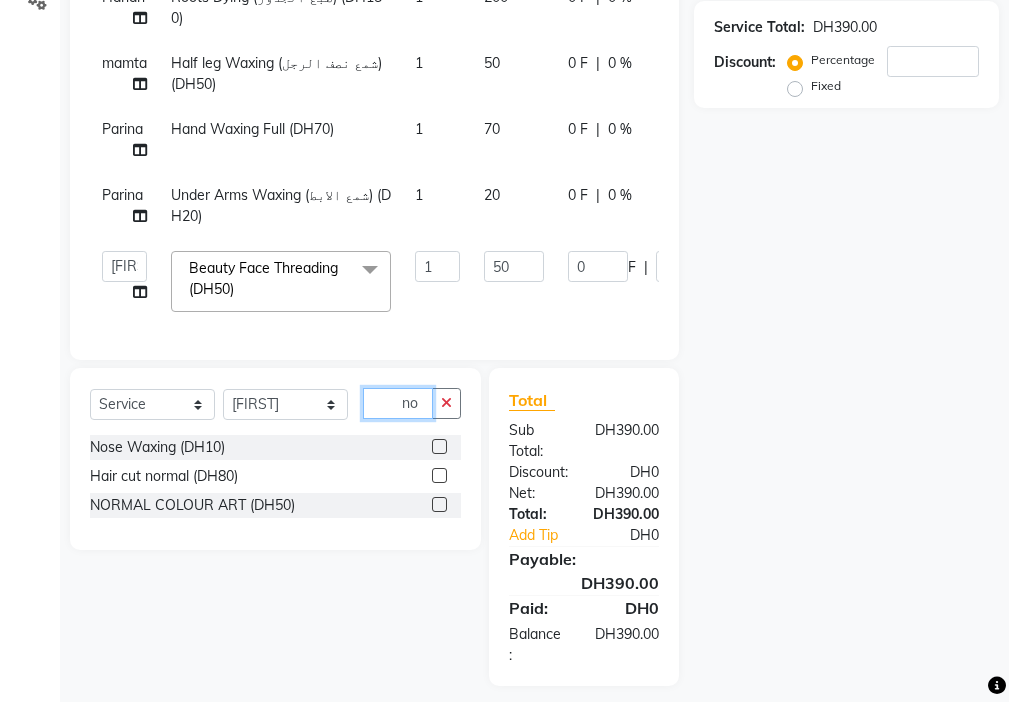 type on "no" 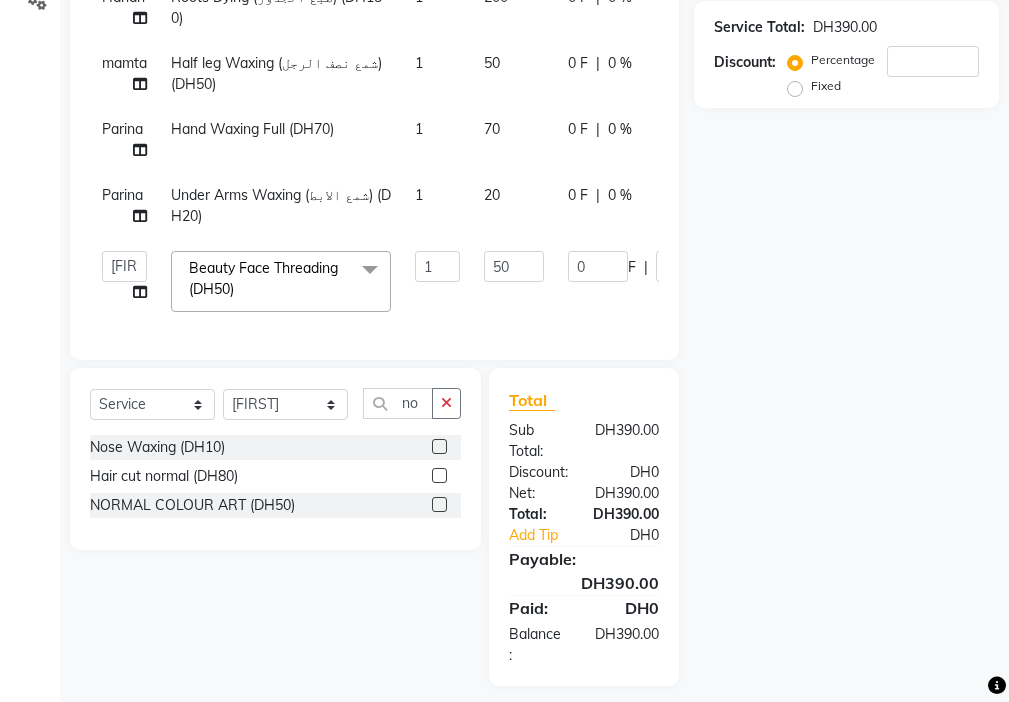 click 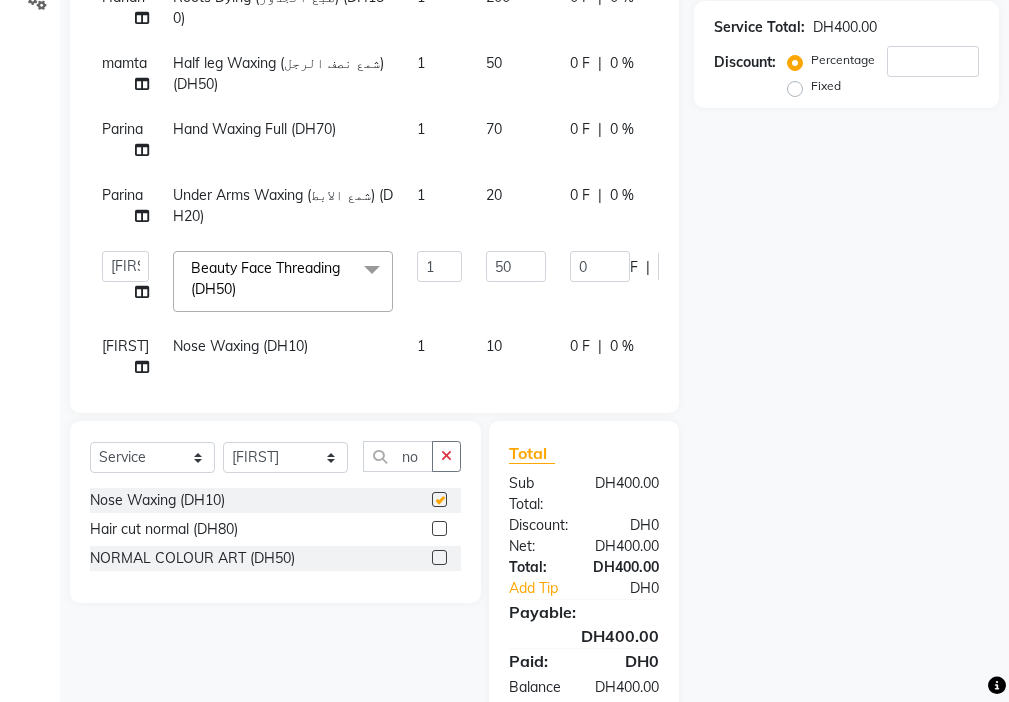 checkbox on "false" 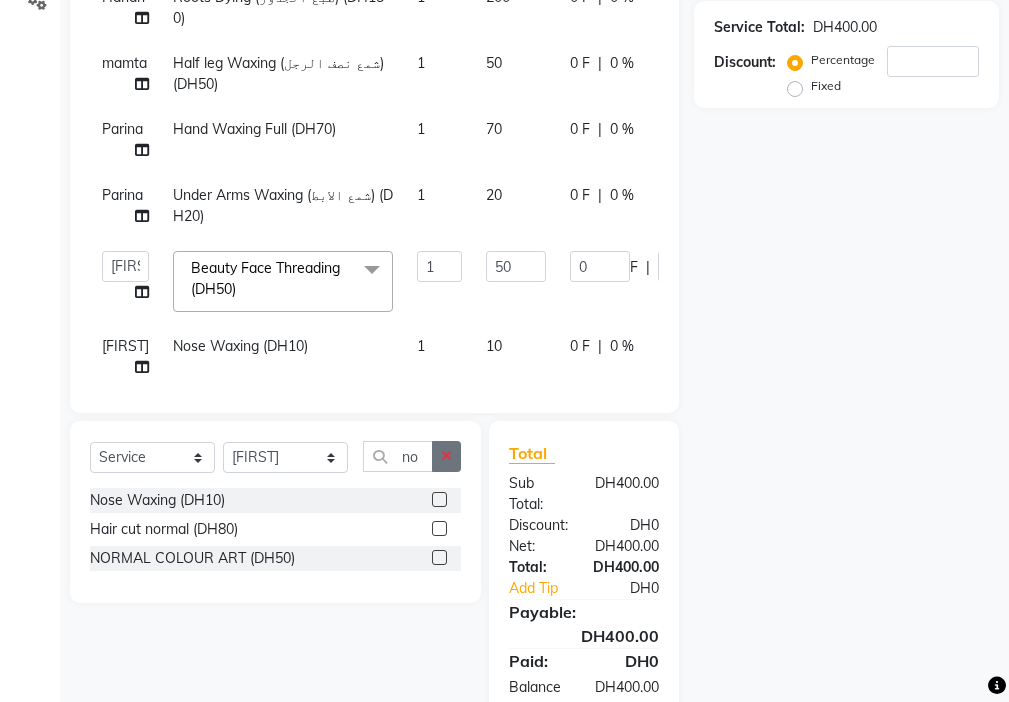 click 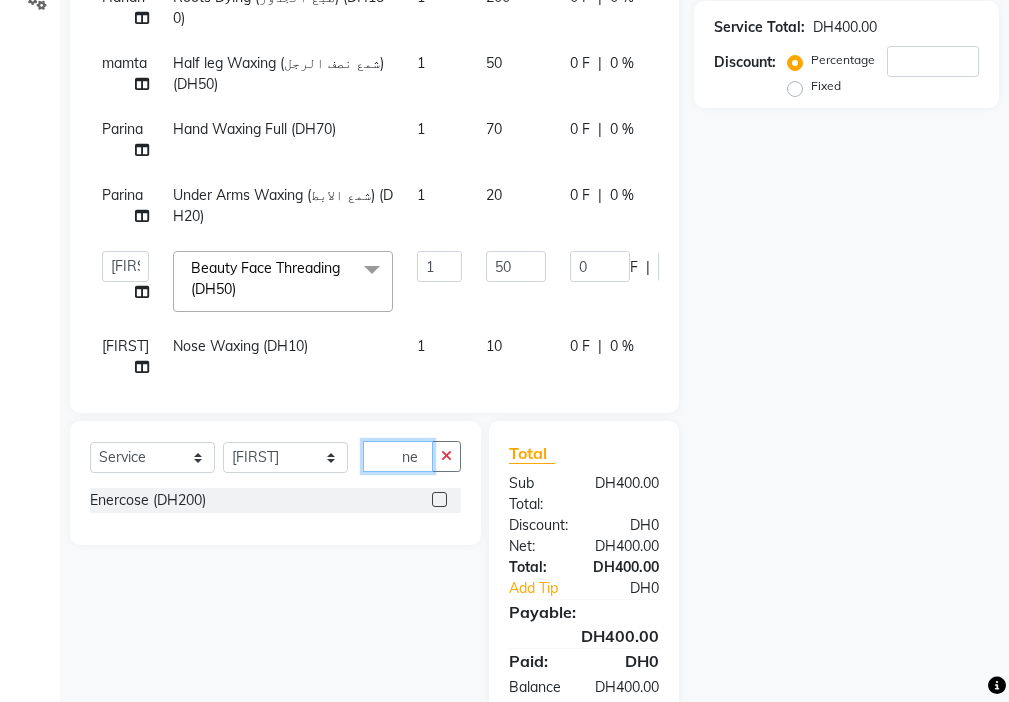 type on "n" 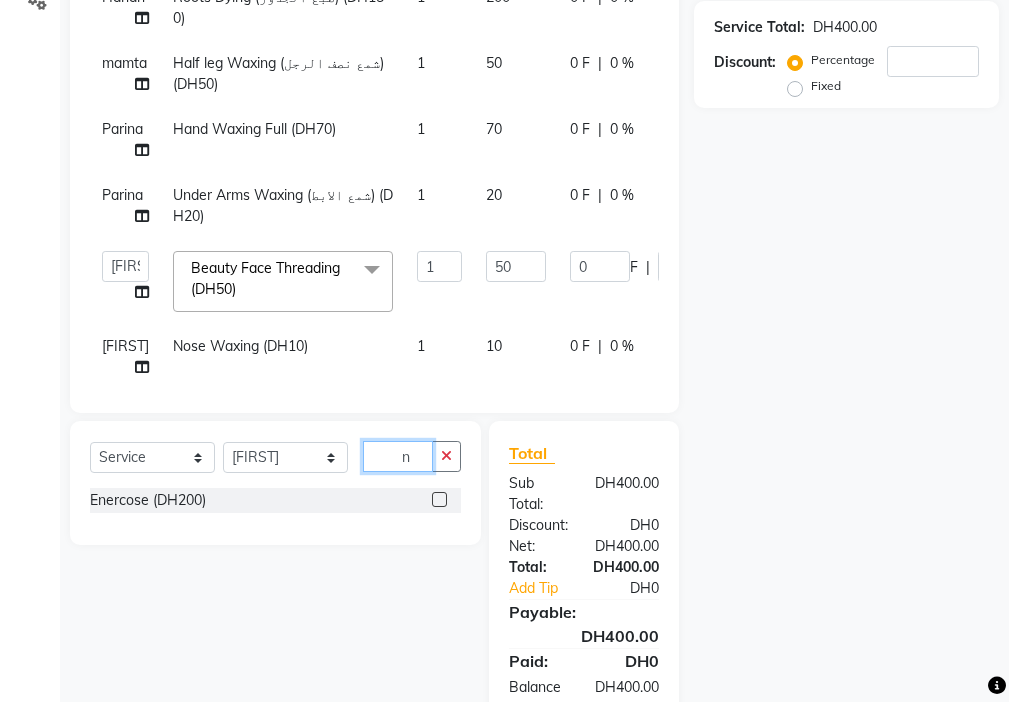 type 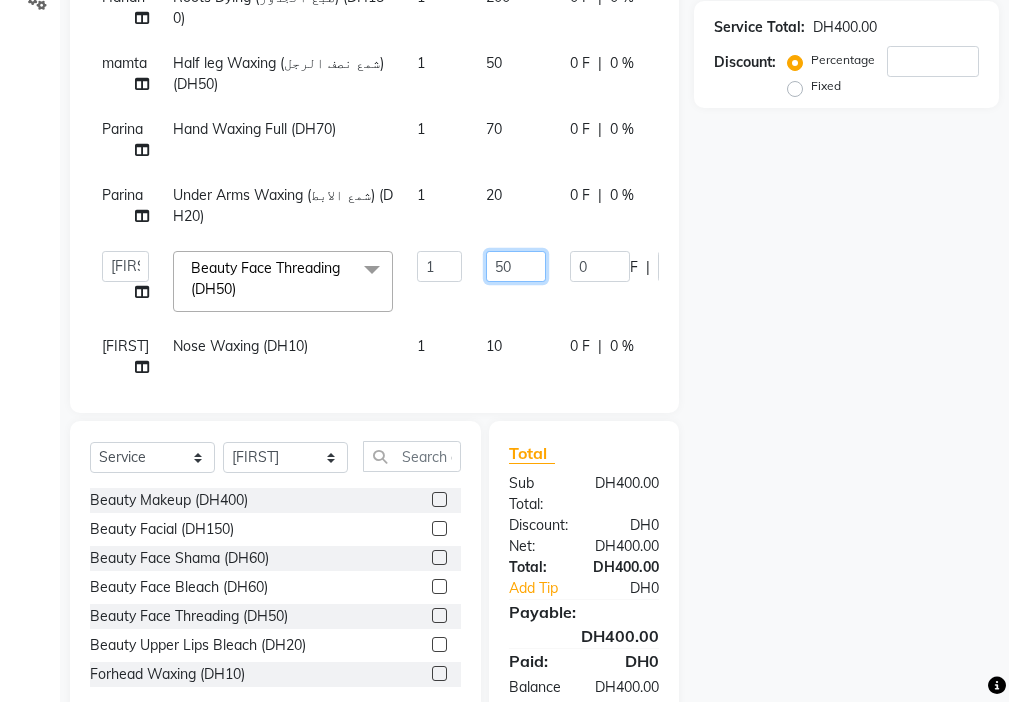 click on "50" 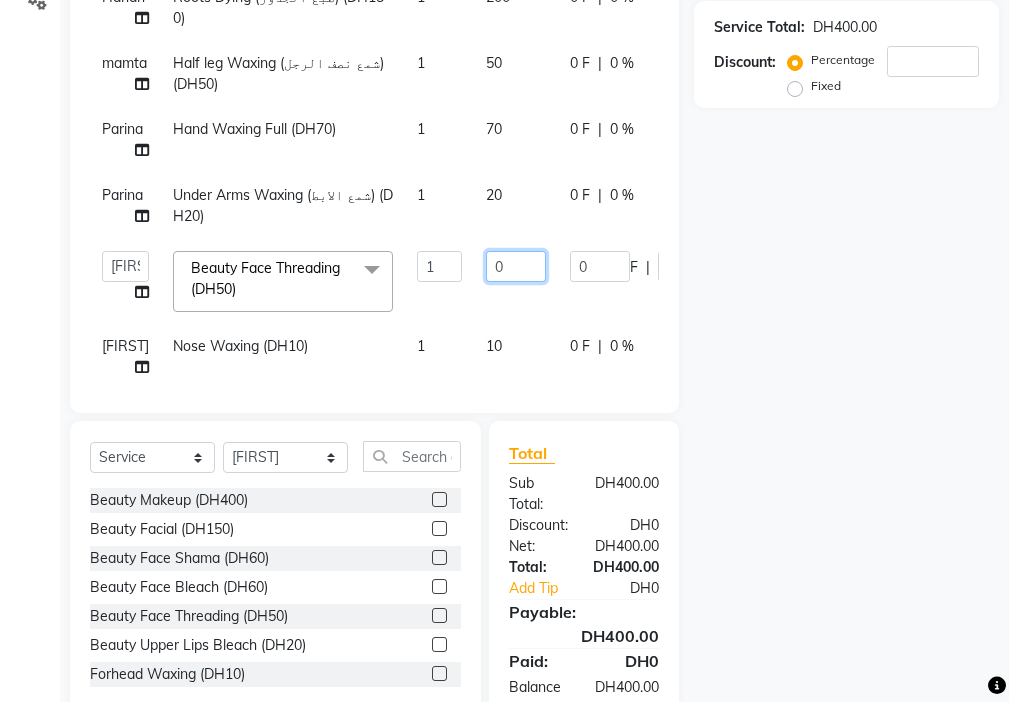 type on "70" 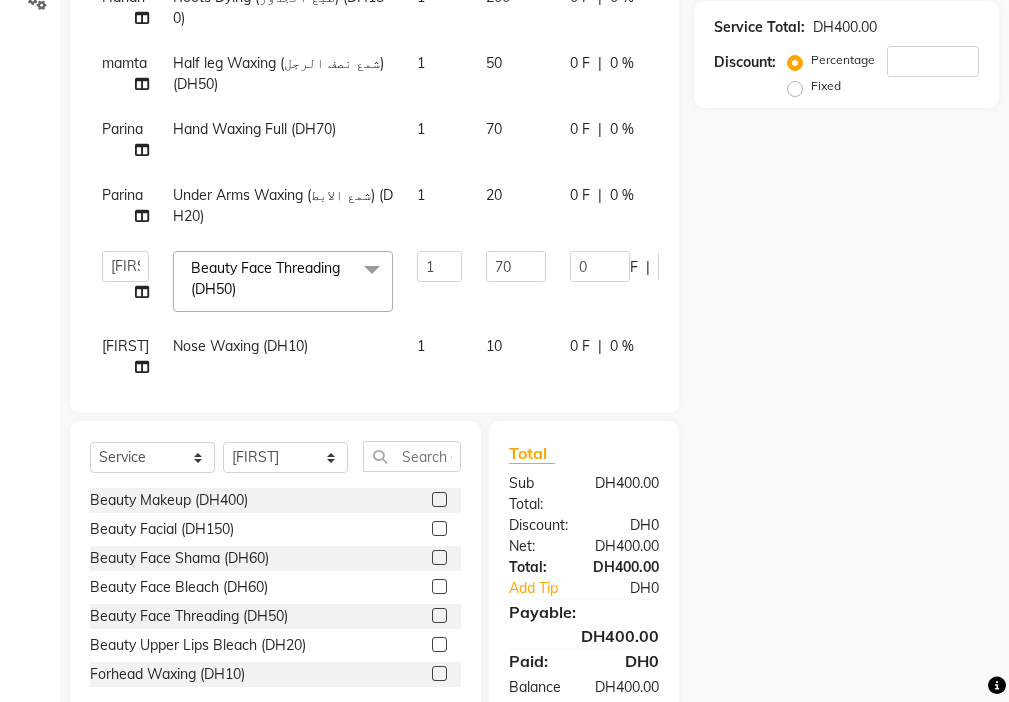 click on "[FIRST]   [FIRST]   [FIRST]   [FIRST]   [FIRST]   [FIRST]   [FIRST]   [FIRST]   [FIRST]   [FIRST]   [FIRST]   [FIRST]   [FIRST]   [FIRST]   [FIRST]   [FIRST]   [FIRST]   [FIRST]  [FIRST] (DH150)  x [PRODUCT] (DH400) [PRODUCT] (DH150) [PRODUCT] (DH60) [PRODUCT] (DH60) [PRODUCT] (DH50) [PRODUCT] (DH20) [PRODUCT] (DH10) [PRODUCT] (DH10) [PRODUCT] (DH10) [PRODUCT] (DH70) [PRODUCT] (DH30) [PRODUCT] (DH150) [PRODUCT] (DH50) [PRODUCT](DH50) [PRODUCT] (DH30) [PRODUCT] (DH50) [PRODUCT] (DH15) [PRODUCT] (DH20) [PRODUCT] (DH80) [PRODUCT] (DH50) [PRODUCT] (DH20) [PRODUCT] (DH200)" 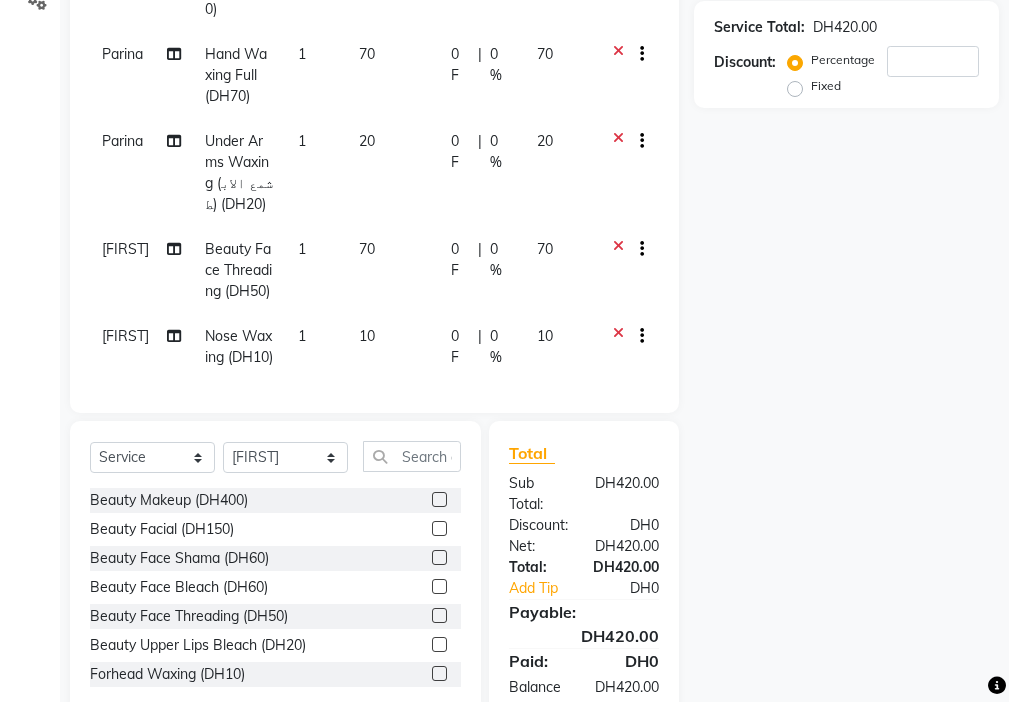 scroll, scrollTop: 240, scrollLeft: 0, axis: vertical 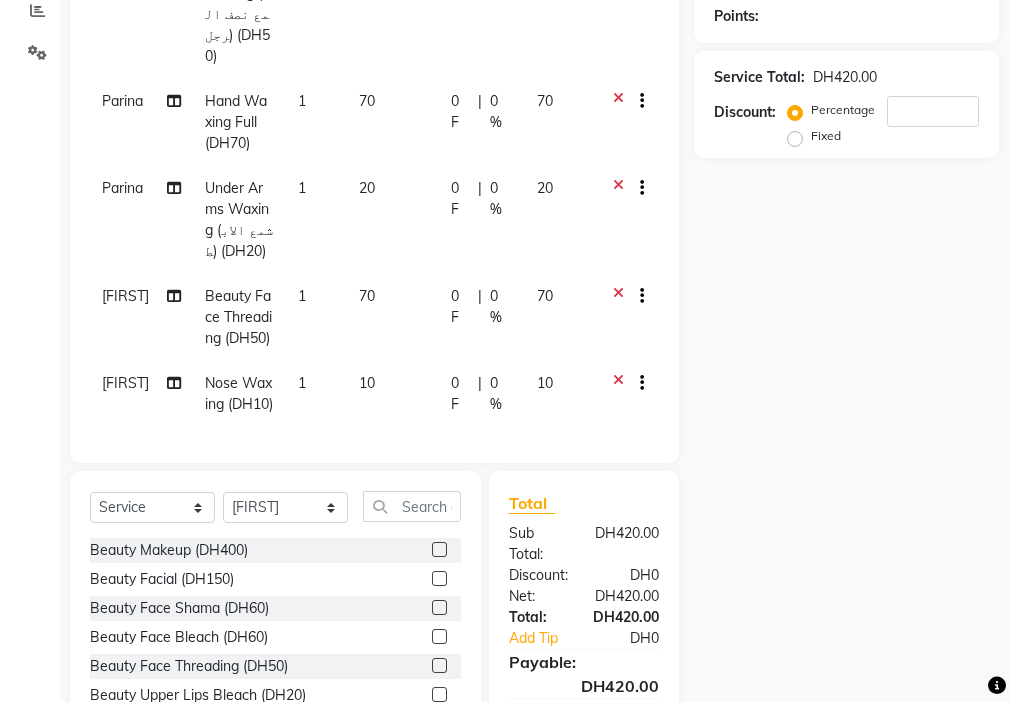 click on "10" 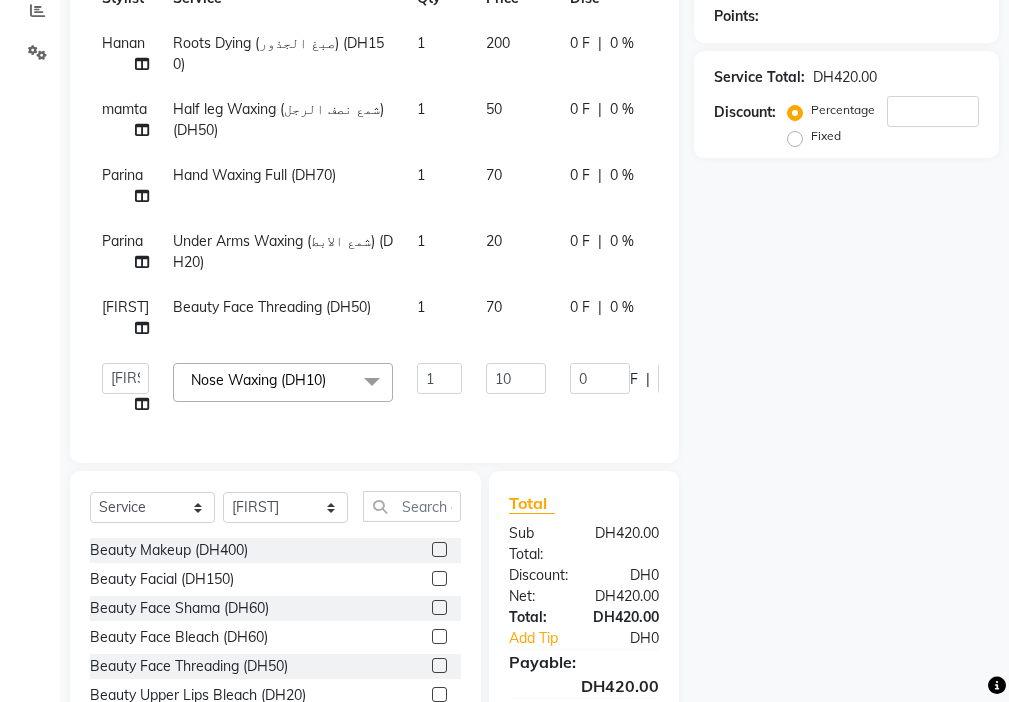 scroll, scrollTop: 19, scrollLeft: 0, axis: vertical 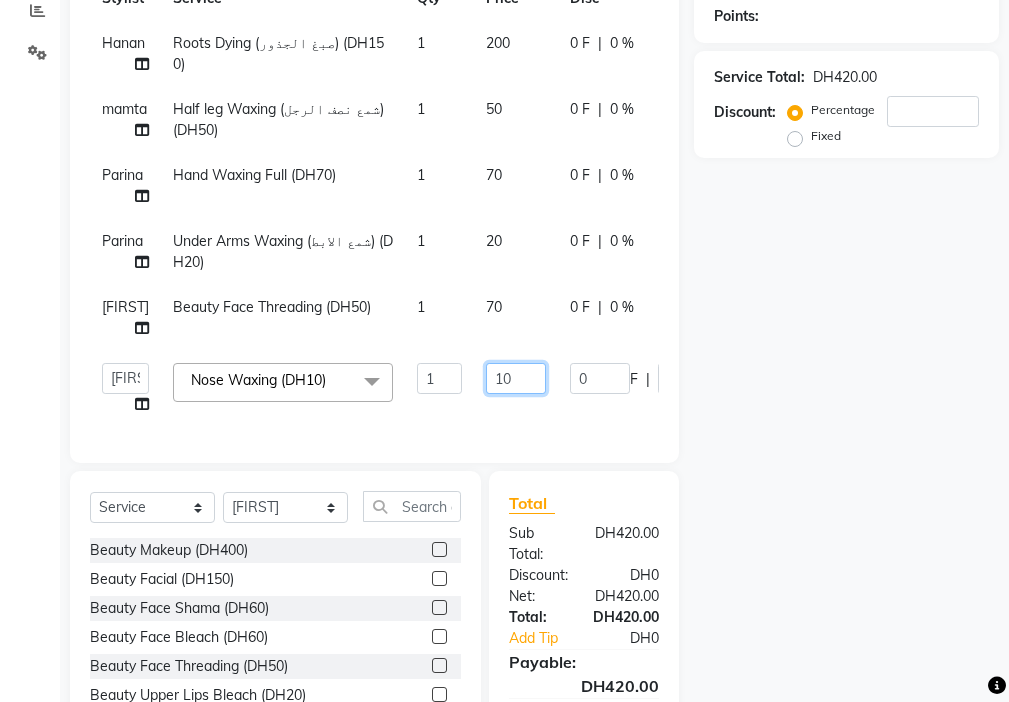 click on "10" 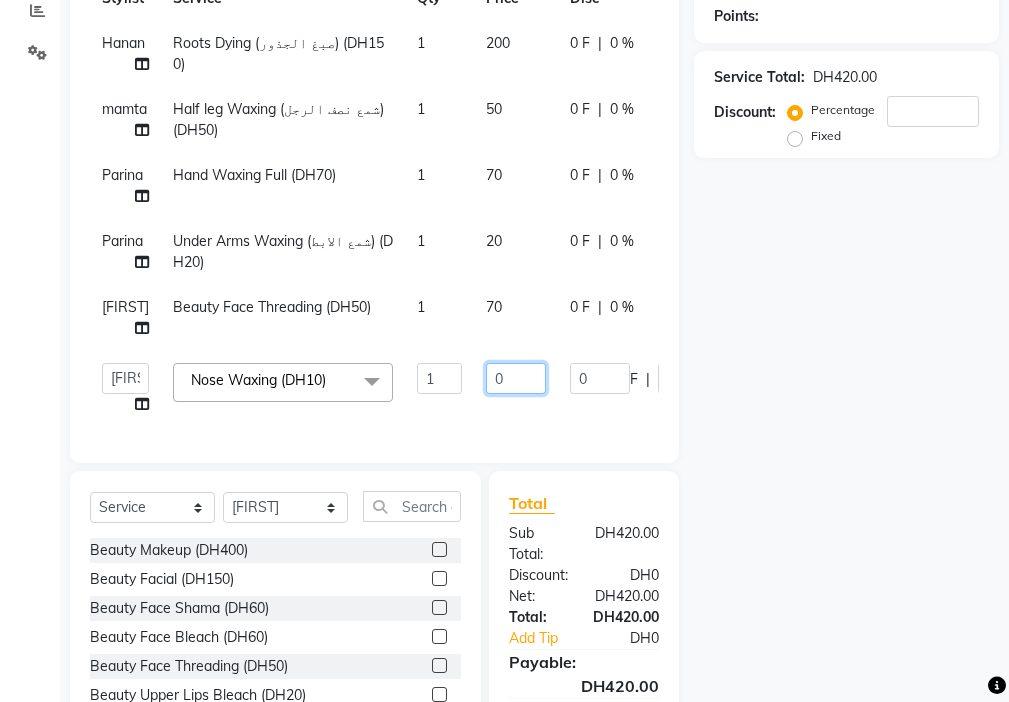 type on "20" 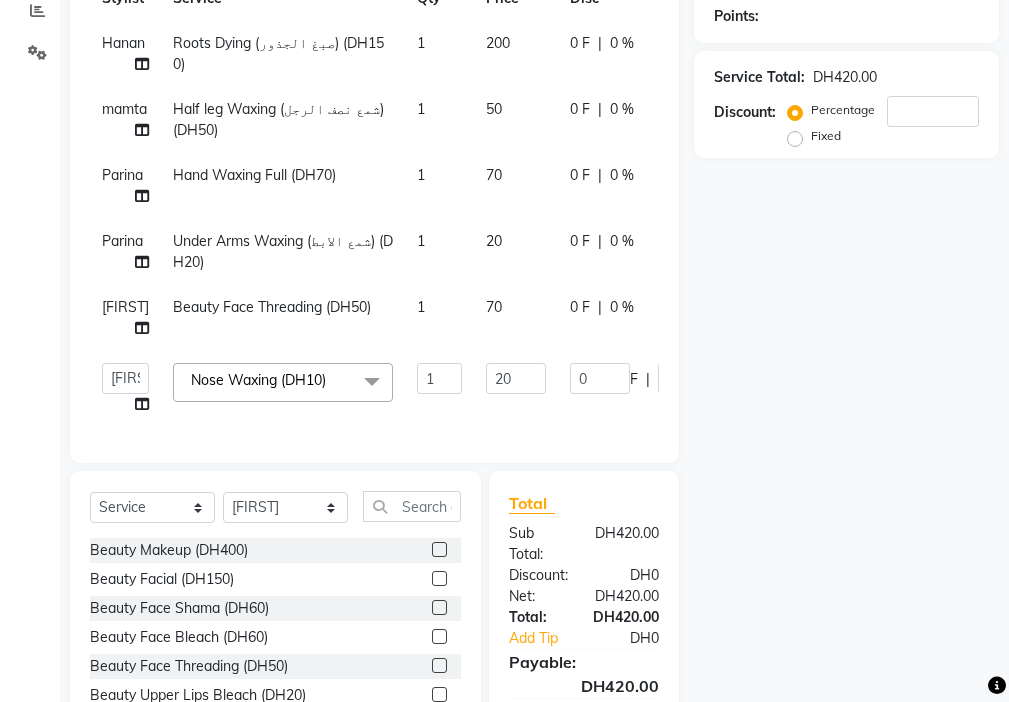 click on "[FIRST] Dying (صبغ الجذور) (DH150) 1 200 0 F | 0 % 200 [FIRST] Half leg Waxing (شمع نصف الرجل) (DH50) 1 50 0 F | 0 % 50 [FIRST] Hand Waxing Full (DH70) 1 70 0 F | 0 % 70 [FIRST] Under Arms Waxing (شمع الابط) (DH20) 1 20 0 F | 0 % 20 [FIRST] [PRODUCT] (DH50) 1 70 0 F | 0 % 70 [FIRST] [FIRST] [FIRST] [FIRST] [FIRST] [FIRST] [FIRST] [FIRST] [FIRST] [FIRST] [FIRST] [FIRST] [FIRST] [FIRST] [FIRST] [FIRST] [FIRST] [FIRST] [PRODUCT] (DH10) x [PRODUCT] (DH400) [PRODUCT] (DH150) [PRODUCT] (DH60) [PRODUCT] (DH60) [PRODUCT] (DH50) [PRODUCT] (DH20) [PRODUCT] (DH10) [PRODUCT] (DH10) [PRODUCT] (DH10) [PRODUCT] (DH70) [PRODUCT] (DH30) [PRODUCT] (DH150) [PRODUCT] (DH50) [PRODUCT](DH50) [PRODUCT] (DH30) [PRODUCT] (DH50) [PRODUCT] (DH15) [PRODUCT] (DH20) [PRODUCT] (DH80) 1 20 0 F |" 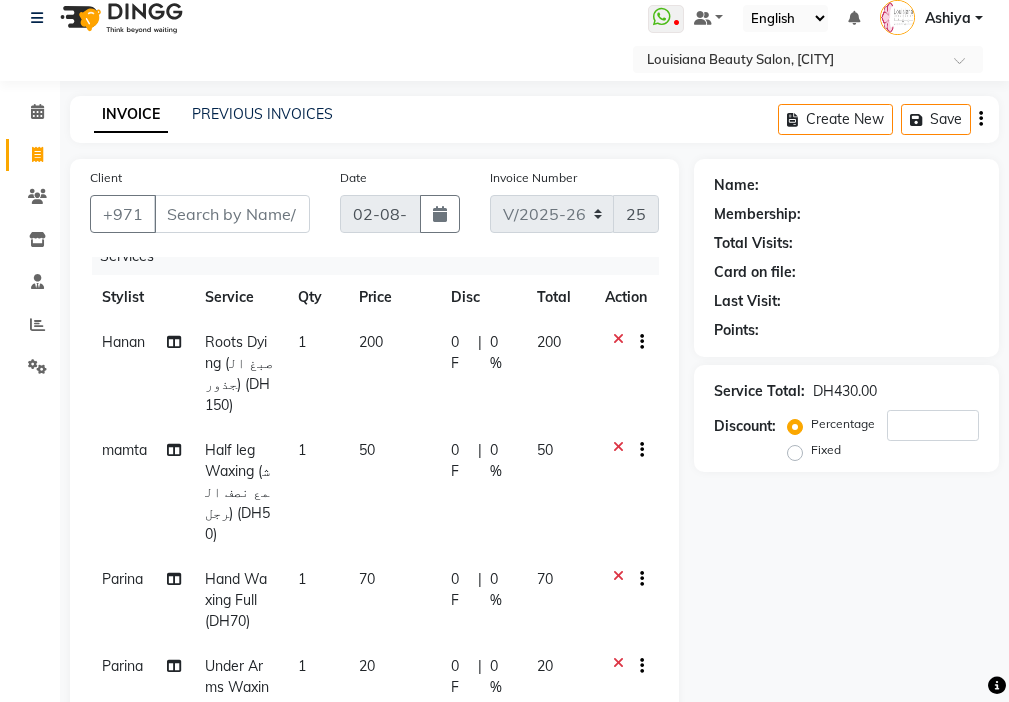 scroll, scrollTop: 9, scrollLeft: 0, axis: vertical 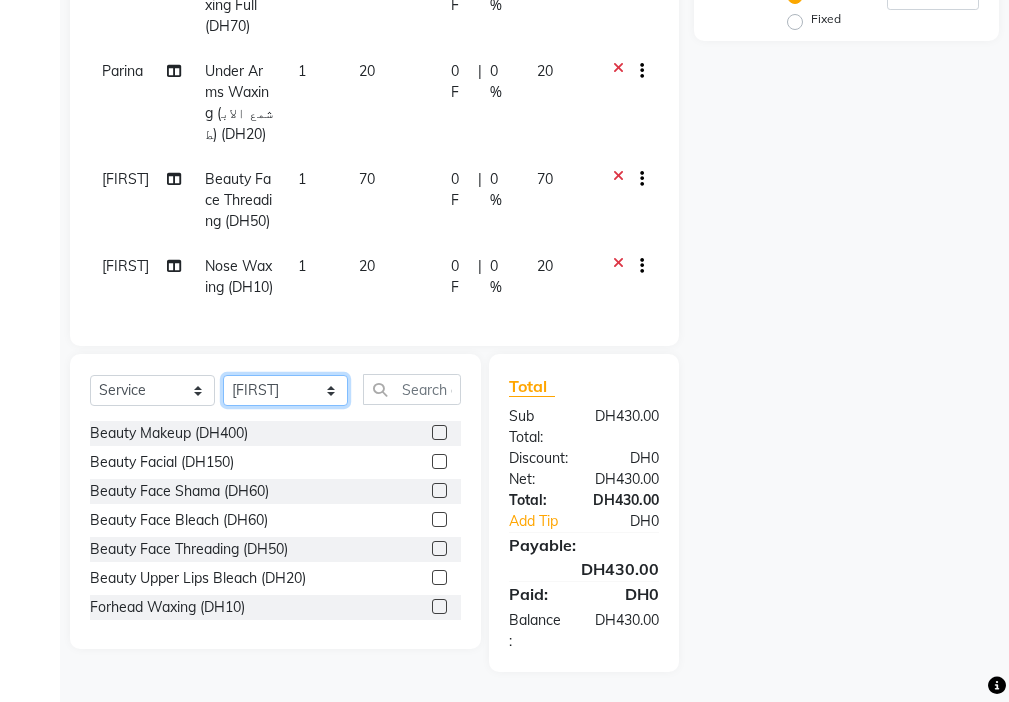 click on "Select Stylist [FIRST] [FIRST] [FIRST] [FIRST] [FIRST] [FIRST] [FIRST] [FIRST] [FIRST] [FIRST] [FIRST] [FIRST] [FIRST] [FIRST] [FIRST] [FIRST] [FIRST] [FIRST]" 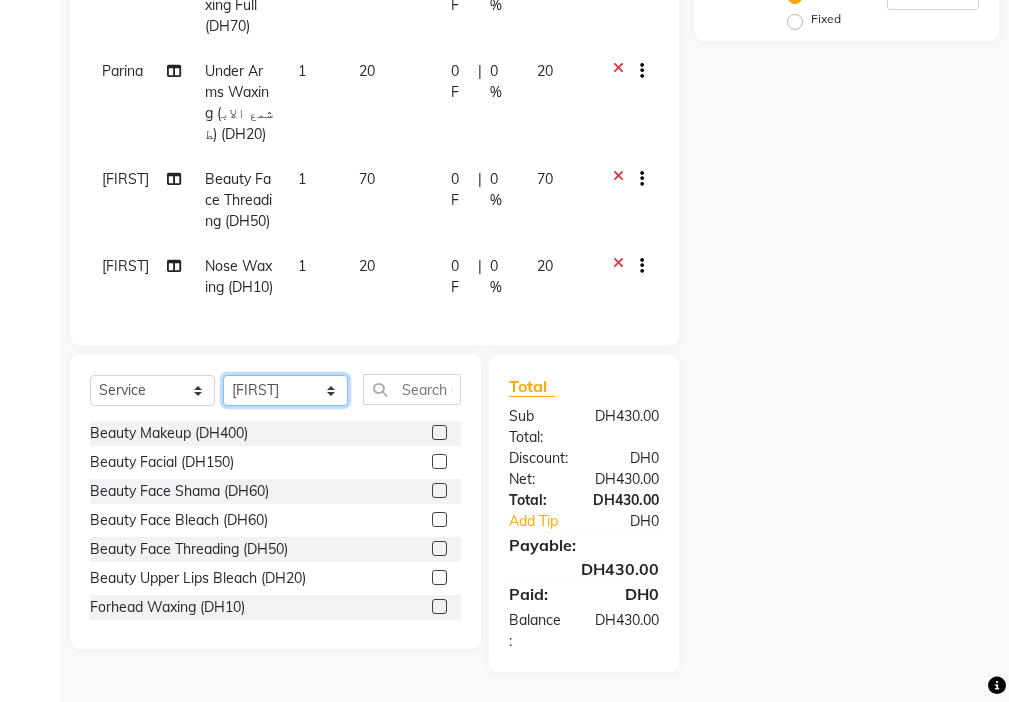 click on "Select Stylist [FIRST] [FIRST] [FIRST] [FIRST] [FIRST] [FIRST] [FIRST] [FIRST] [FIRST] [FIRST] [FIRST] [FIRST] [FIRST] [FIRST] [FIRST] [FIRST] [FIRST] [FIRST]" 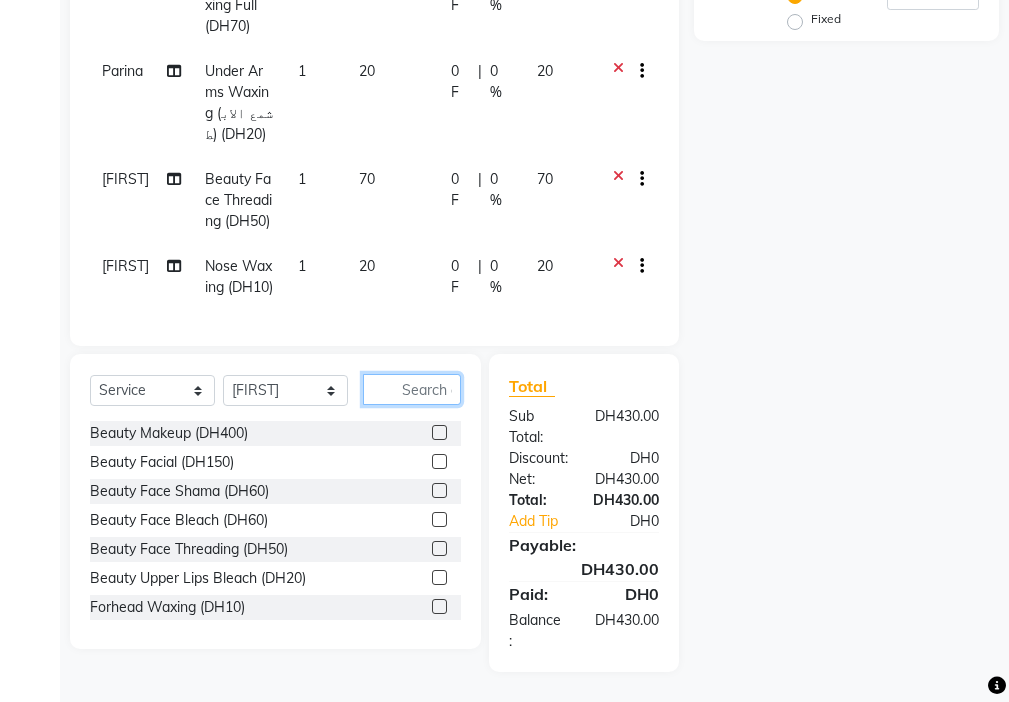 click 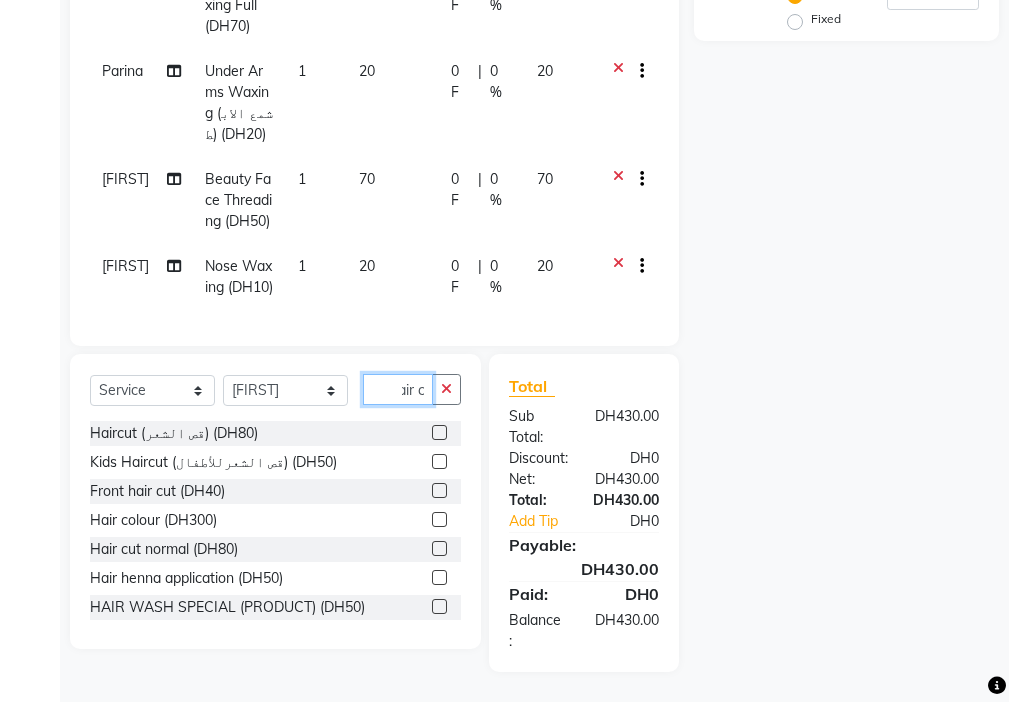 scroll, scrollTop: 0, scrollLeft: 20, axis: horizontal 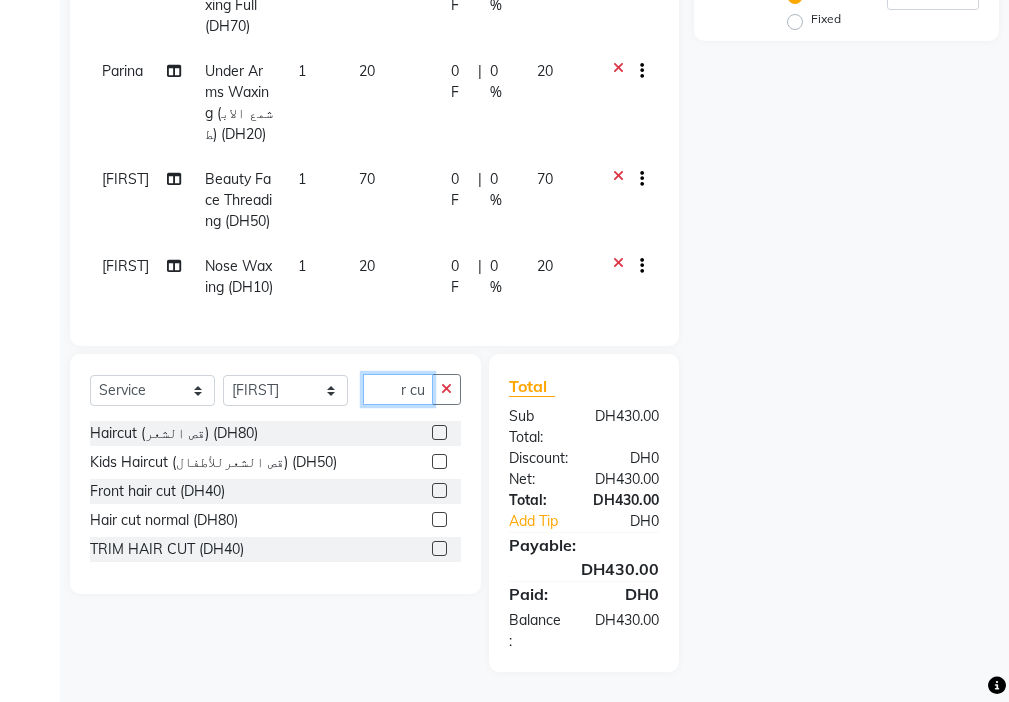 type on "hair cu" 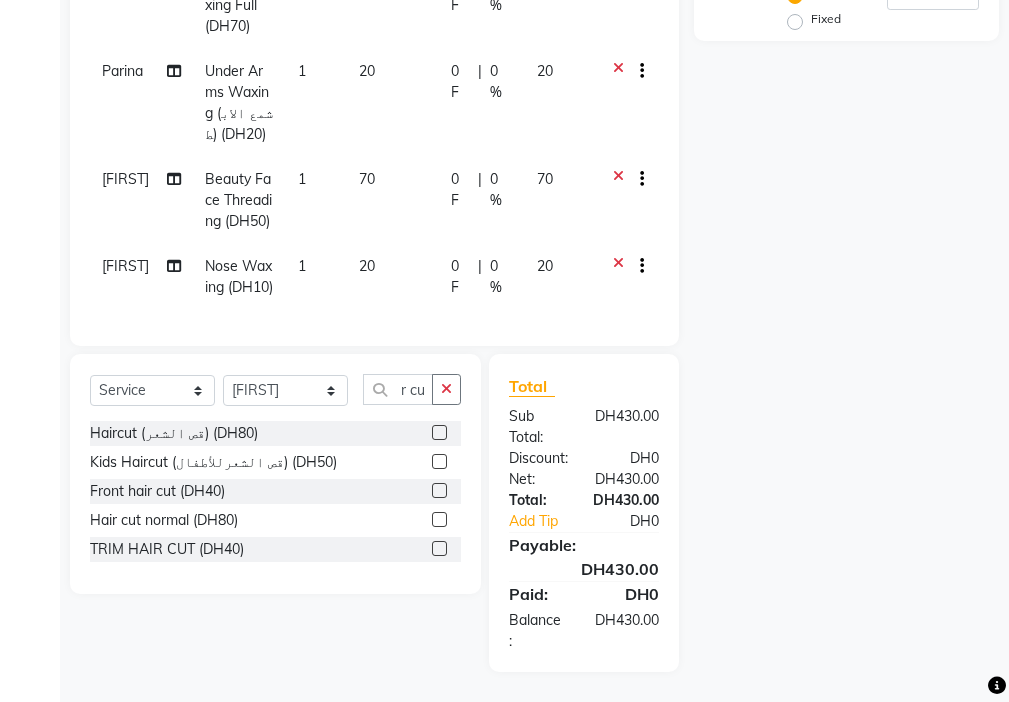 click 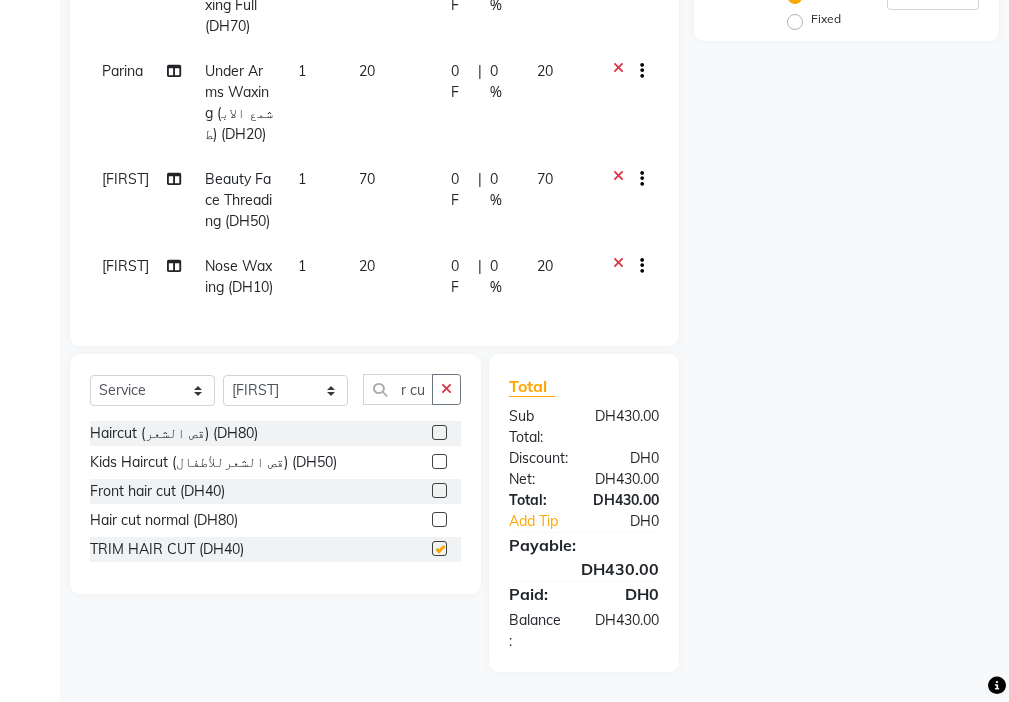 scroll, scrollTop: 0, scrollLeft: 0, axis: both 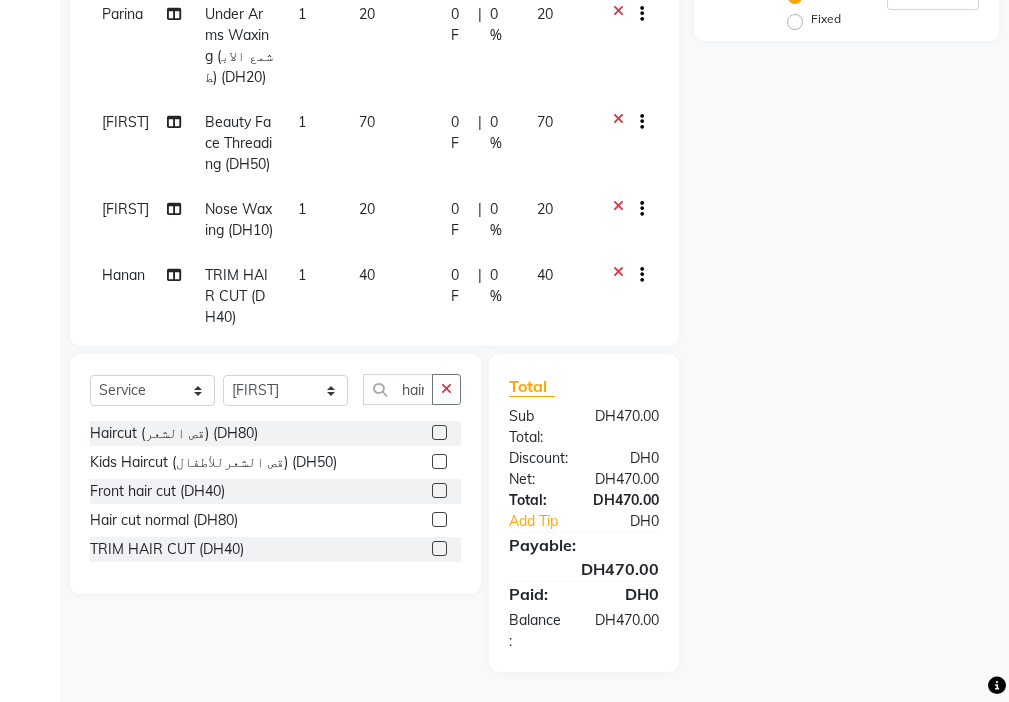 checkbox on "false" 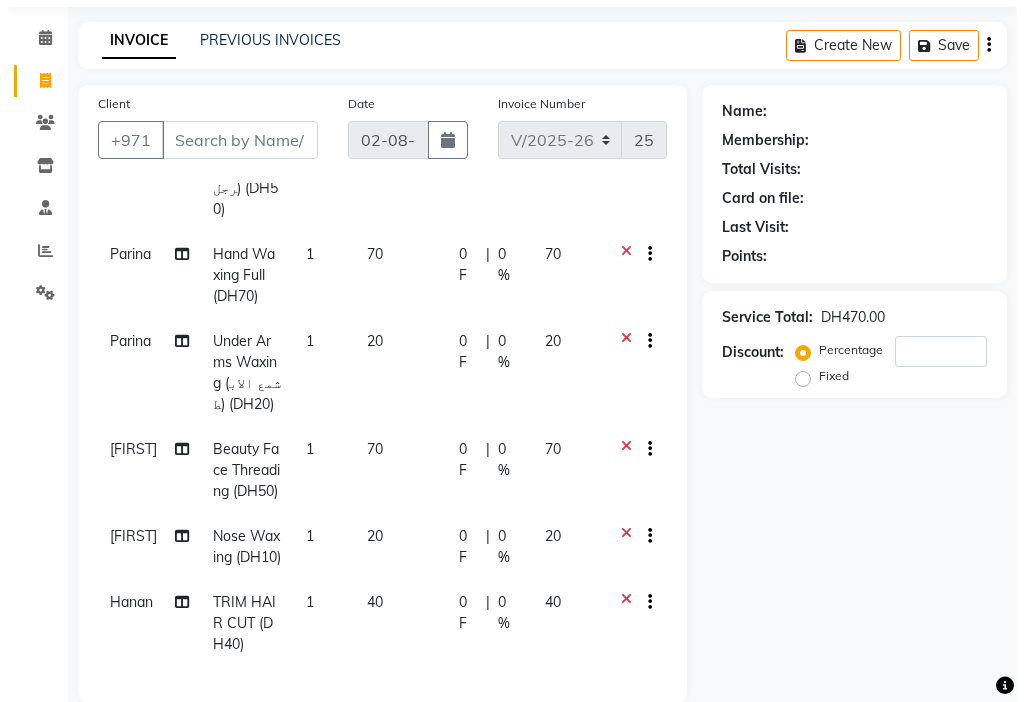 scroll, scrollTop: 90, scrollLeft: 0, axis: vertical 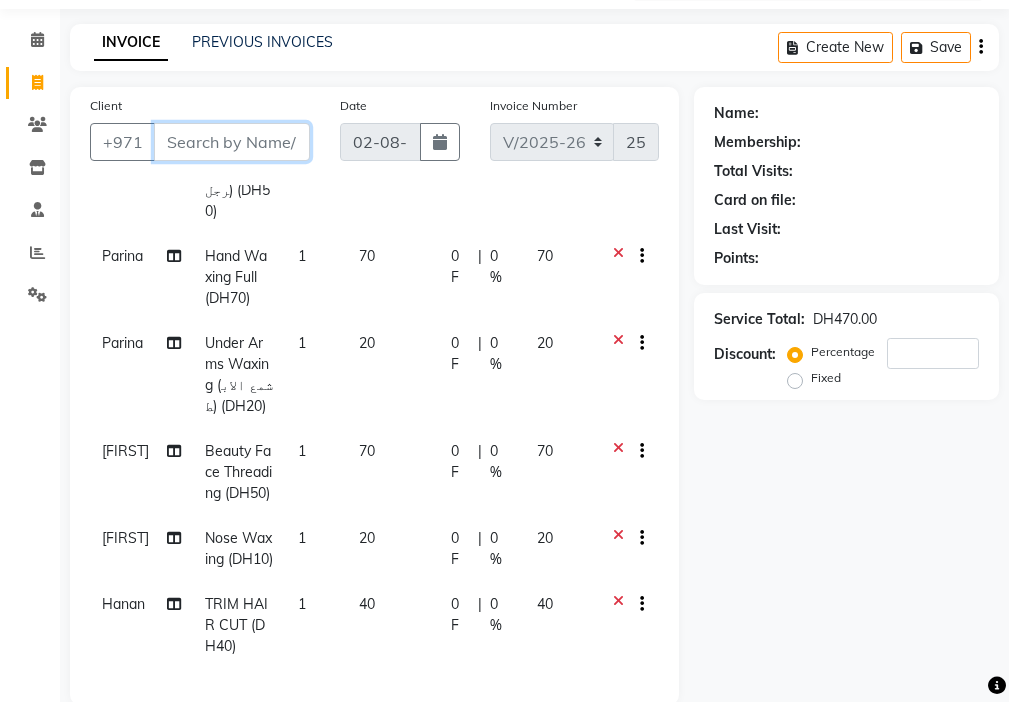 click on "Client" at bounding box center [232, 142] 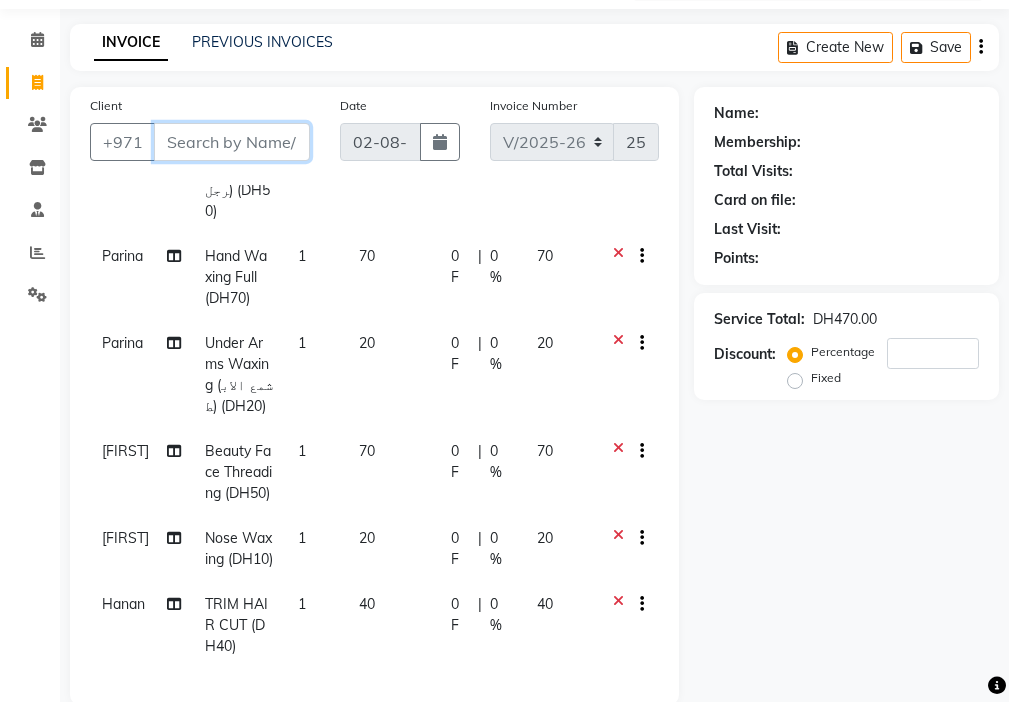 type on "5" 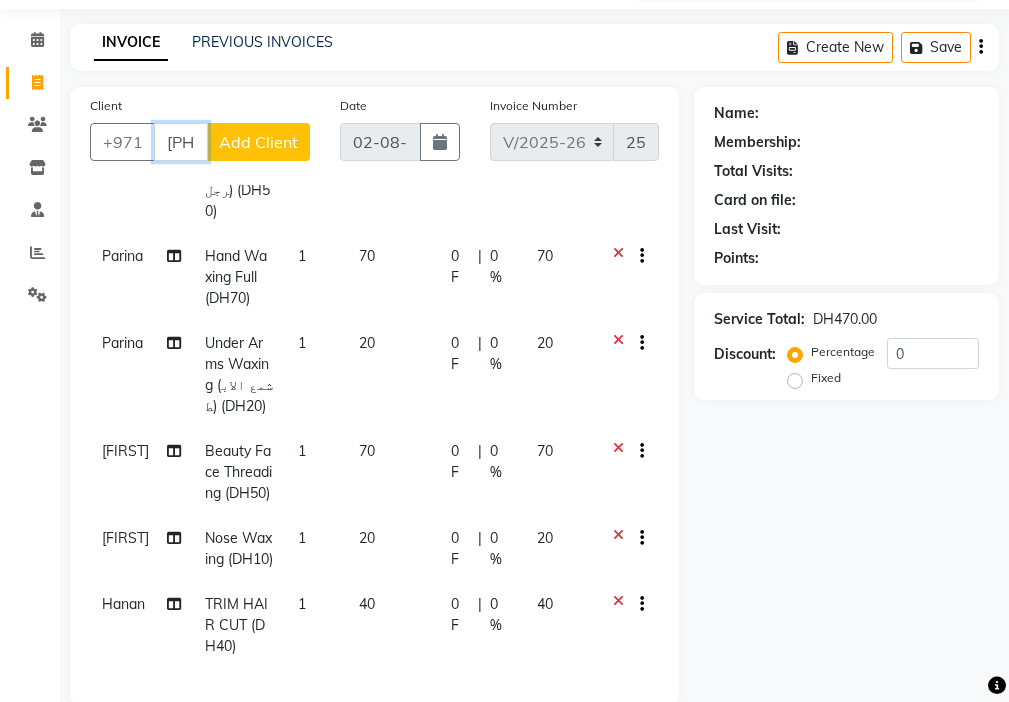 type on "[PHONE]" 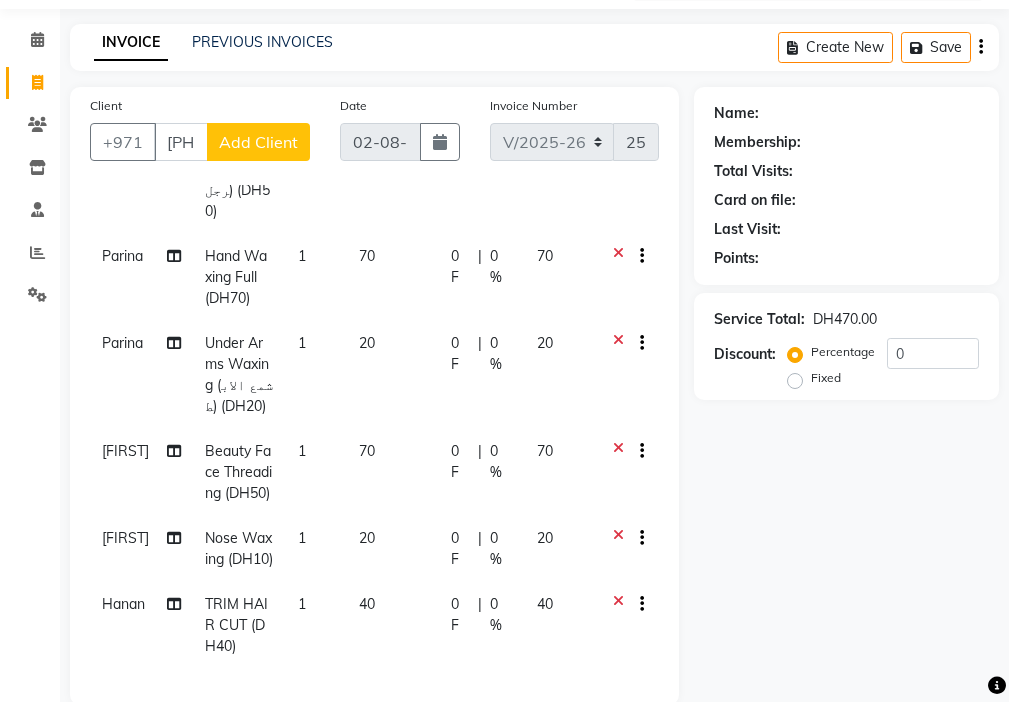 click on "Add Client" 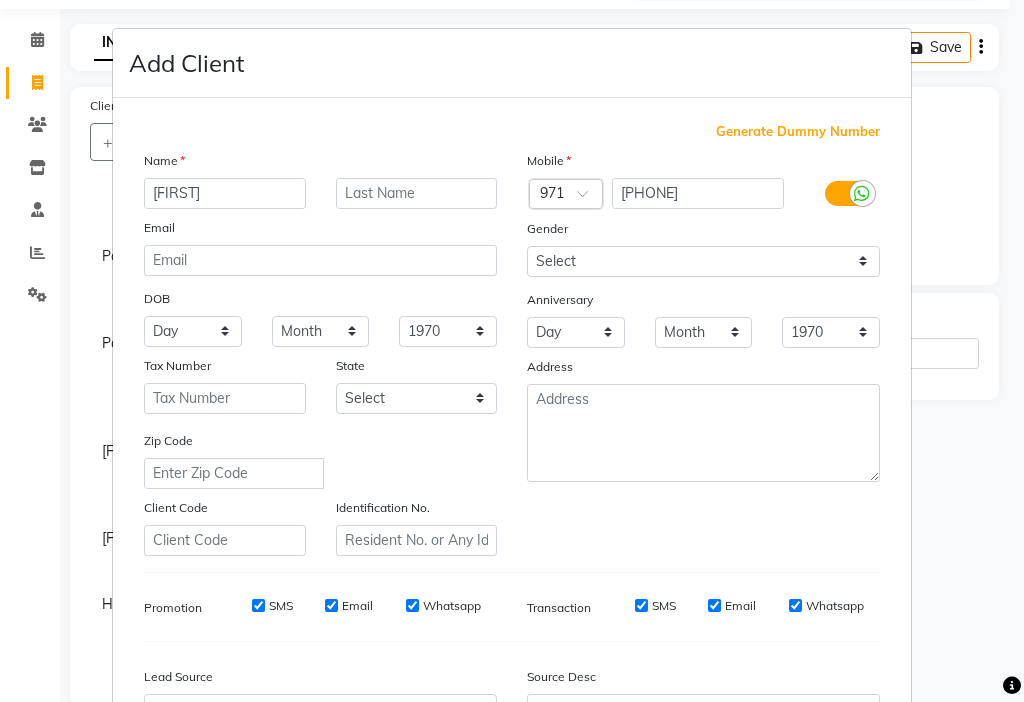 type on "[FIRST]" 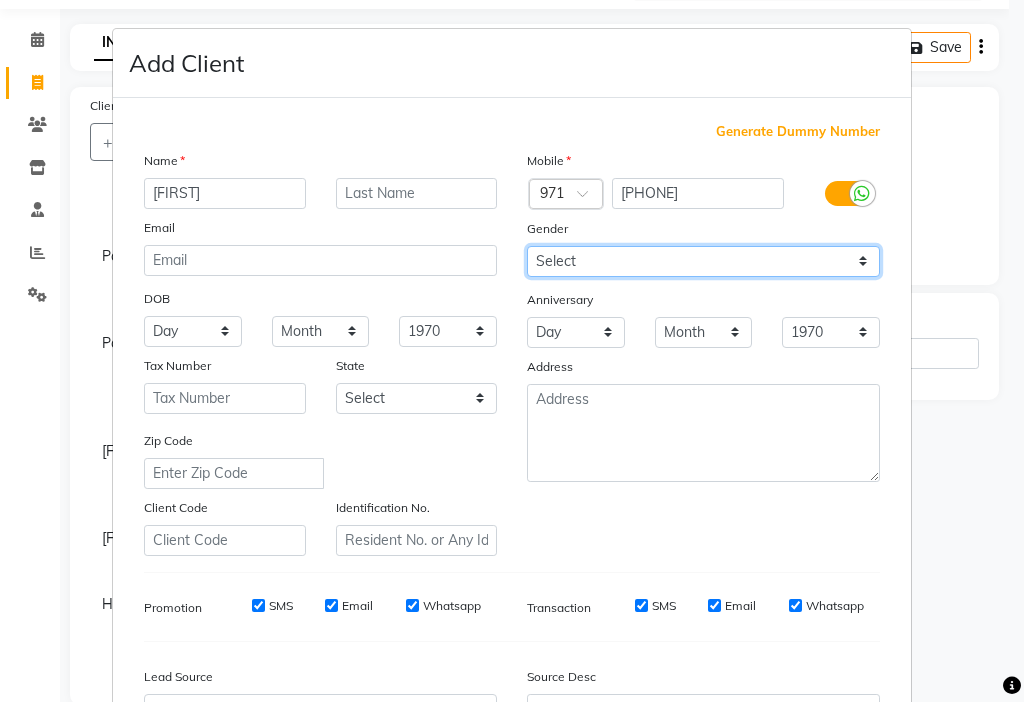 click on "Select Male Female Other Prefer Not To Say" at bounding box center (703, 261) 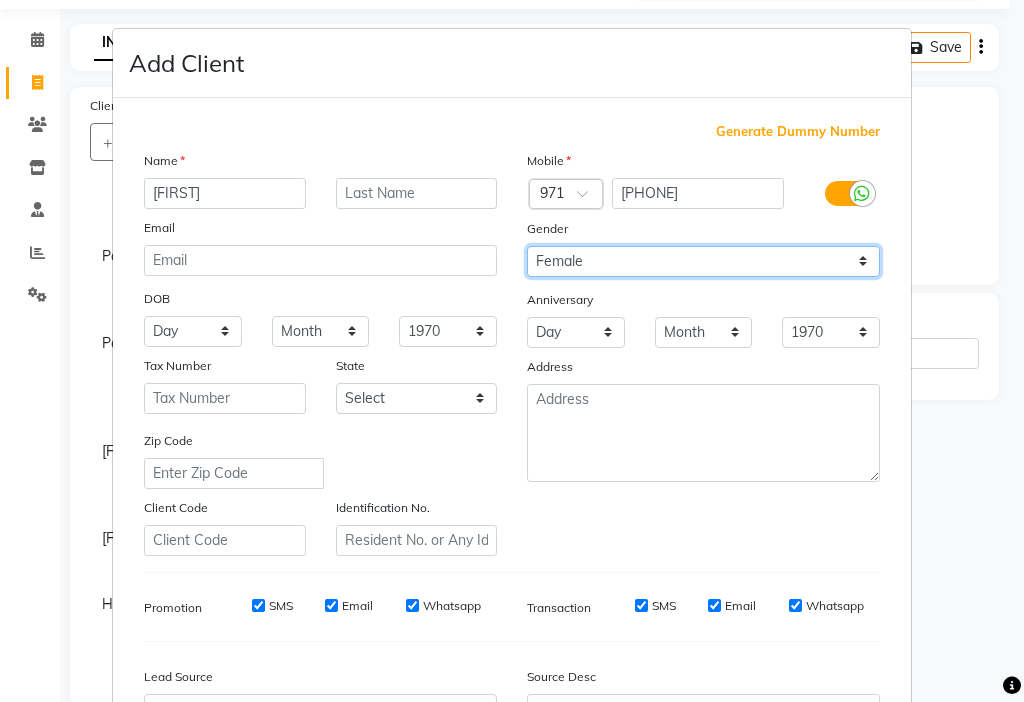 click on "Select Male Female Other Prefer Not To Say" at bounding box center [703, 261] 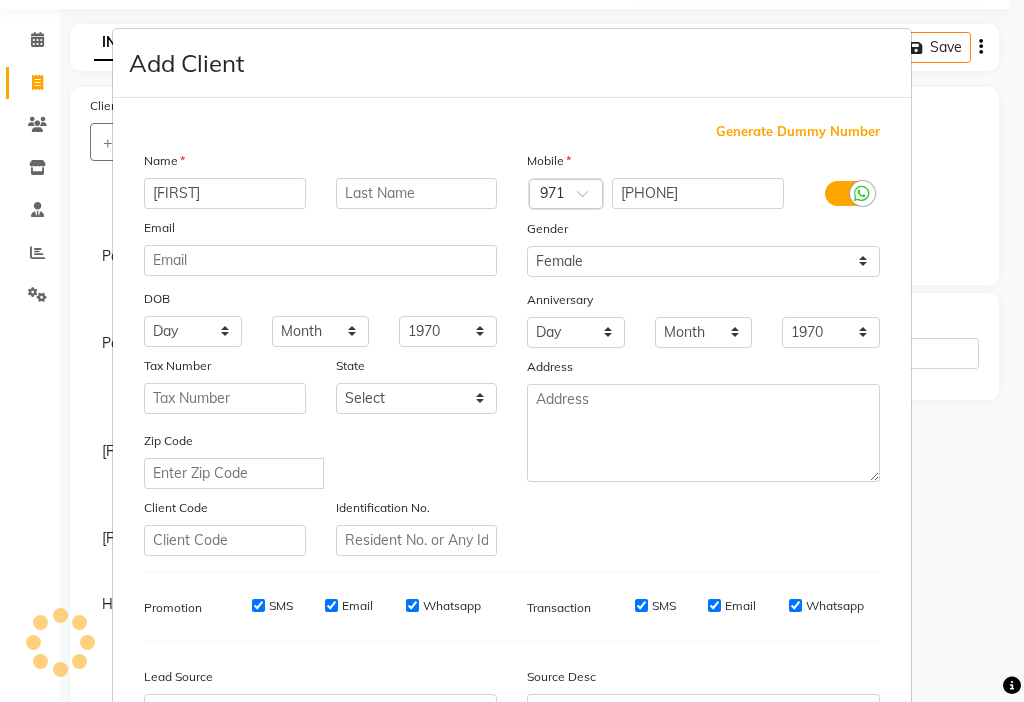 click on "SMS" at bounding box center [281, 606] 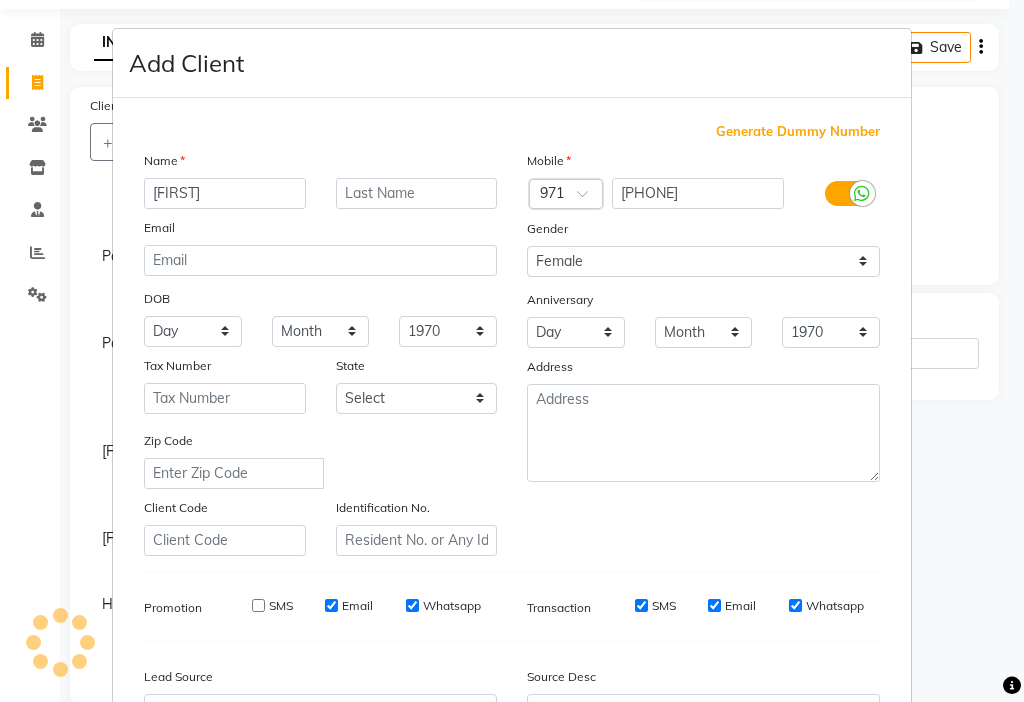 click on "Email" at bounding box center (331, 605) 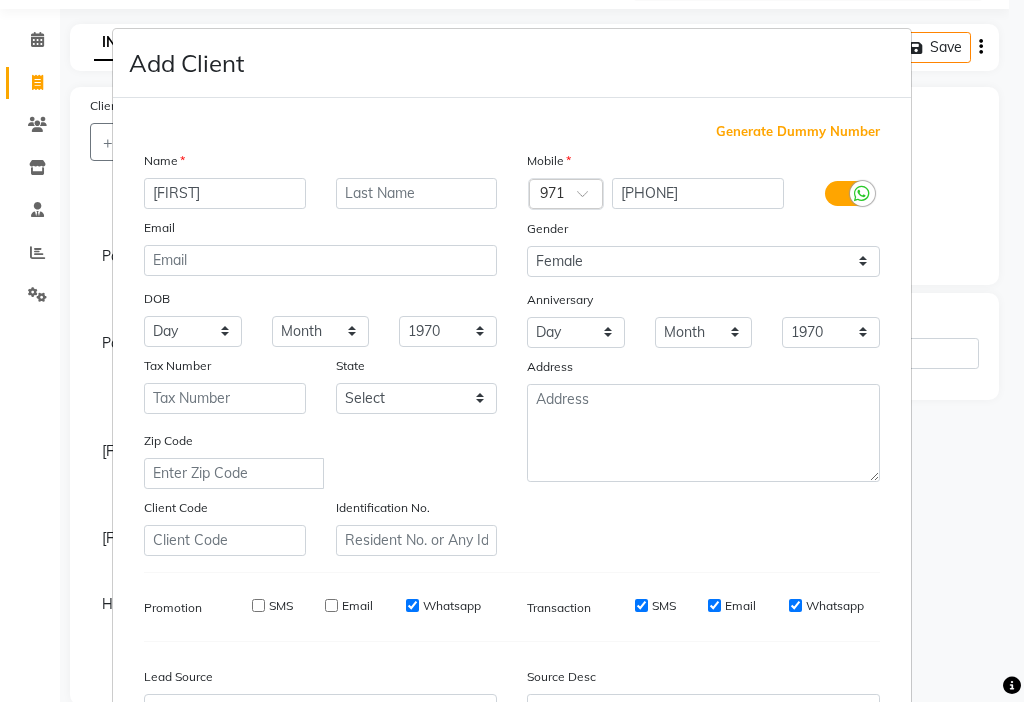 click on "SMS" at bounding box center [641, 605] 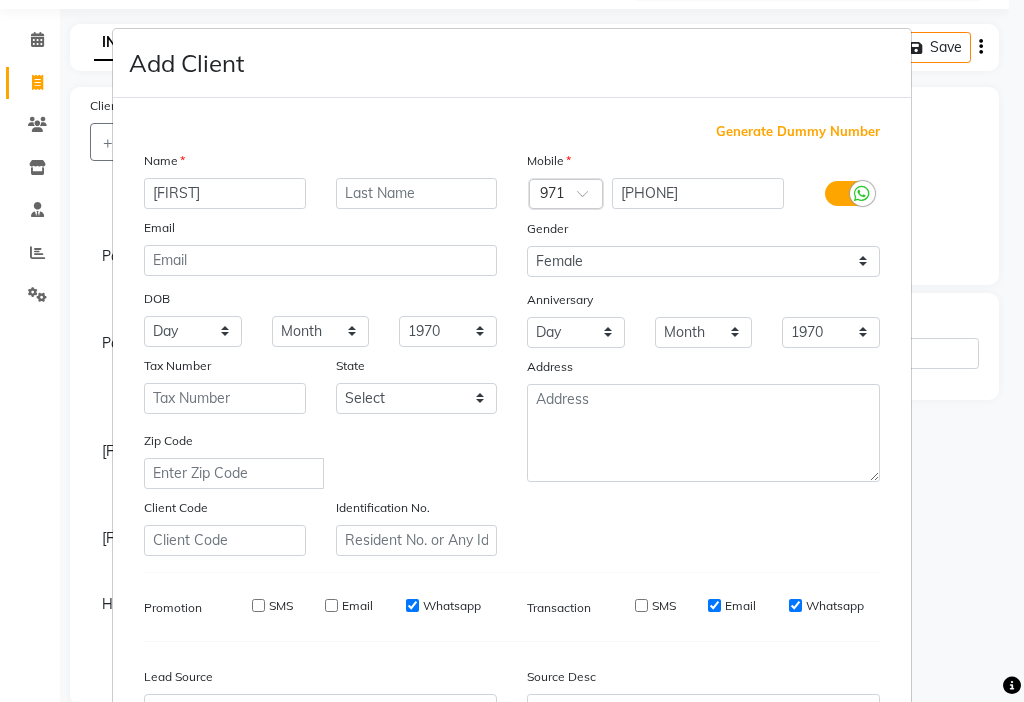 click on "Email" at bounding box center (714, 605) 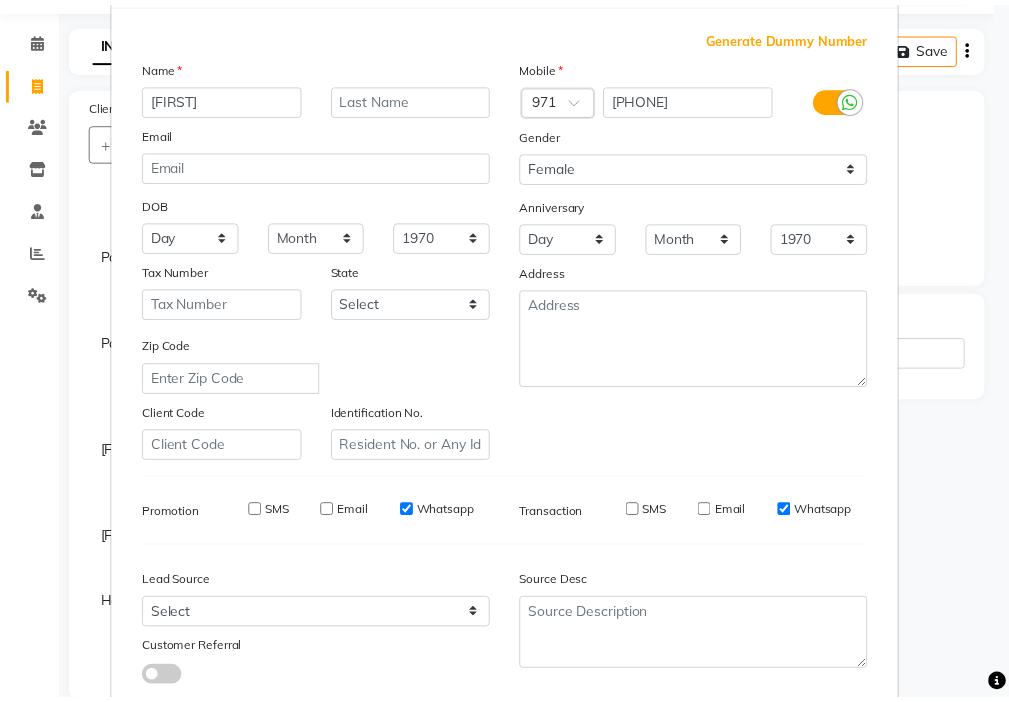 scroll, scrollTop: 221, scrollLeft: 0, axis: vertical 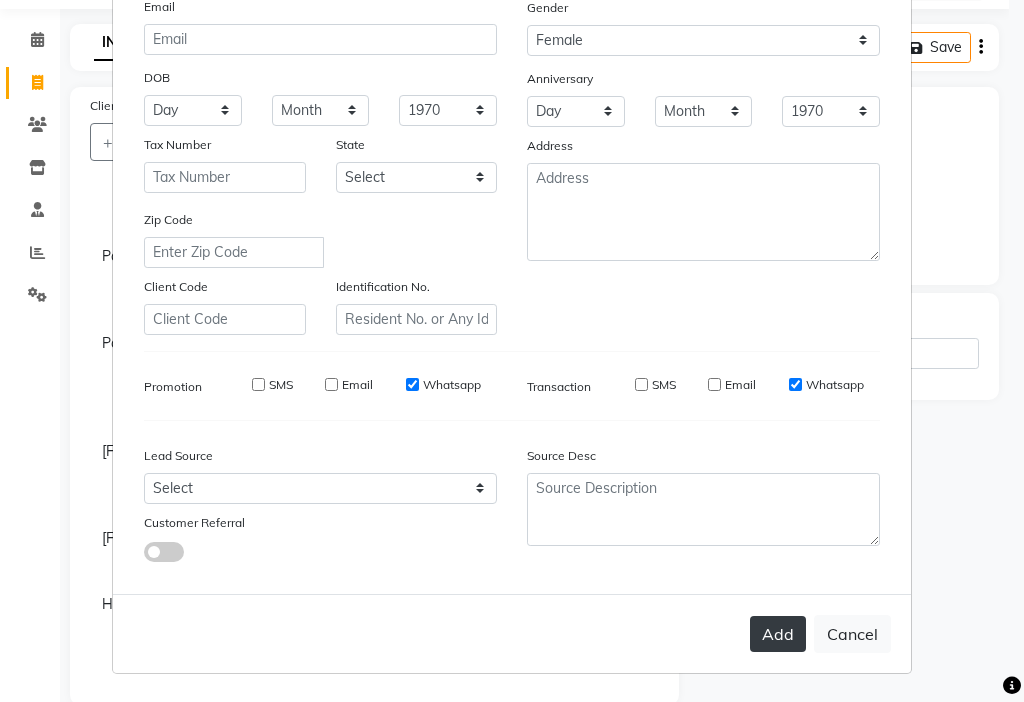 click on "Add" at bounding box center [778, 634] 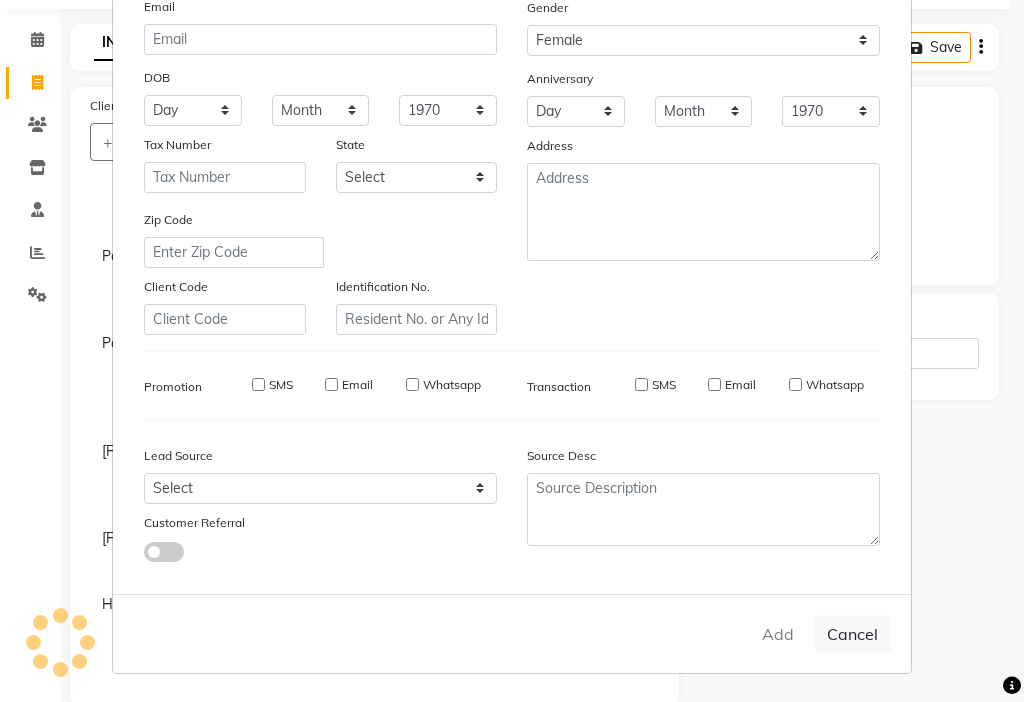 type 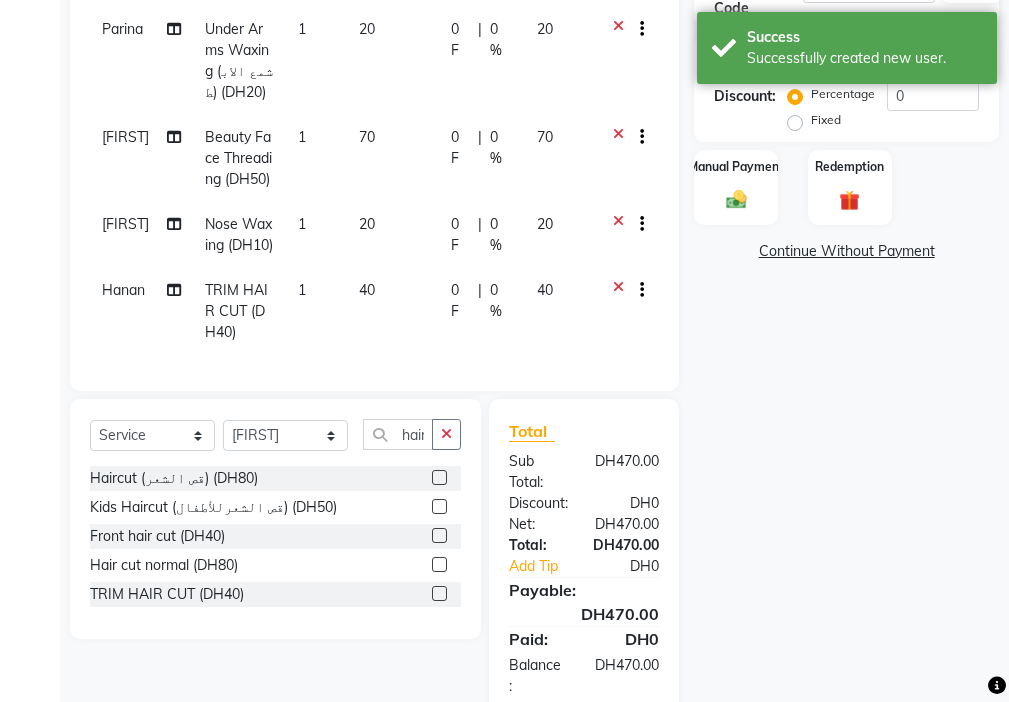 scroll, scrollTop: 449, scrollLeft: 0, axis: vertical 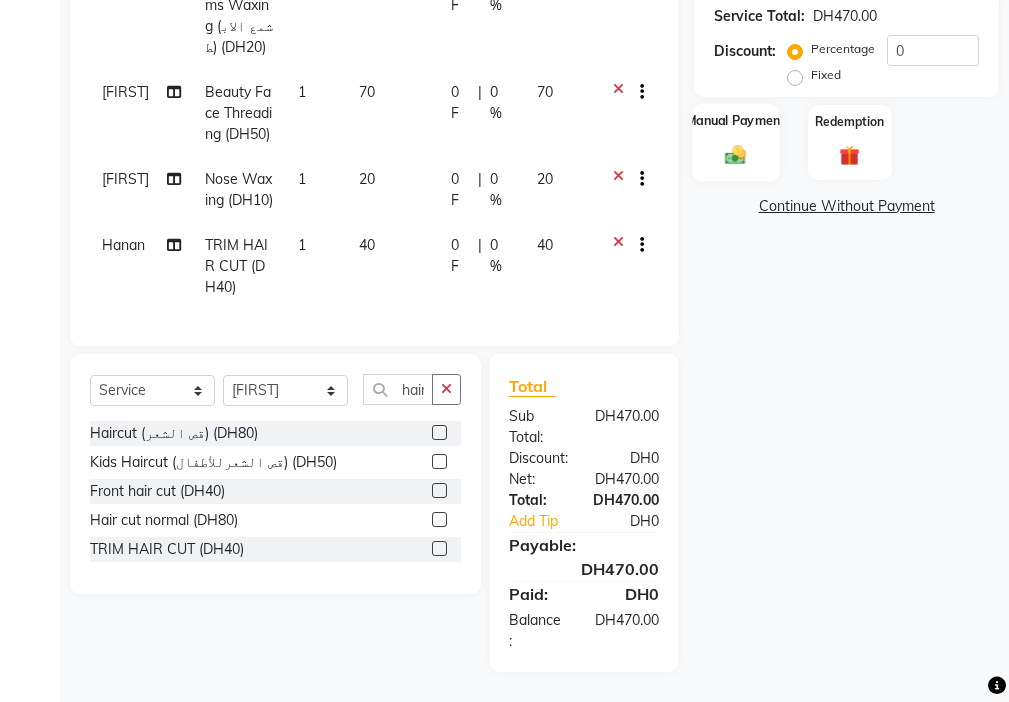 click on "Manual Payment" 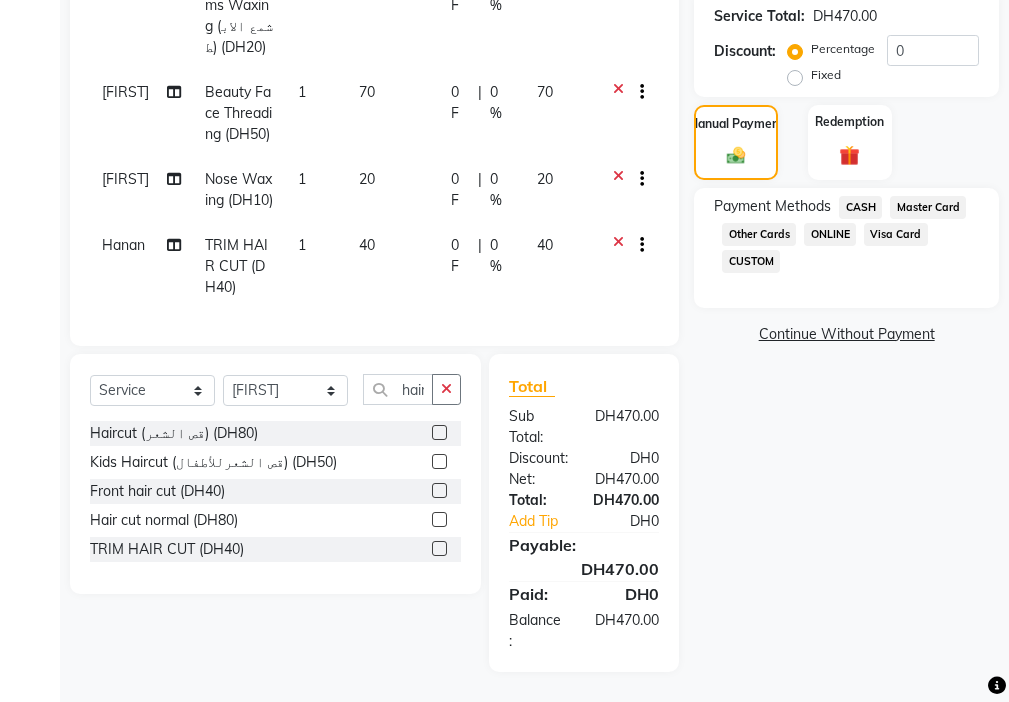 click on "Visa Card" 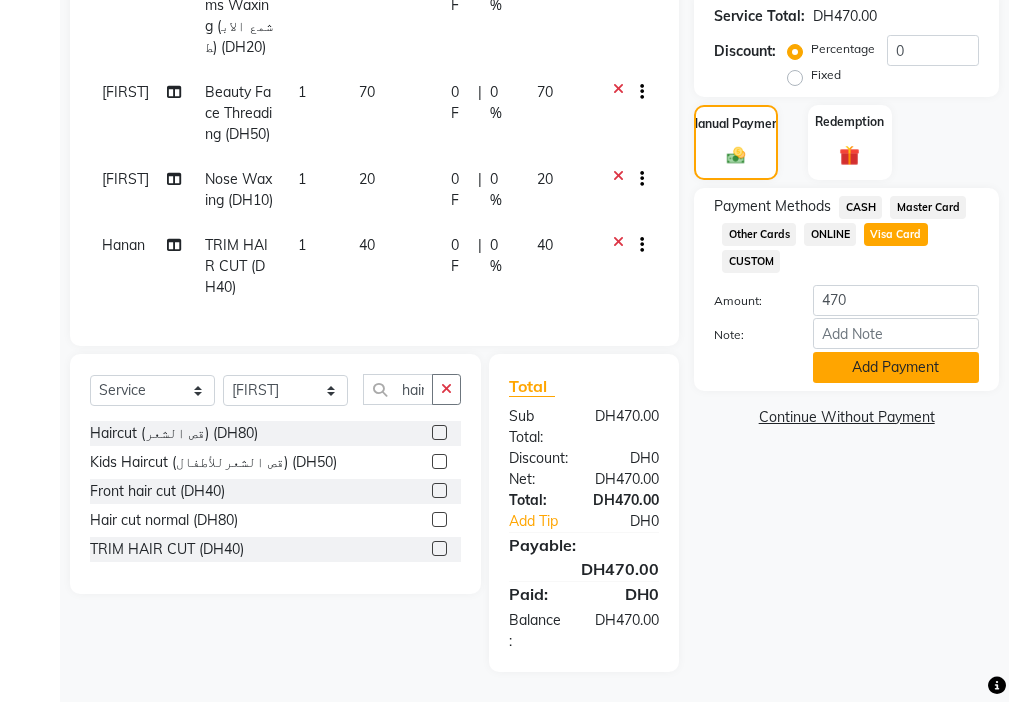 click on "Add Payment" 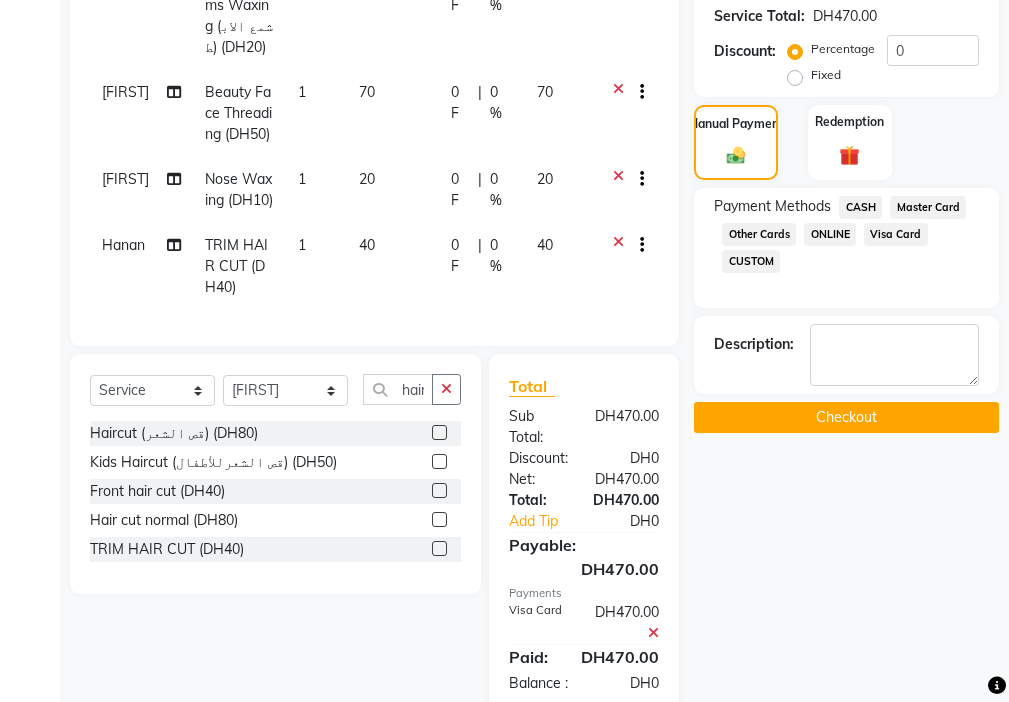 click on "Checkout" 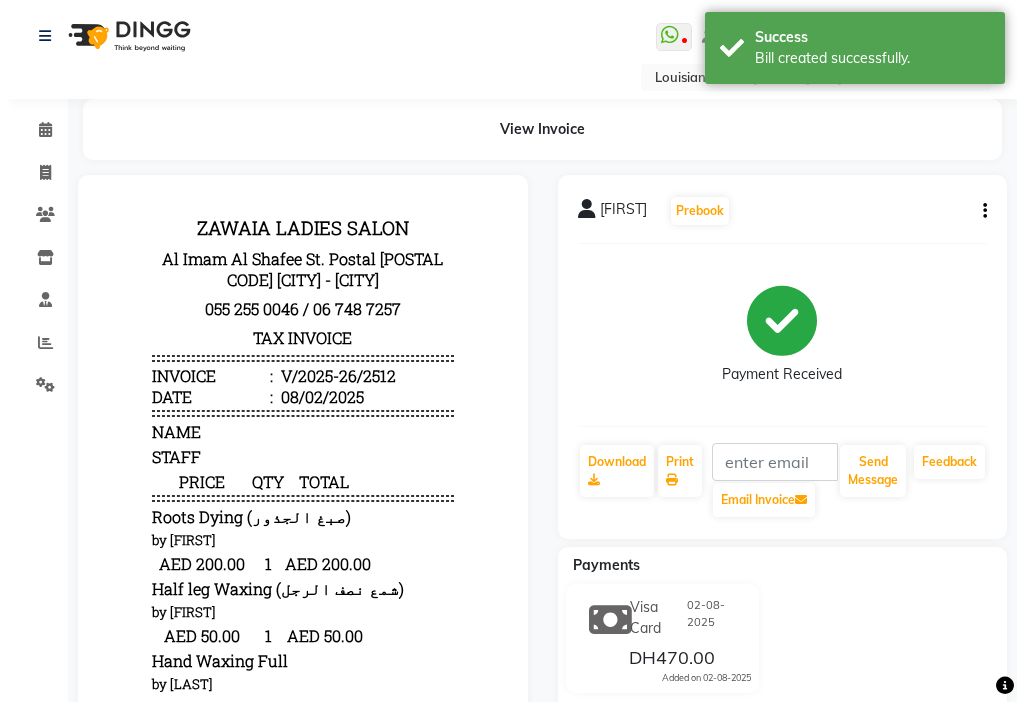 scroll, scrollTop: 0, scrollLeft: 0, axis: both 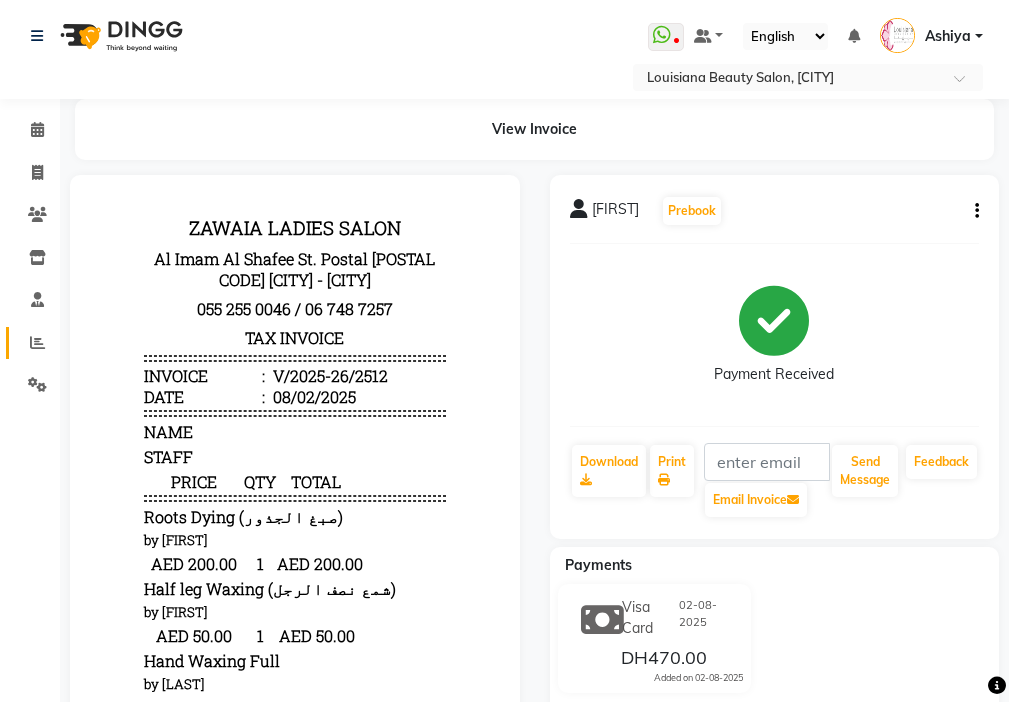 click 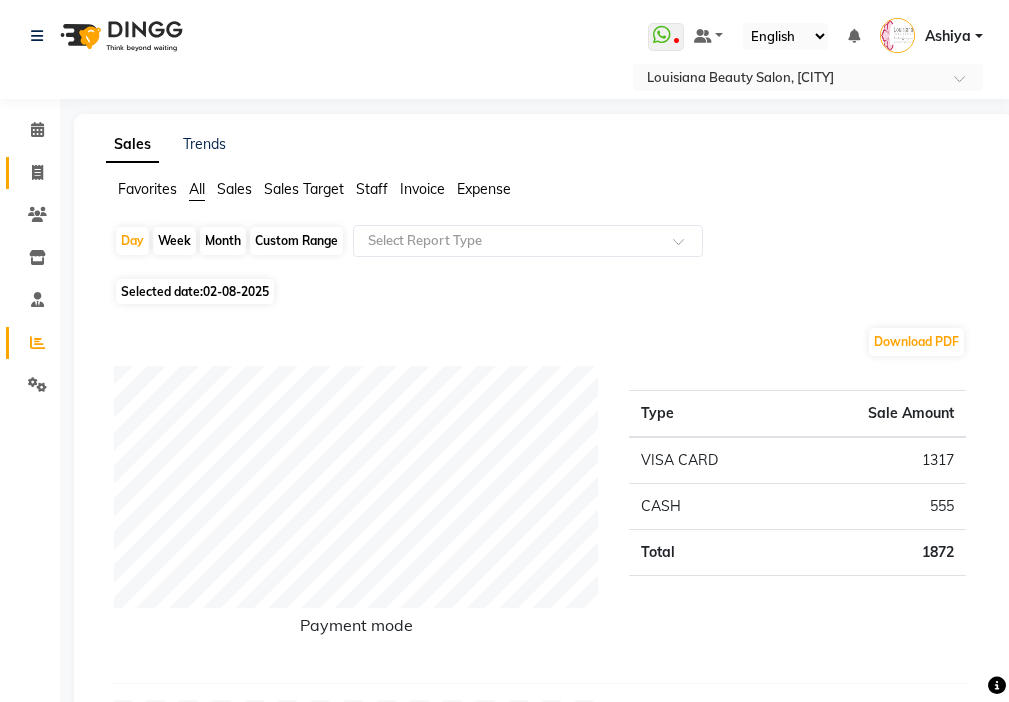 click 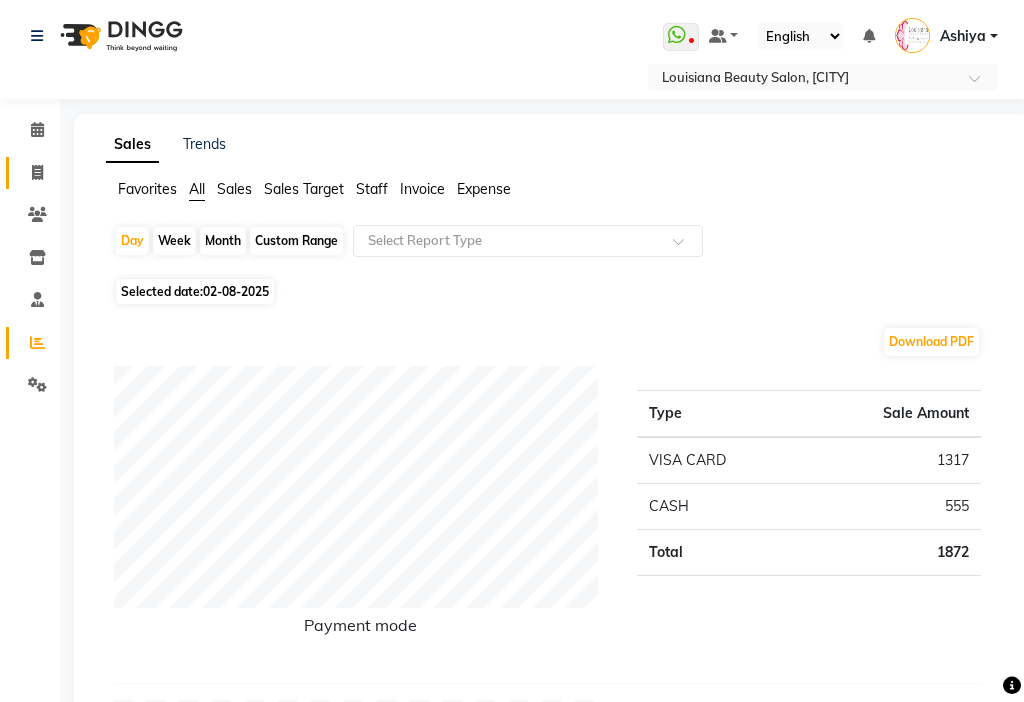 select on "service" 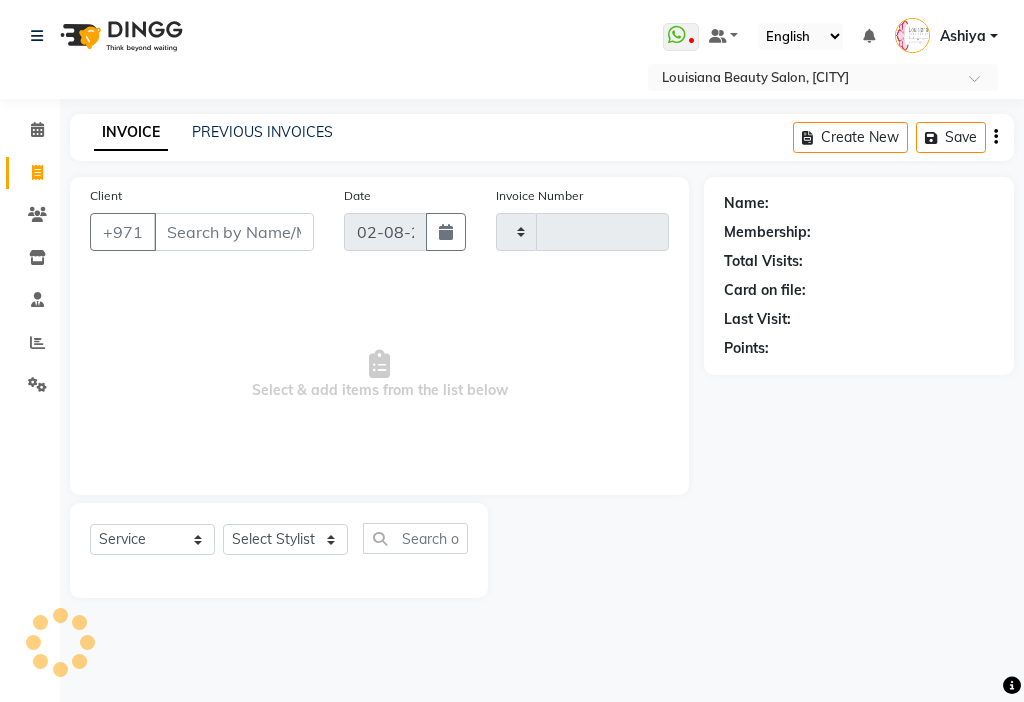 type on "2513" 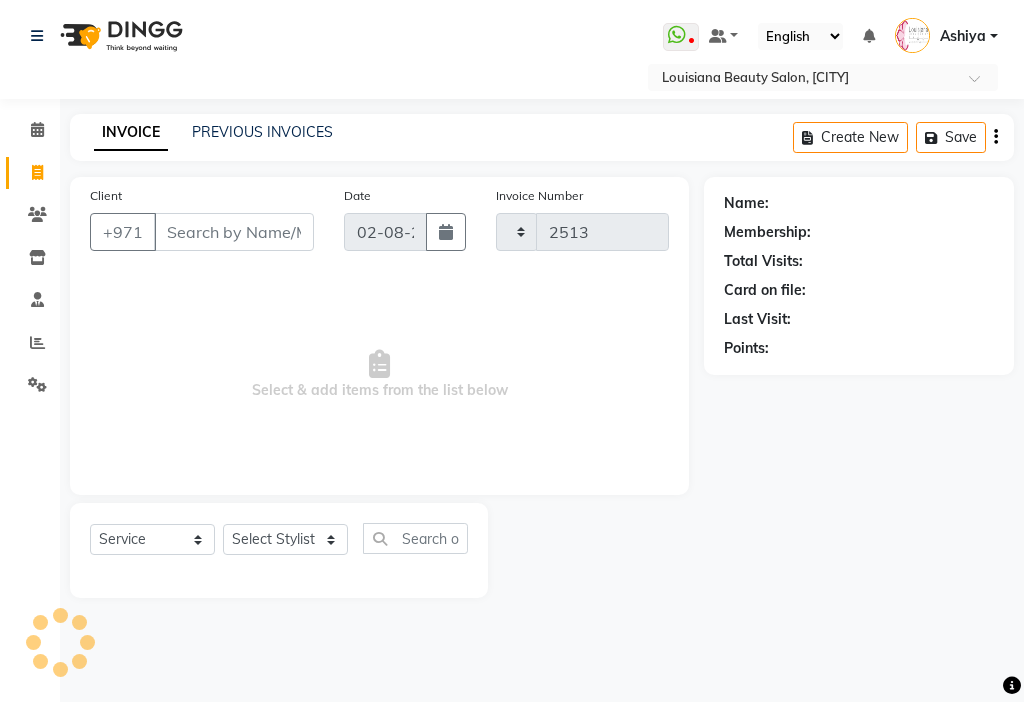 select on "637" 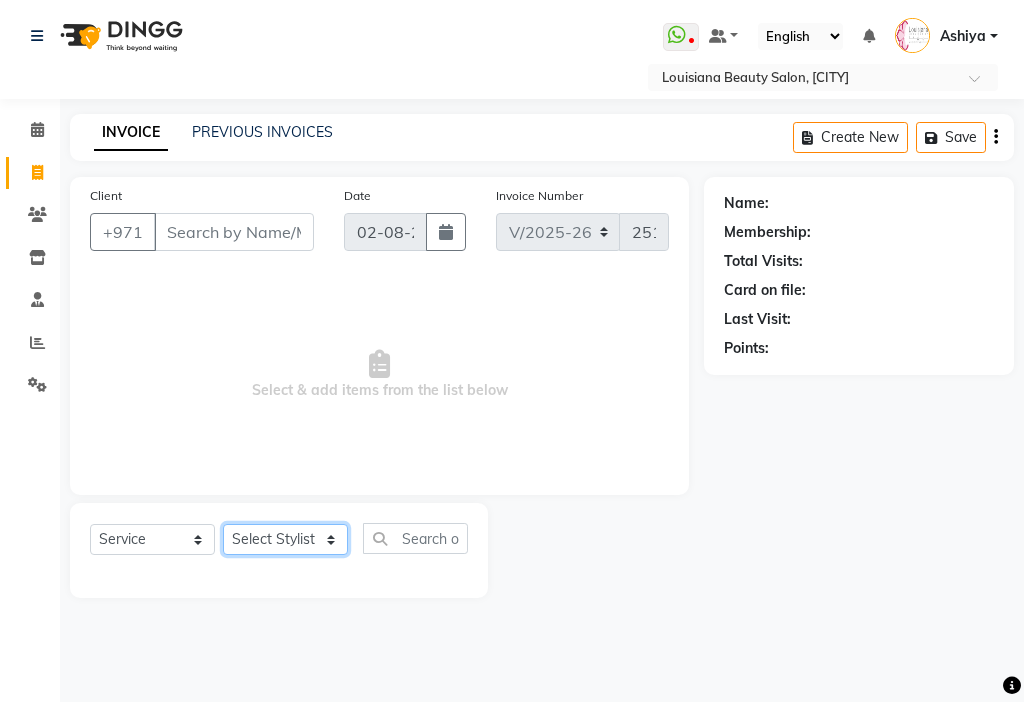 click on "Select Stylist [FIRST] [FIRST] [FIRST] [FIRST] [FIRST] [FIRST] [FIRST] [FIRST] [FIRST] [FIRST] [FIRST] [FIRST] [FIRST] [FIRST] [FIRST] [FIRST] [FIRST] [FIRST]" 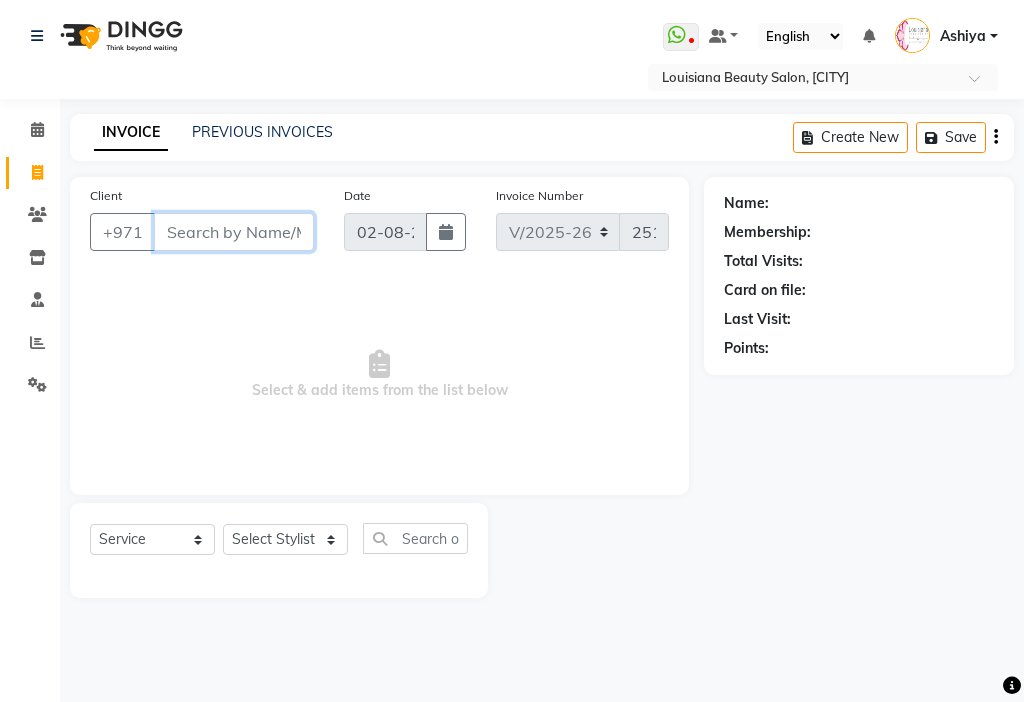 click on "Client" at bounding box center [234, 232] 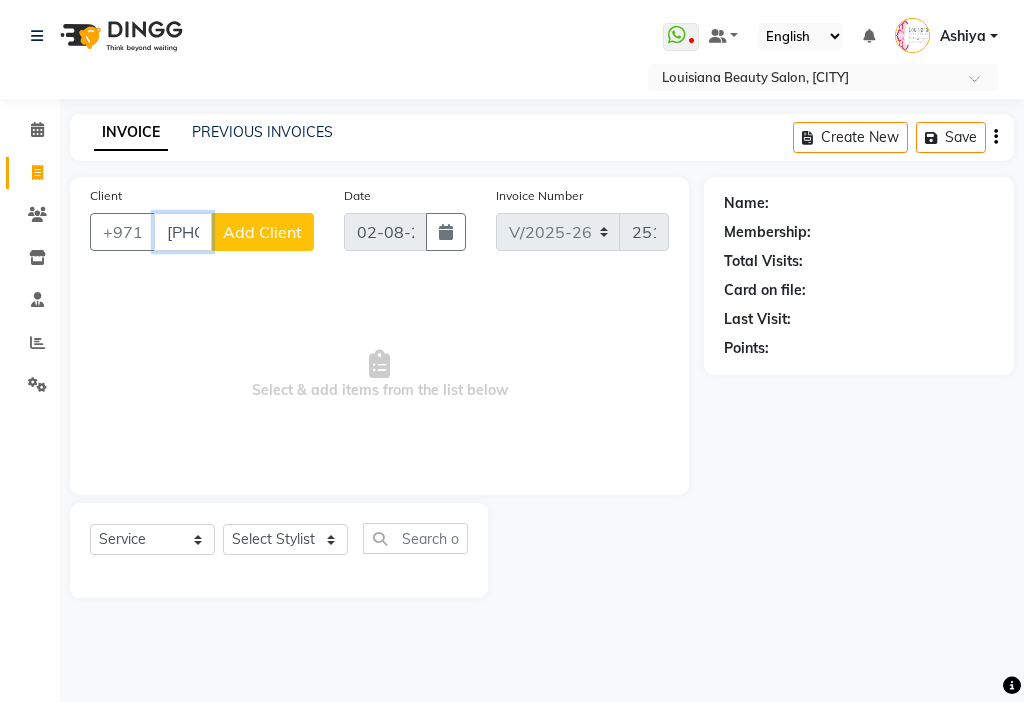 type on "[PHONE]" 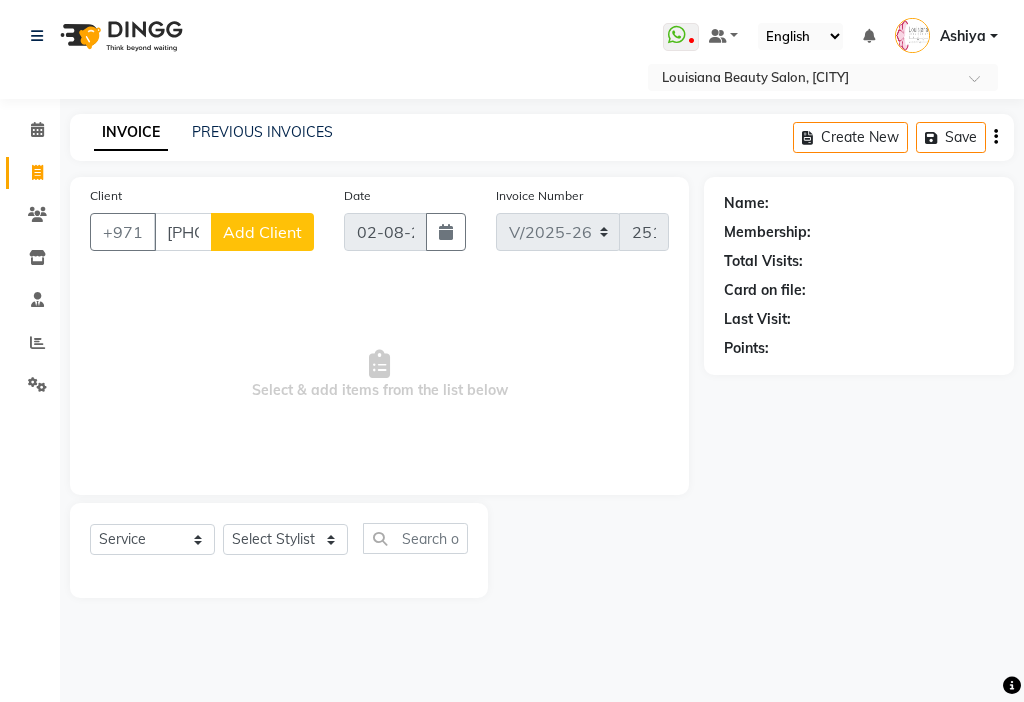 click on "Add Client" 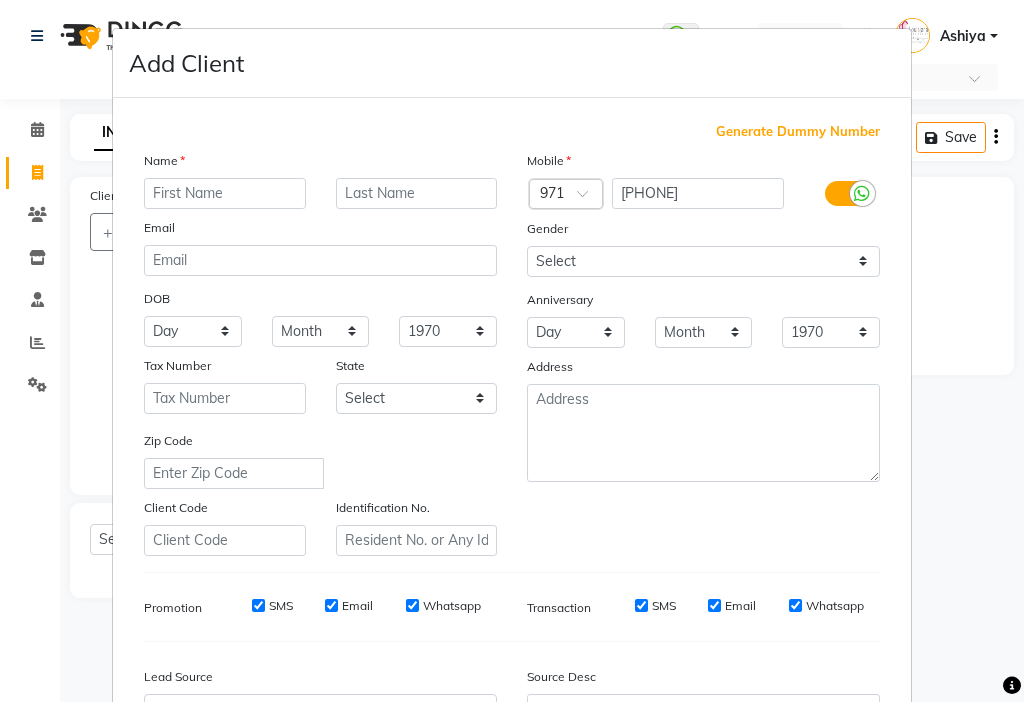 click at bounding box center [225, 193] 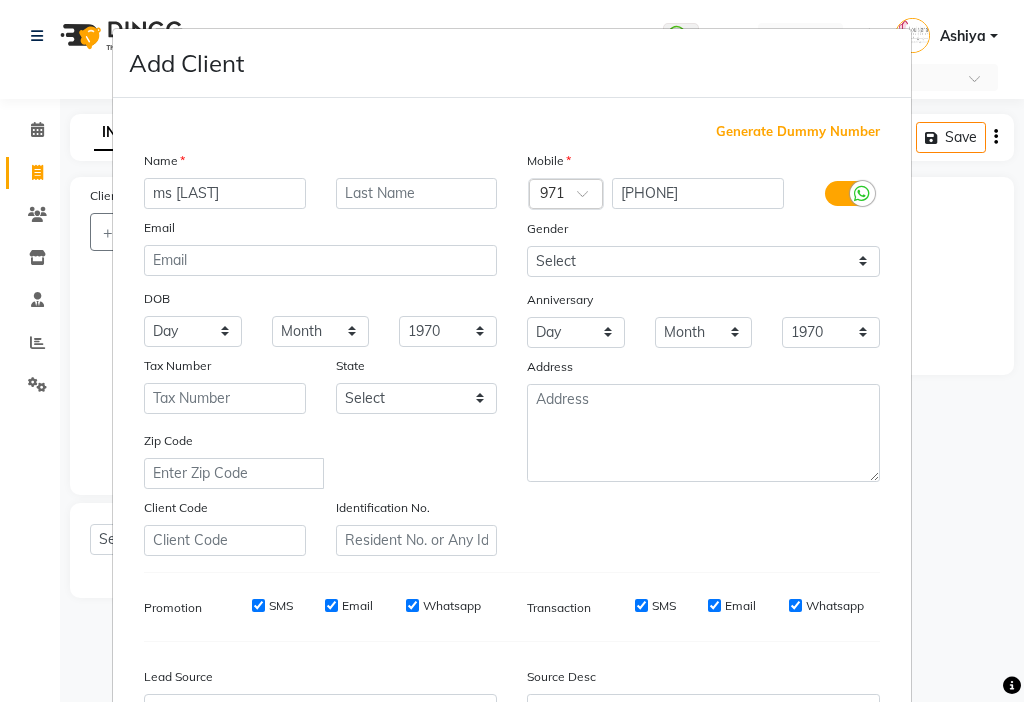 type on "ms [LAST]" 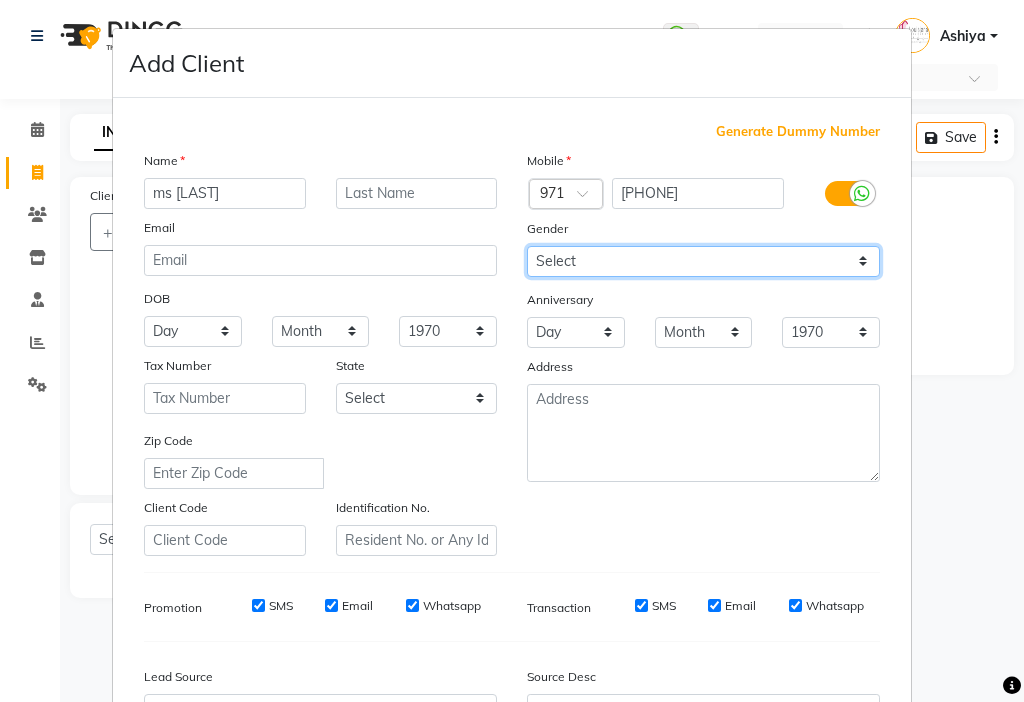 click on "Select Male Female Other Prefer Not To Say" at bounding box center [703, 261] 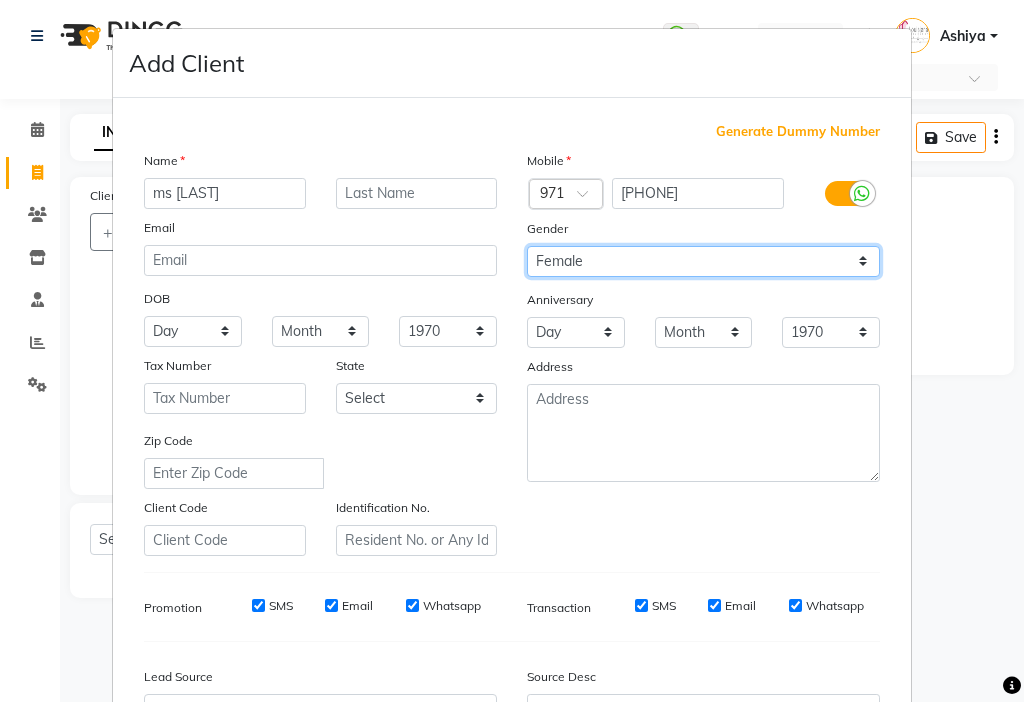 click on "Select Male Female Other Prefer Not To Say" at bounding box center (703, 261) 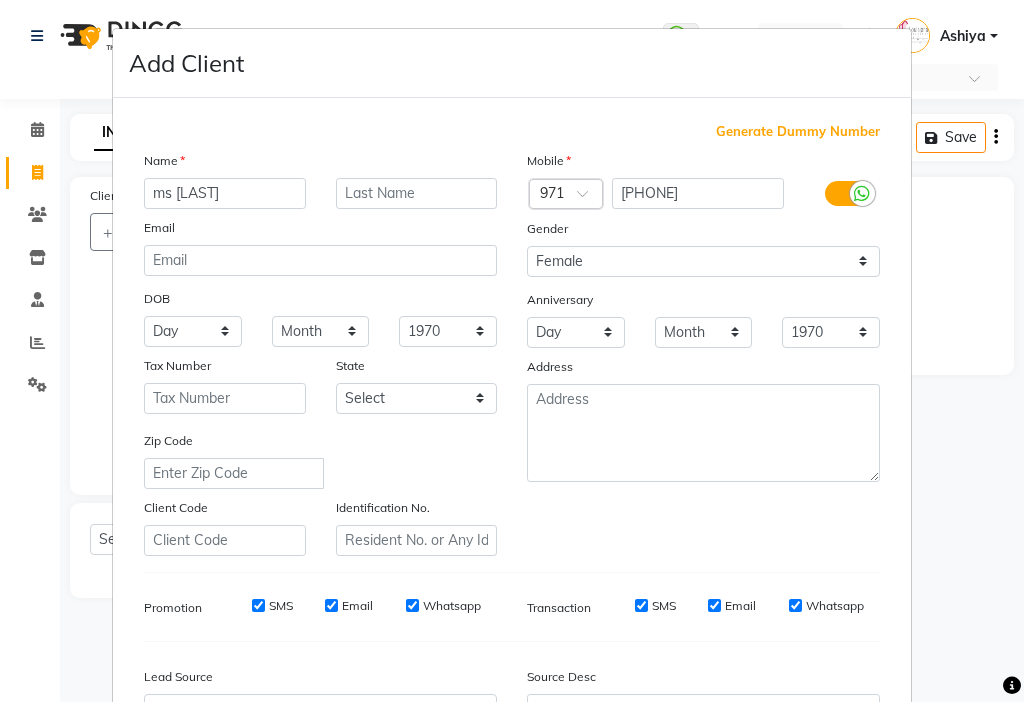 click on "SMS" at bounding box center [281, 606] 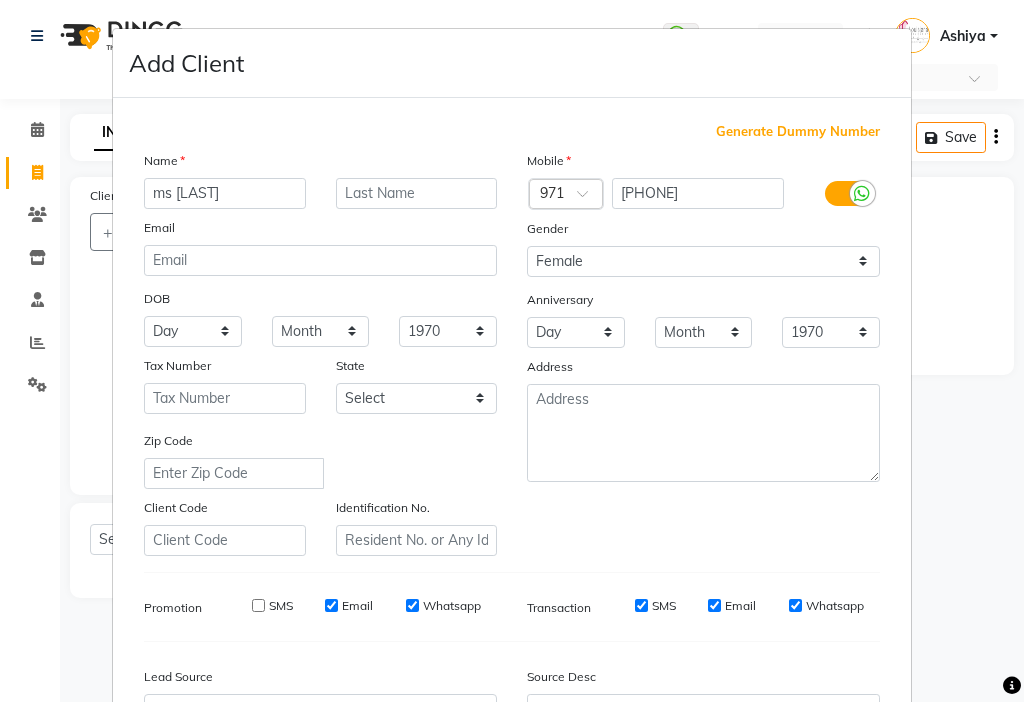click on "Email" at bounding box center [331, 605] 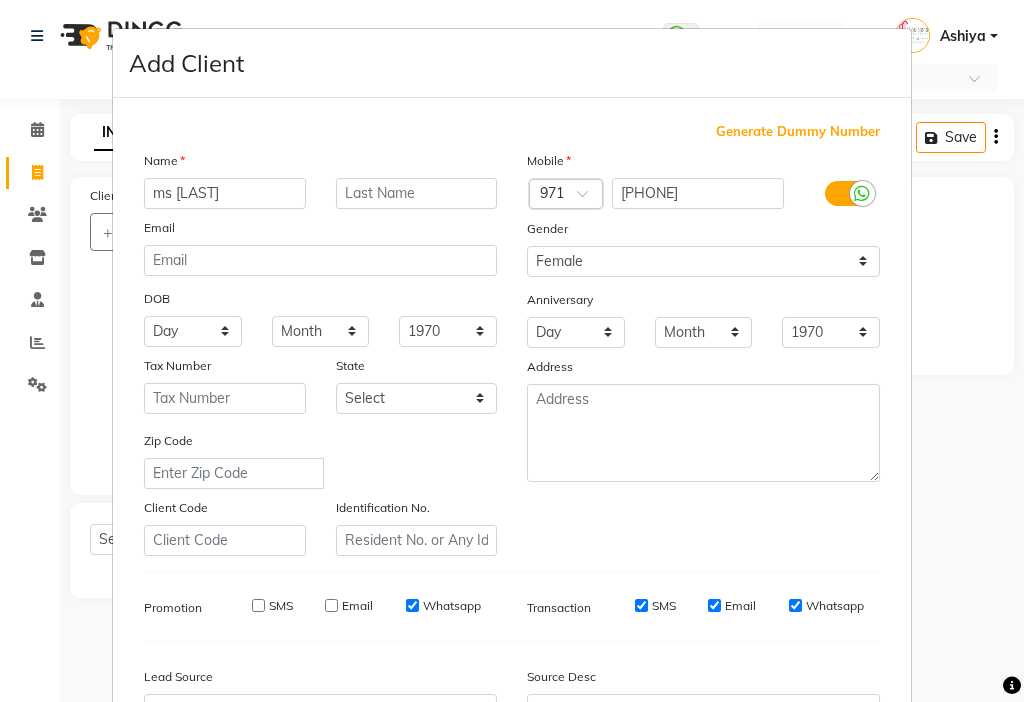 click on "SMS" at bounding box center [641, 605] 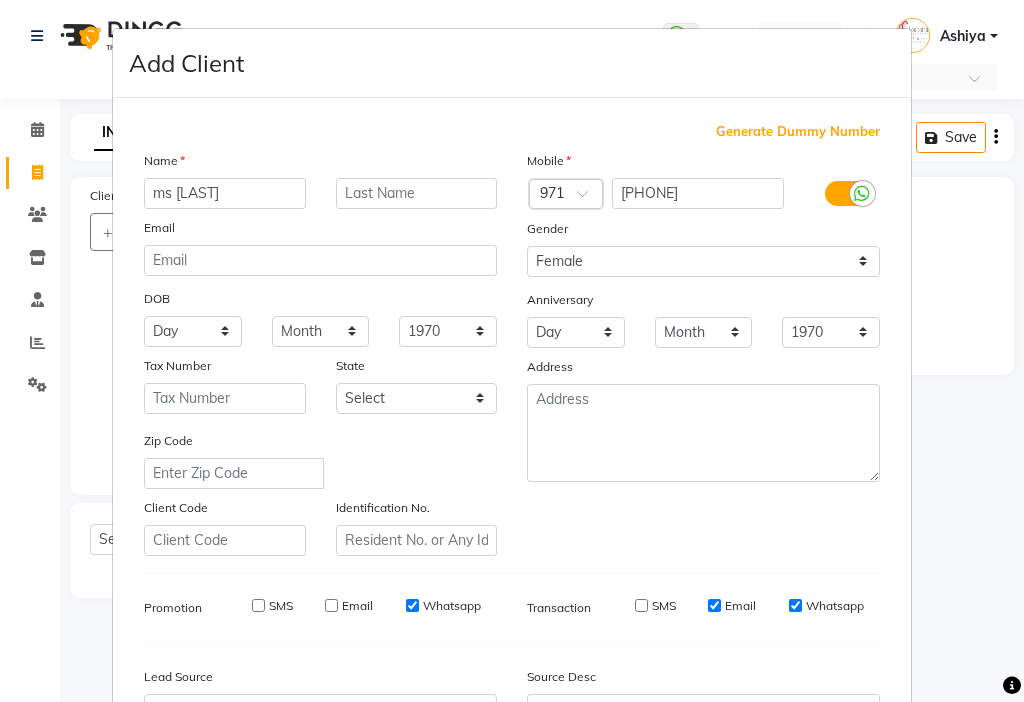 click on "Email" at bounding box center (714, 605) 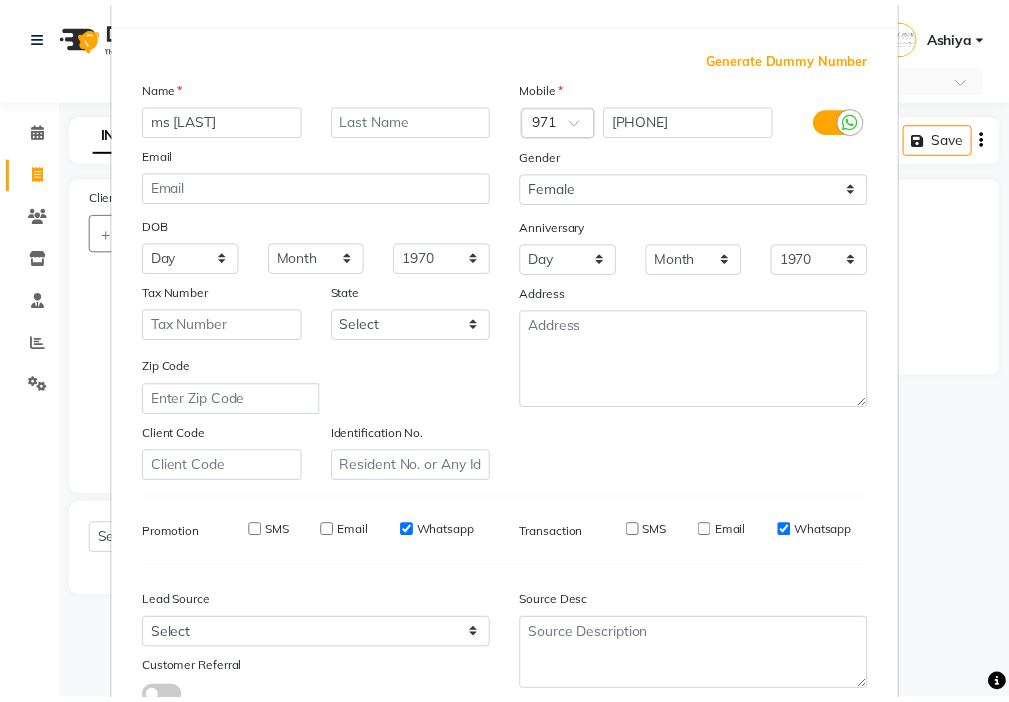 scroll, scrollTop: 221, scrollLeft: 0, axis: vertical 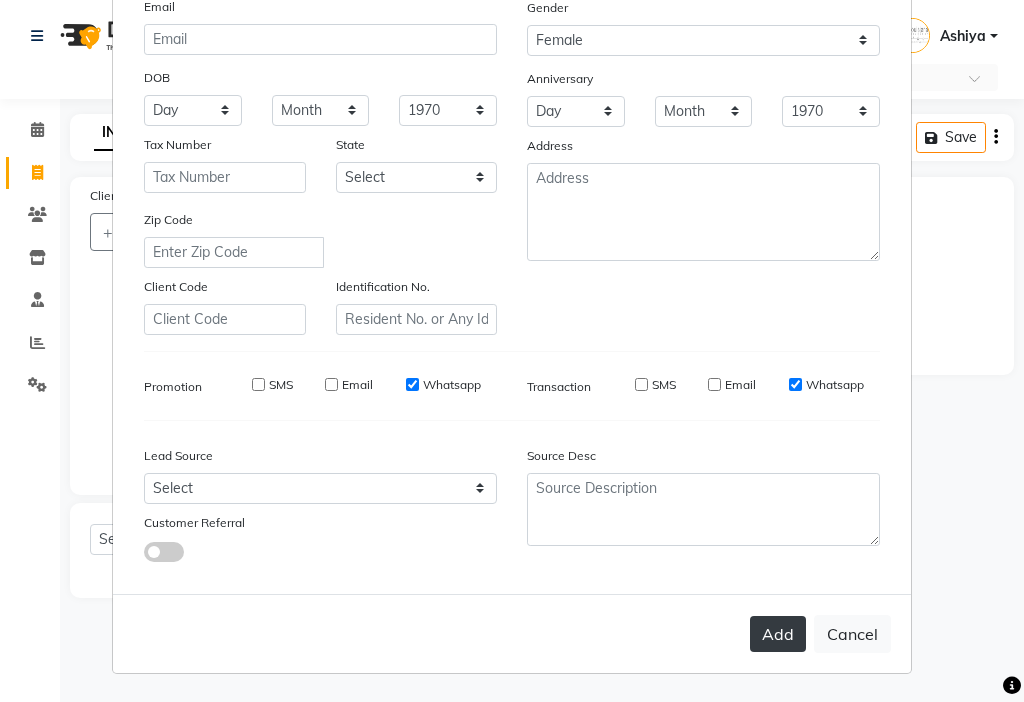 click on "Add" at bounding box center [778, 634] 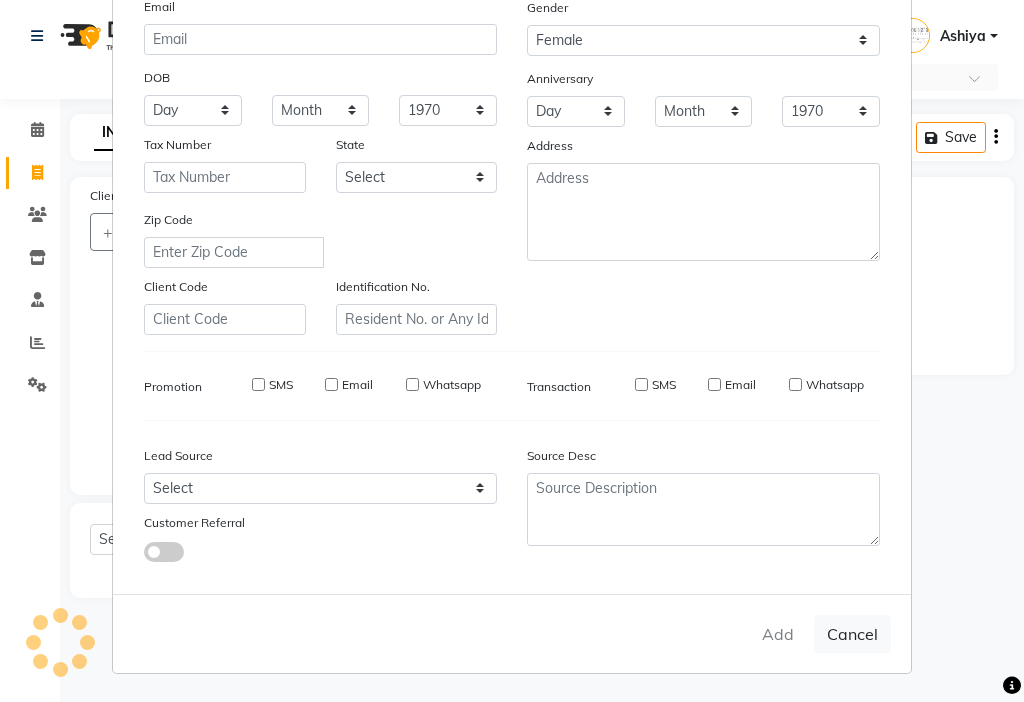 type 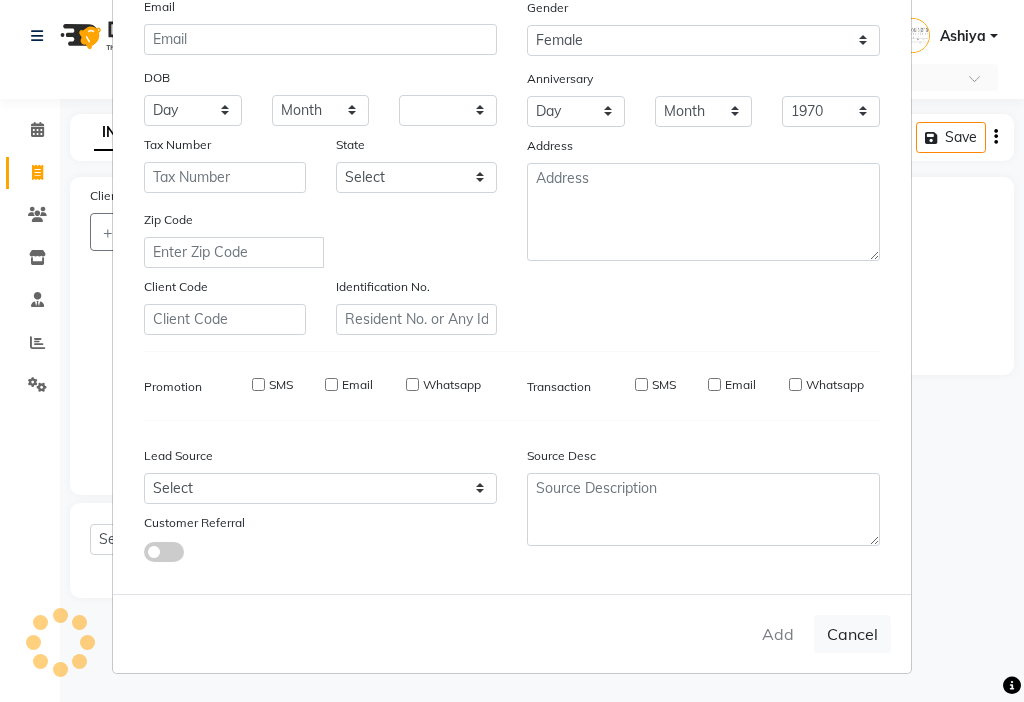 select 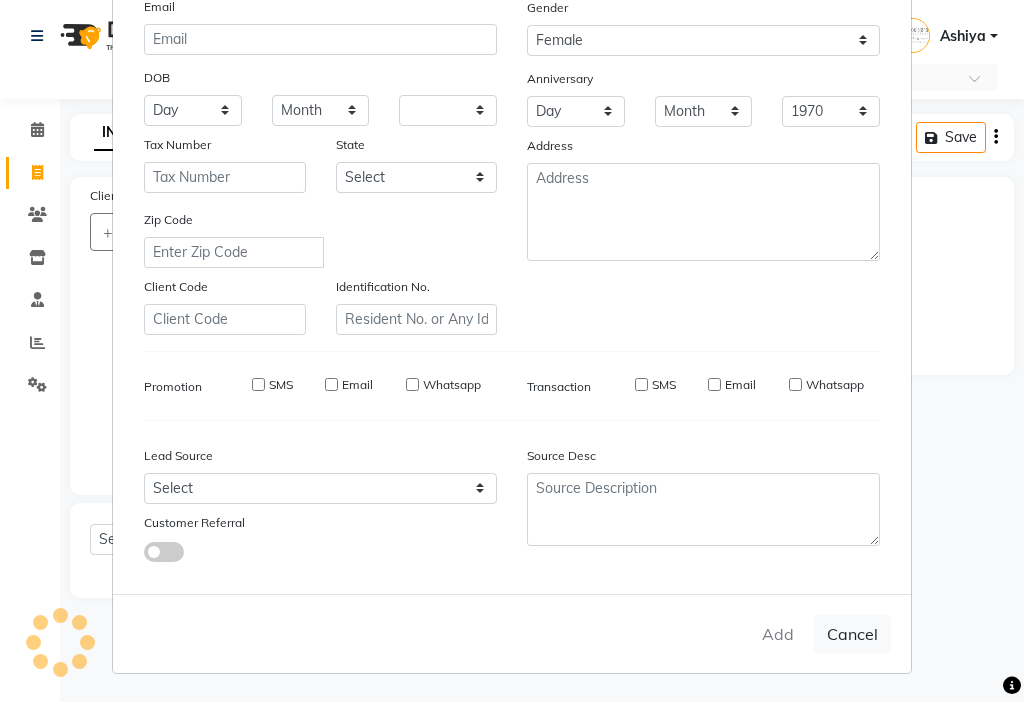 checkbox on "false" 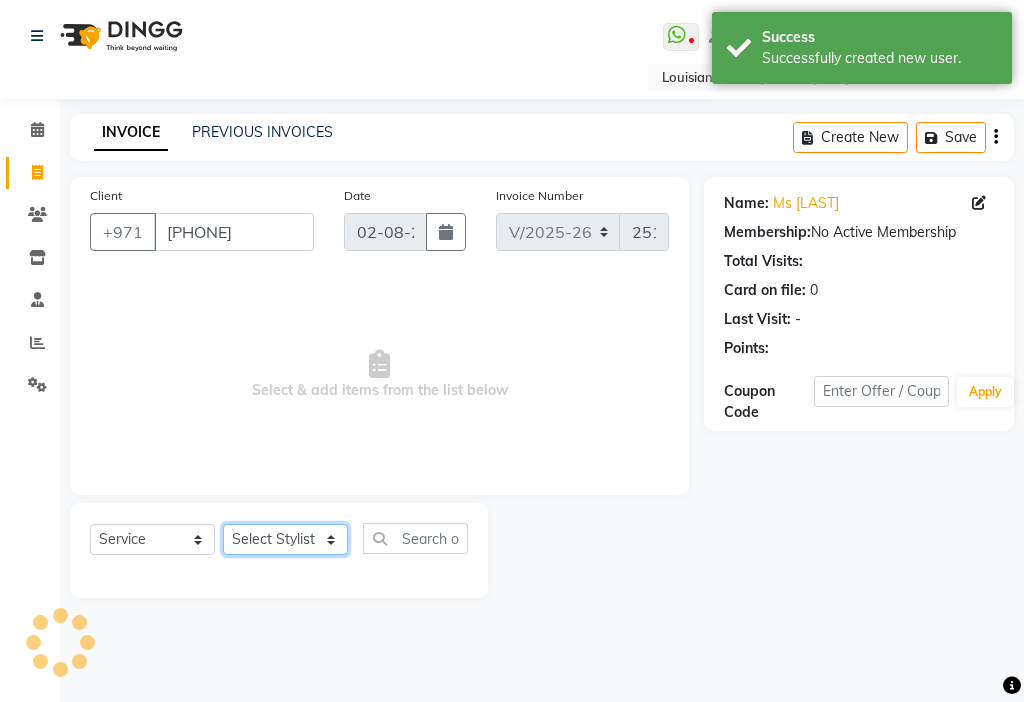 click on "Select Stylist [FIRST] [FIRST] [FIRST] [FIRST] [FIRST] [FIRST] [FIRST] [FIRST] [FIRST] [FIRST] [FIRST] [FIRST] [FIRST] [FIRST] [FIRST] [FIRST] [FIRST] [FIRST]" 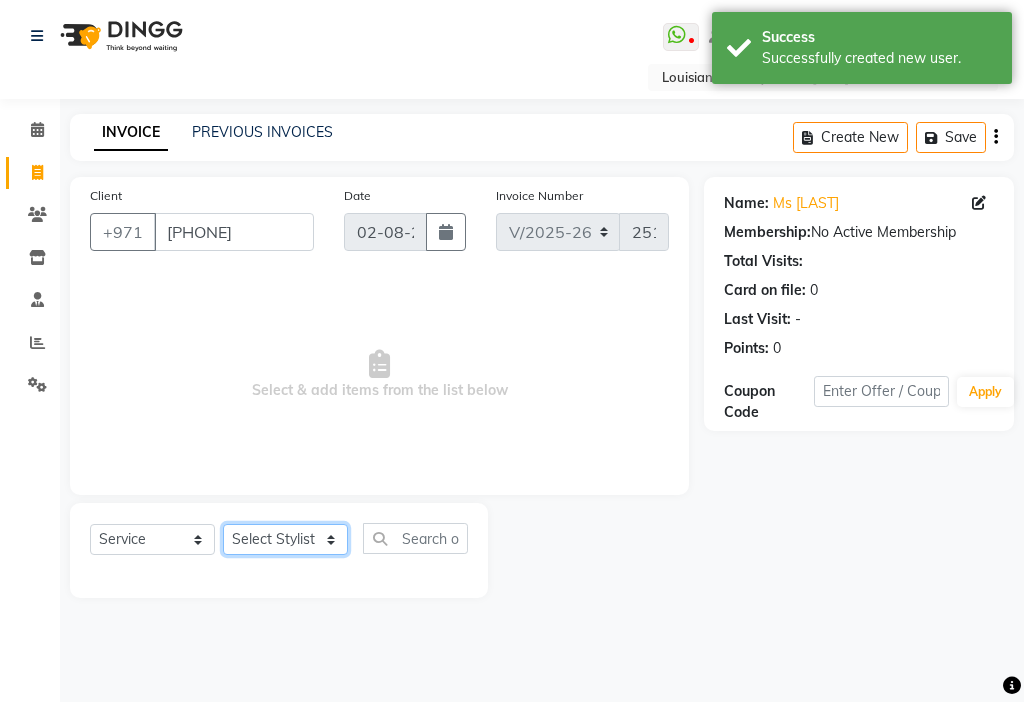 select on "53044" 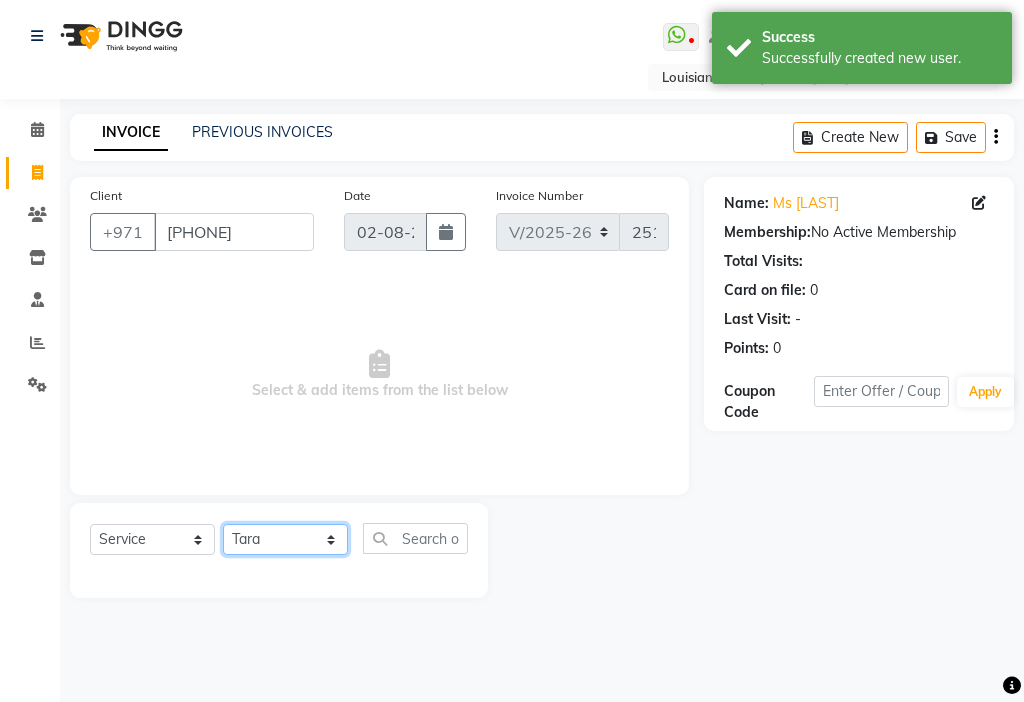 click on "Select Stylist [FIRST] [FIRST] [FIRST] [FIRST] [FIRST] [FIRST] [FIRST] [FIRST] [FIRST] [FIRST] [FIRST] [FIRST] [FIRST] [FIRST] [FIRST] [FIRST] [FIRST] [FIRST]" 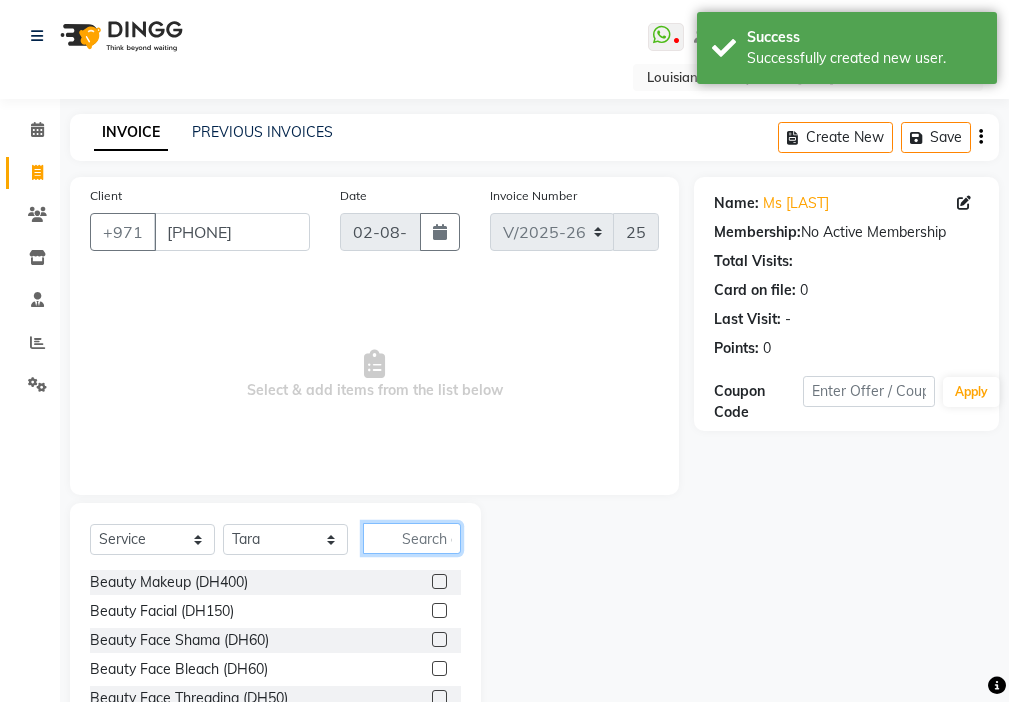 click 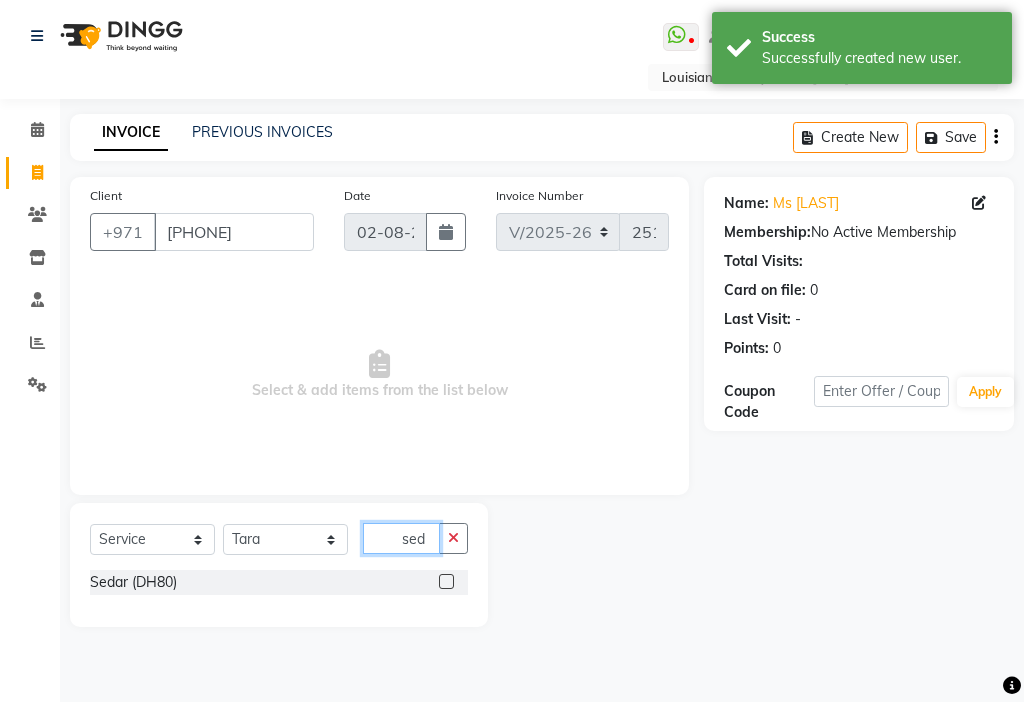 type on "sed" 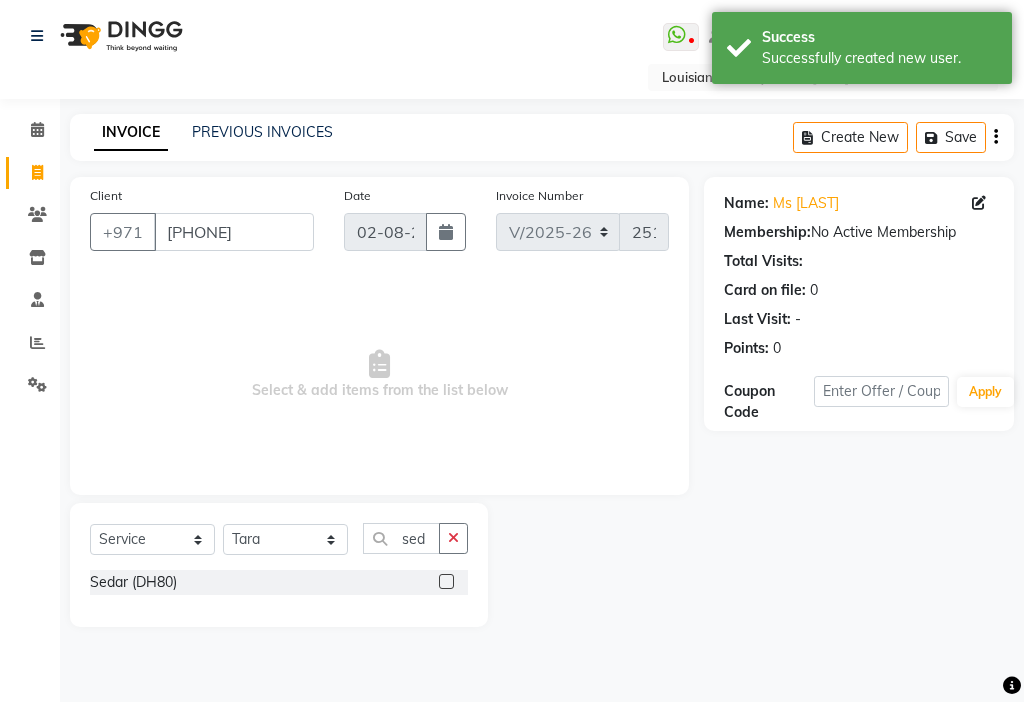 click 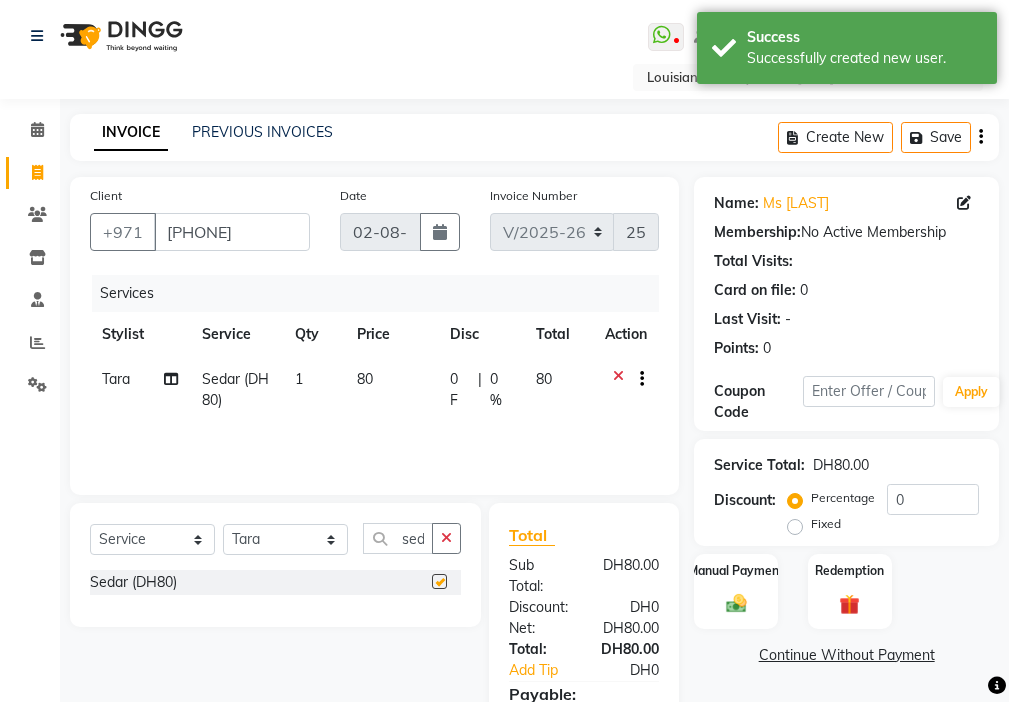 checkbox on "false" 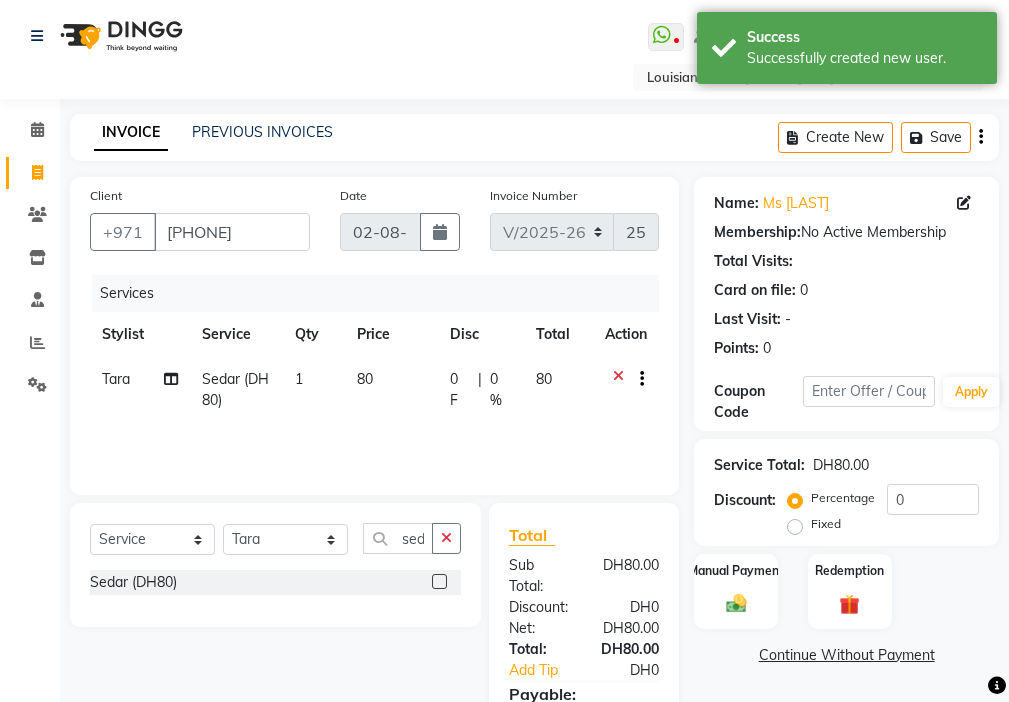 click on "1" 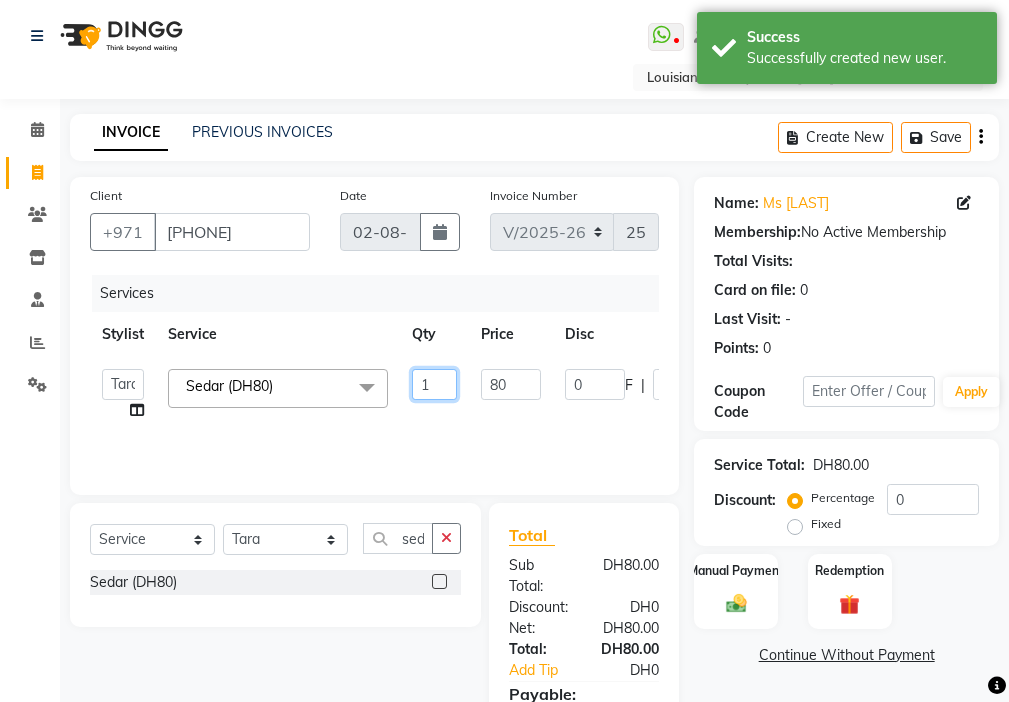 click on "1" 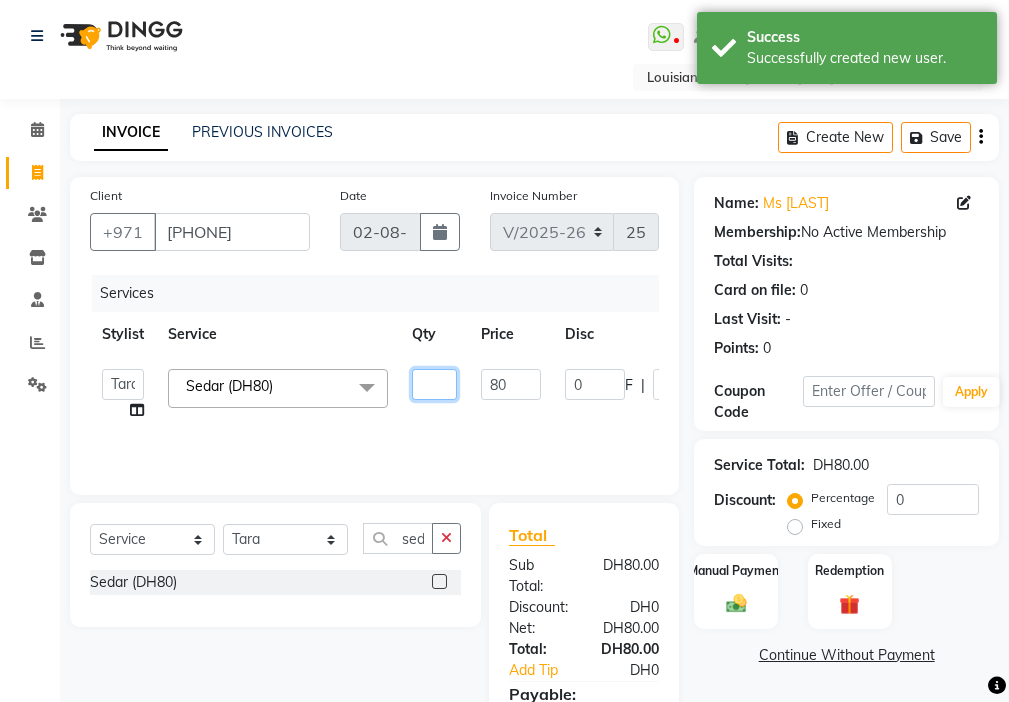 type on "4" 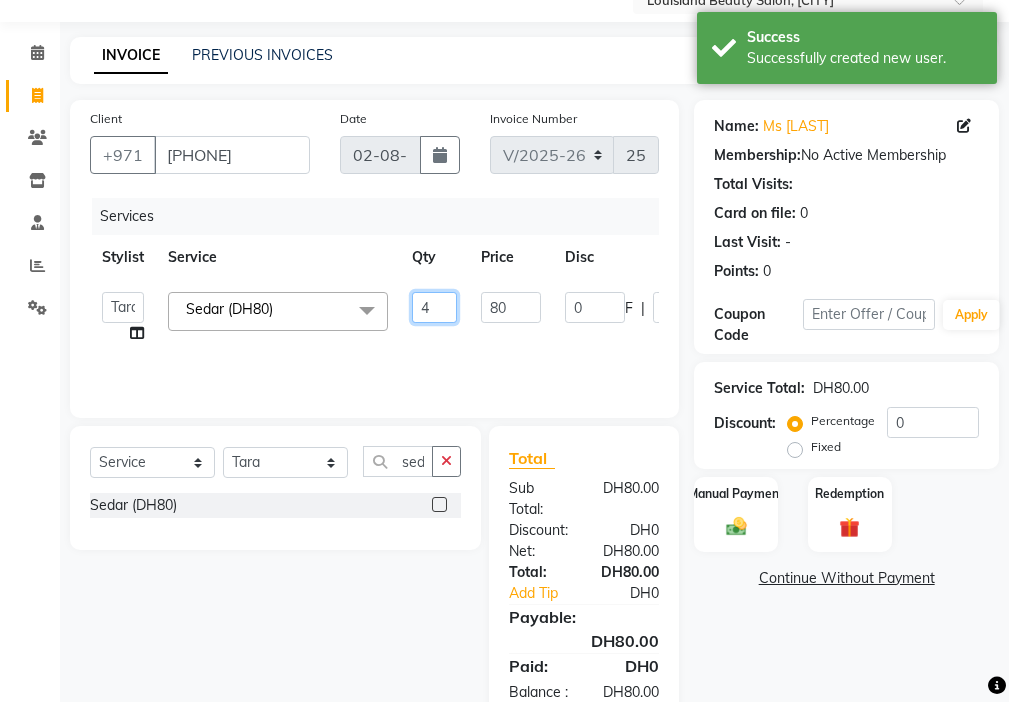 scroll, scrollTop: 149, scrollLeft: 0, axis: vertical 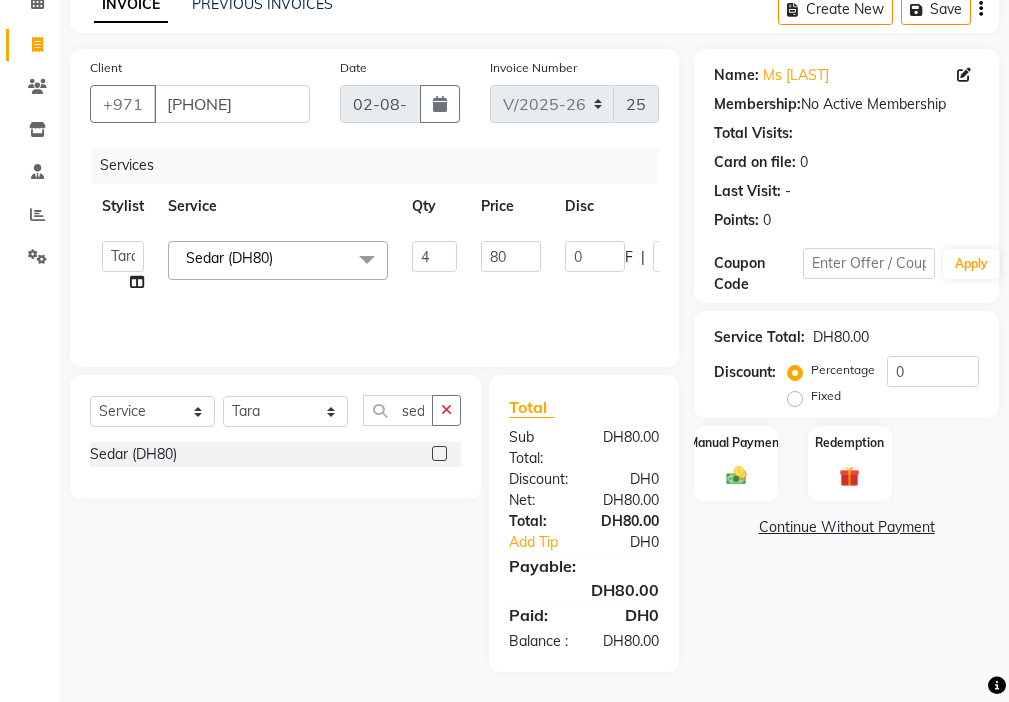 click on "Name: Ms [LAST] Membership:  No Active Membership  Total Visits:   Card on file:  0 Last Visit:   - Points:   0  Coupon Code Apply Service Total:  DH80.00  Discount:  Percentage   Fixed  0 Manual Payment Redemption  Continue Without Payment" 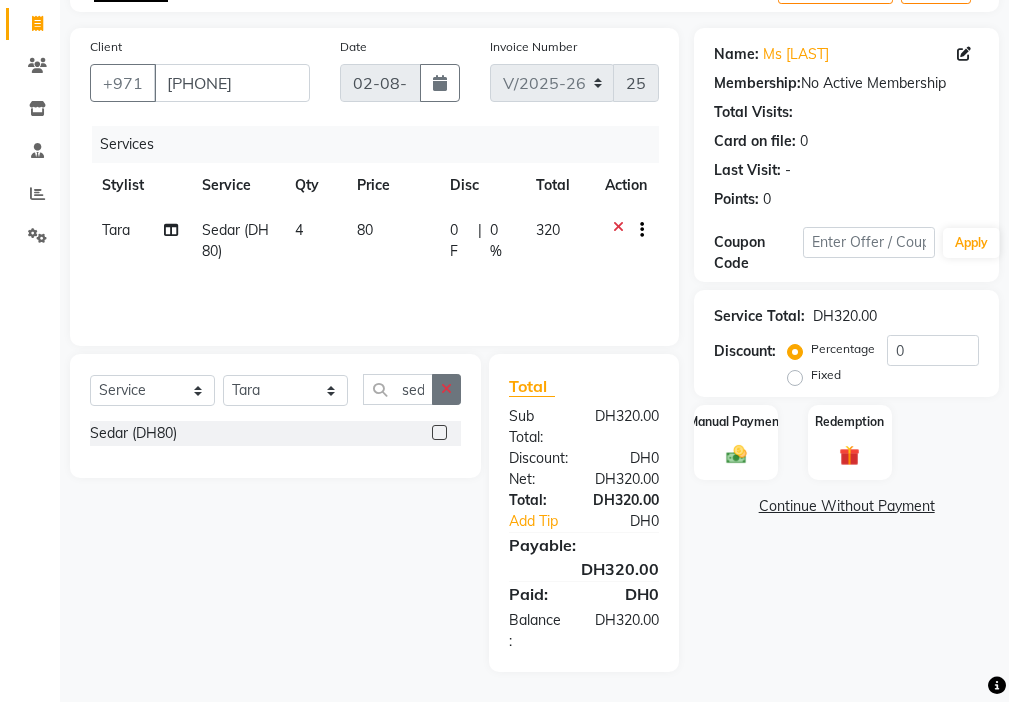 click 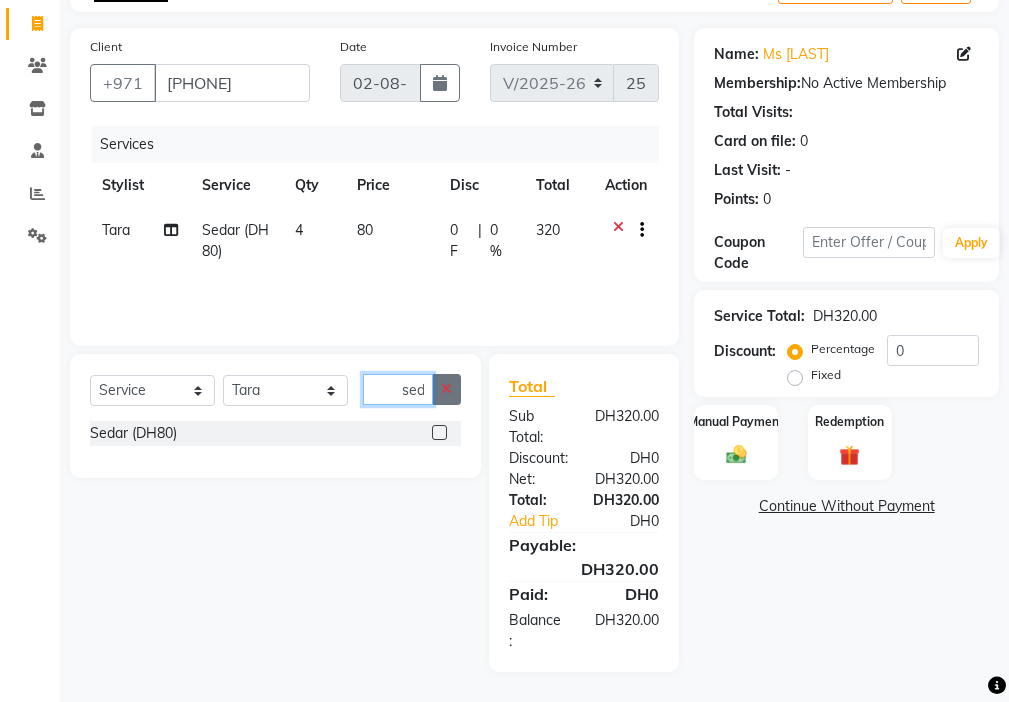 type 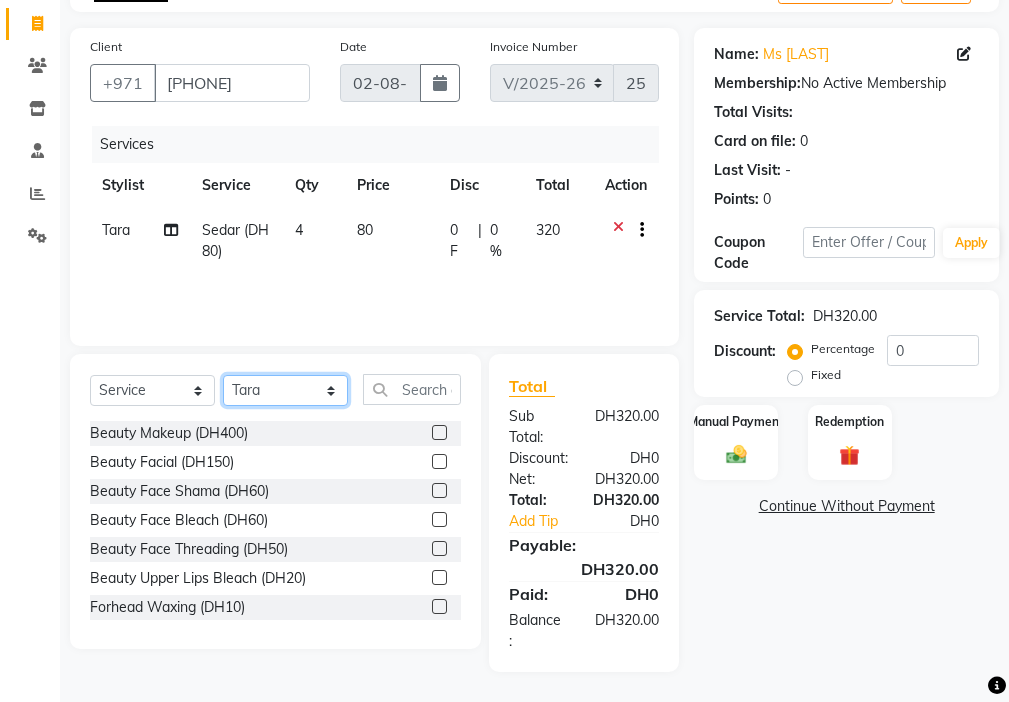 click on "Select Stylist [FIRST] [FIRST] [FIRST] [FIRST] [FIRST] [FIRST] [FIRST] [FIRST] [FIRST] [FIRST] [FIRST] [FIRST] [FIRST] [FIRST] [FIRST] [FIRST] [FIRST] [FIRST]" 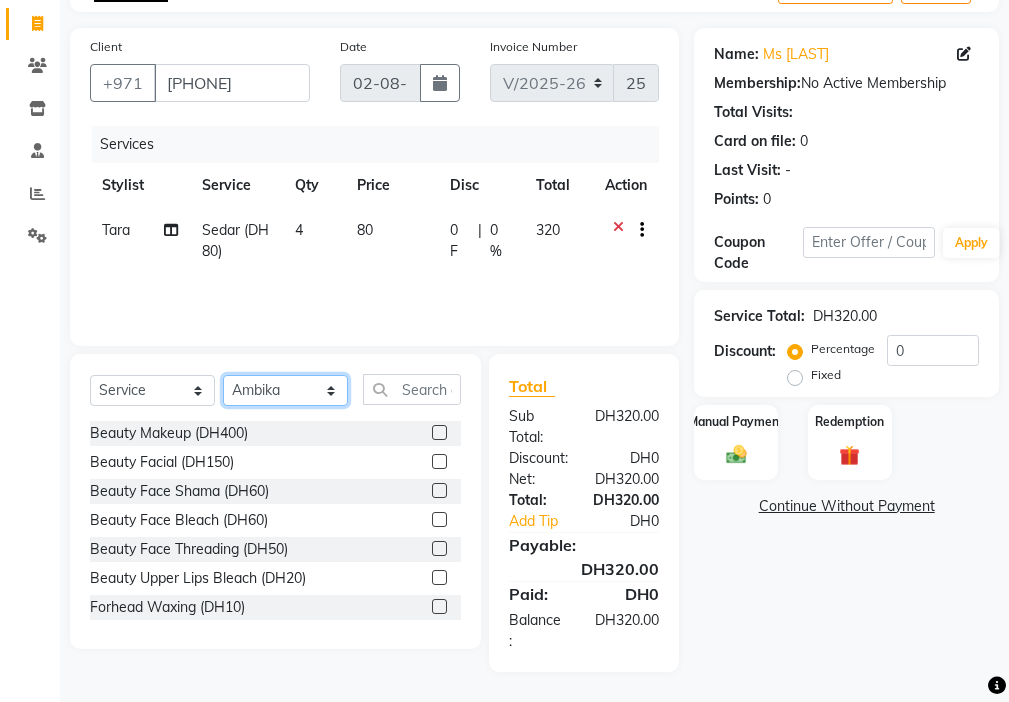 click on "Select Stylist [FIRST] [FIRST] [FIRST] [FIRST] [FIRST] [FIRST] [FIRST] [FIRST] [FIRST] [FIRST] [FIRST] [FIRST] [FIRST] [FIRST] [FIRST] [FIRST] [FIRST] [FIRST]" 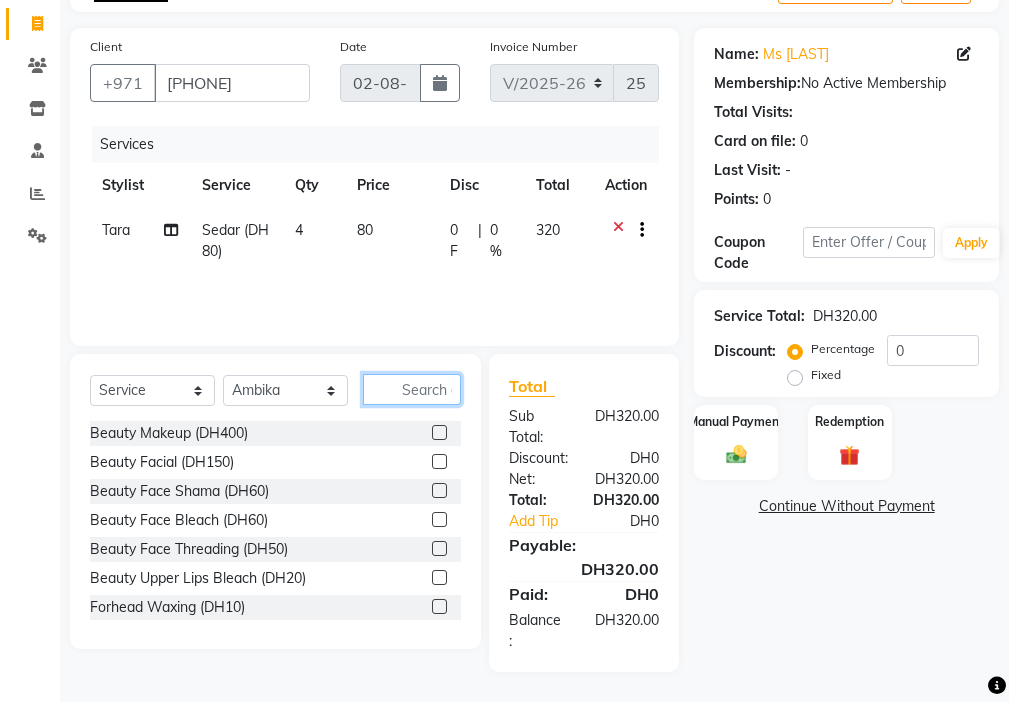 click 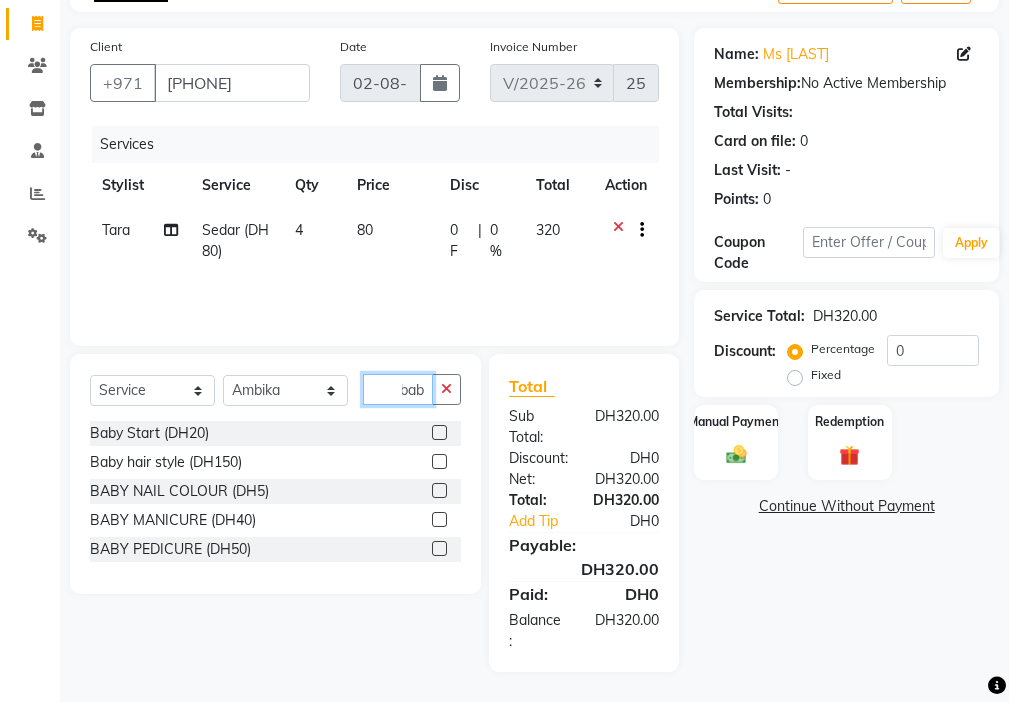 scroll, scrollTop: 0, scrollLeft: 9, axis: horizontal 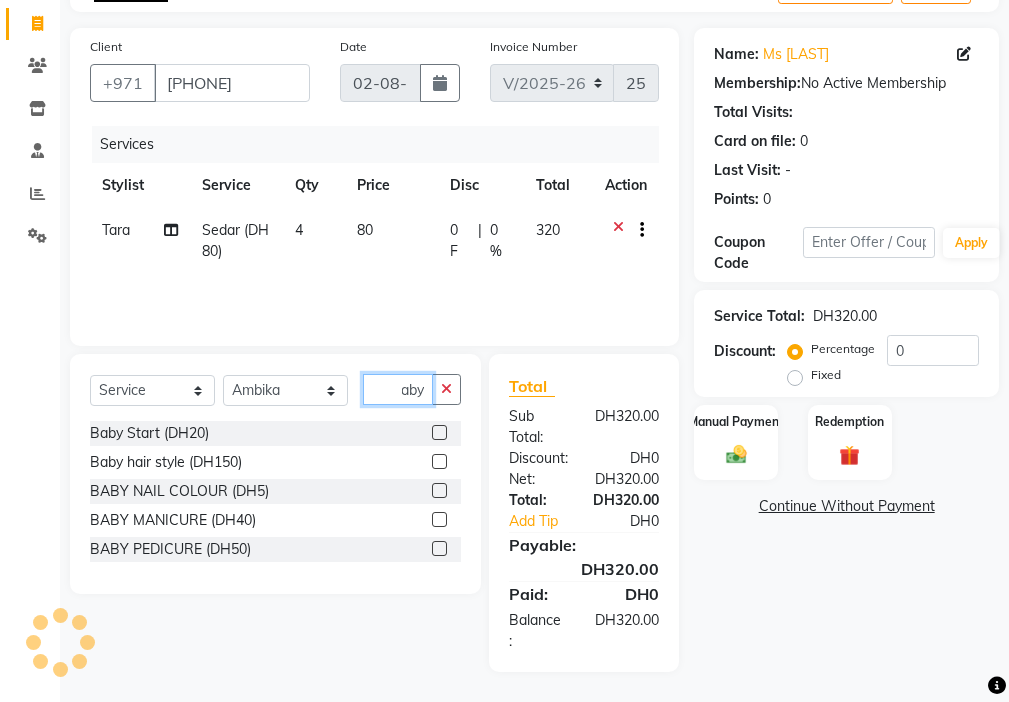type on "baby" 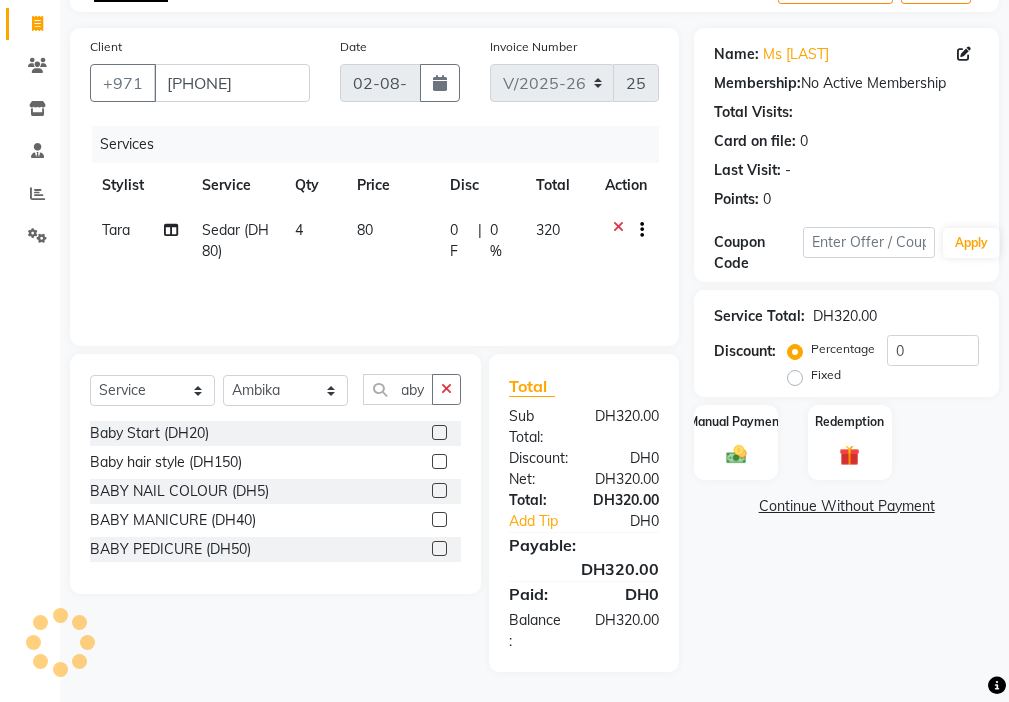 click 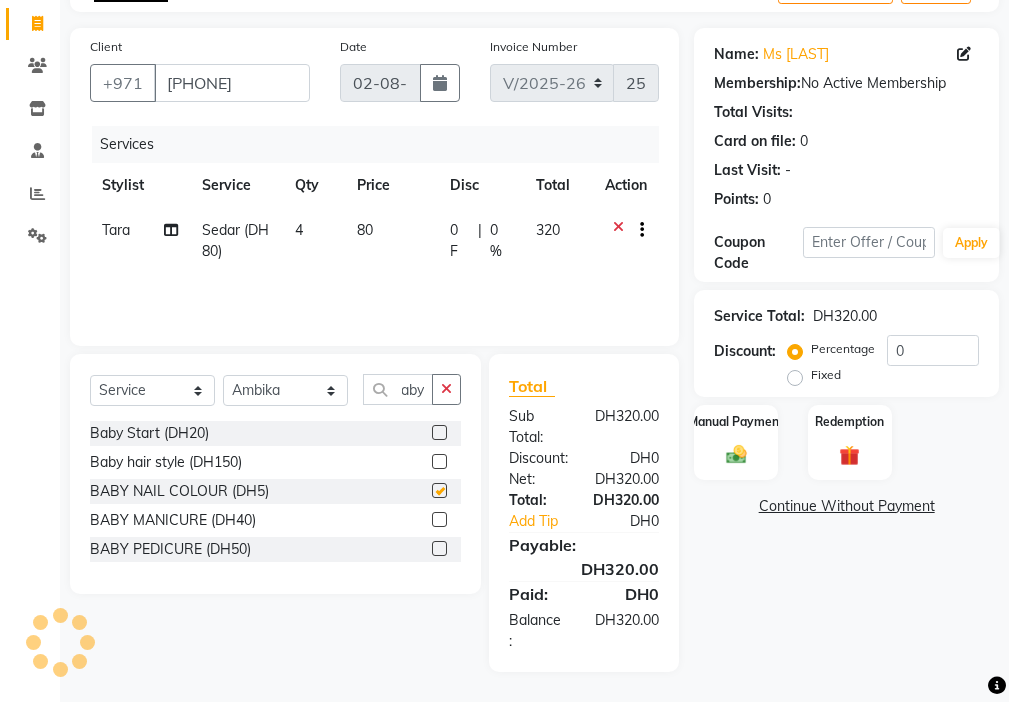 scroll, scrollTop: 0, scrollLeft: 0, axis: both 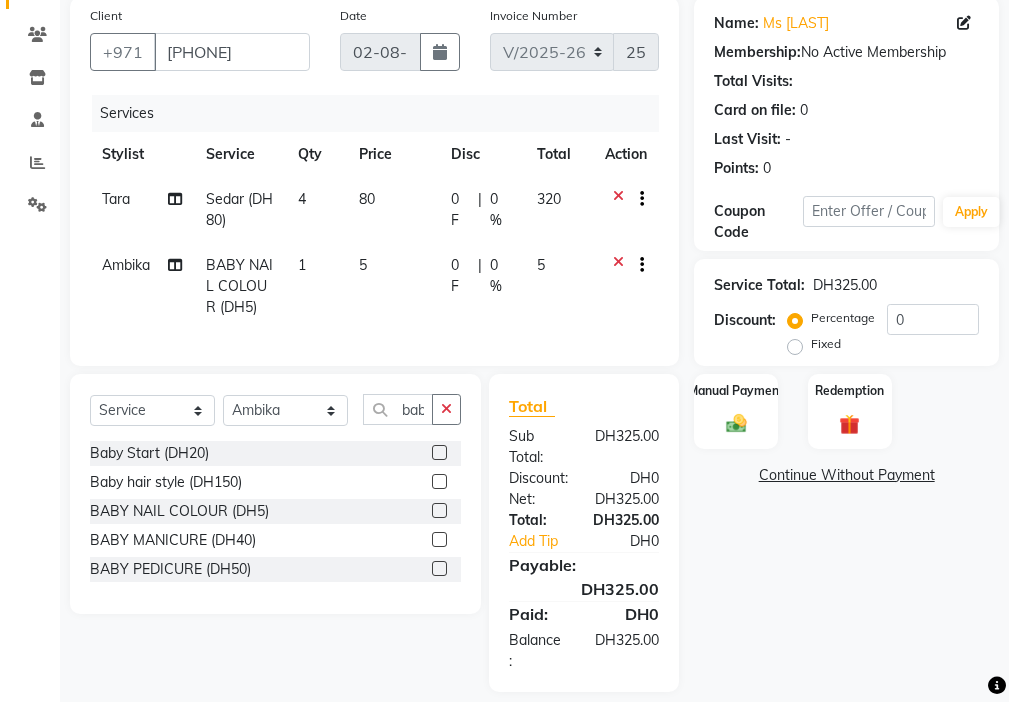 checkbox on "false" 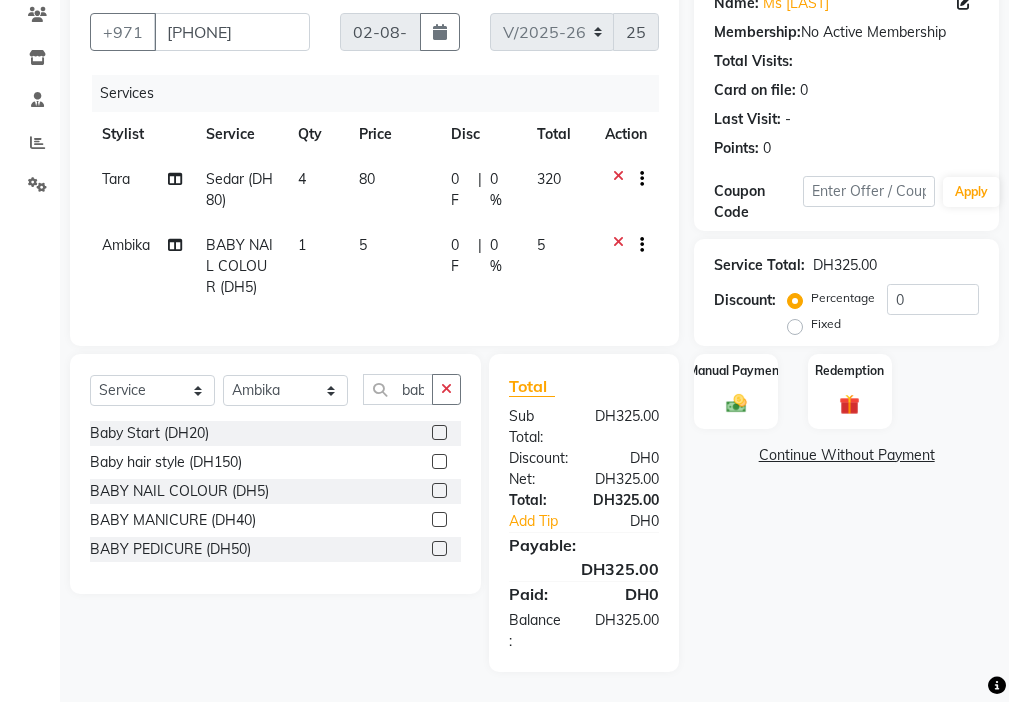 scroll, scrollTop: 215, scrollLeft: 0, axis: vertical 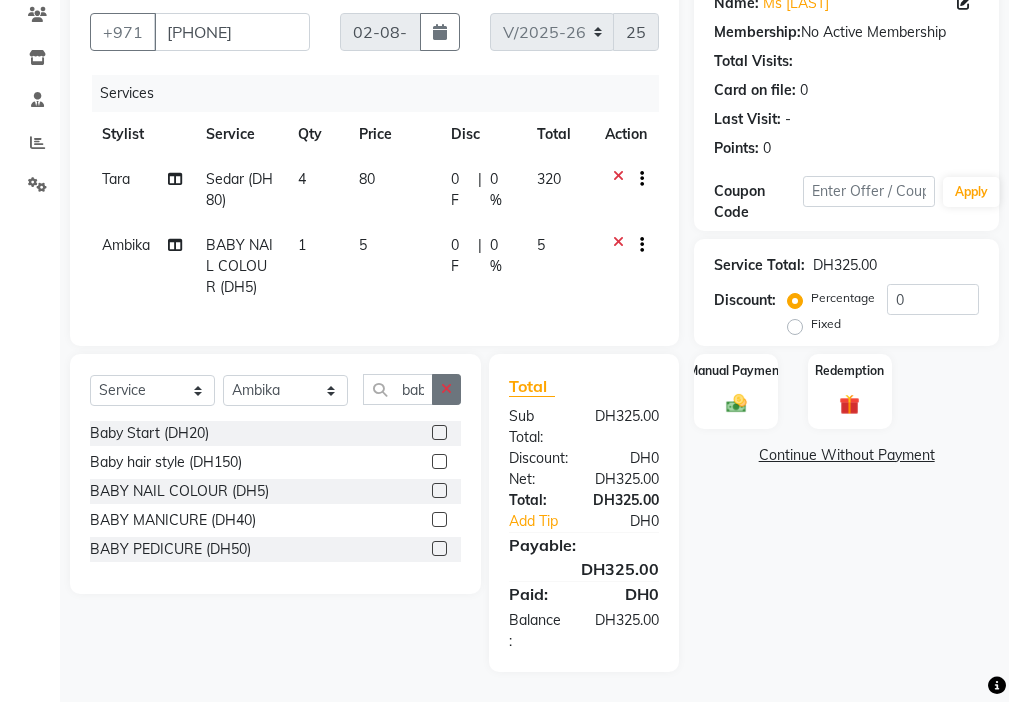 click 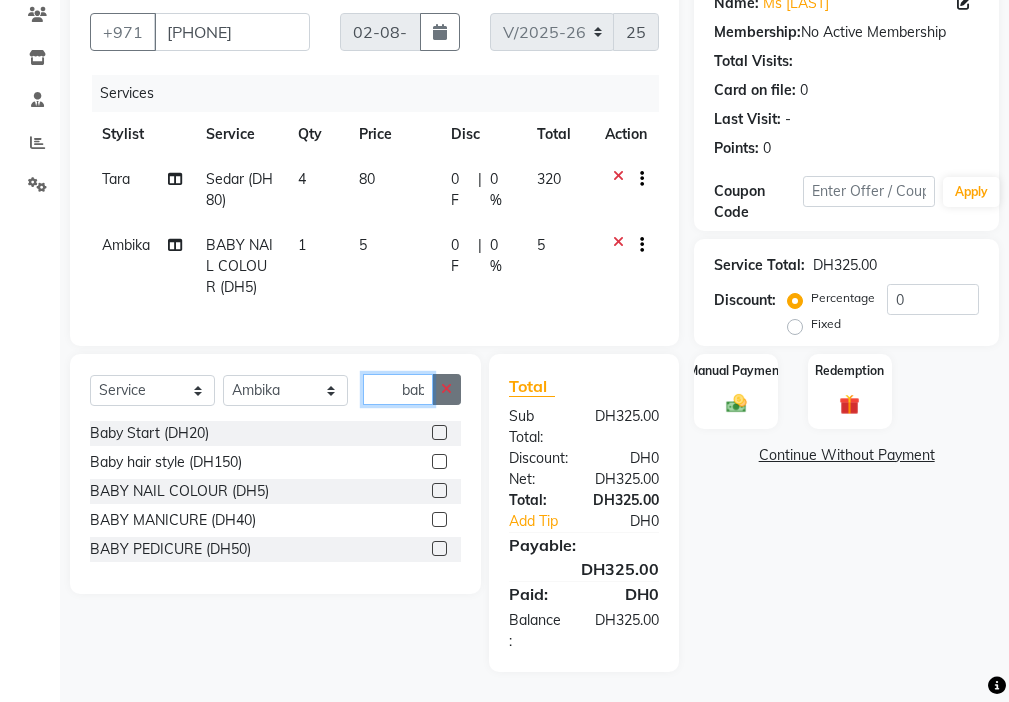 type 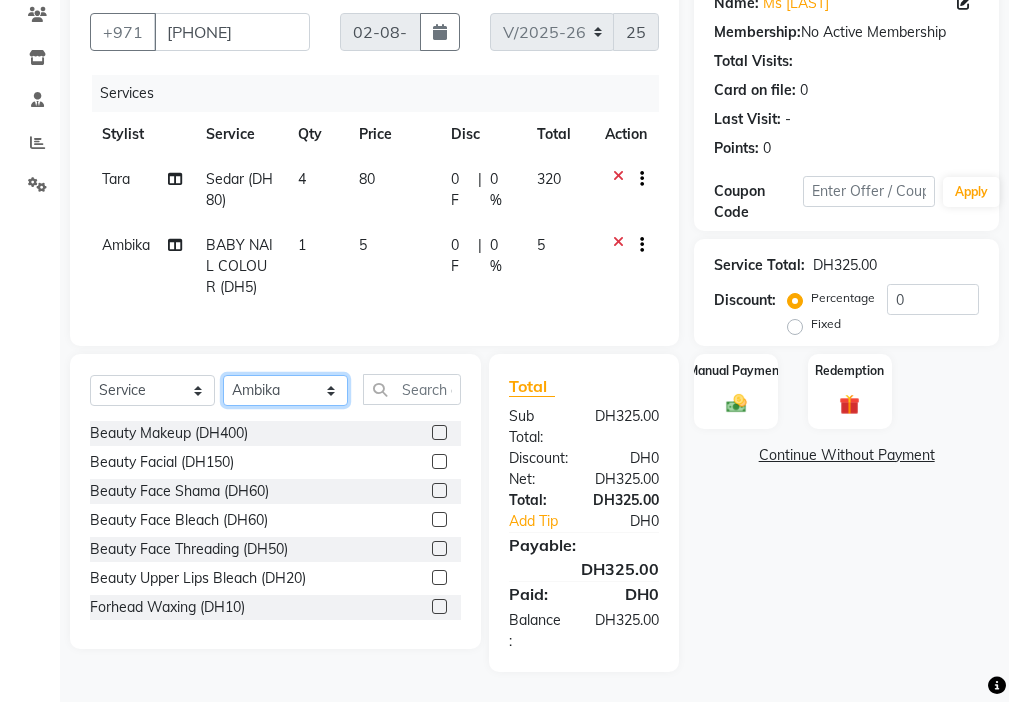 click on "Select Stylist [FIRST] [FIRST] [FIRST] [FIRST] [FIRST] [FIRST] [FIRST] [FIRST] [FIRST] [FIRST] [FIRST] [FIRST] [FIRST] [FIRST] [FIRST] [FIRST] [FIRST] [FIRST]" 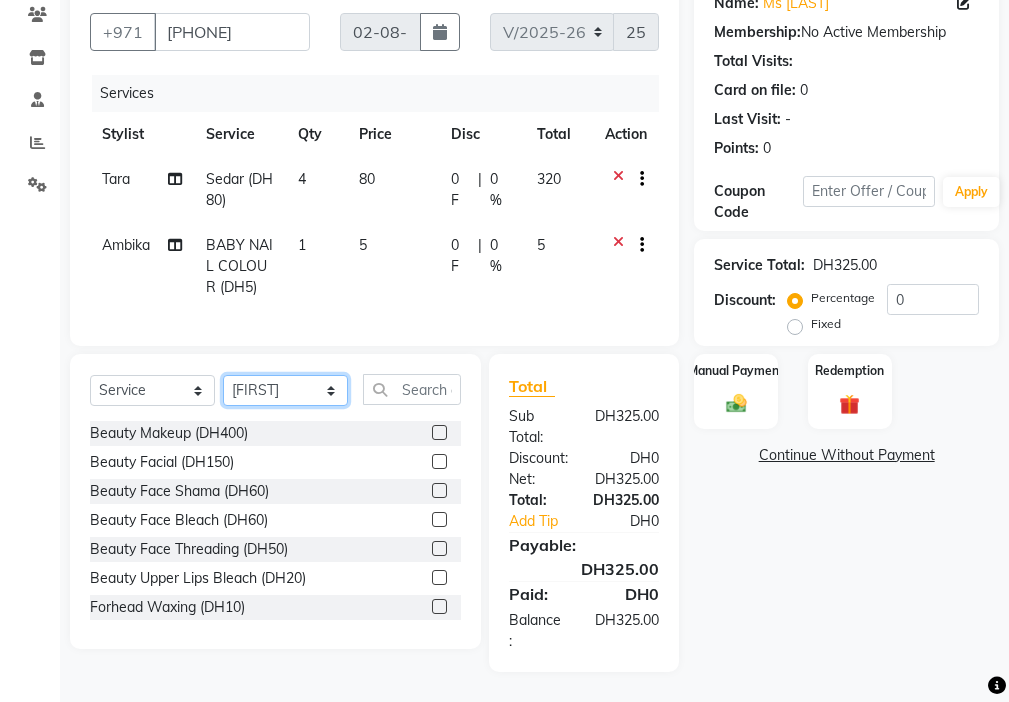 click on "Select Stylist [FIRST] [FIRST] [FIRST] [FIRST] [FIRST] [FIRST] [FIRST] [FIRST] [FIRST] [FIRST] [FIRST] [FIRST] [FIRST] [FIRST] [FIRST] [FIRST] [FIRST] [FIRST]" 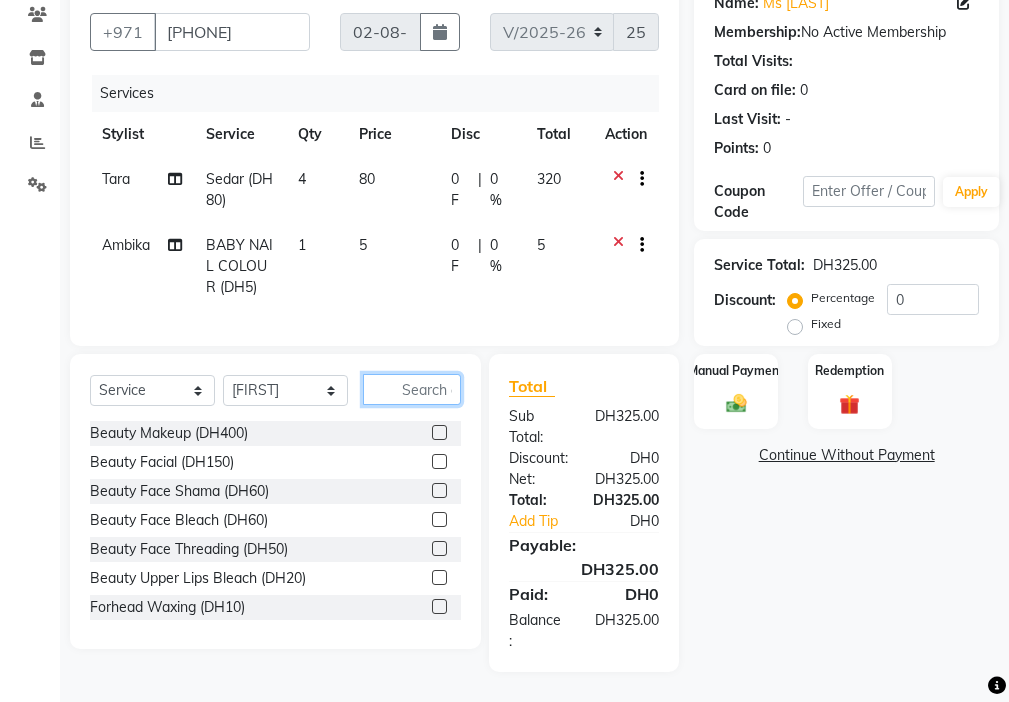 click 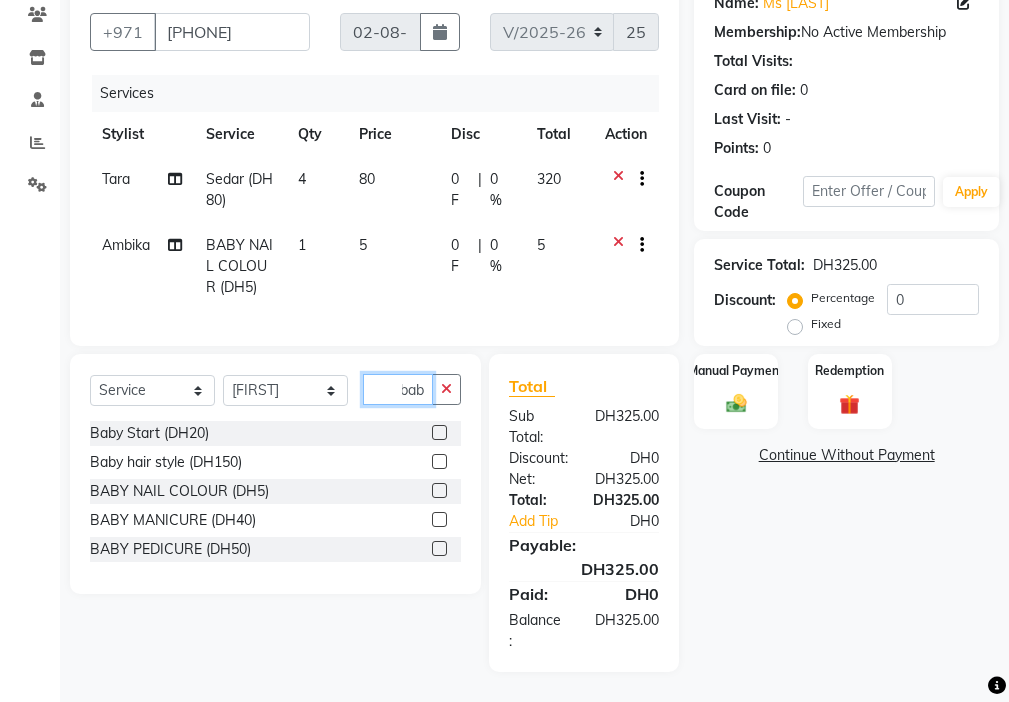 scroll, scrollTop: 0, scrollLeft: 9, axis: horizontal 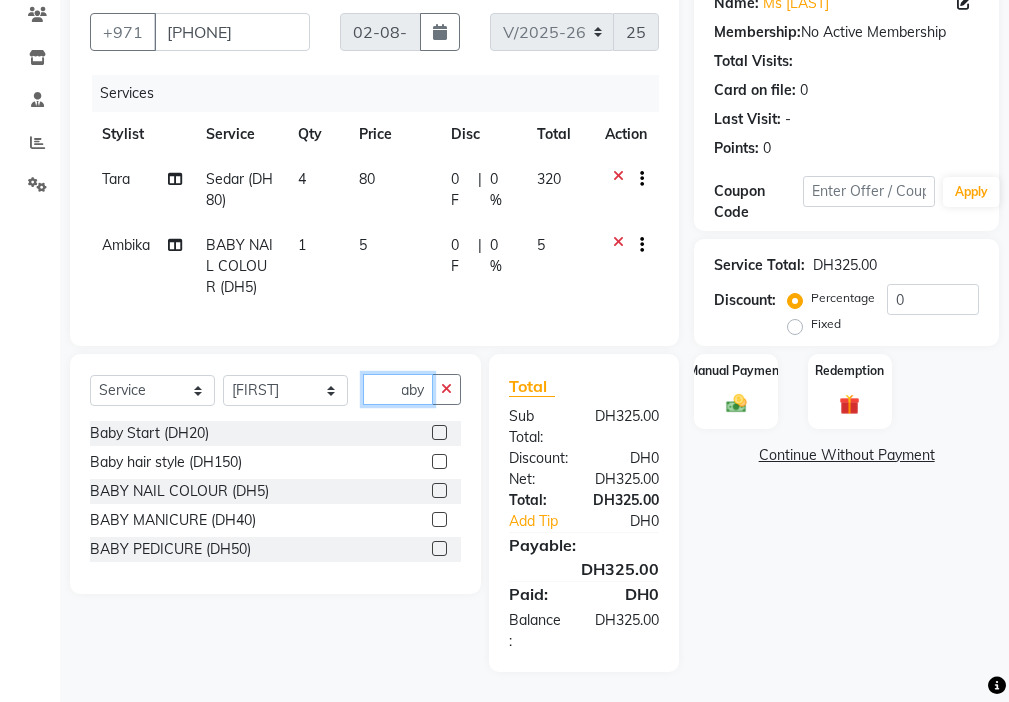 type on "baby" 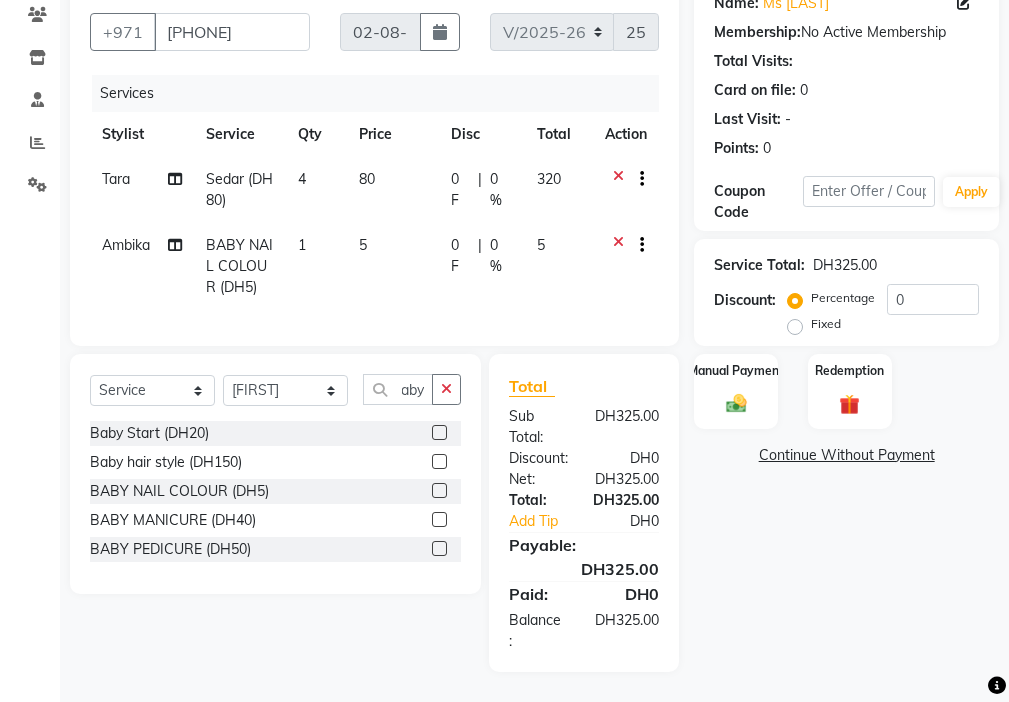click 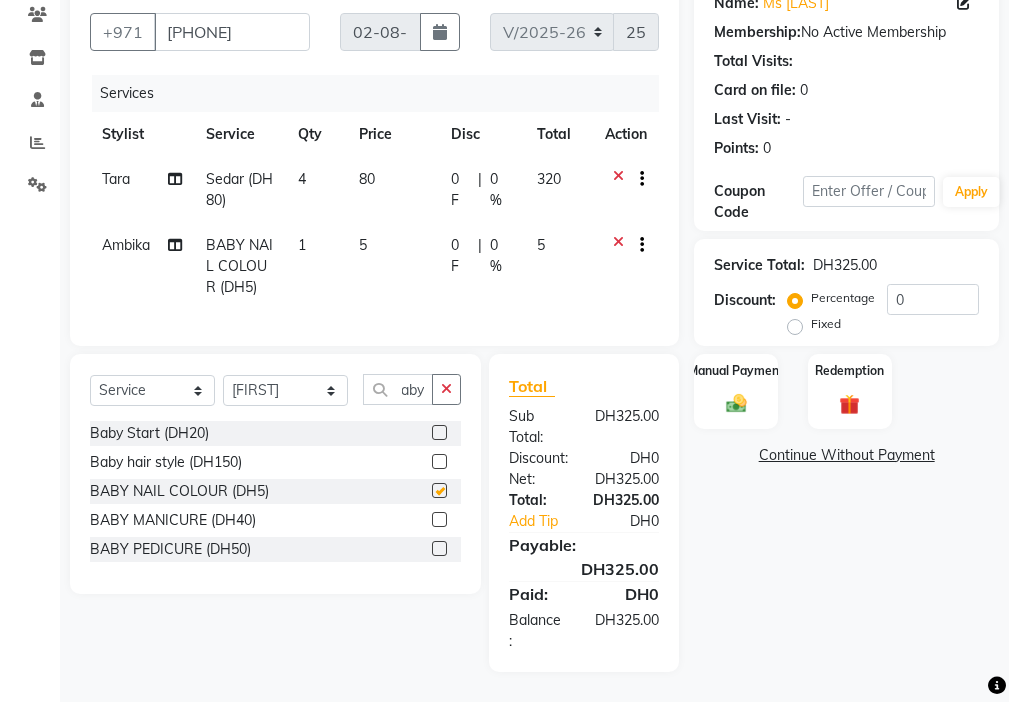 scroll, scrollTop: 0, scrollLeft: 0, axis: both 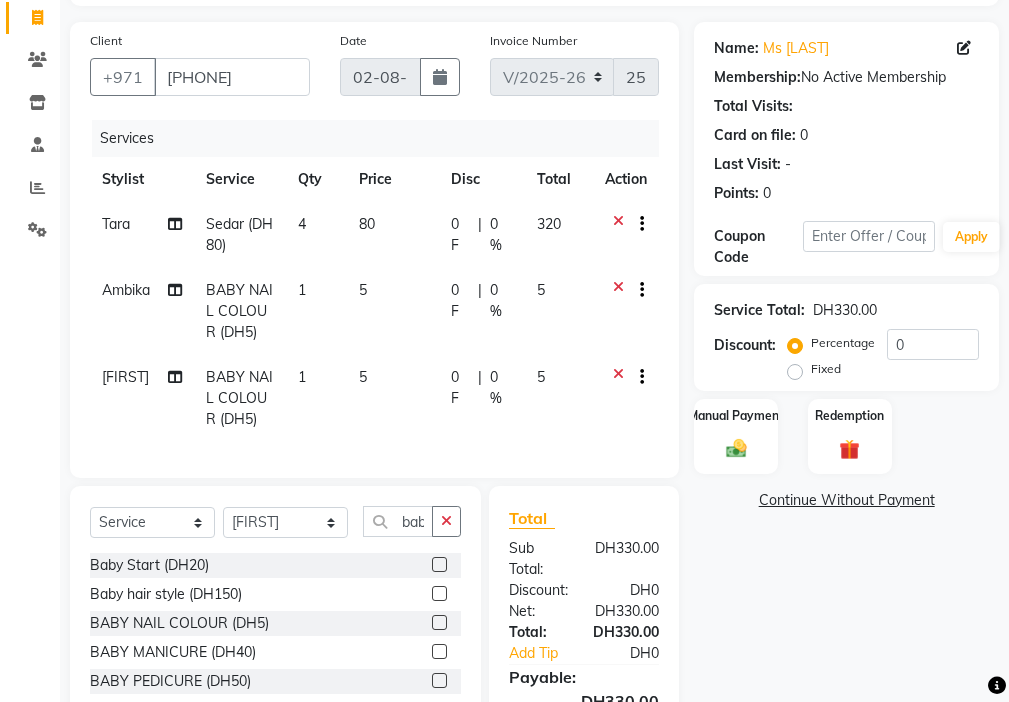 checkbox on "false" 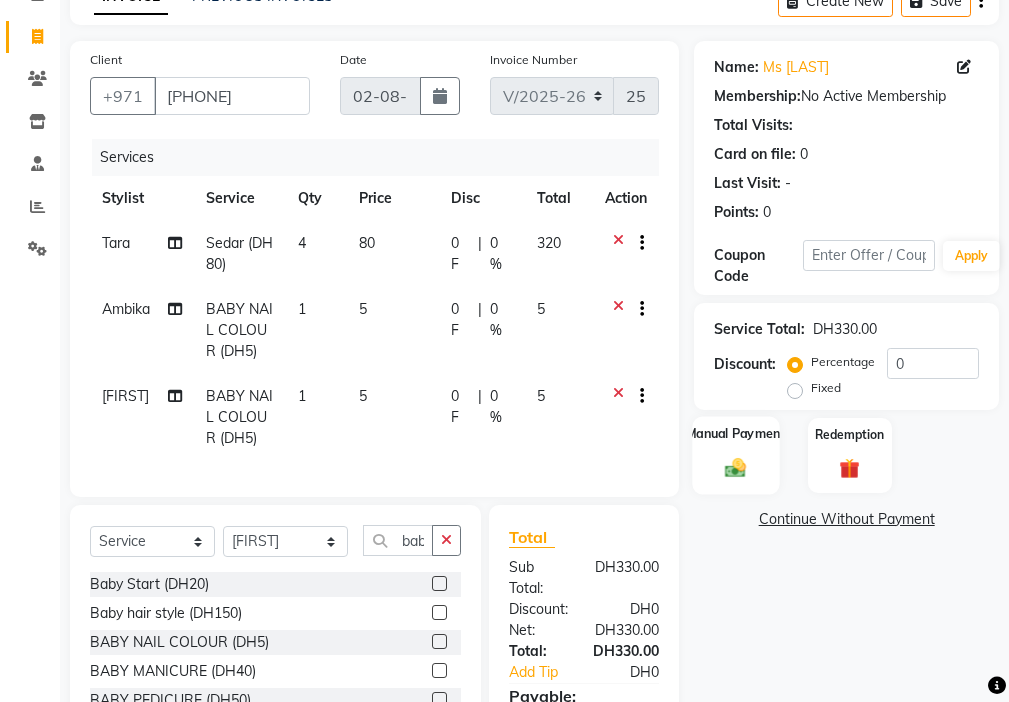 click 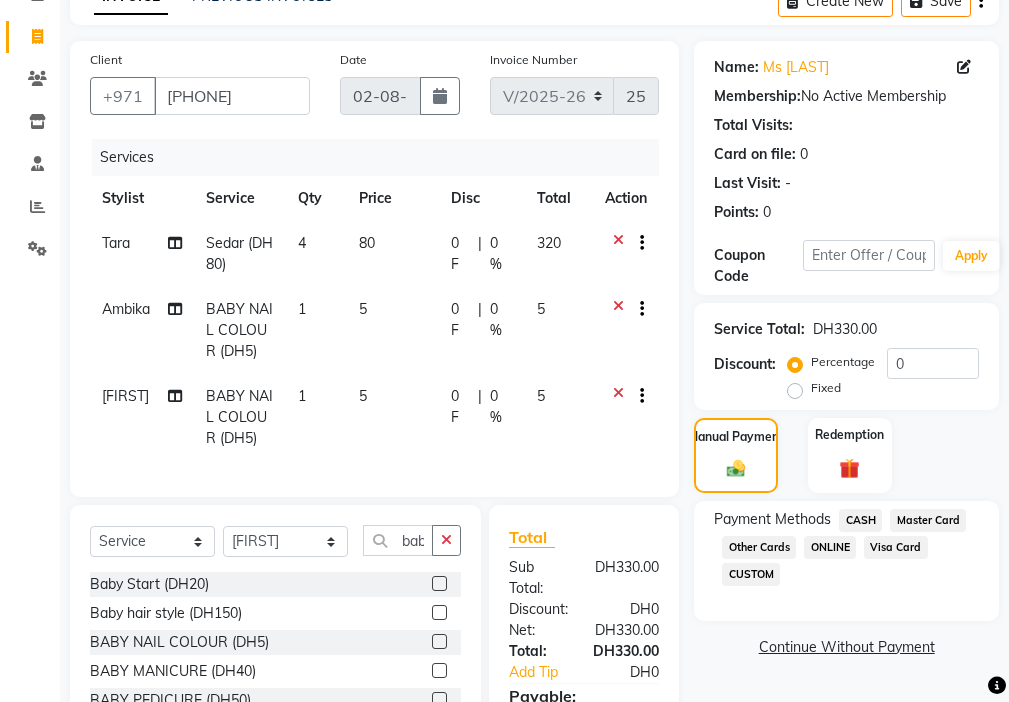 click on "Visa Card" 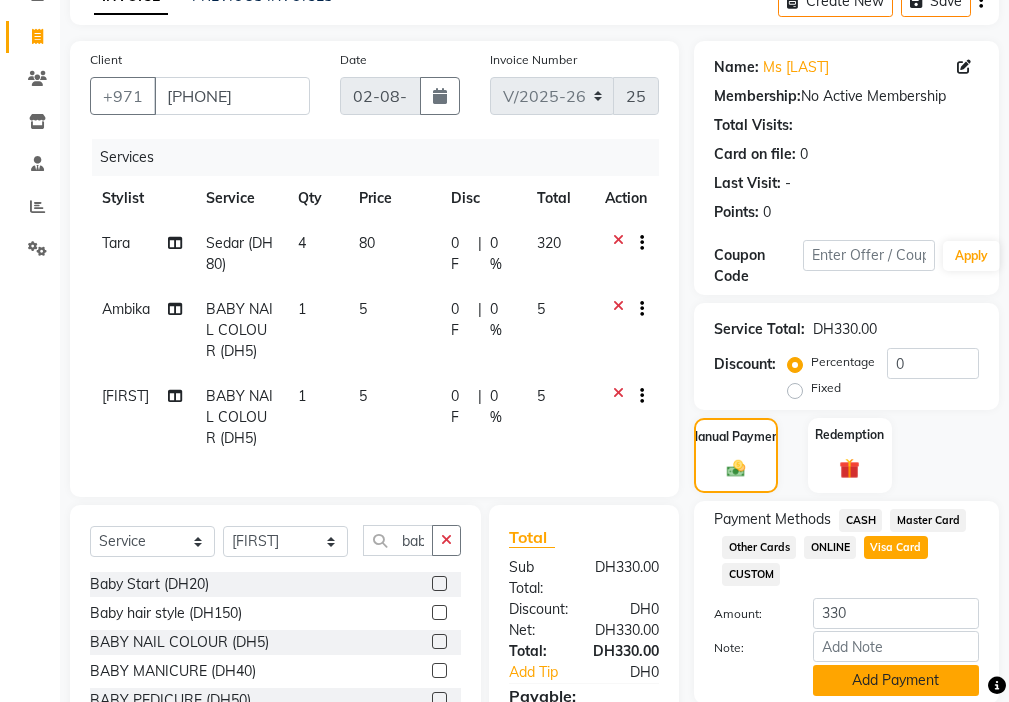 click on "Add Payment" 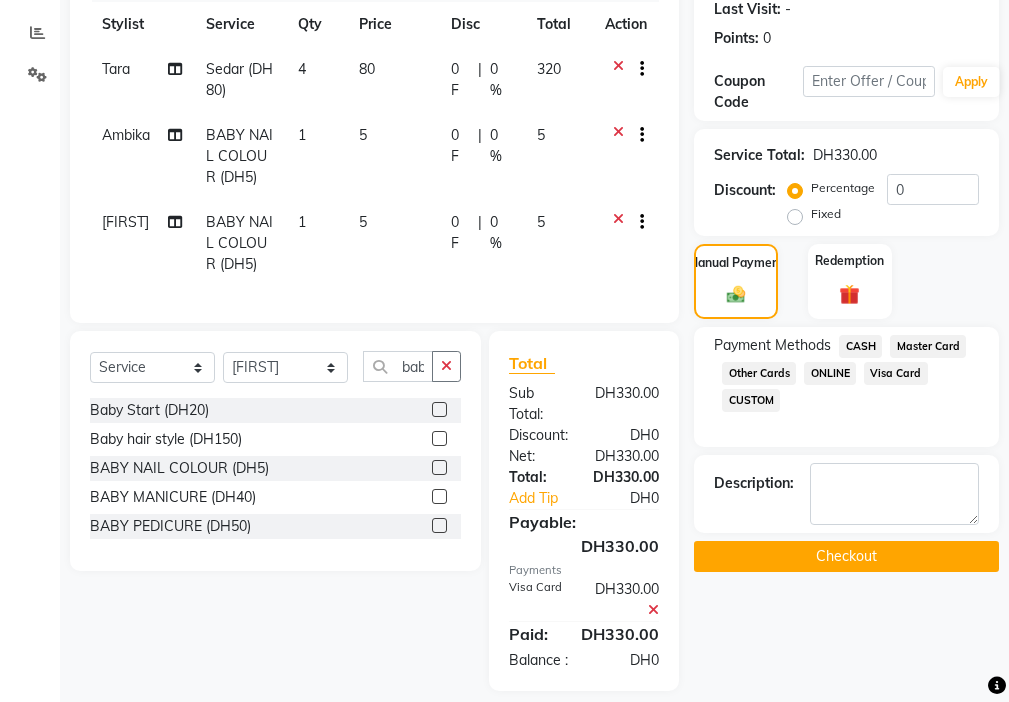 scroll, scrollTop: 365, scrollLeft: 0, axis: vertical 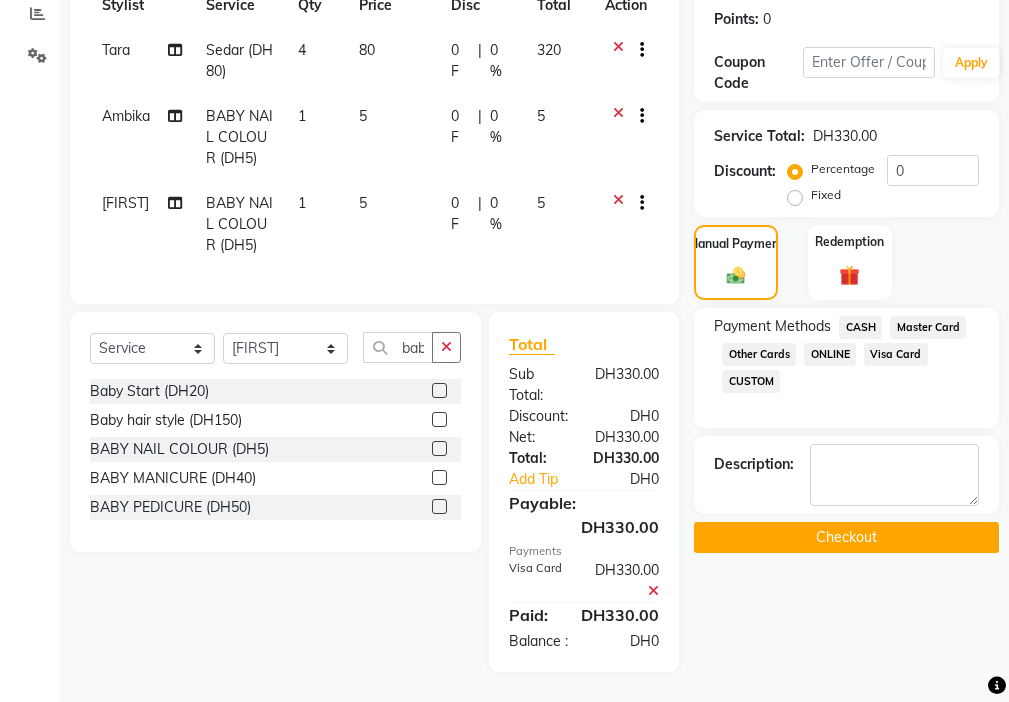 click on "Checkout" 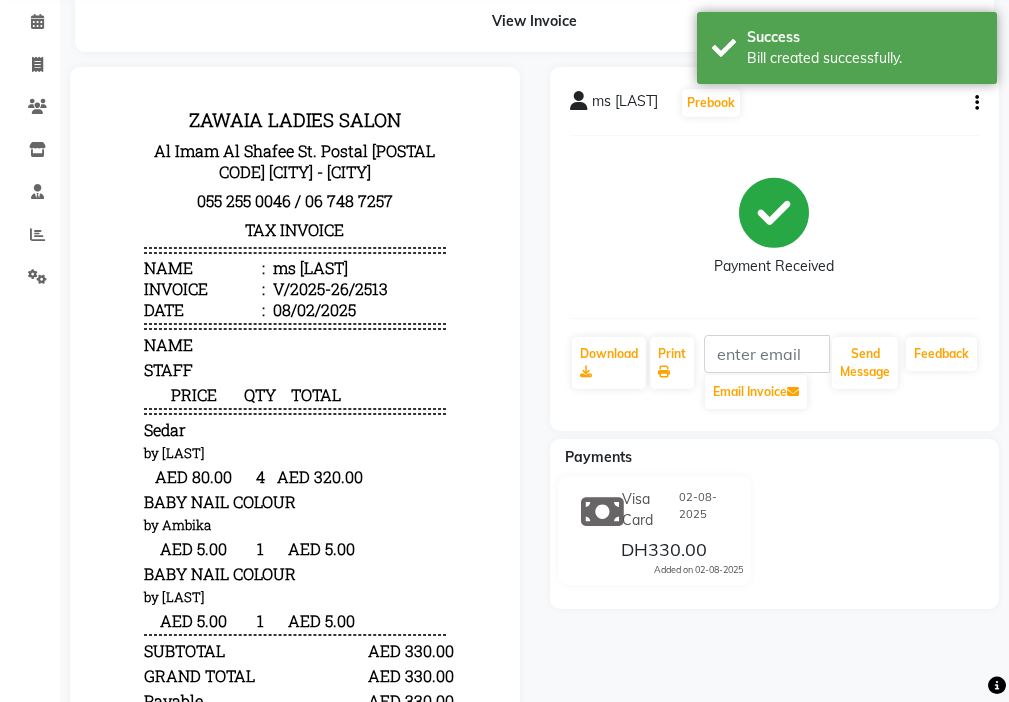 scroll, scrollTop: 118, scrollLeft: 0, axis: vertical 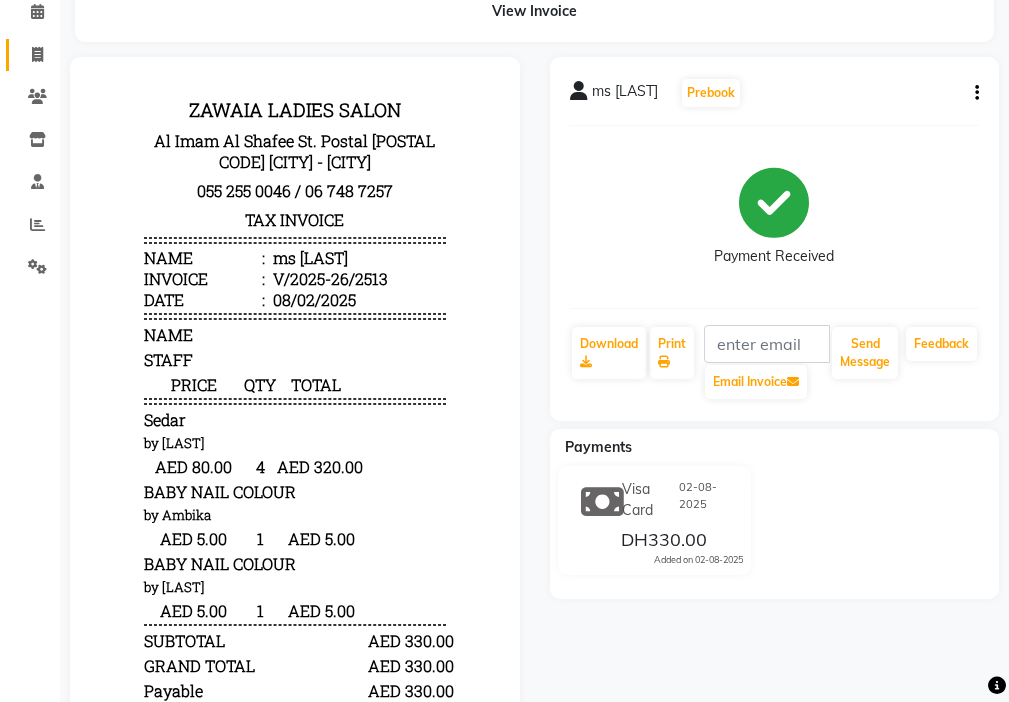 click 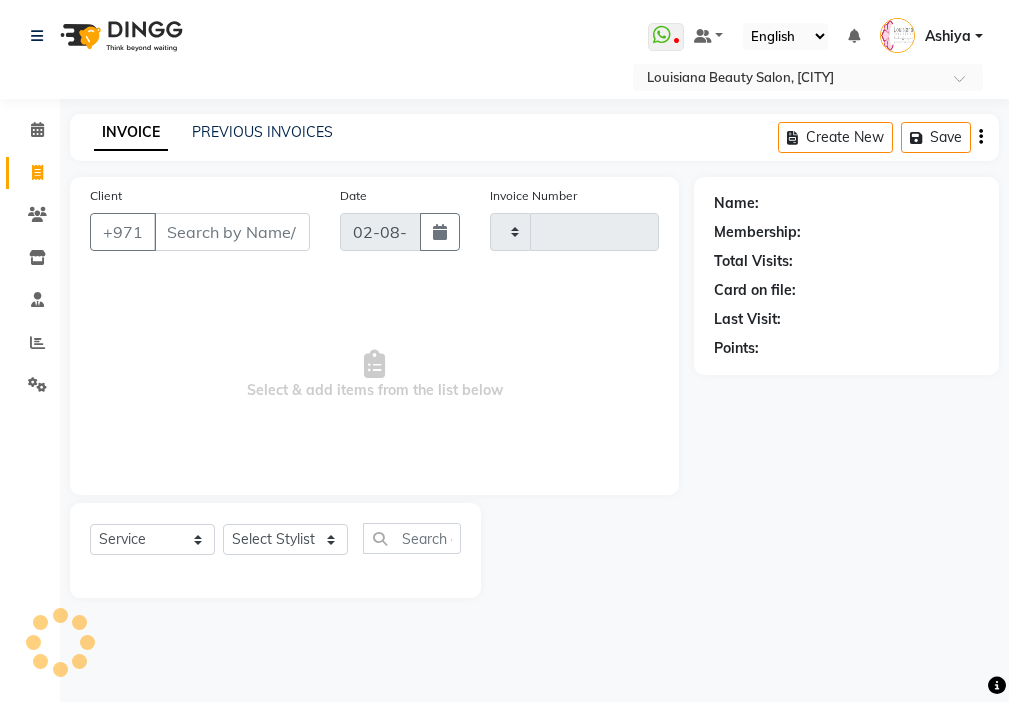 scroll, scrollTop: 0, scrollLeft: 0, axis: both 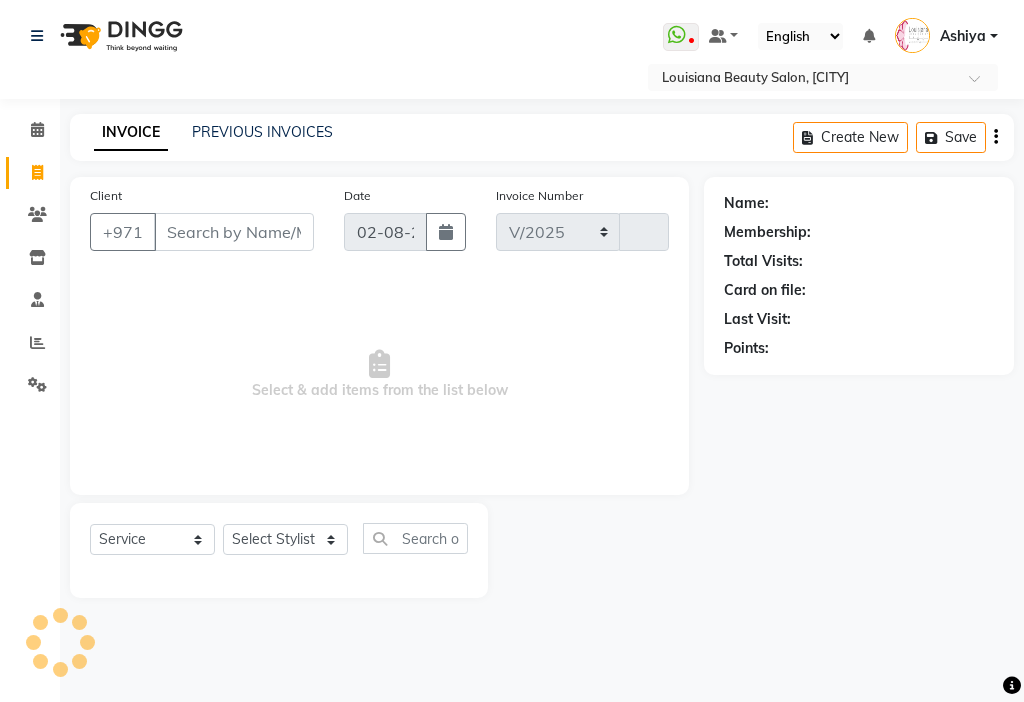 select on "637" 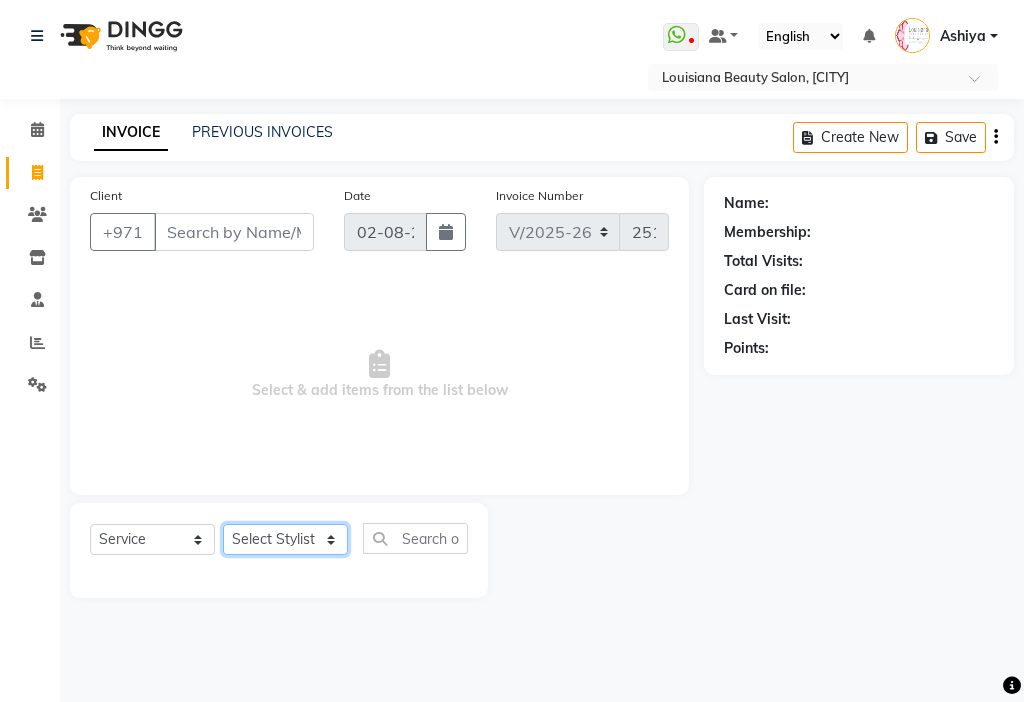 click on "Select Stylist [FIRST] [FIRST] [FIRST] [FIRST] [FIRST] [FIRST] [FIRST] [FIRST] [FIRST] [FIRST] [FIRST] [FIRST] [FIRST] [FIRST] [FIRST] [FIRST] [FIRST] [FIRST]" 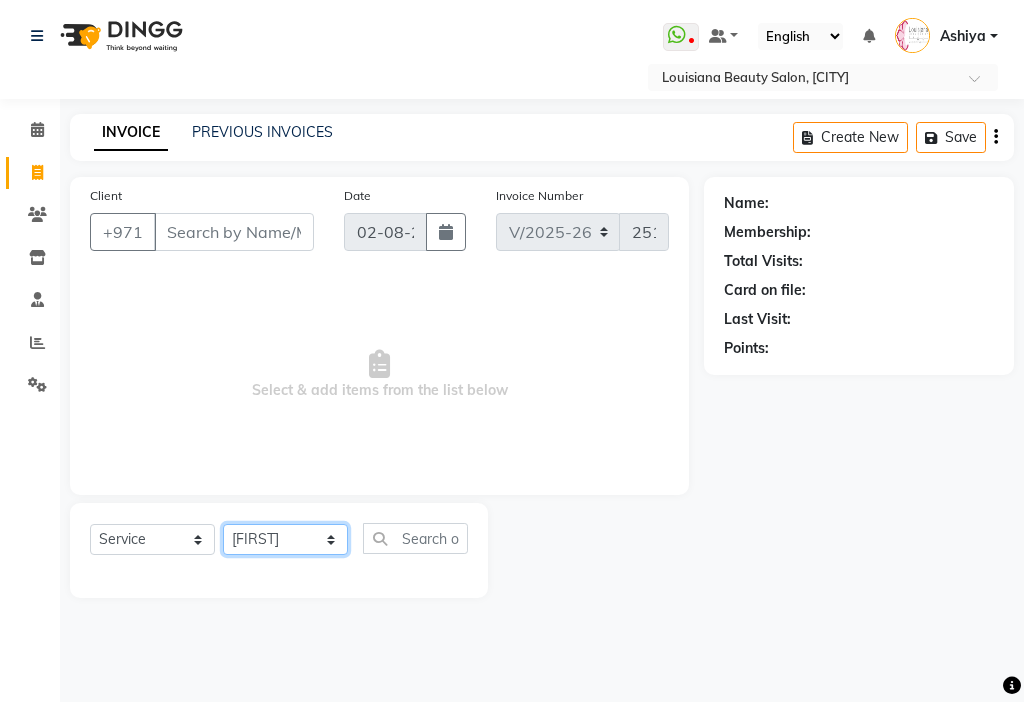 click on "Select Stylist [FIRST] [FIRST] [FIRST] [FIRST] [FIRST] [FIRST] [FIRST] [FIRST] [FIRST] [FIRST] [FIRST] [FIRST] [FIRST] [FIRST] [FIRST] [FIRST] [FIRST] [FIRST]" 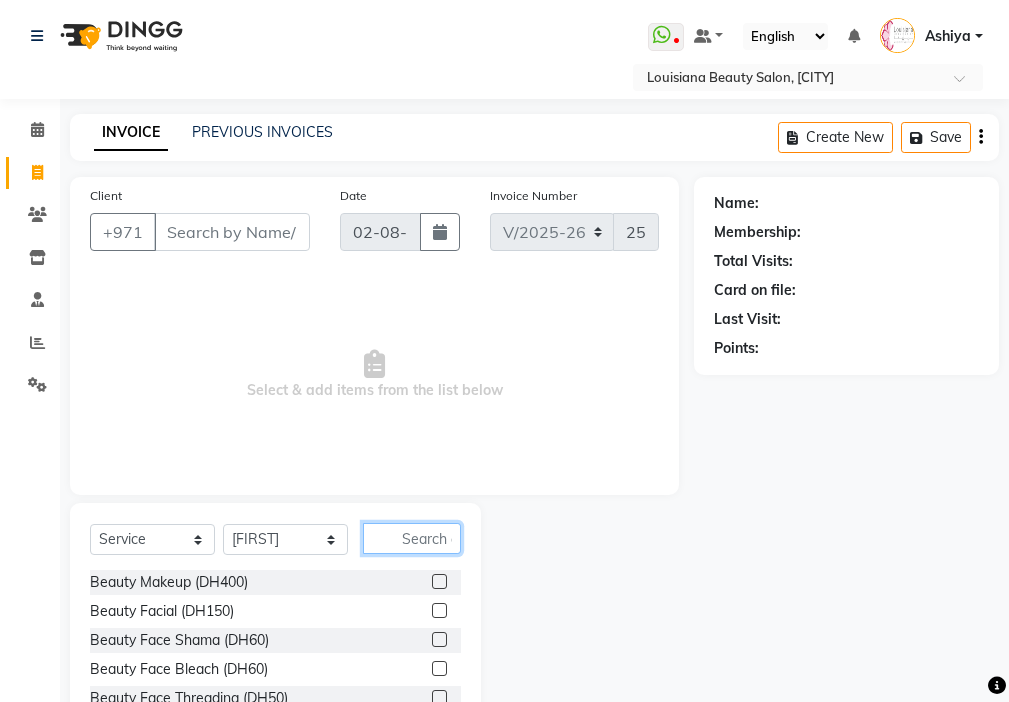 click 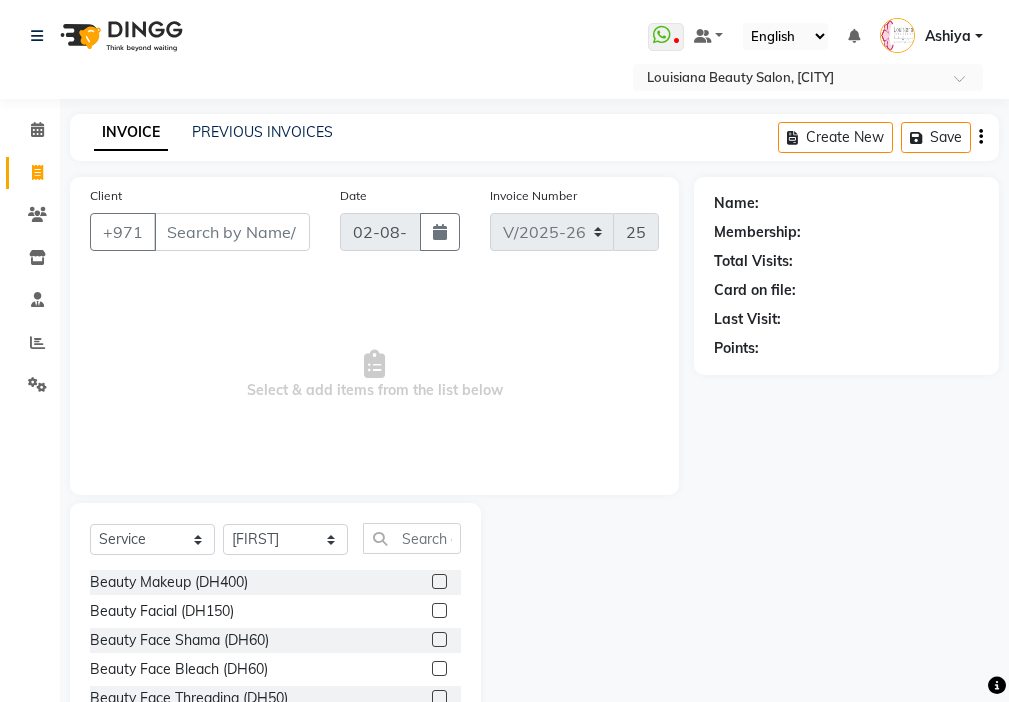 click 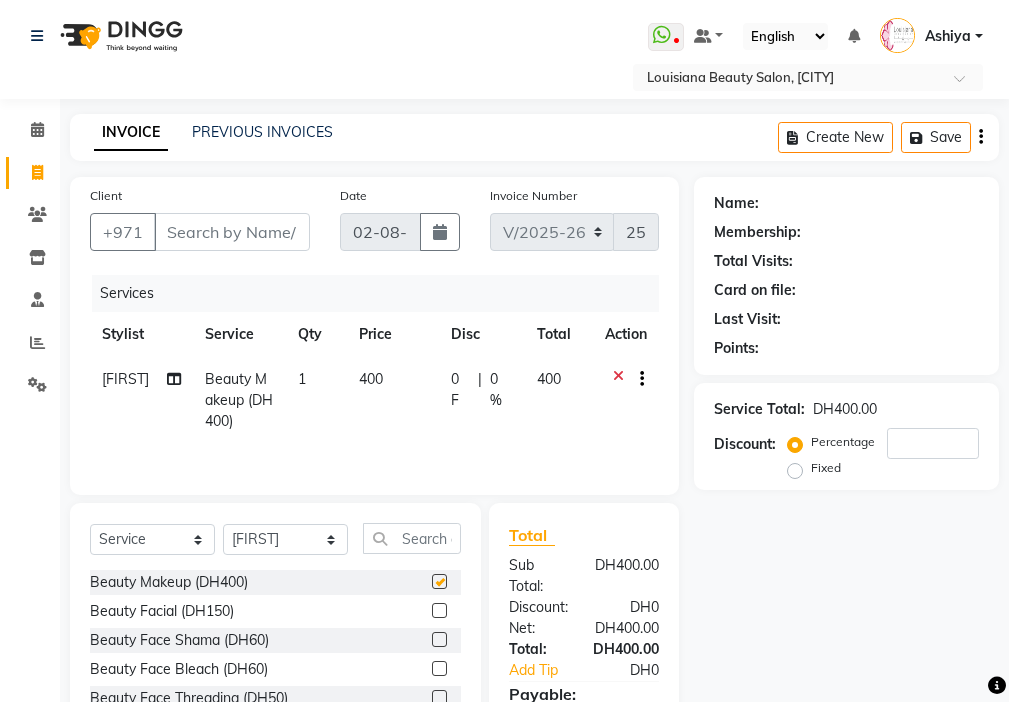 click on "400" 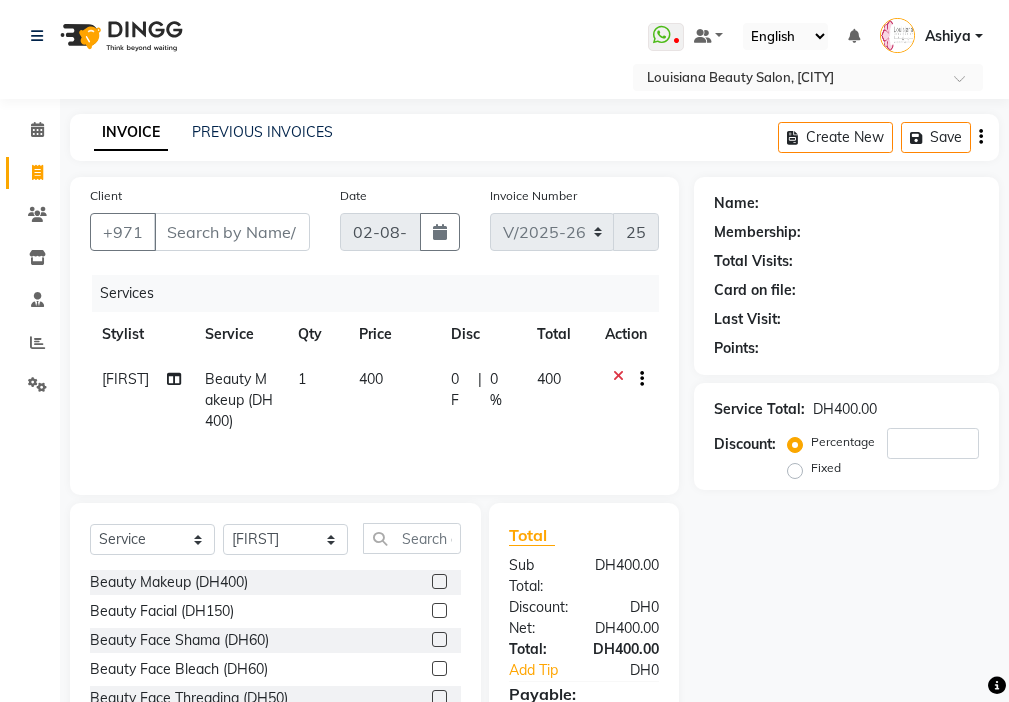 checkbox on "false" 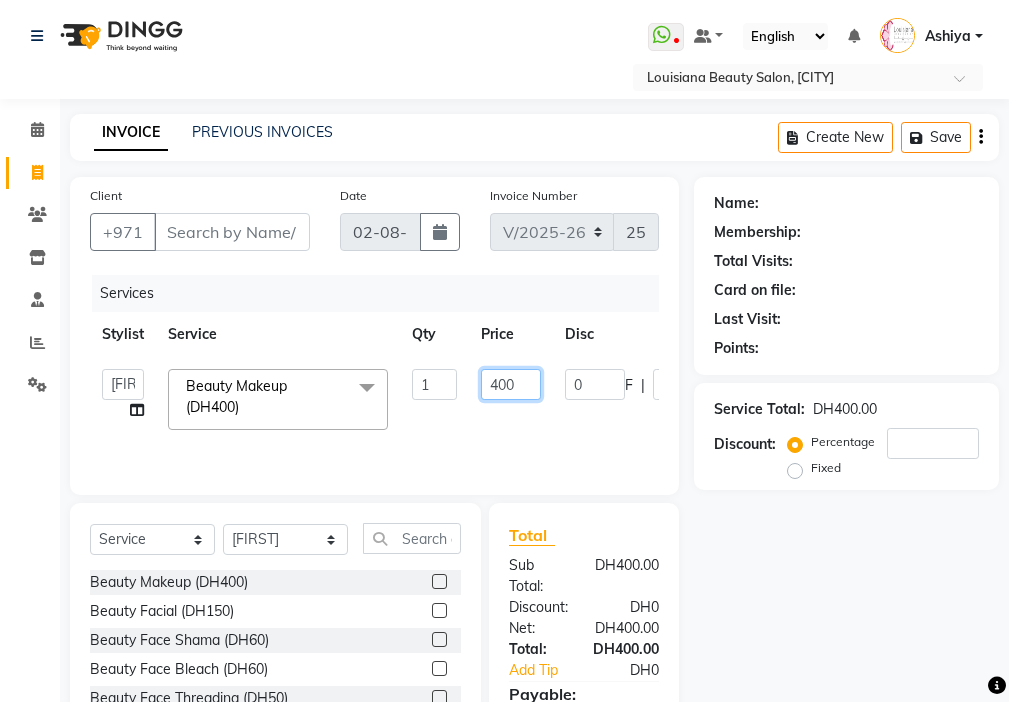 click on "400" 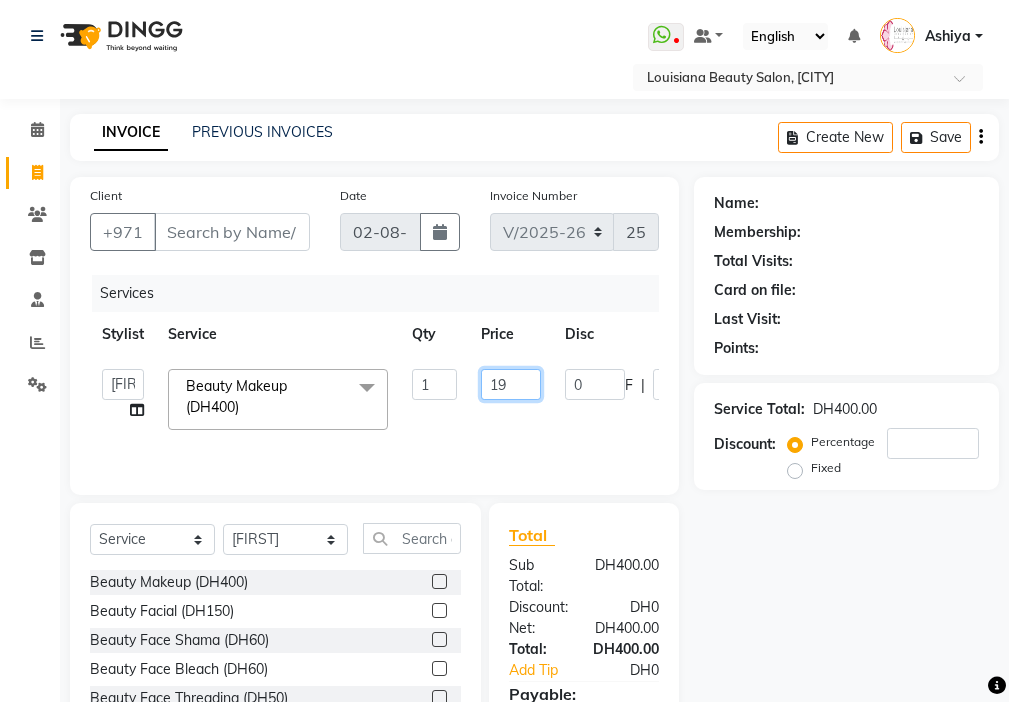 type on "190" 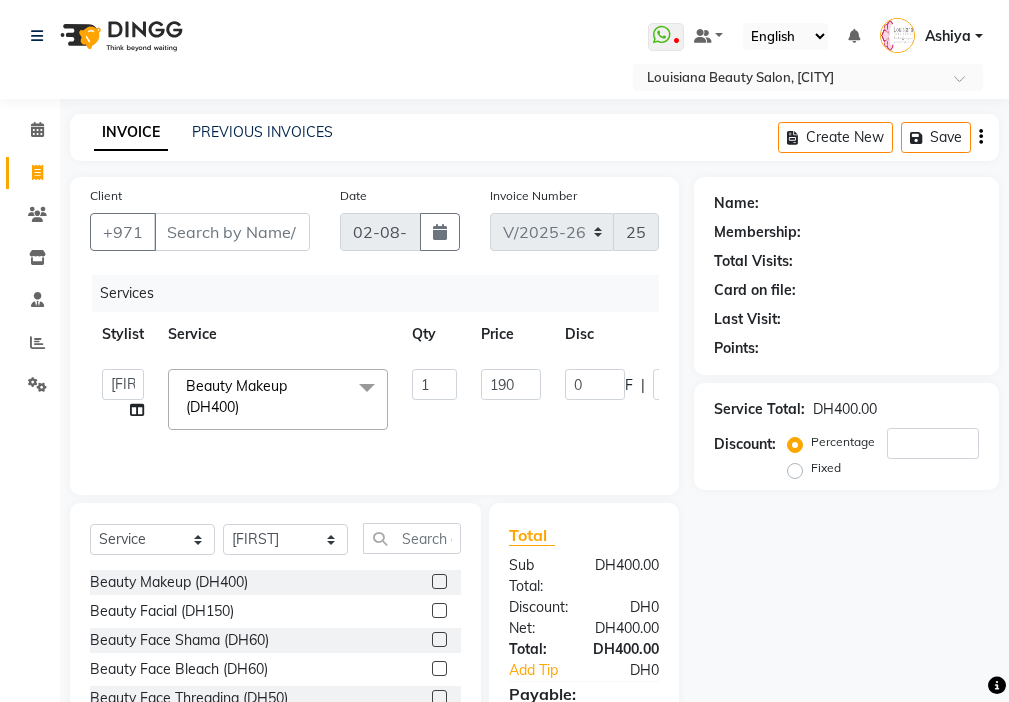 click on "[FIRST]   [FIRST]   [FIRST]   [FIRST]   Cashier   [FIRST] [LAST]   [FIRST]   [FIRST]   [FIRST]   Kbina   Madam   mamta   [FIRST]   sabita   [FIRST] [LAST]   [FIRST]   [FIRST]   [FIRST]  Beauty Makeup (DH400)  x Beauty Makeup (DH400) Beauty Facial (DH150) Beauty Face Shama (DH60) Beauty Face Bleach (DH60) Beauty Face Threading (DH50) Beauty Upper Lips Bleach (DH20) Forhead Waxing (DH10) Nose Waxing (DH10) Upper Lip Waxing (DH10) Hand Waxing Full (DH70) Beauty Eyelashes Adhesive (DH30) Beauty Eye Makeup (DH150) Beauty Hand Henna (حناء اليد) (DH50) Beauty Legs Henna(حناء الرجل) (DH50) paraffin wax hand (DH30) paraffin  wax leg  (DH50) chin threading (DH15) Extra Pin (DH20) ROOT HALF DYE (DH80) Beauty Gasha (DH50) Baby Start (DH20) Rinceage  (DH200) Enercose (DH200) Rosemary (DH80) Filler (DH0) Sedar (DH80) photo (DH10) Al mashat (DH80) Half leg Waxing (شمع نصف الرجل) (DH50) Half Hand Waxing (شمع اليدين) (DH40) Under Arms Waxing (شمع الابط) (DH20) Manicure  (المنكير) (DH50) 1 0" 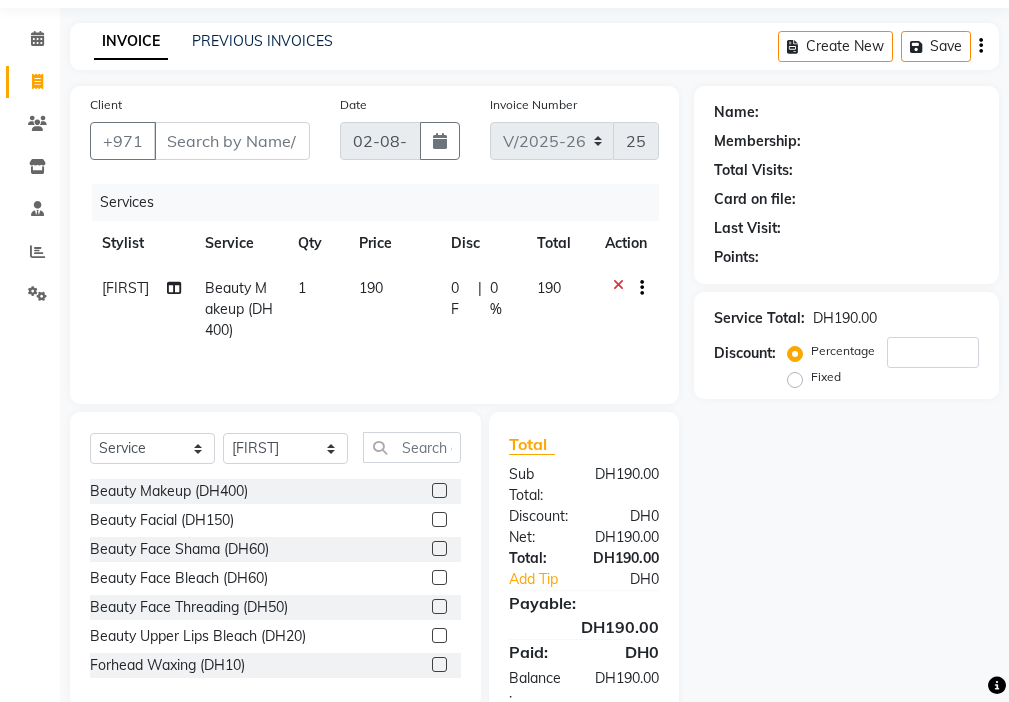 scroll, scrollTop: 101, scrollLeft: 0, axis: vertical 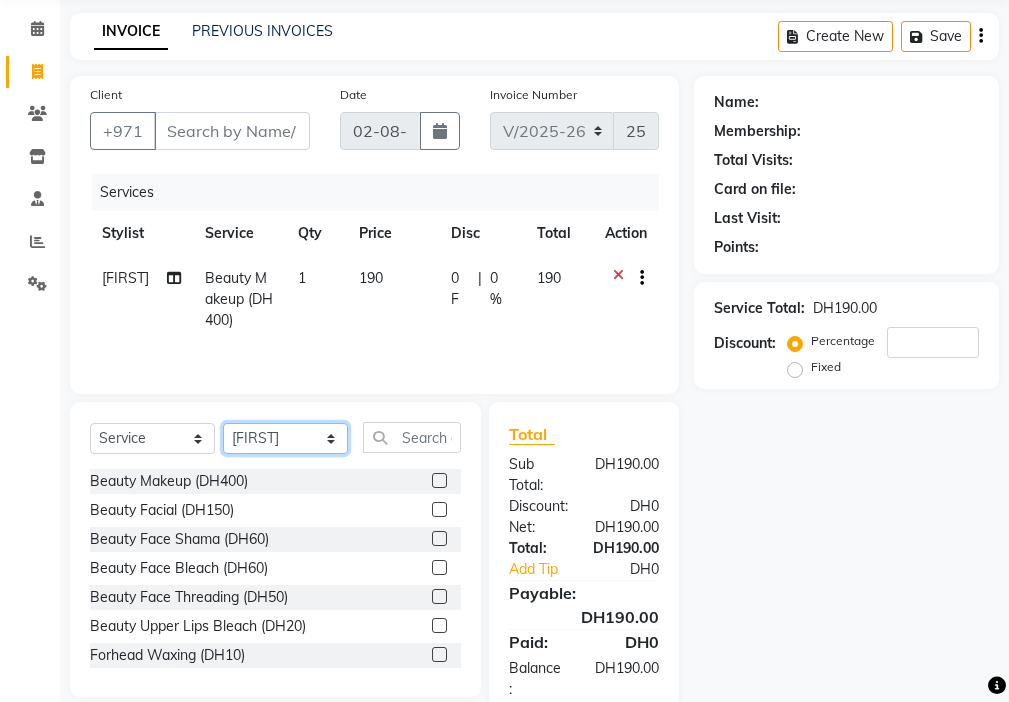 click on "Select Stylist [FIRST] [FIRST] [FIRST] [FIRST] [FIRST] [FIRST] [FIRST] [FIRST] [FIRST] [FIRST] [FIRST] [FIRST] [FIRST] [FIRST] [FIRST] [FIRST] [FIRST] [FIRST]" 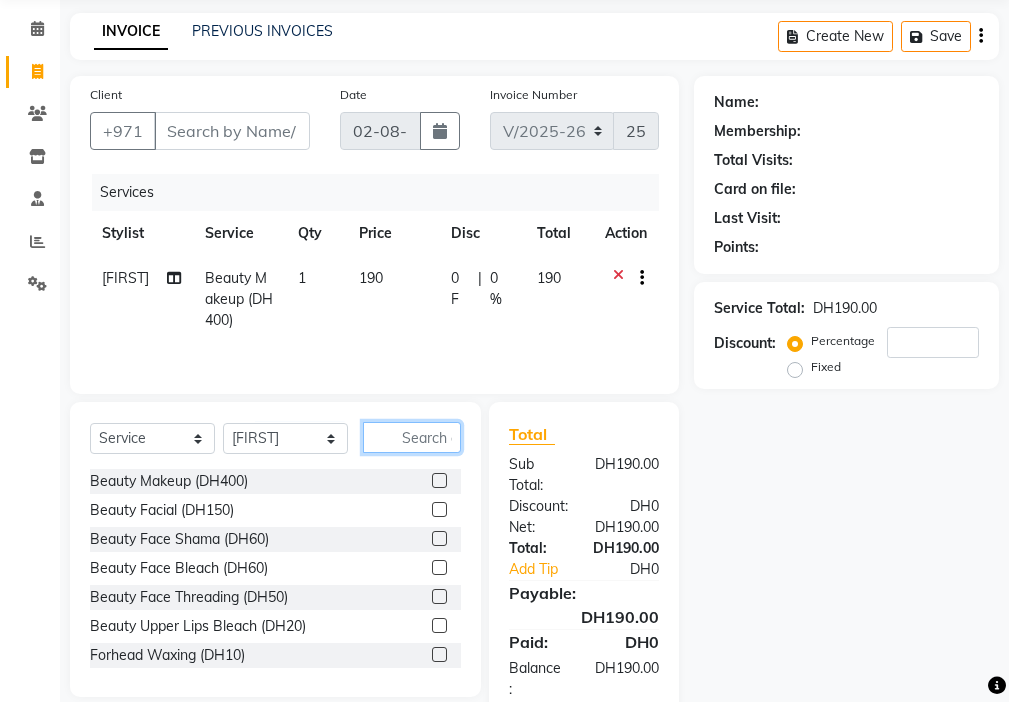 click 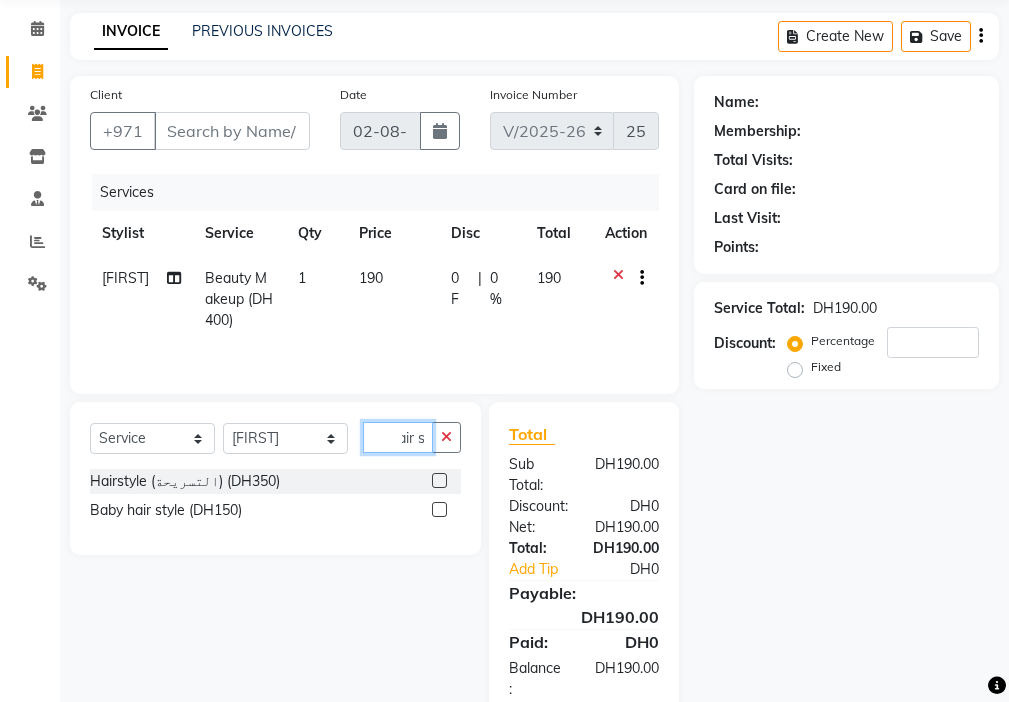 scroll, scrollTop: 0, scrollLeft: 17, axis: horizontal 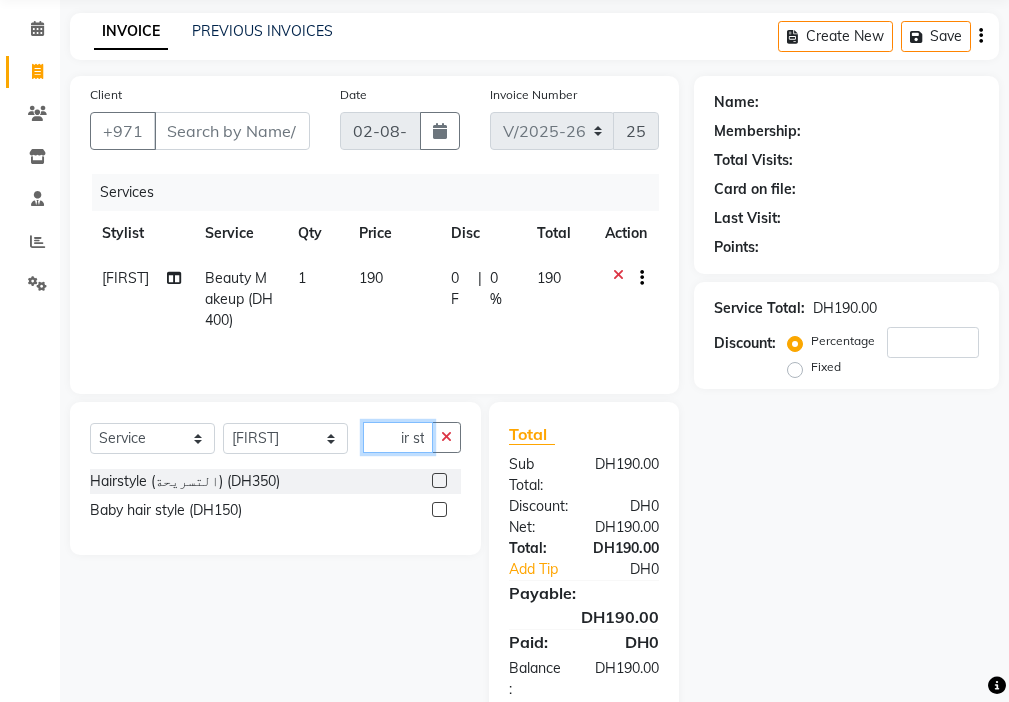 type on "hair st" 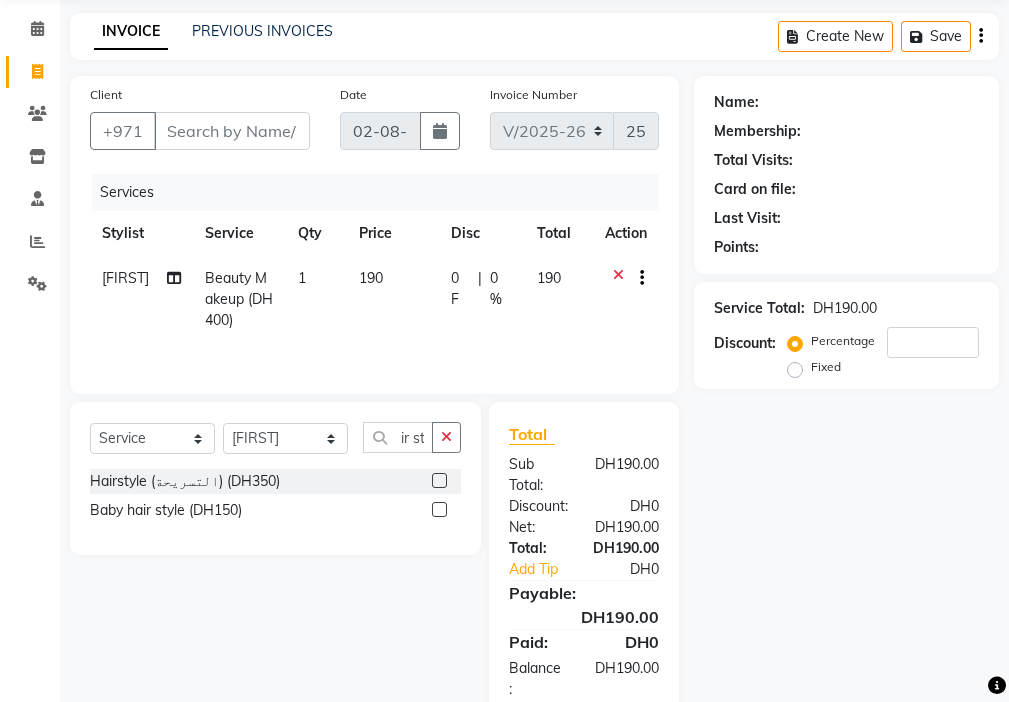 click 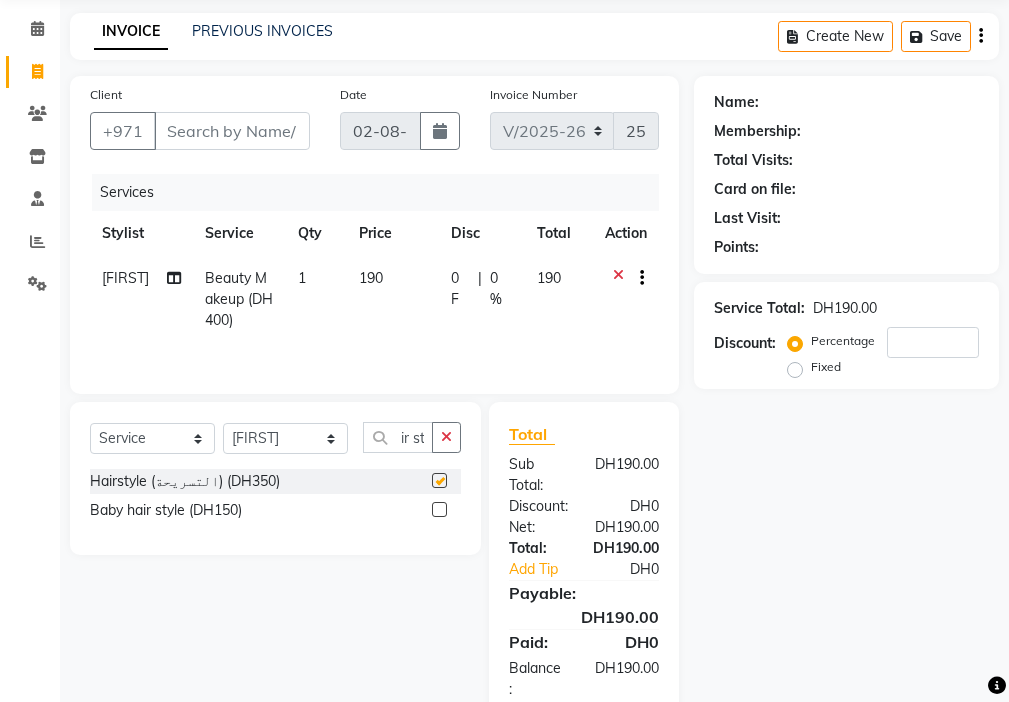 scroll, scrollTop: 0, scrollLeft: 0, axis: both 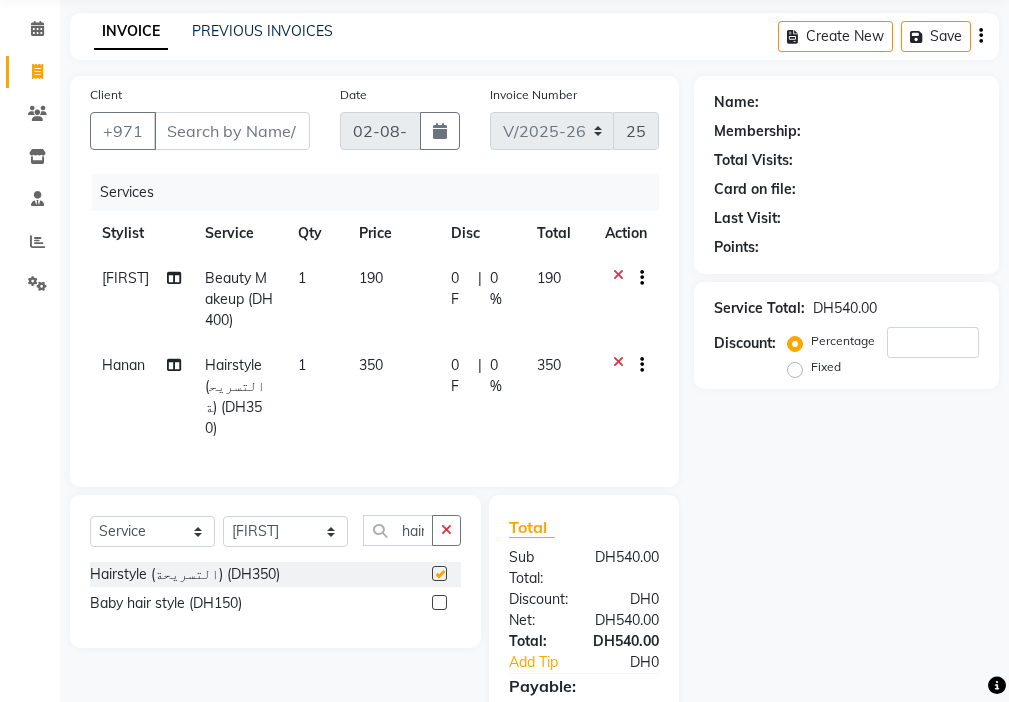 click on "350" 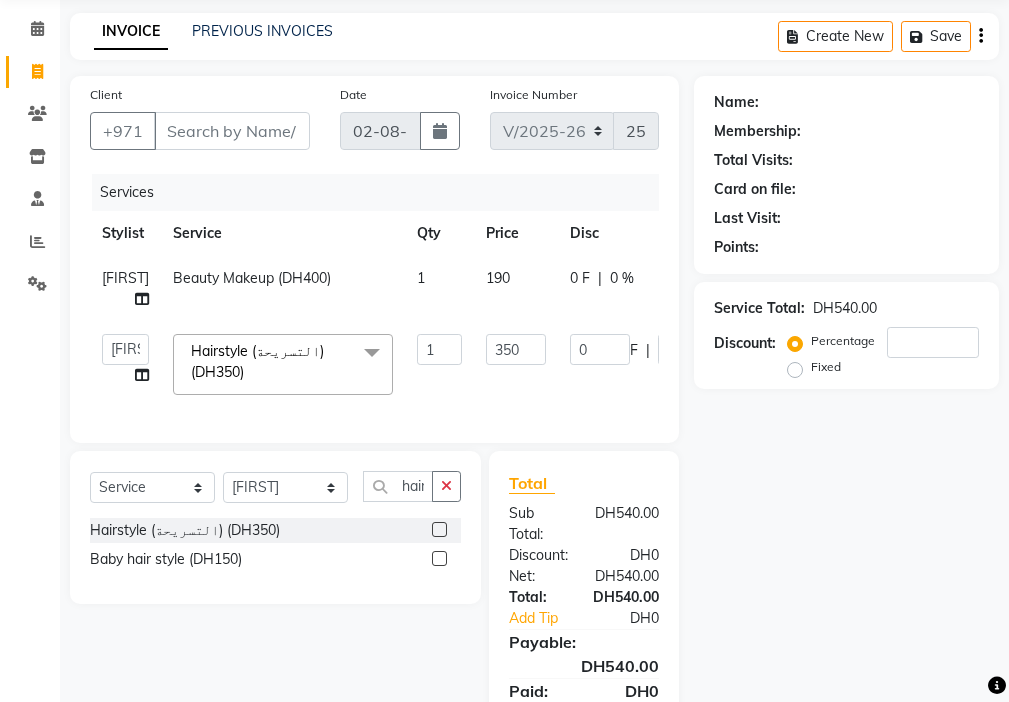 checkbox on "false" 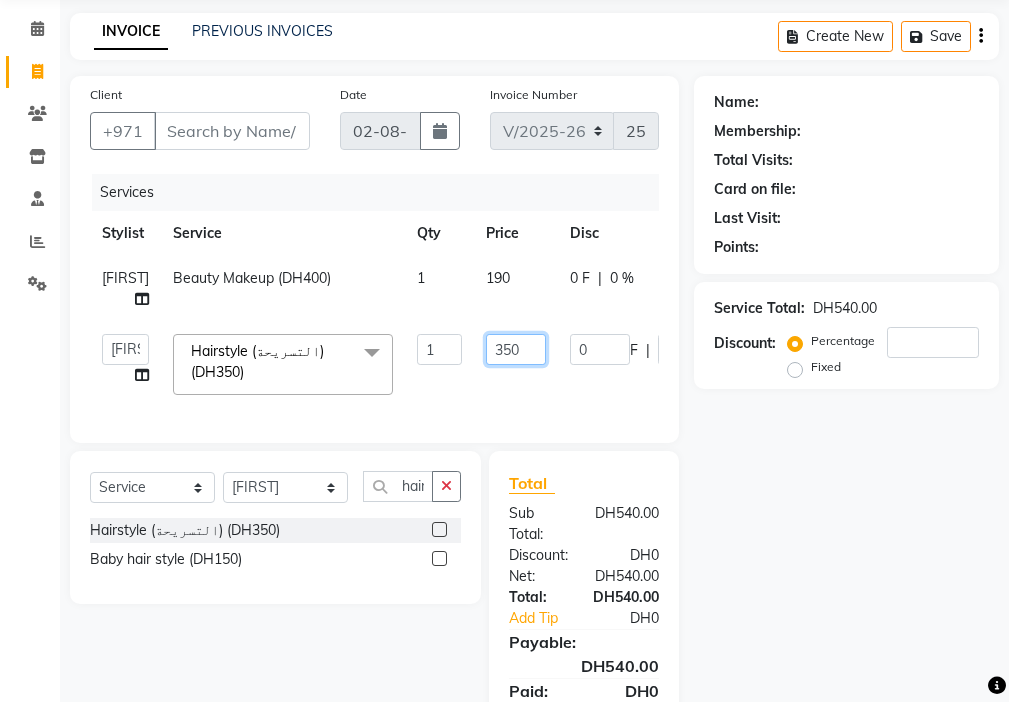 click on "350" 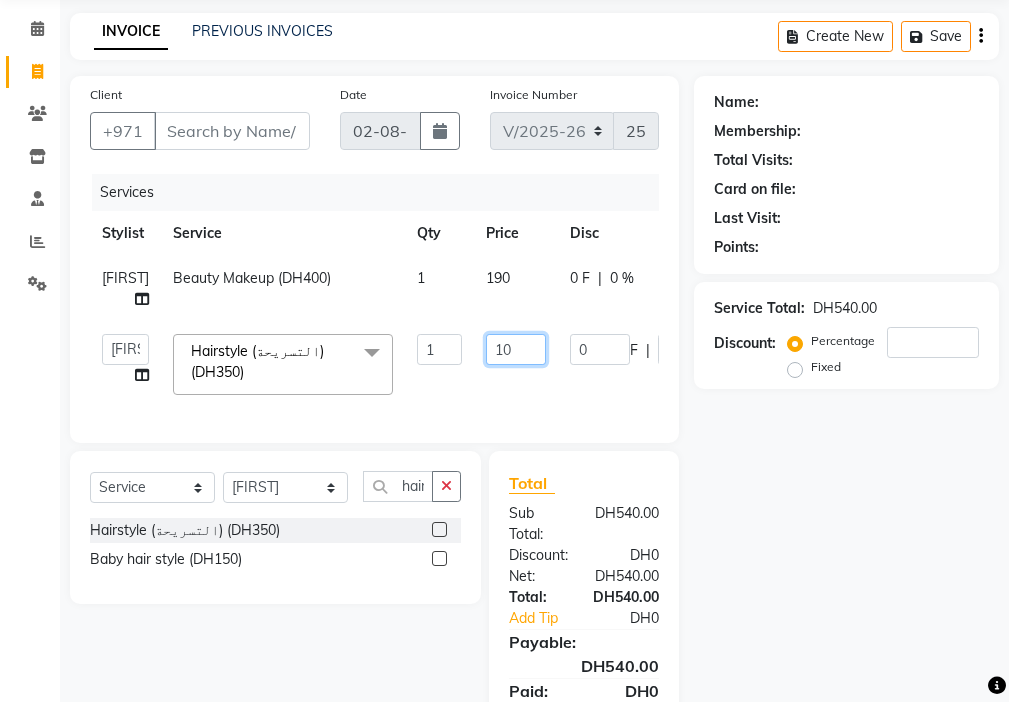 type on "190" 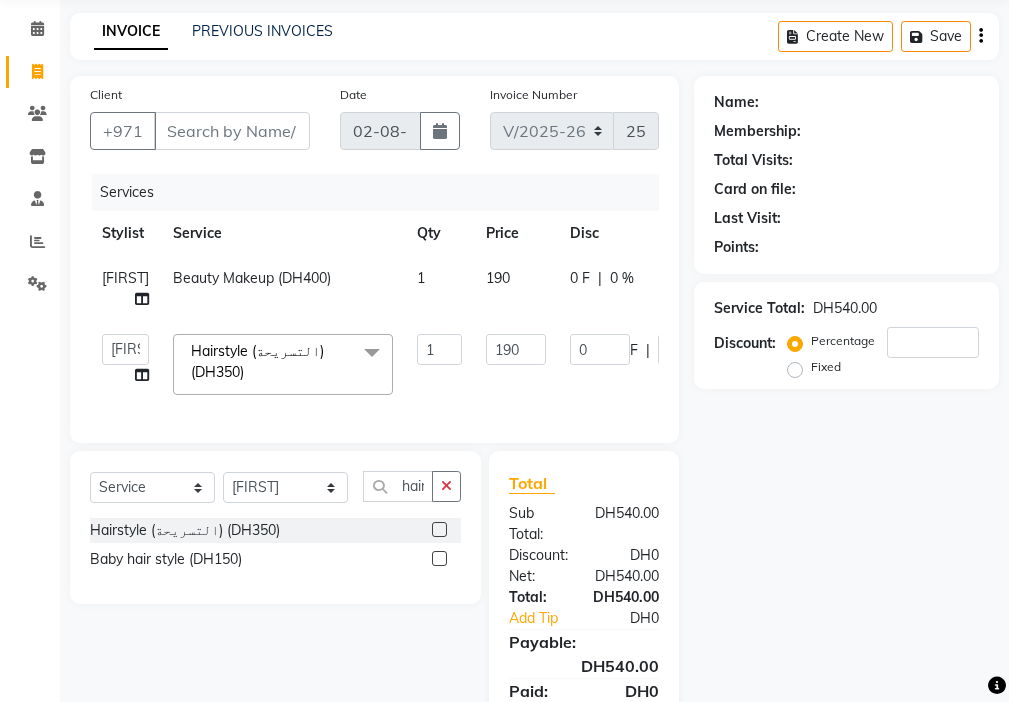 click on "[FIRST] (التسريحة) (DH350) x [PRODUCT] (DH400) [PRODUCT] (DH150) [PRODUCT] (DH60) [PRODUCT] (DH60) [PRODUCT] (DH50) [PRODUCT] (DH20) [PRODUCT] (DH10) [PRODUCT] (DH10) [PRODUCT] (DH10) [PRODUCT] (DH70) [PRODUCT] (DH30) [PRODUCT] (DH150) [PRODUCT] (DH50) [PRODUCT](DH50) [PRODUCT] (DH30) [PRODUCT] (DH50) [PRODUCT] (DH15) [PRODUCT] (DH20) [PRODUCT] (DH80) [PRODUCT] (DH50) [PRODUCT] (DH20) [PRODUCT] (DH200) [PRODUCT] (DH200) [PRODUCT] (DH80) [PRODUCT] (DH0) [PRODUCT] (DH80) [PRODUCT] (DH10) [PRODUCT] (DH80) [PRODUCT] (DH50) [PRODUCT] (DH40) [PRODUCT] (DH20) [PRODUCT] (DH30) 1 190" 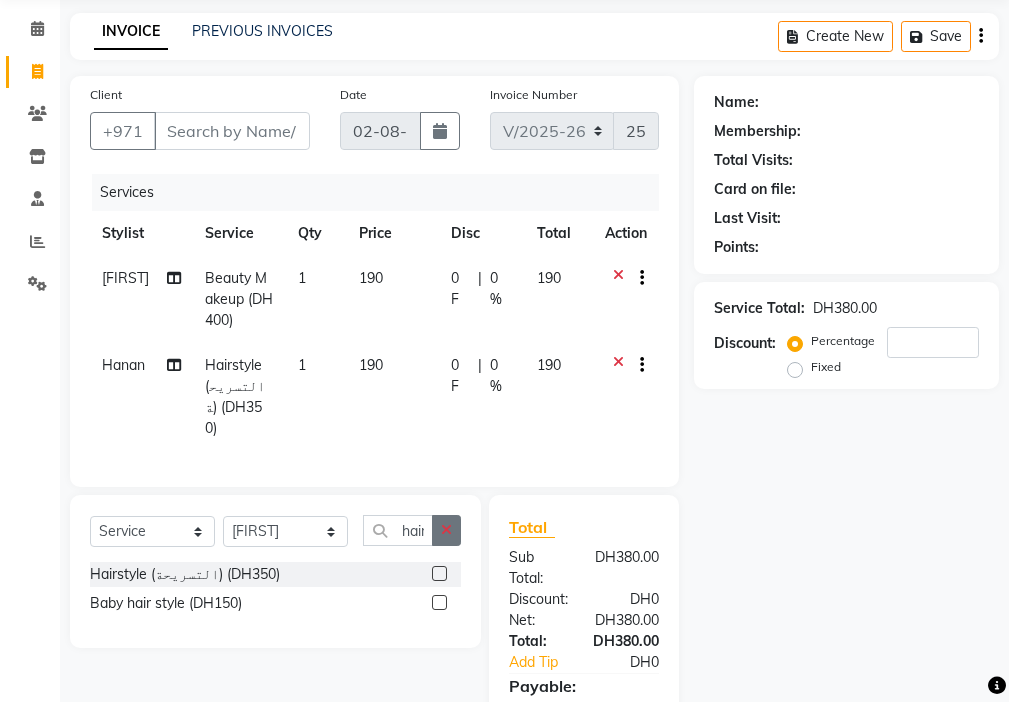 click 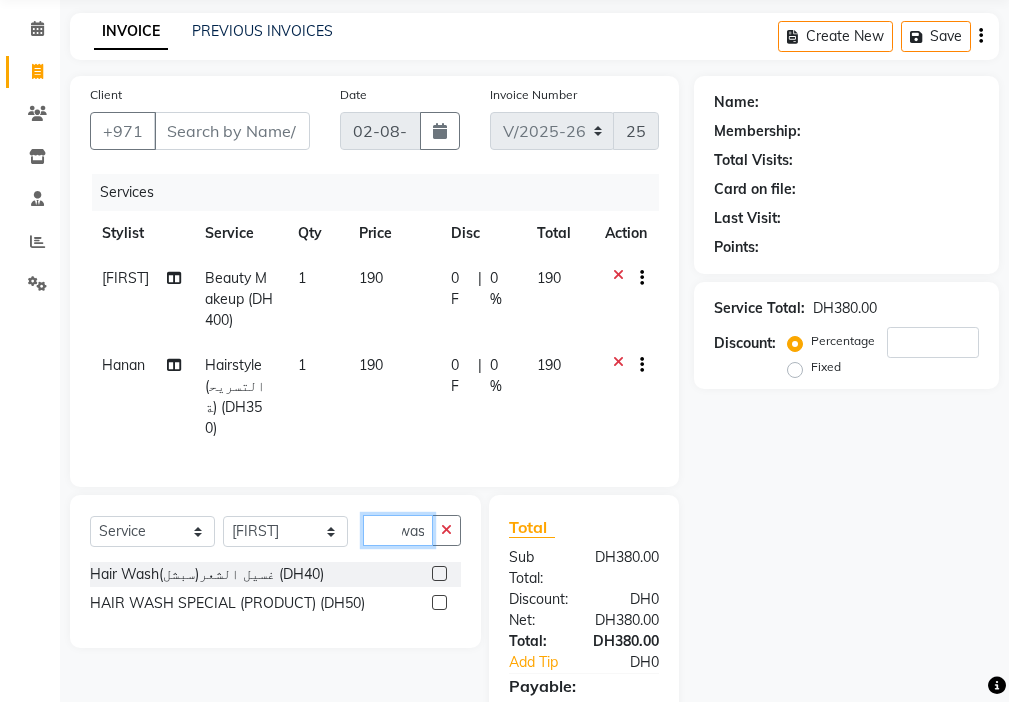 scroll, scrollTop: 0, scrollLeft: 12, axis: horizontal 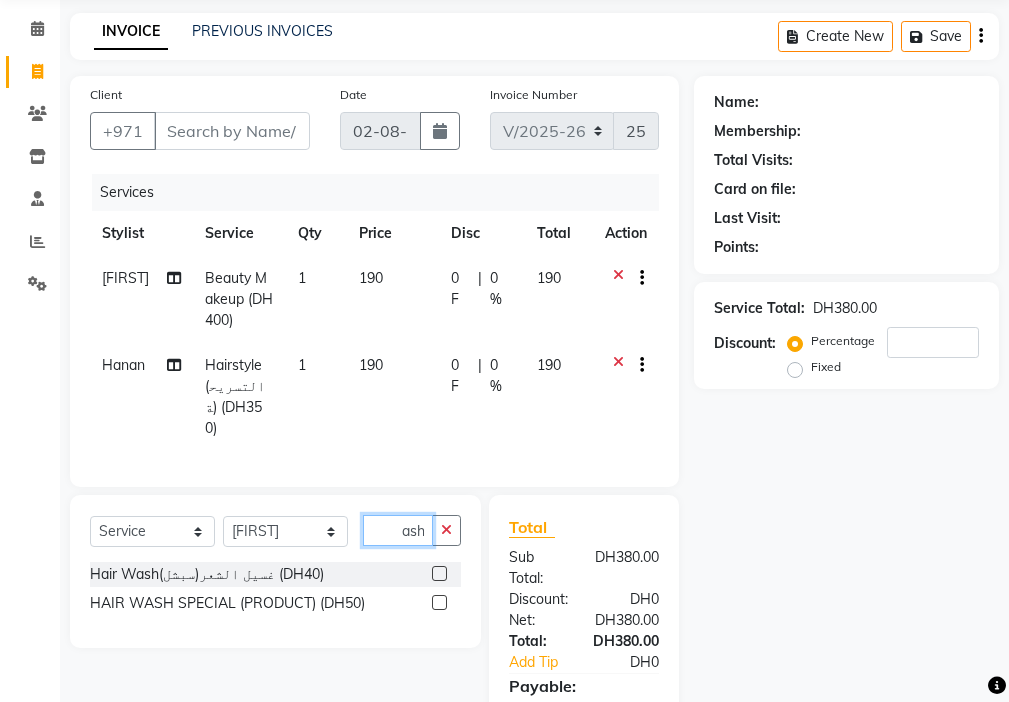 type on "wash" 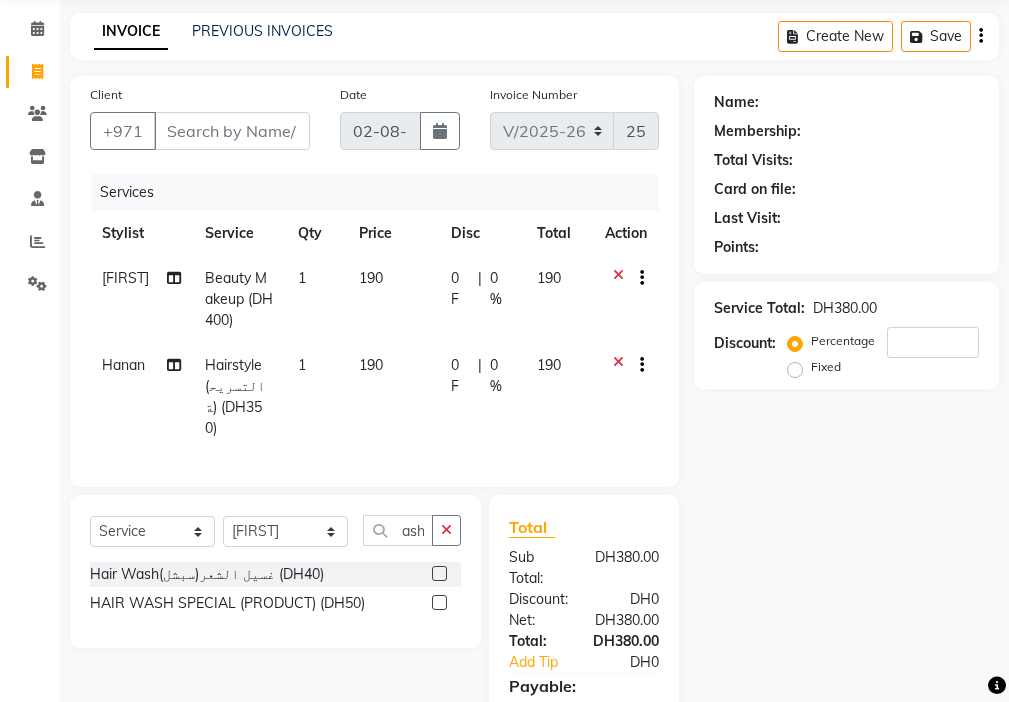click 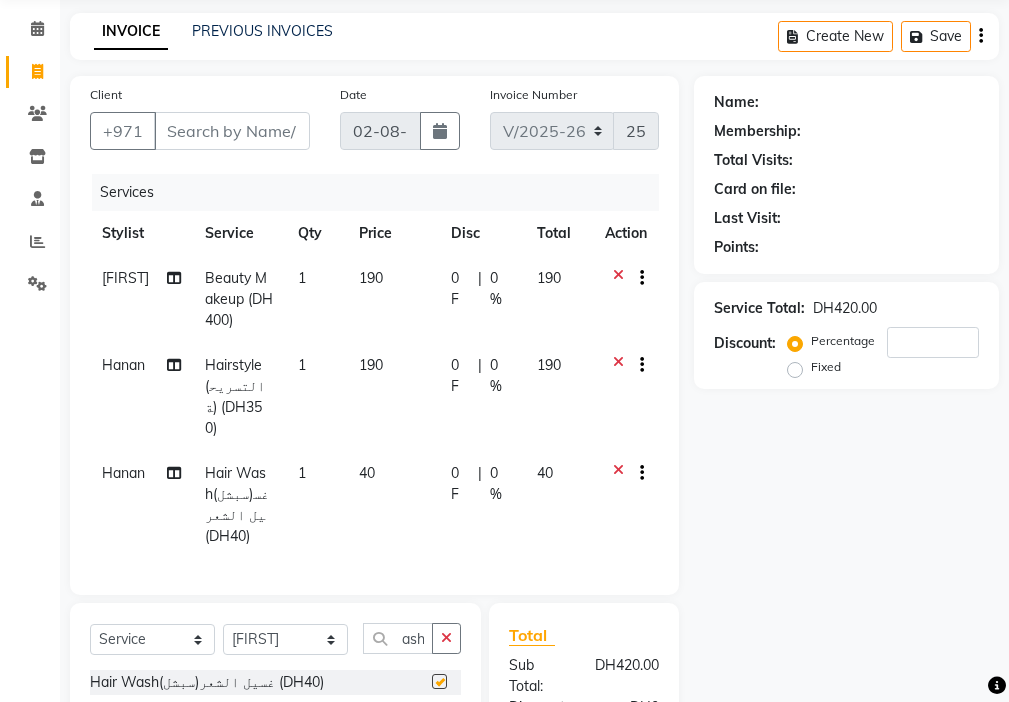 scroll, scrollTop: 0, scrollLeft: 0, axis: both 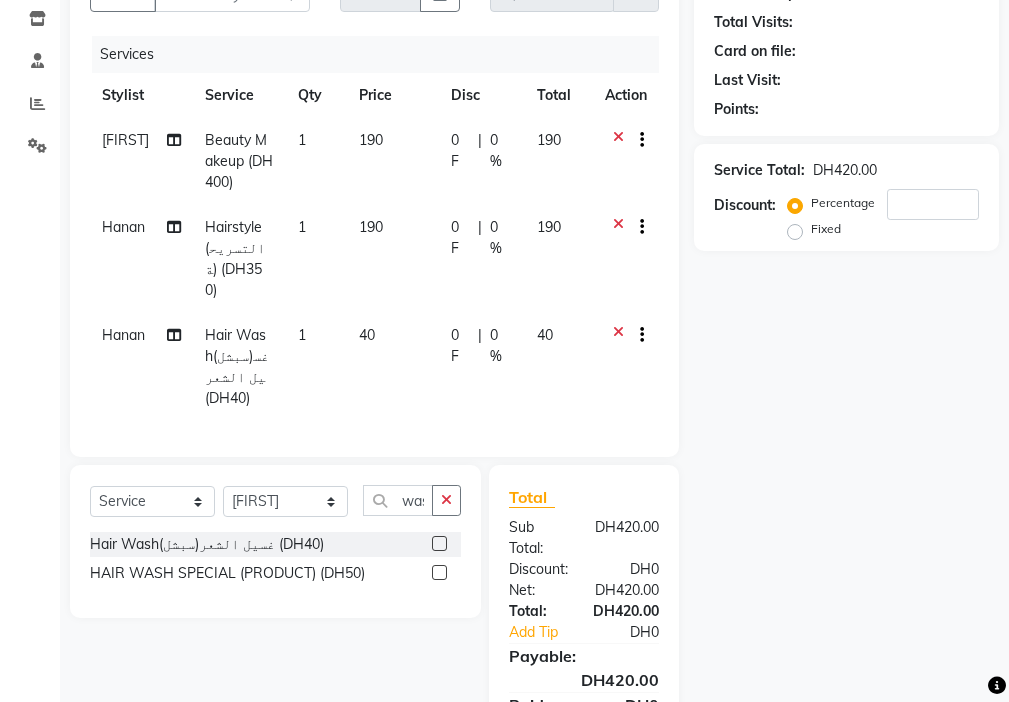 checkbox on "false" 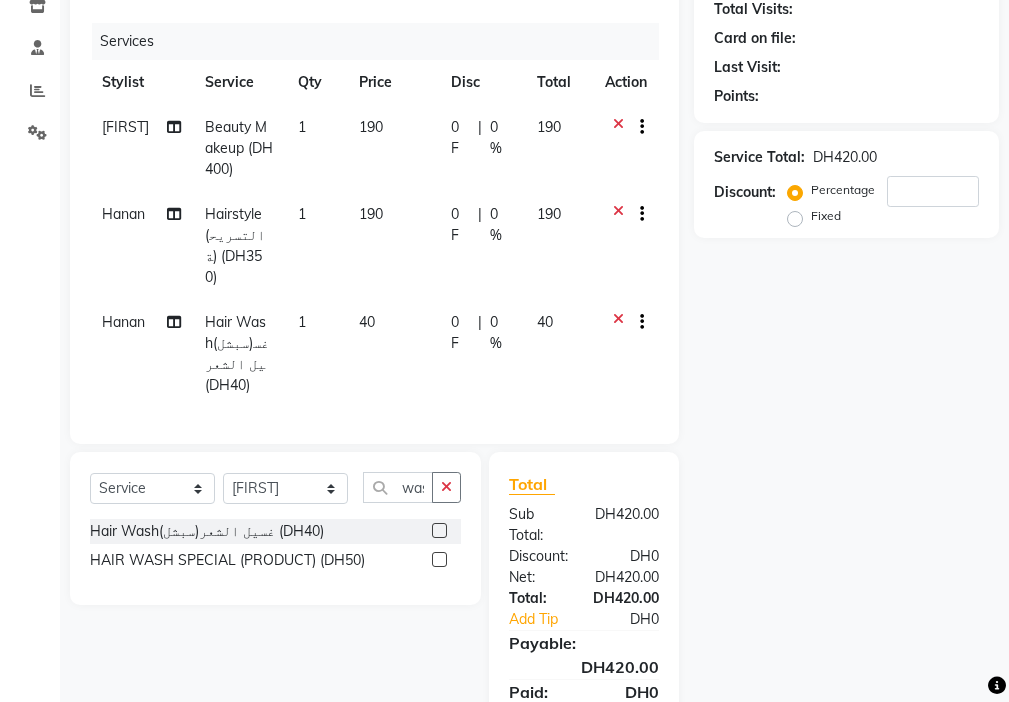 scroll, scrollTop: 251, scrollLeft: 0, axis: vertical 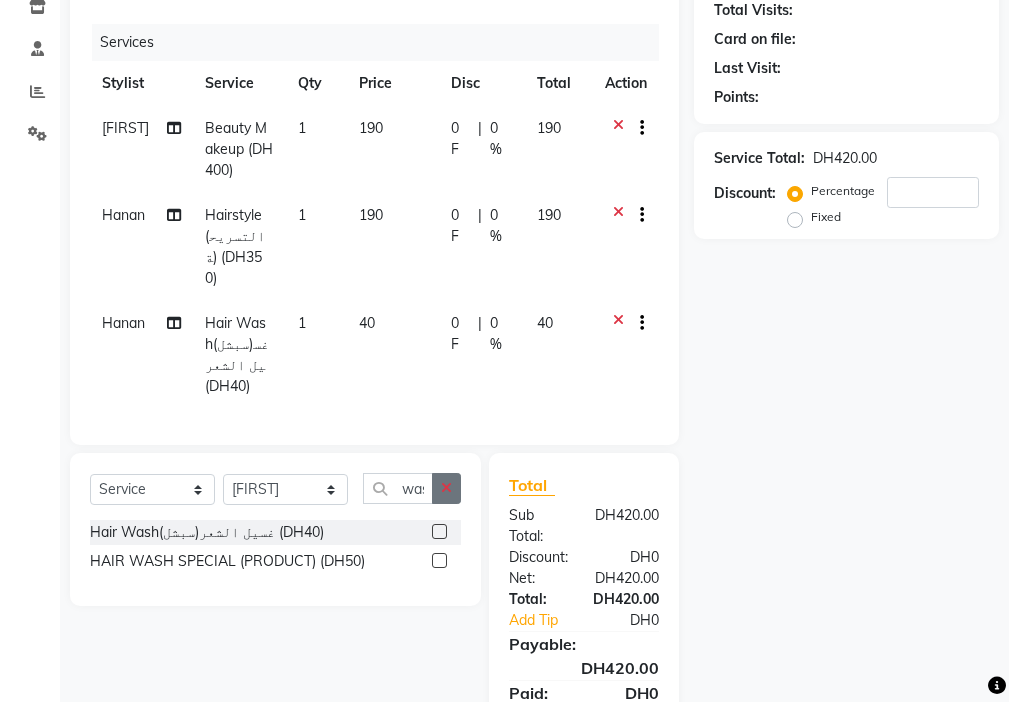 click 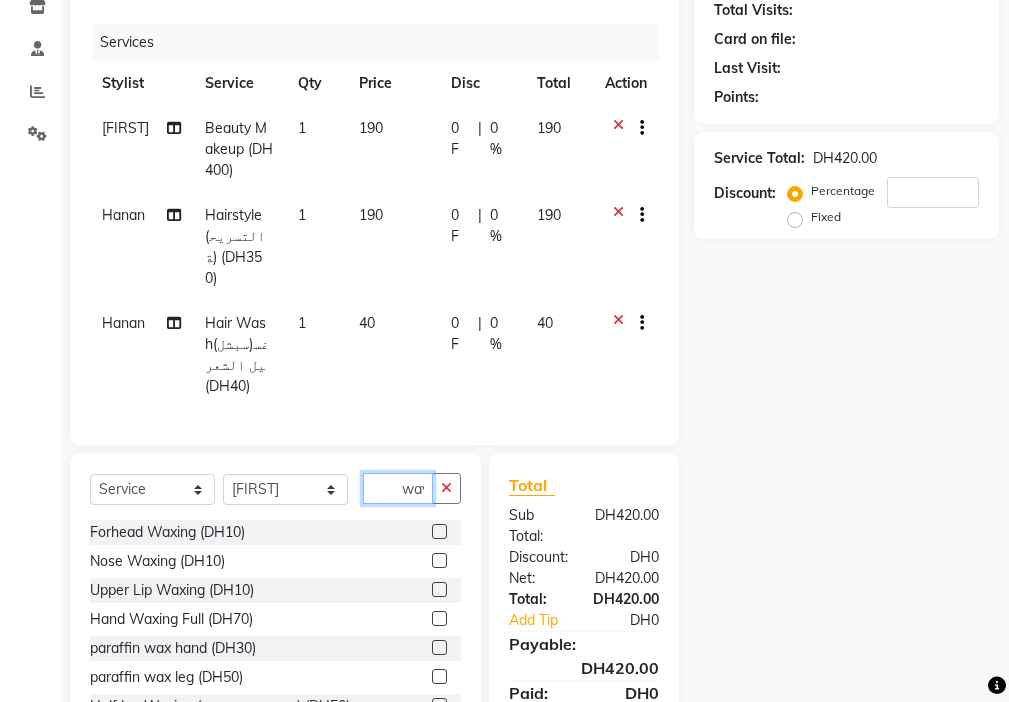 scroll, scrollTop: 0, scrollLeft: 4, axis: horizontal 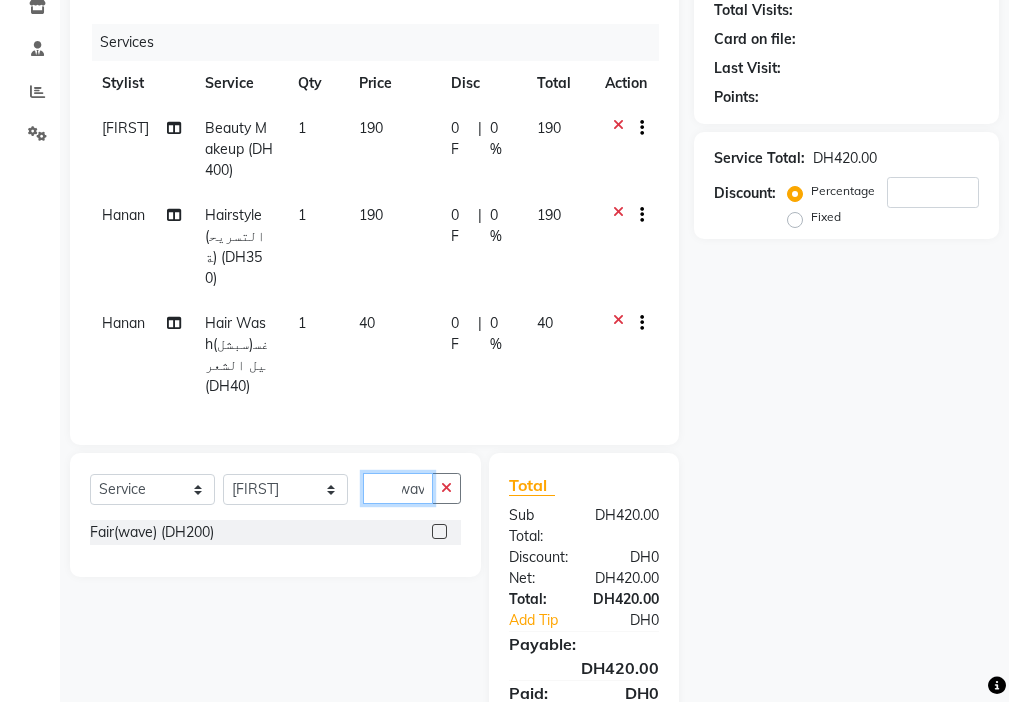 type on "wav" 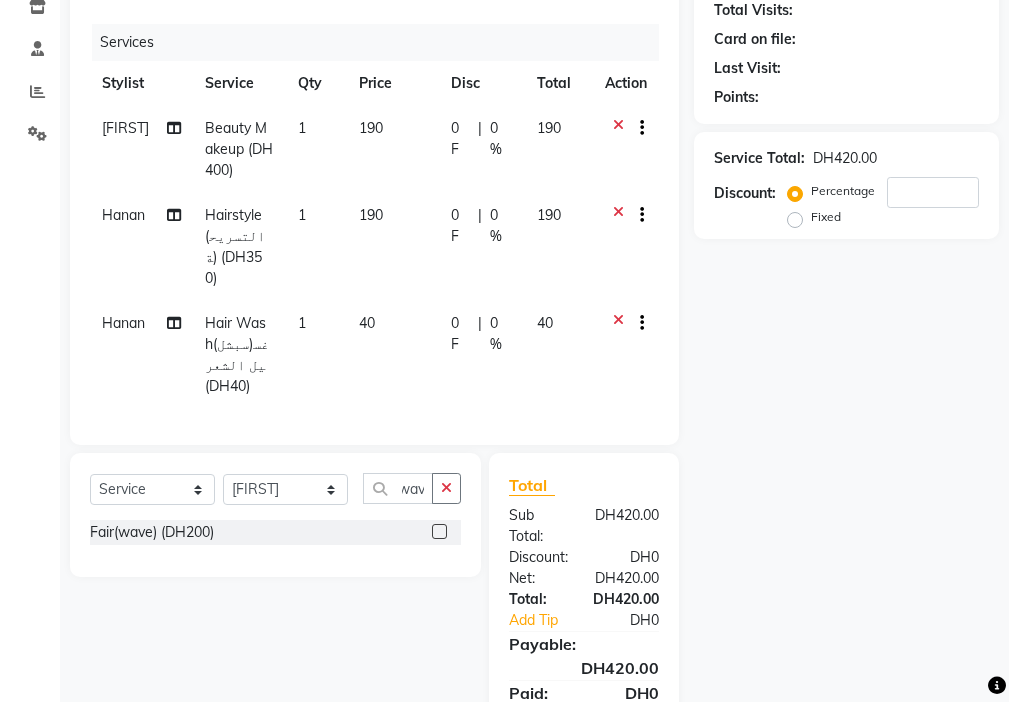 click 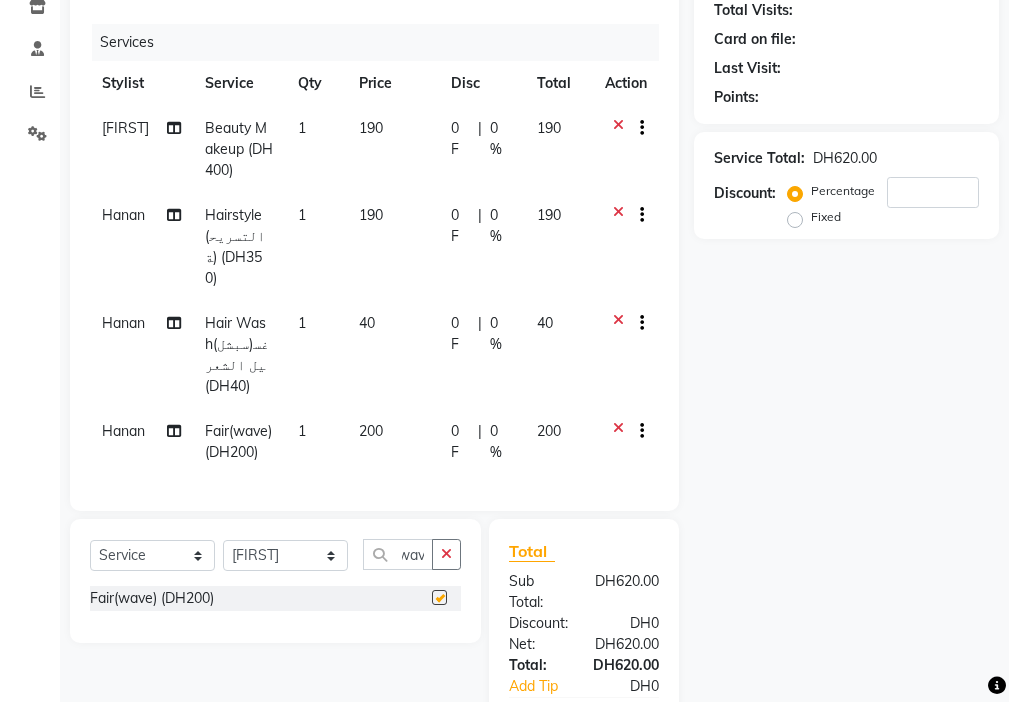 scroll, scrollTop: 0, scrollLeft: 0, axis: both 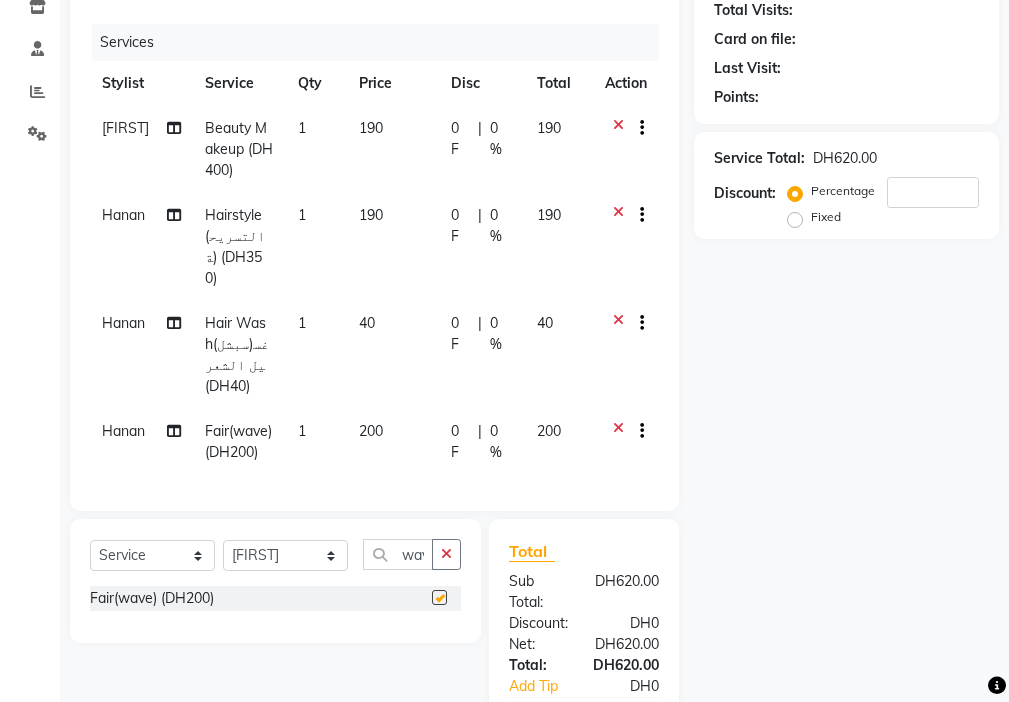 click on "200" 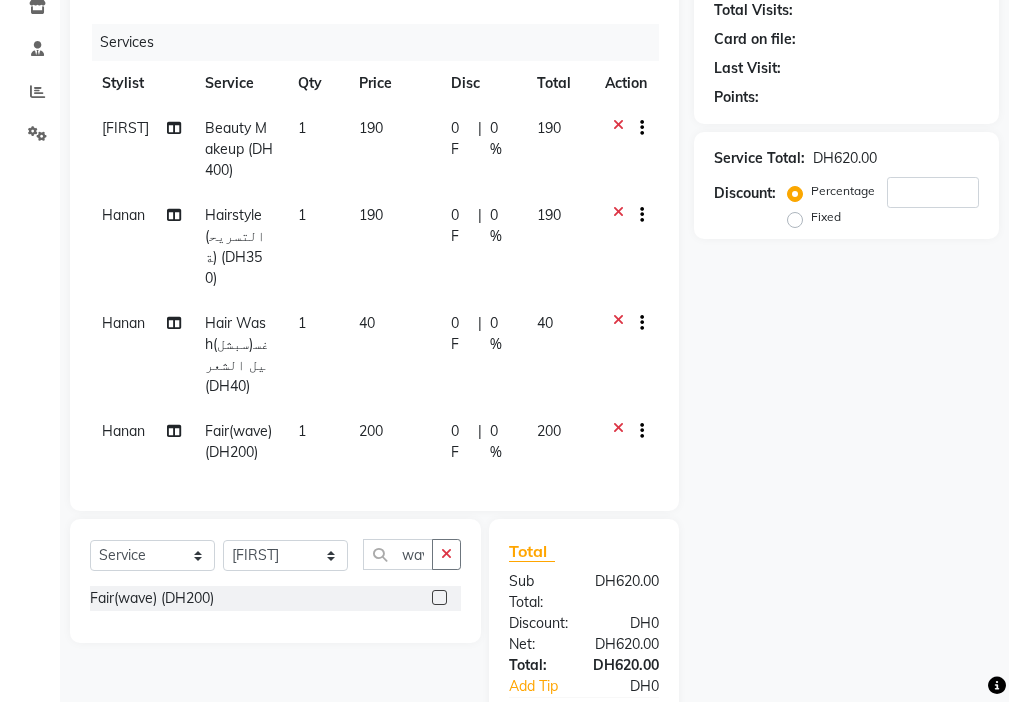 checkbox on "false" 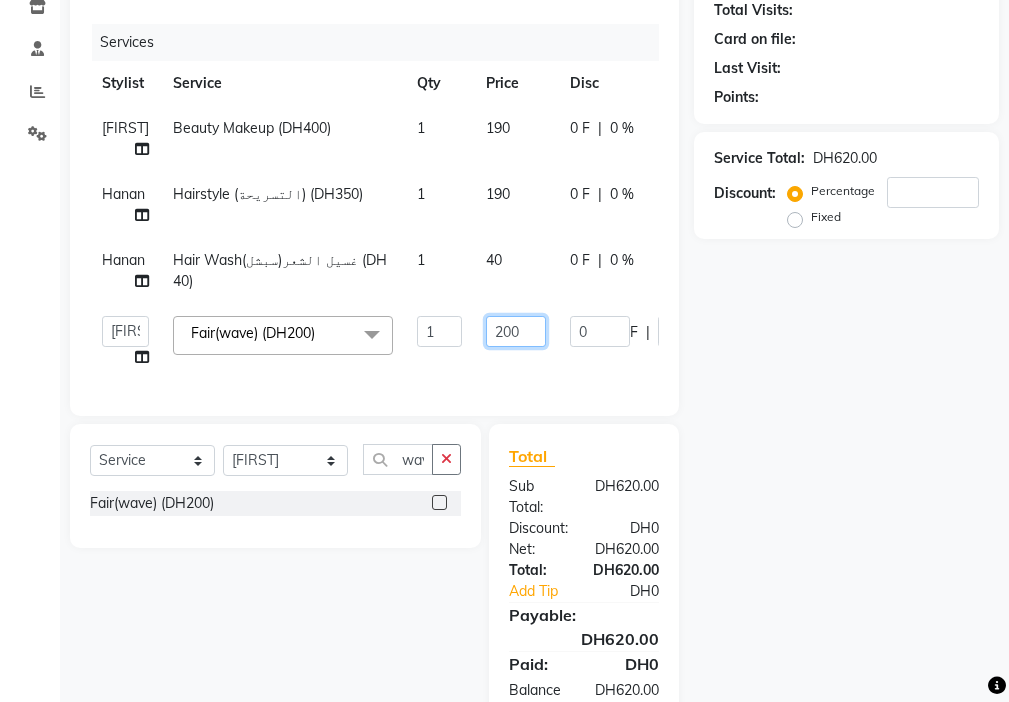 click on "200" 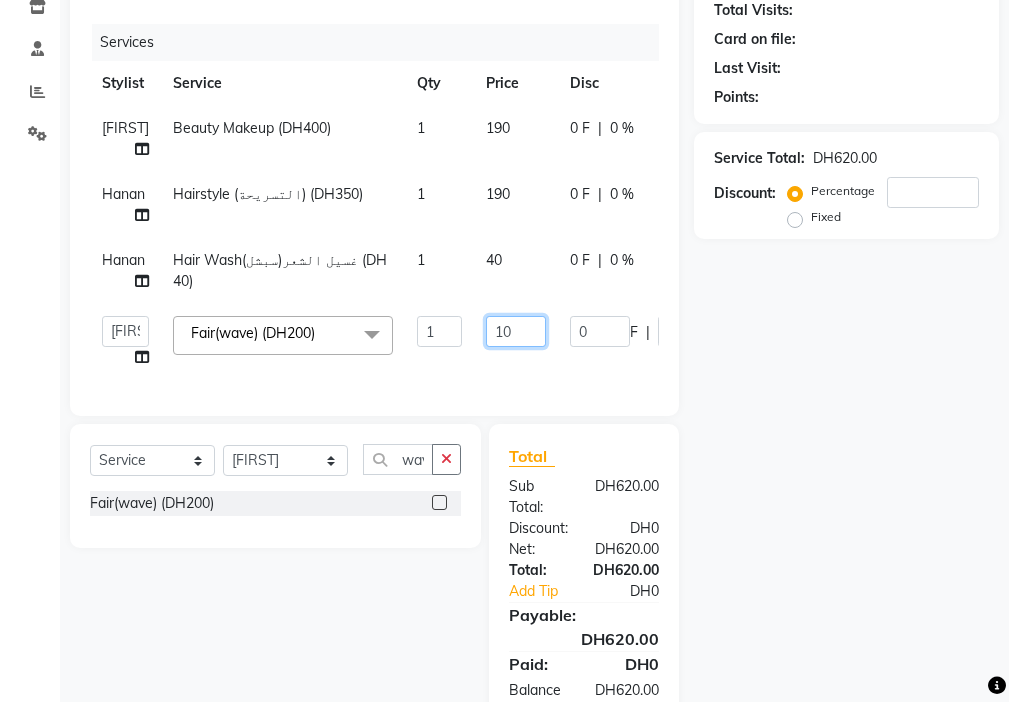 type on "150" 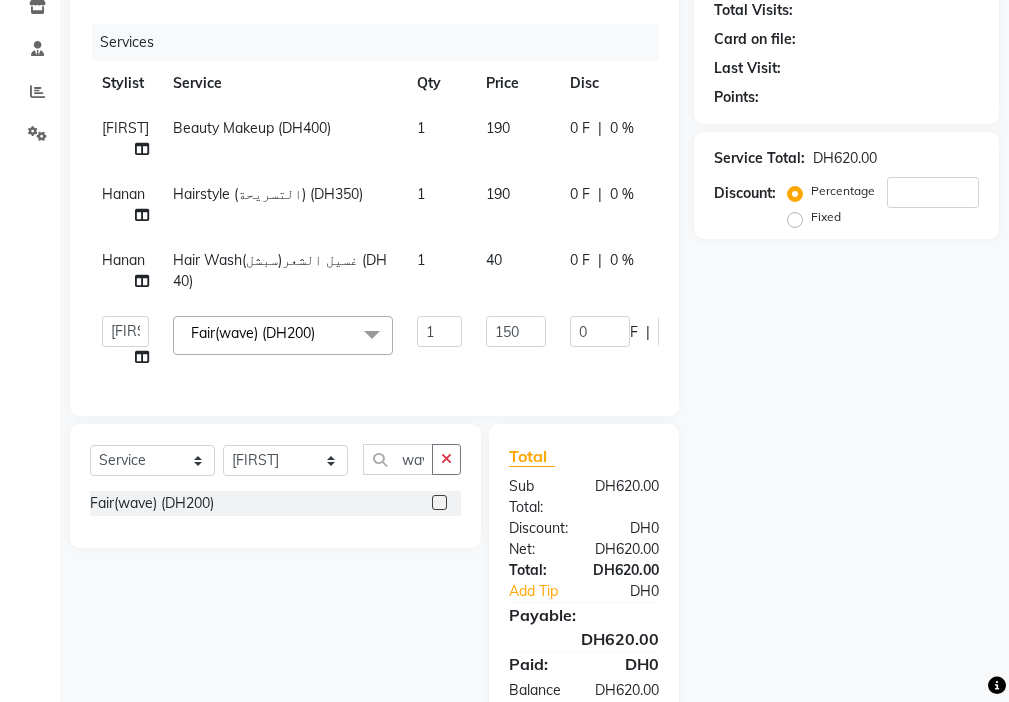 click on "sabita Beauty Makeup (DH400) 1 190 0 F | 0 % 190 Hanan Hairstyle (التسريحة) (DH350) 1 190 0 F | 0 % 190 Hanan Hair Wash(سبشل)غسيل الشعر (DH40) 1 40 0 F | 0 % 40  [FIRST]   [FIRST]   [FIRST]   [FIRST]   Cashier   [FIRST] [LAST]   [FIRST]   [FIRST]   [FIRST]   Kbina   Madam   mamta   [FIRST]   sabita   [FIRST] [LAST]   [FIRST]   [FIRST]   [FIRST]  Fair(wave) (DH200)  x Beauty Makeup (DH400) Beauty Facial (DH150) Beauty Face Shama (DH60) Beauty Face Bleach (DH60) Beauty Face Threading (DH50) Beauty Upper Lips Bleach (DH20) Forhead Waxing (DH10) Nose Waxing (DH10) Upper Lip Waxing (DH10) Hand Waxing Full (DH70) Beauty Eyelashes Adhesive (DH30) Beauty Eye Makeup (DH150) Beauty Hand Henna (حناء اليد) (DH50) Beauty Legs Henna(حناء الرجل) (DH50) paraffin wax hand (DH30) paraffin  wax leg  (DH50) chin threading (DH15) Extra Pin (DH20) ROOT HALF DYE (DH80) Beauty Gasha (DH50) Baby Start (DH20) Rinceage  (DH200) Enercose (DH200) Rosemary (DH80) Filler (DH0) Sedar (DH80) photo (DH10) Al mashat (DH80)" 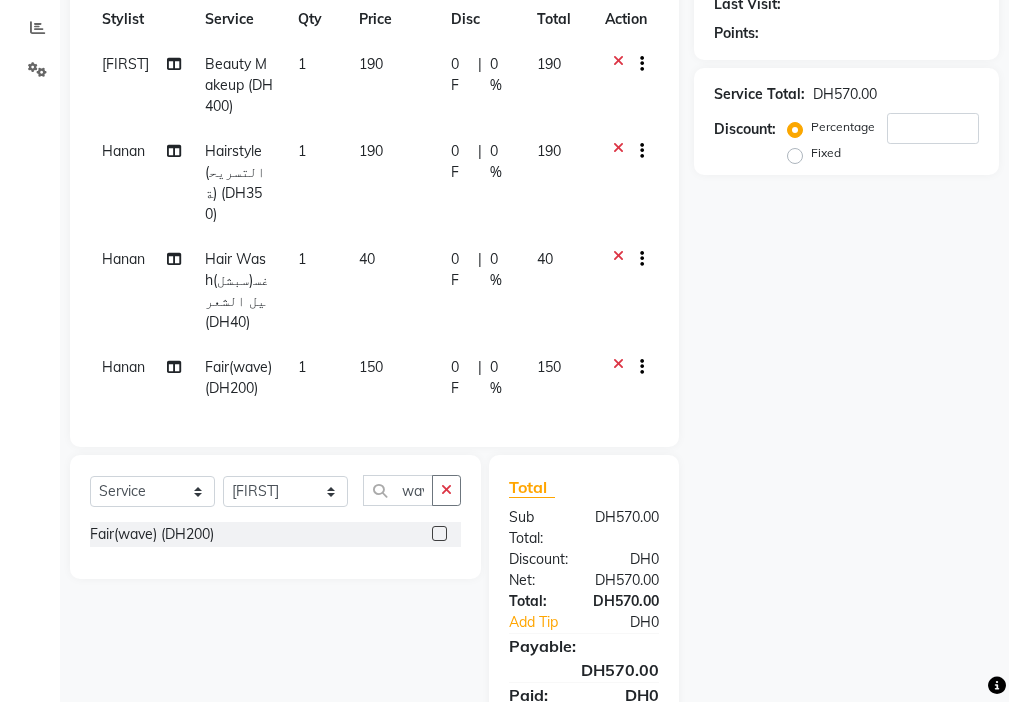 scroll, scrollTop: 328, scrollLeft: 0, axis: vertical 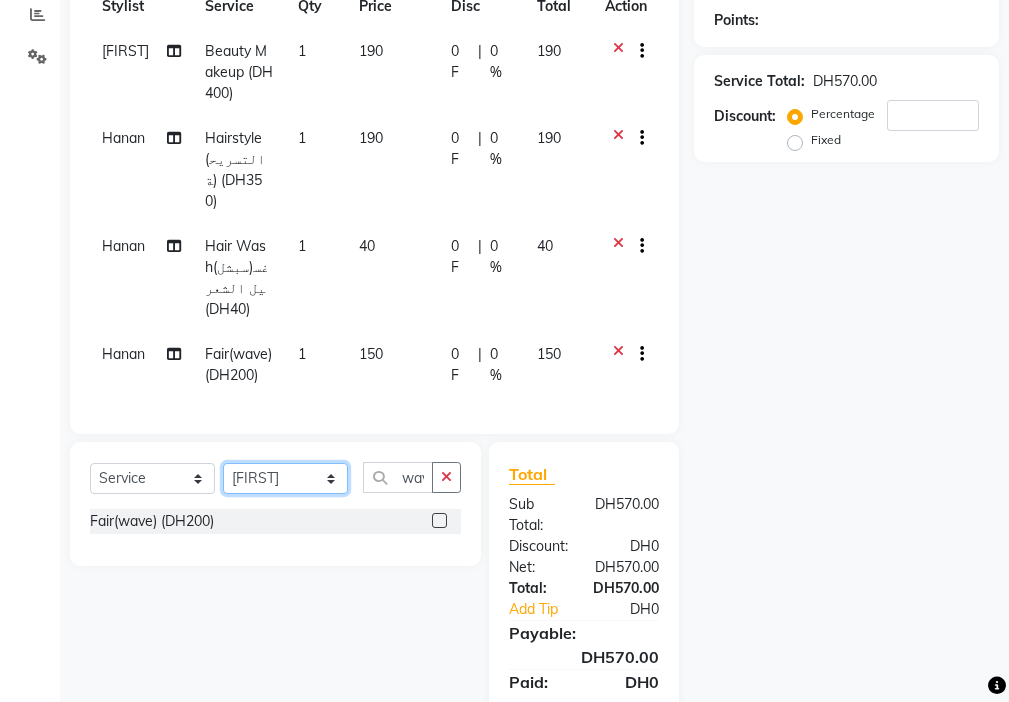 click on "Select Stylist [FIRST] [FIRST] [FIRST] [FIRST] [FIRST] [FIRST] [FIRST] [FIRST] [FIRST] [FIRST] [FIRST] [FIRST] [FIRST] [FIRST] [FIRST] [FIRST] [FIRST] [FIRST]" 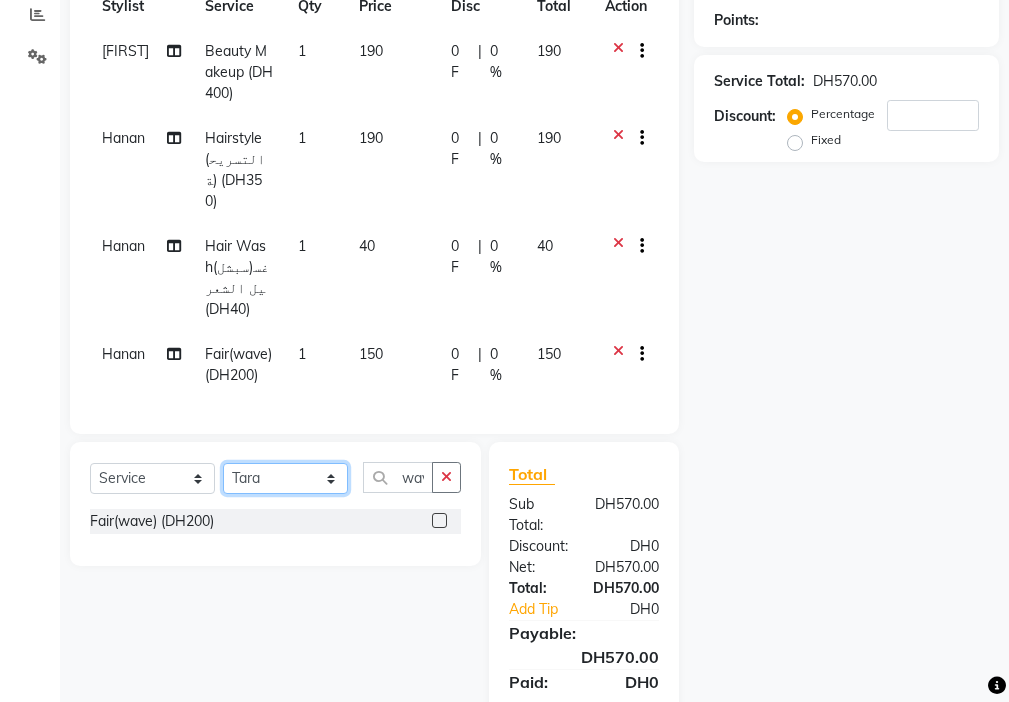 click on "Select Stylist [FIRST] [FIRST] [FIRST] [FIRST] [FIRST] [FIRST] [FIRST] [FIRST] [FIRST] [FIRST] [FIRST] [FIRST] [FIRST] [FIRST] [FIRST] [FIRST] [FIRST] [FIRST]" 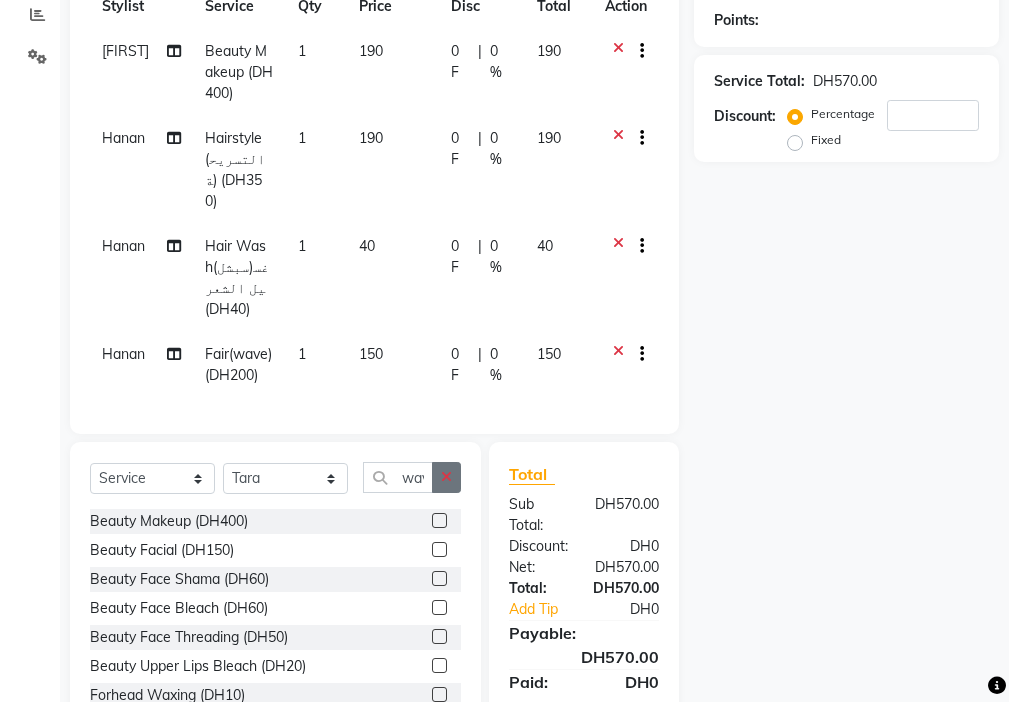 click 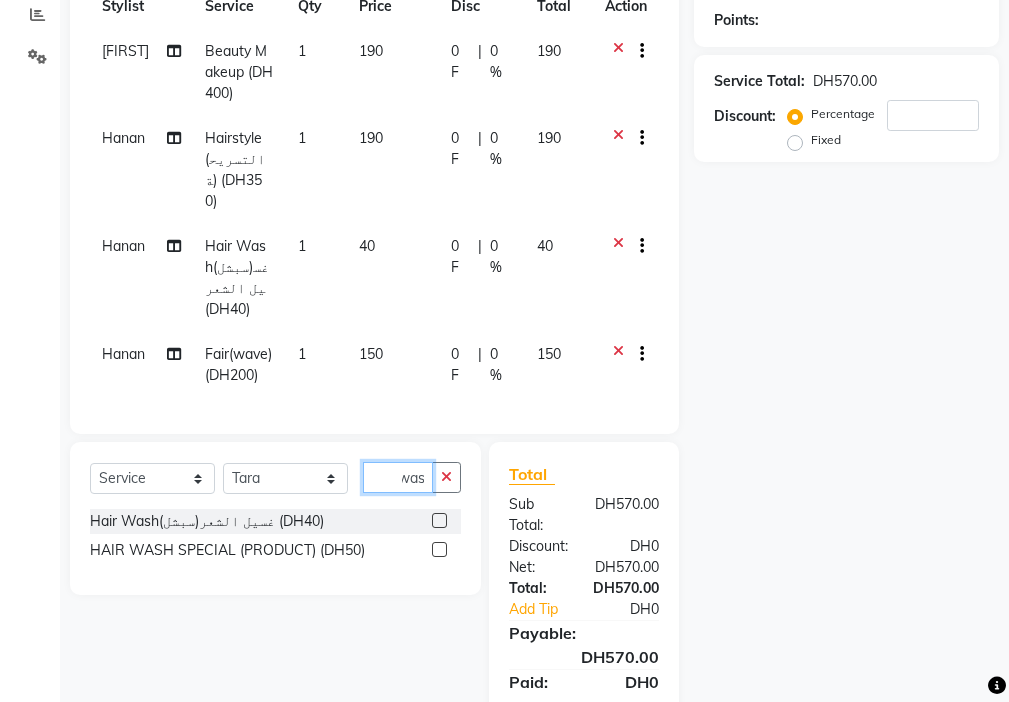 scroll, scrollTop: 0, scrollLeft: 12, axis: horizontal 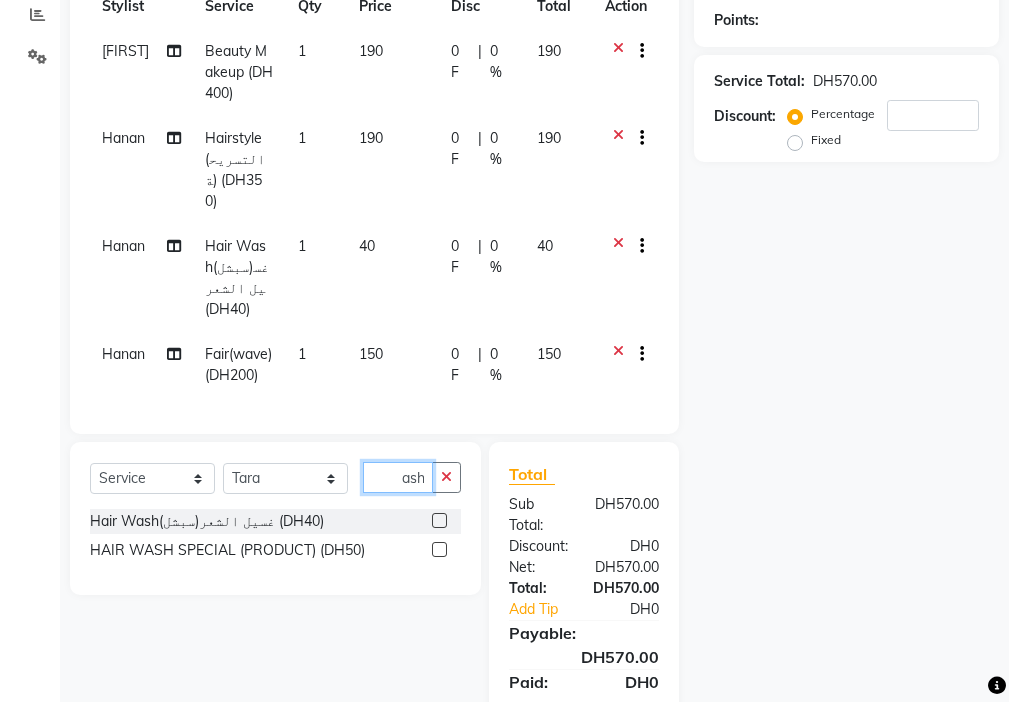 type on "wash" 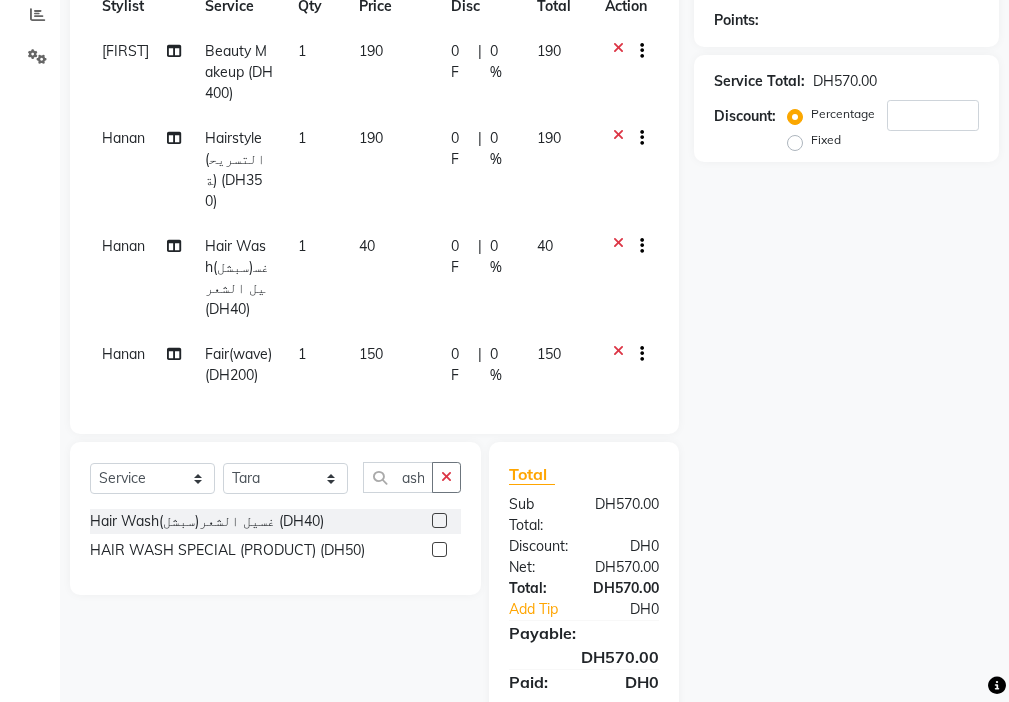 click 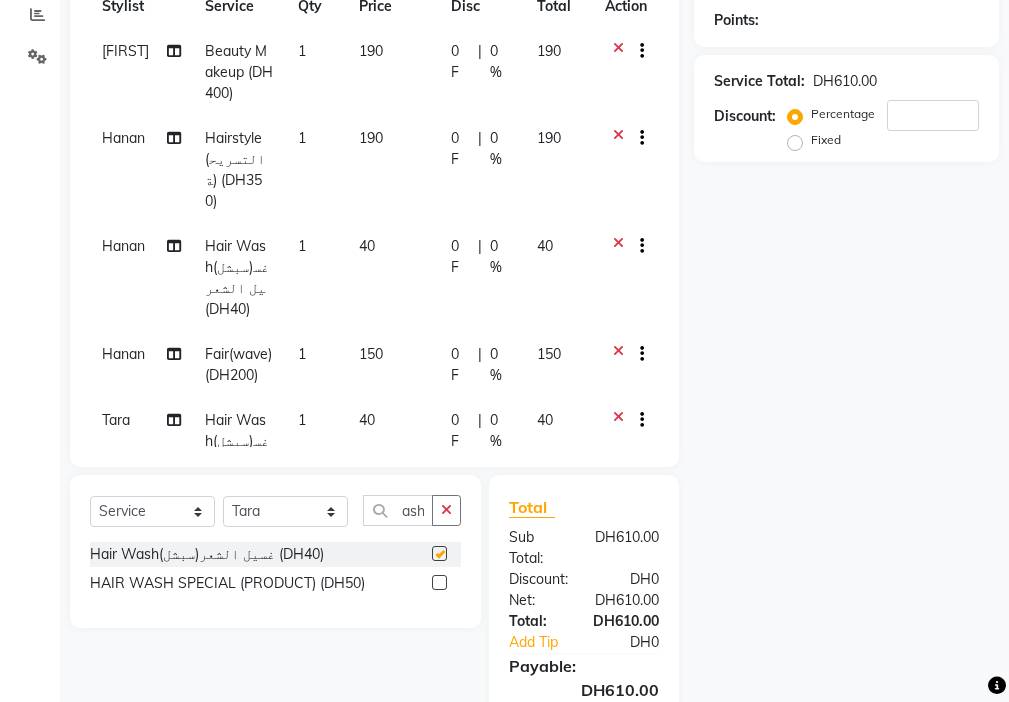 scroll, scrollTop: 0, scrollLeft: 0, axis: both 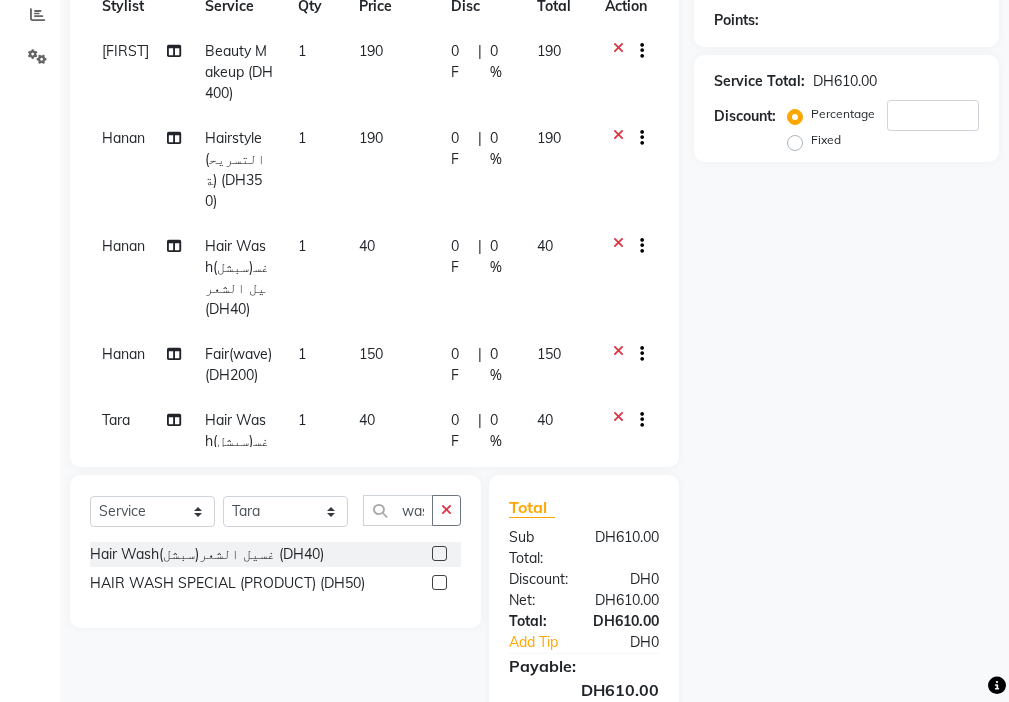 checkbox on "false" 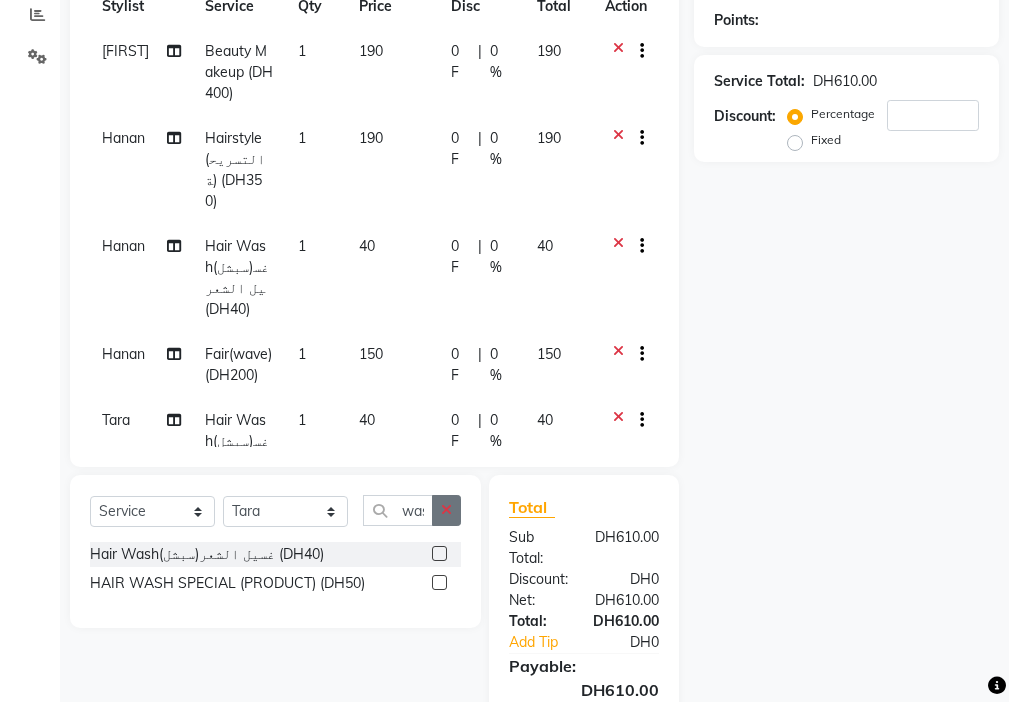 click 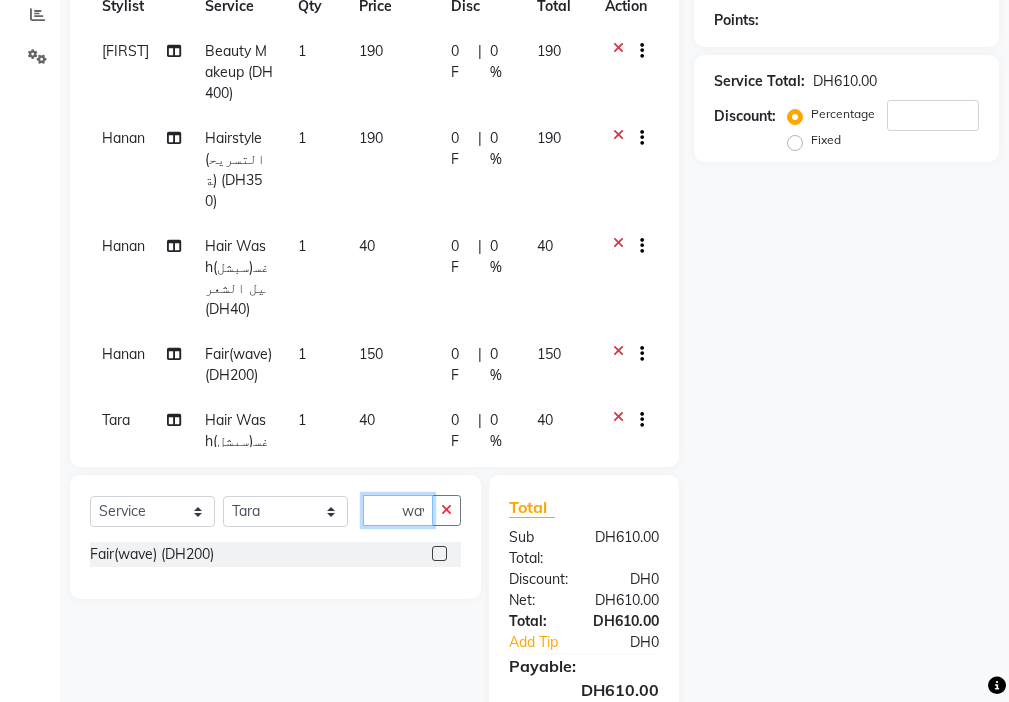 scroll, scrollTop: 0, scrollLeft: 4, axis: horizontal 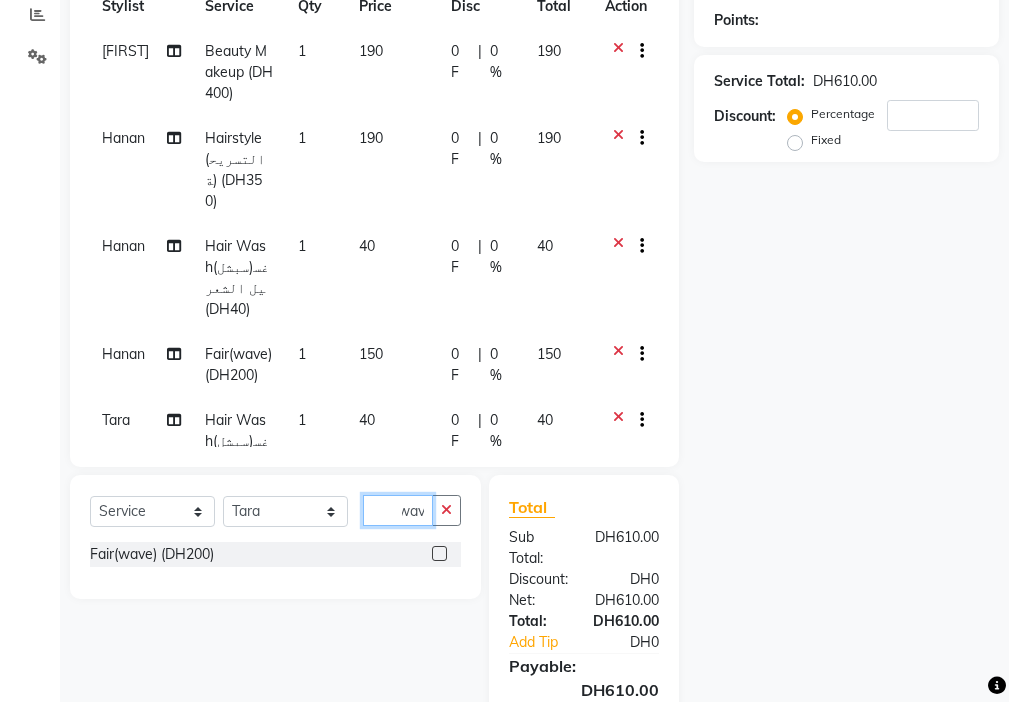 type on "wav" 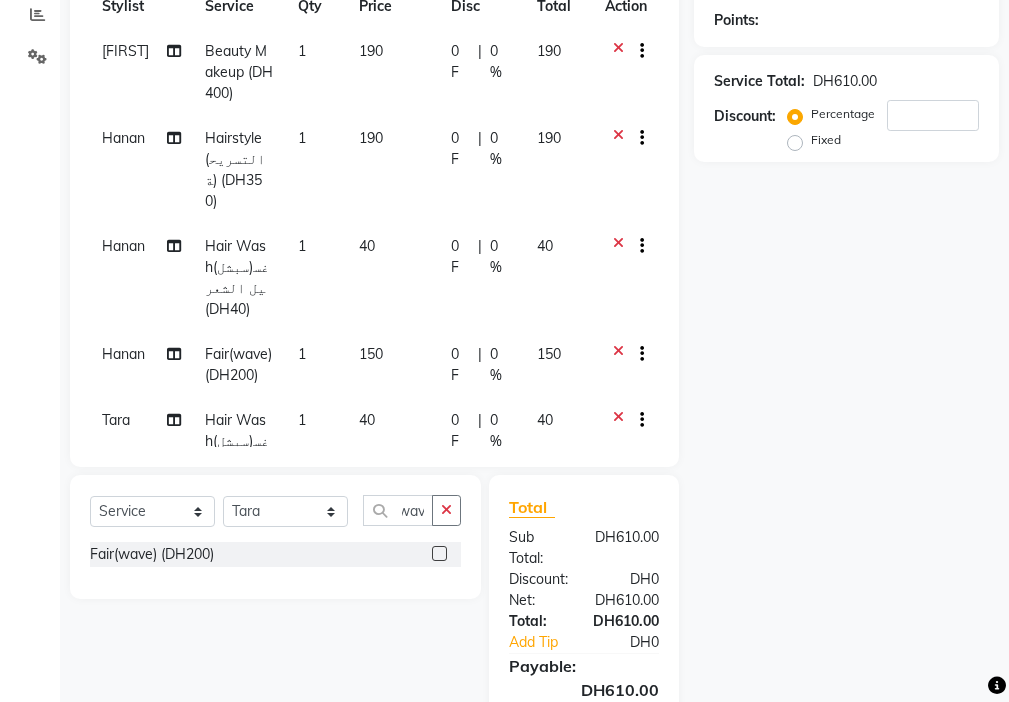 click 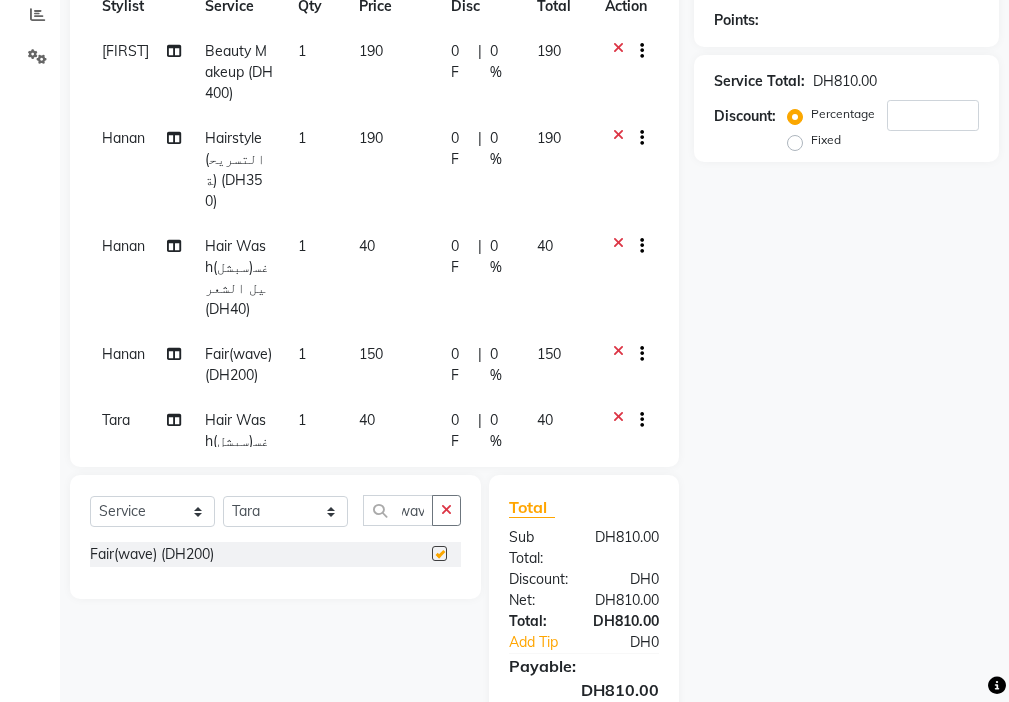 scroll, scrollTop: 0, scrollLeft: 0, axis: both 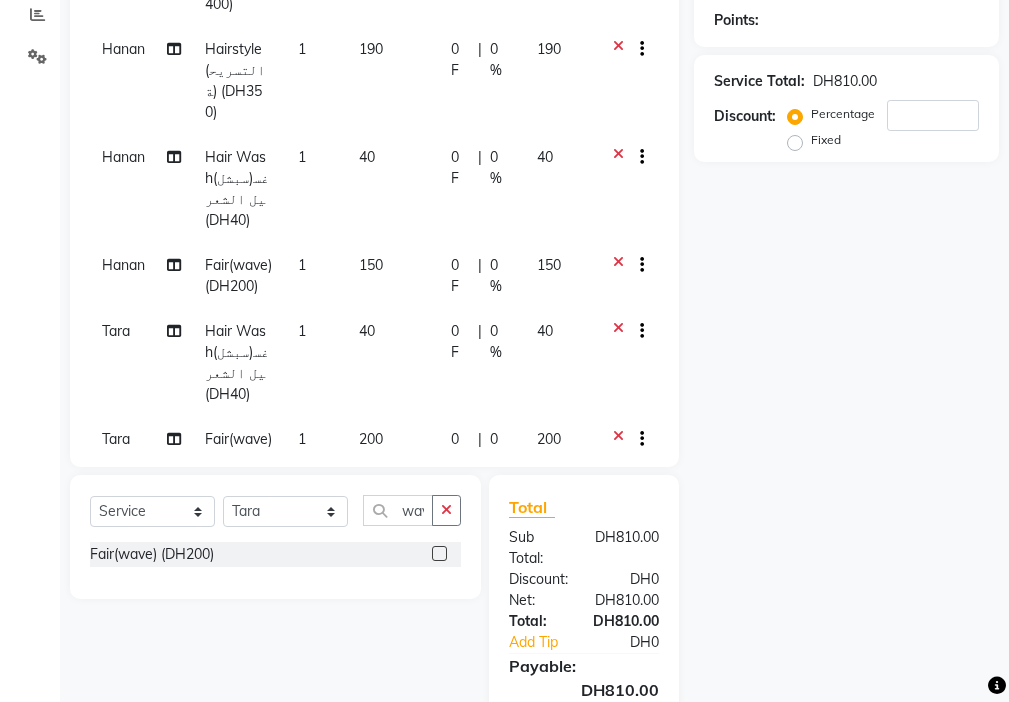 checkbox on "false" 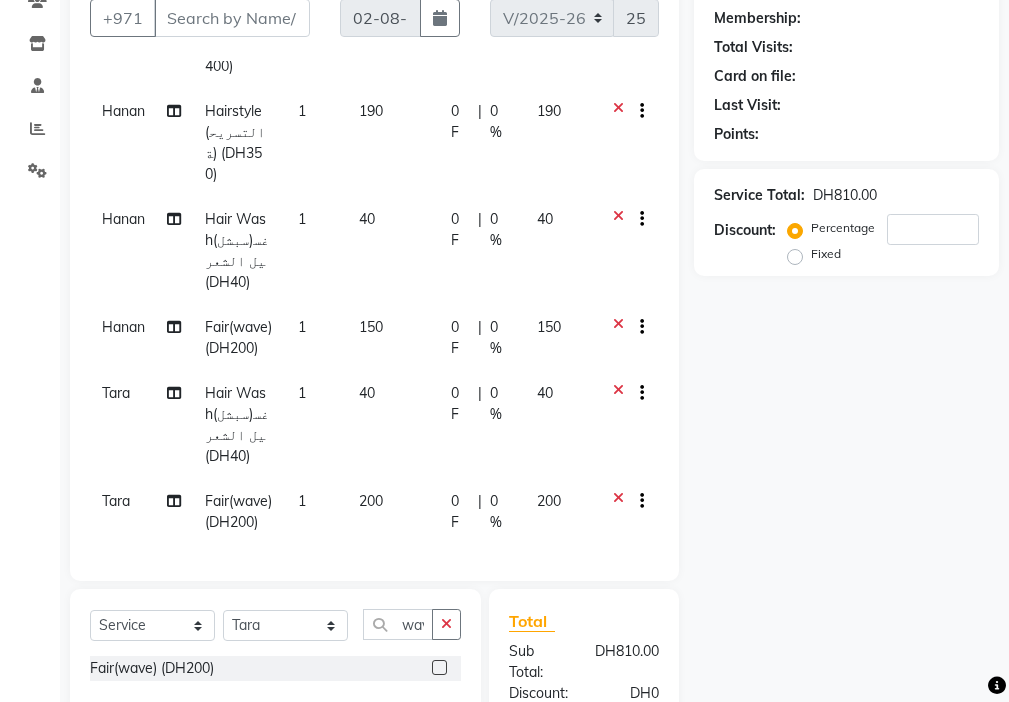 scroll, scrollTop: 215, scrollLeft: 0, axis: vertical 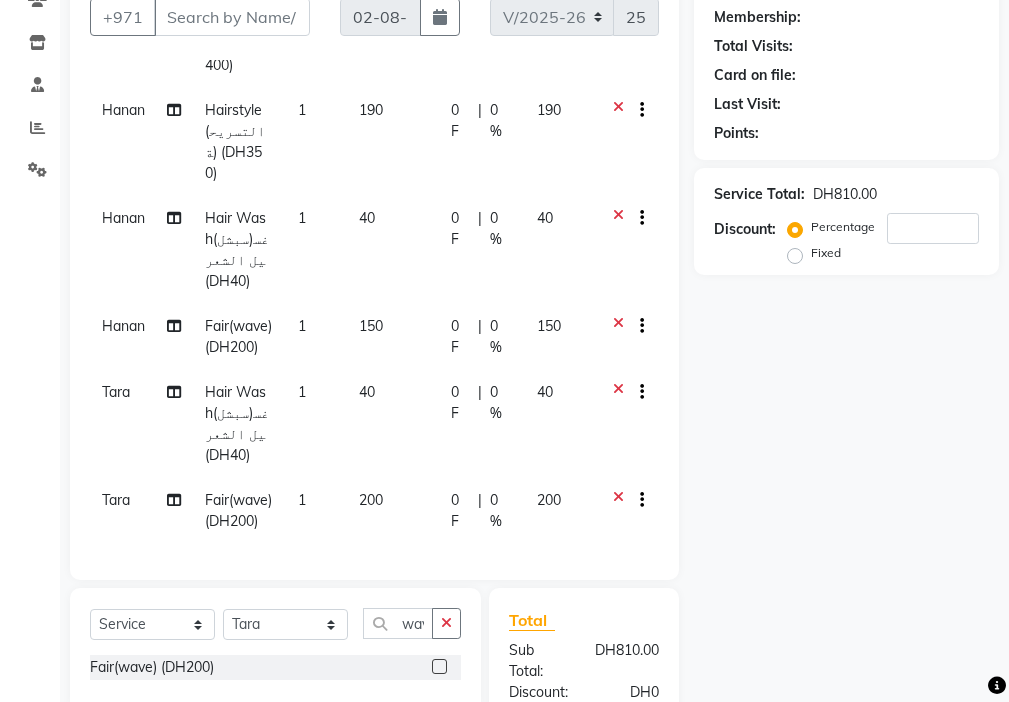 click 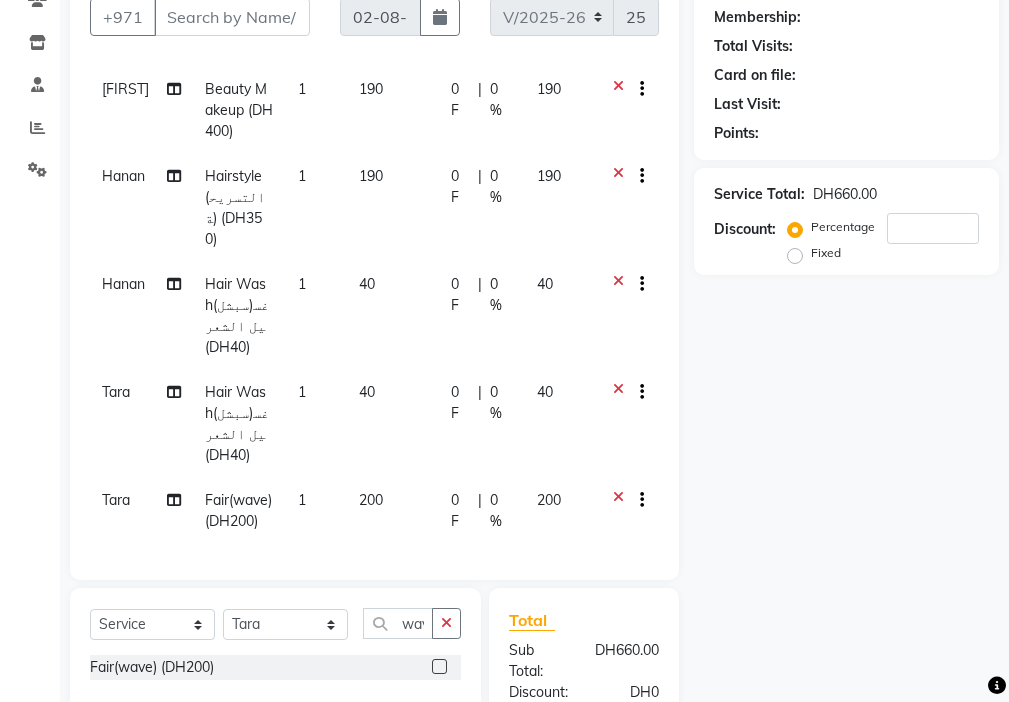 click 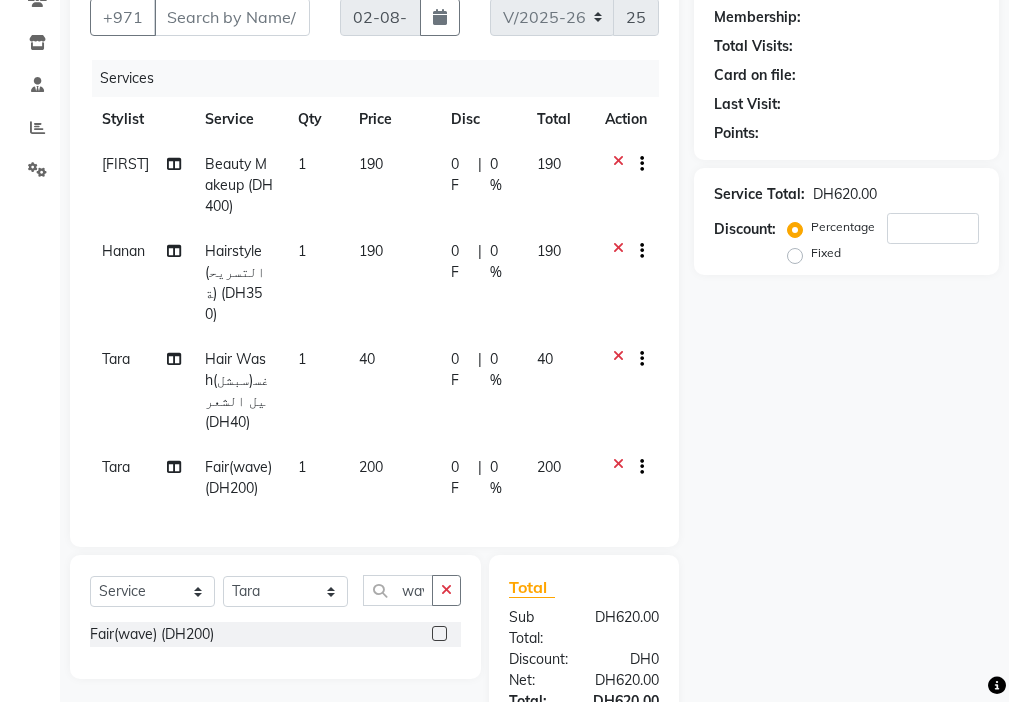 scroll, scrollTop: 0, scrollLeft: 0, axis: both 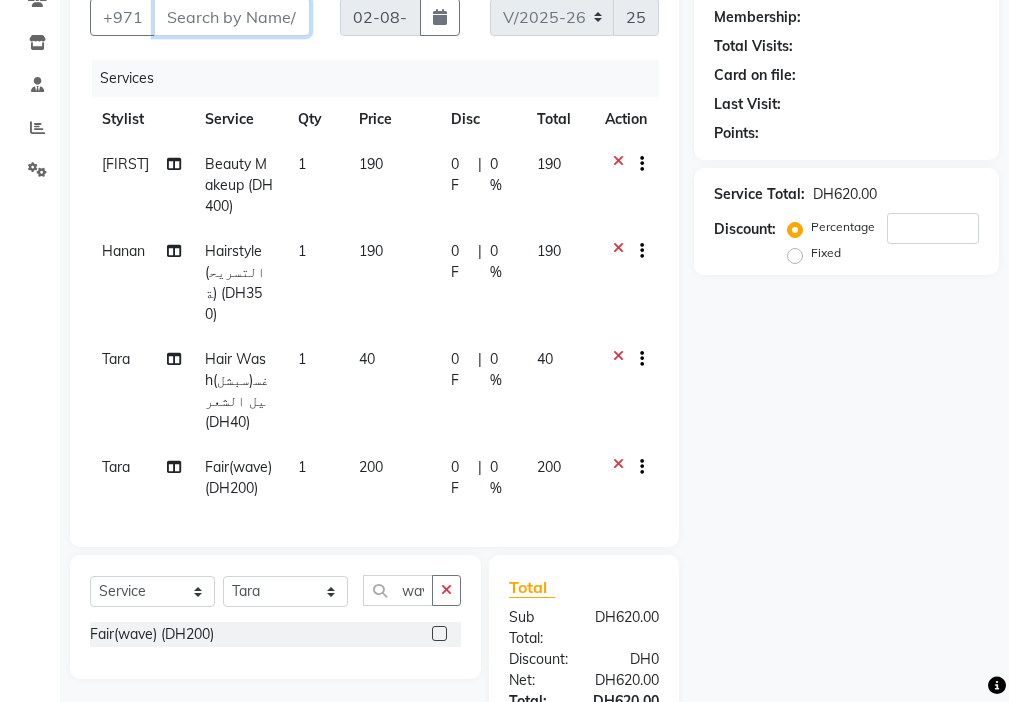 click on "Client" at bounding box center (232, 17) 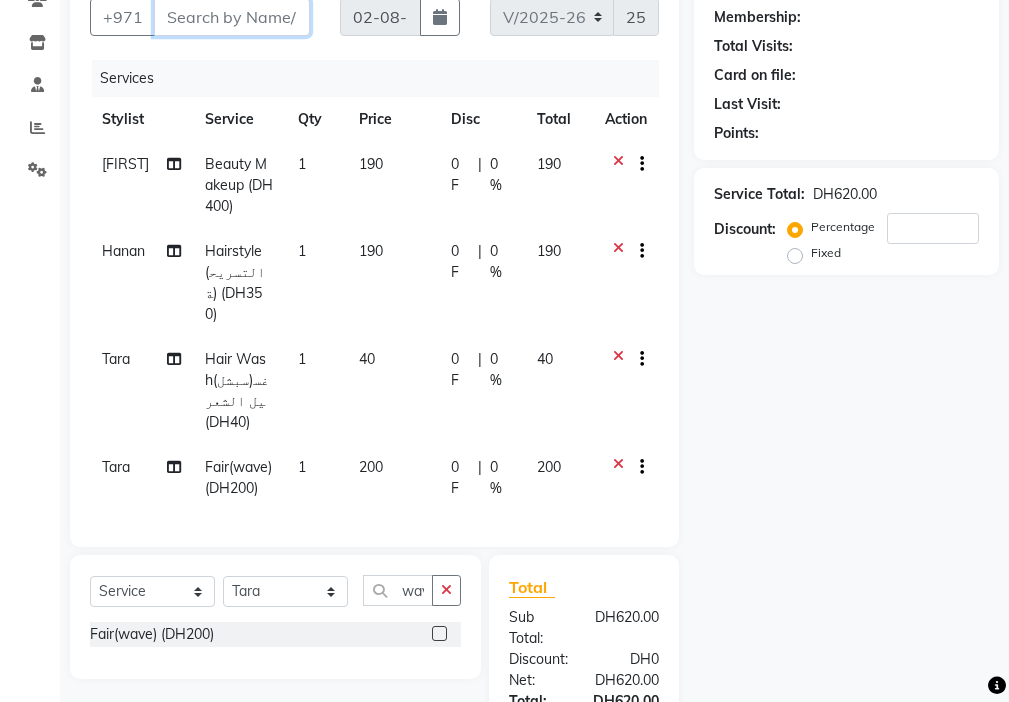 type on "5" 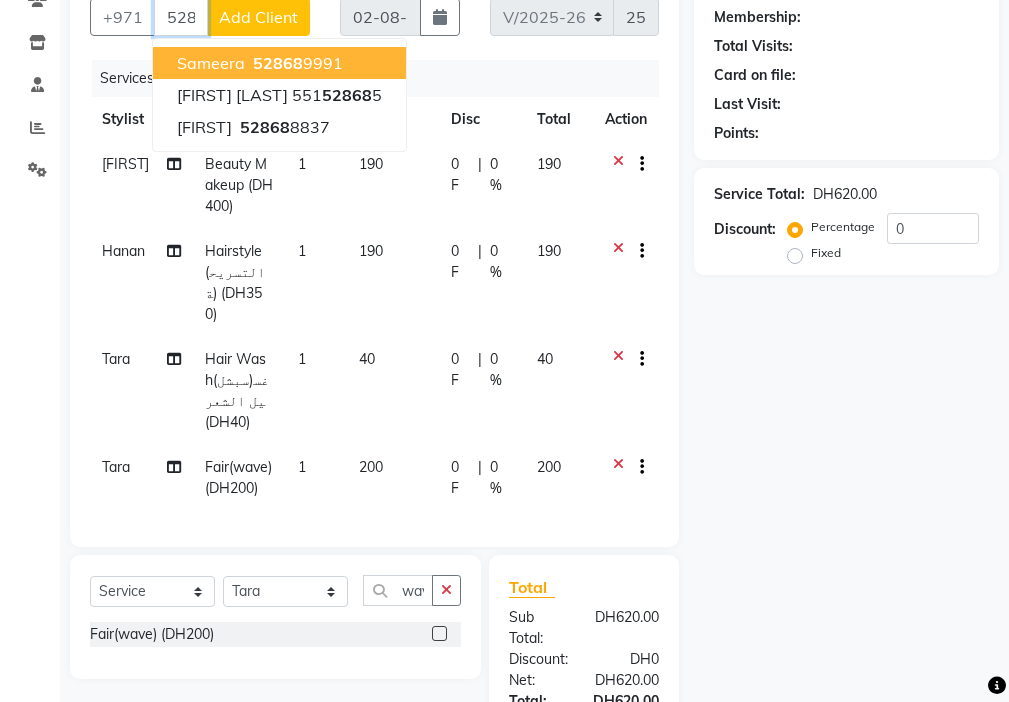 click on "[FIRST]   [PHONE]" at bounding box center [279, 63] 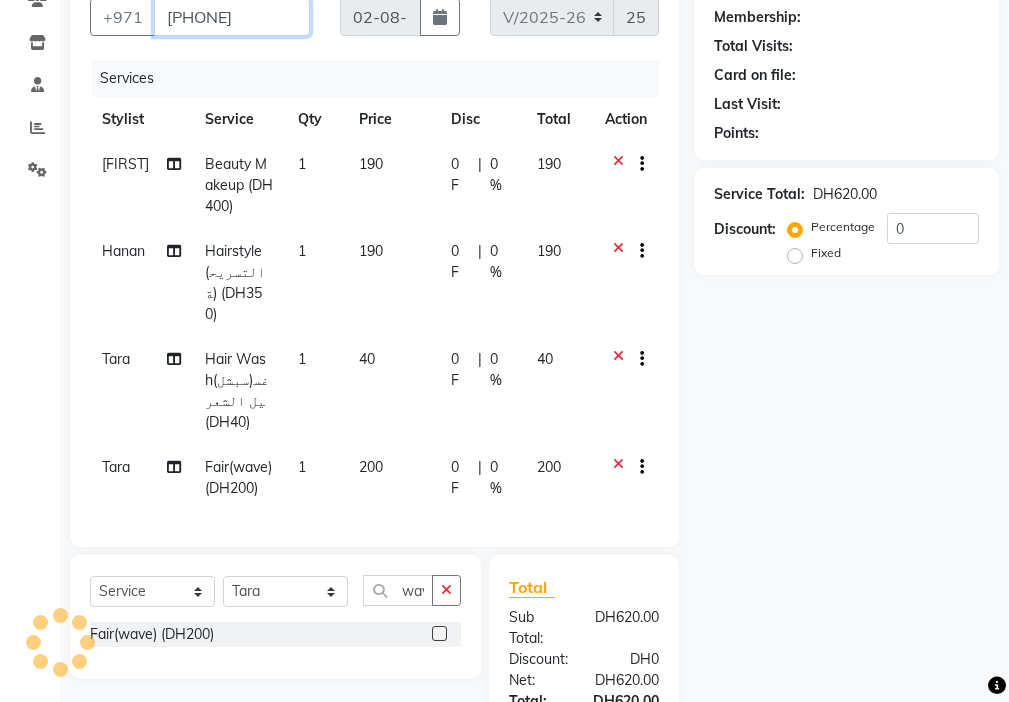 type on "[PHONE]" 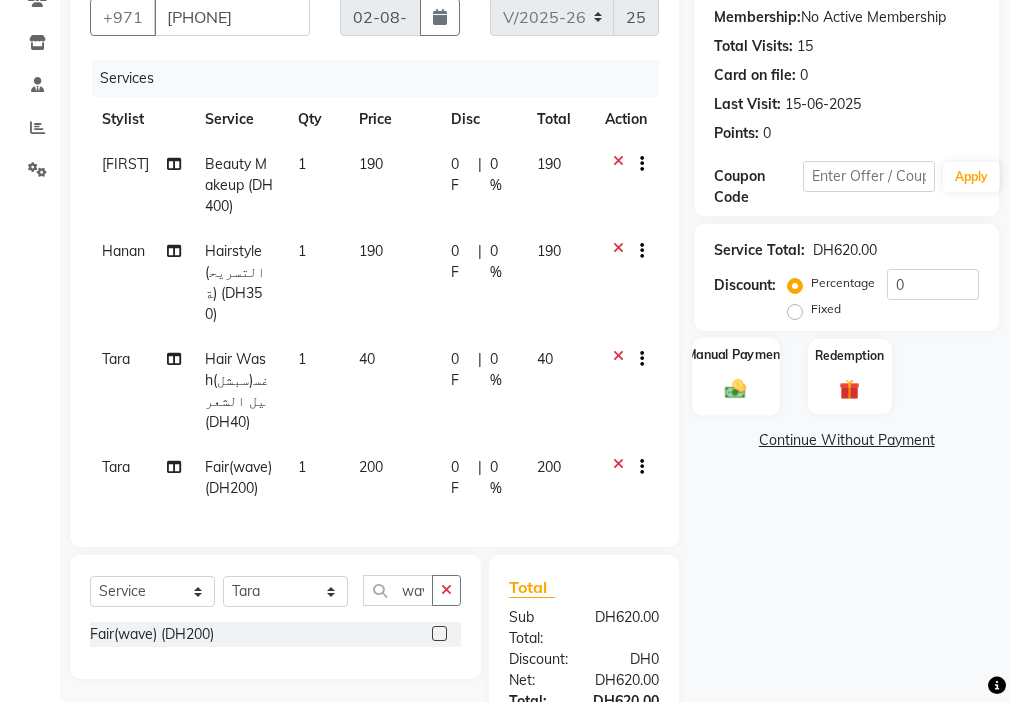 click 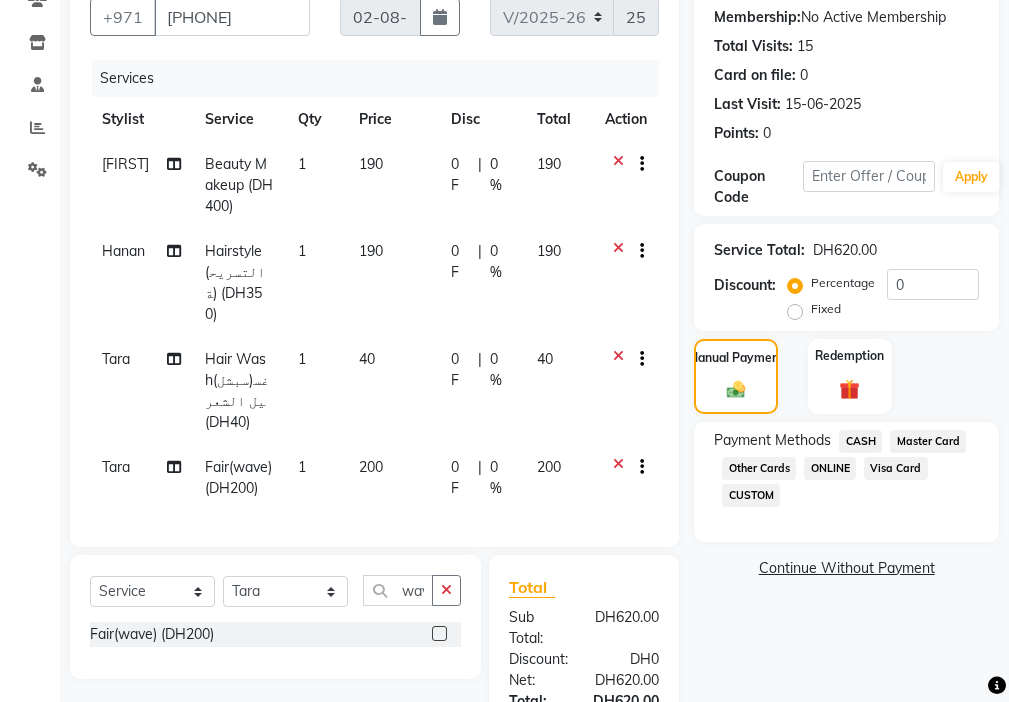 click on "Visa Card" 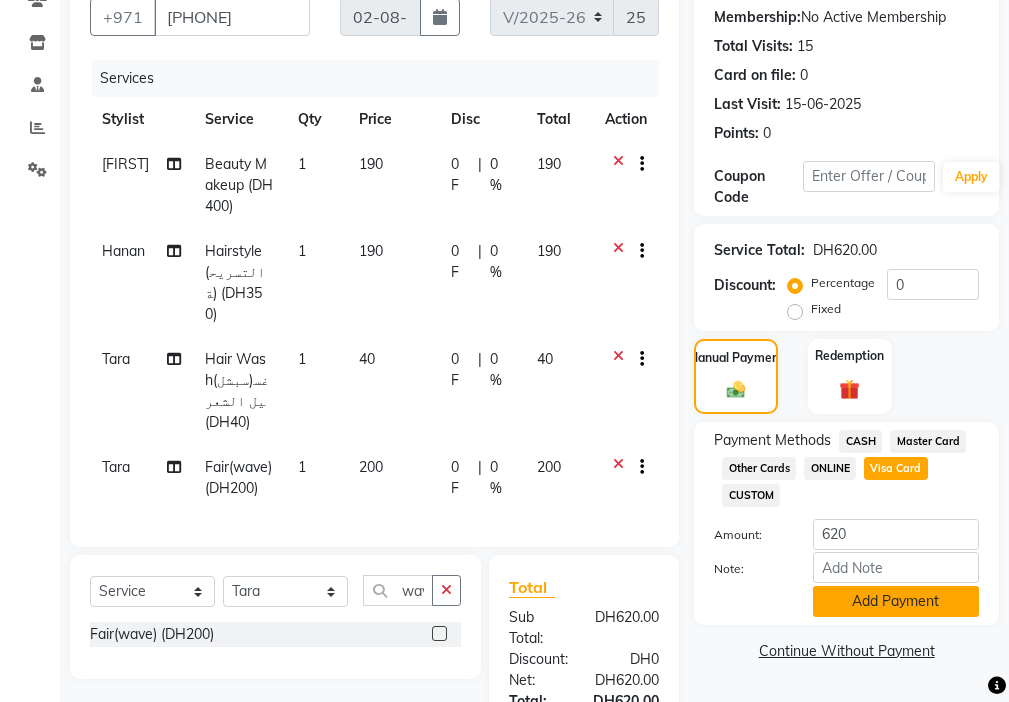 click on "Add Payment" 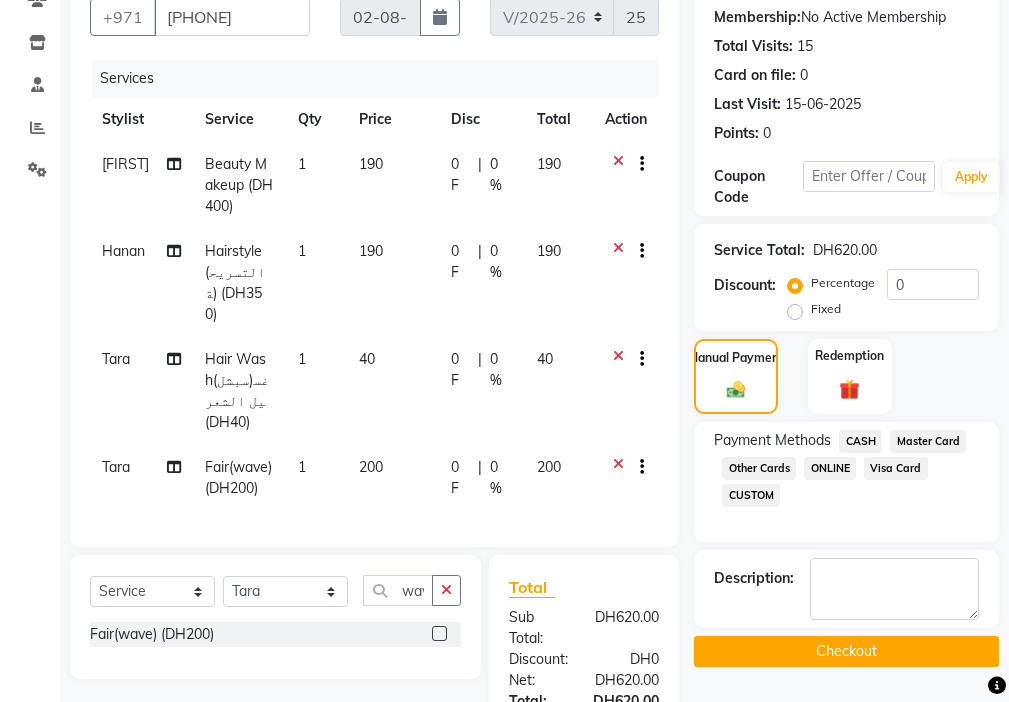 click on "Checkout" 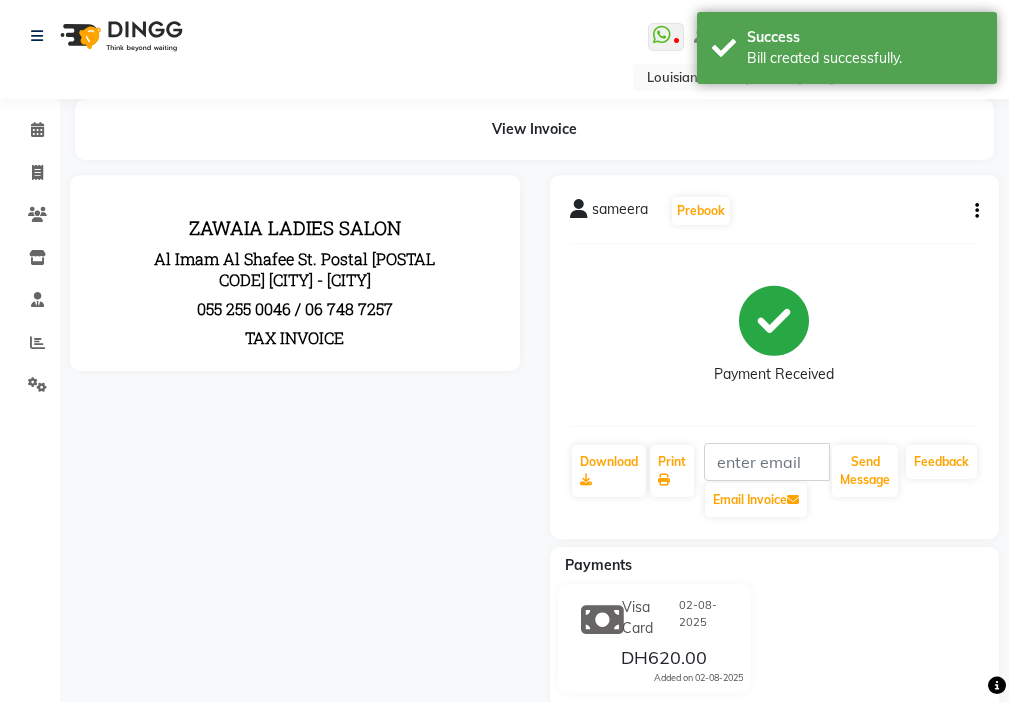 scroll, scrollTop: 0, scrollLeft: 0, axis: both 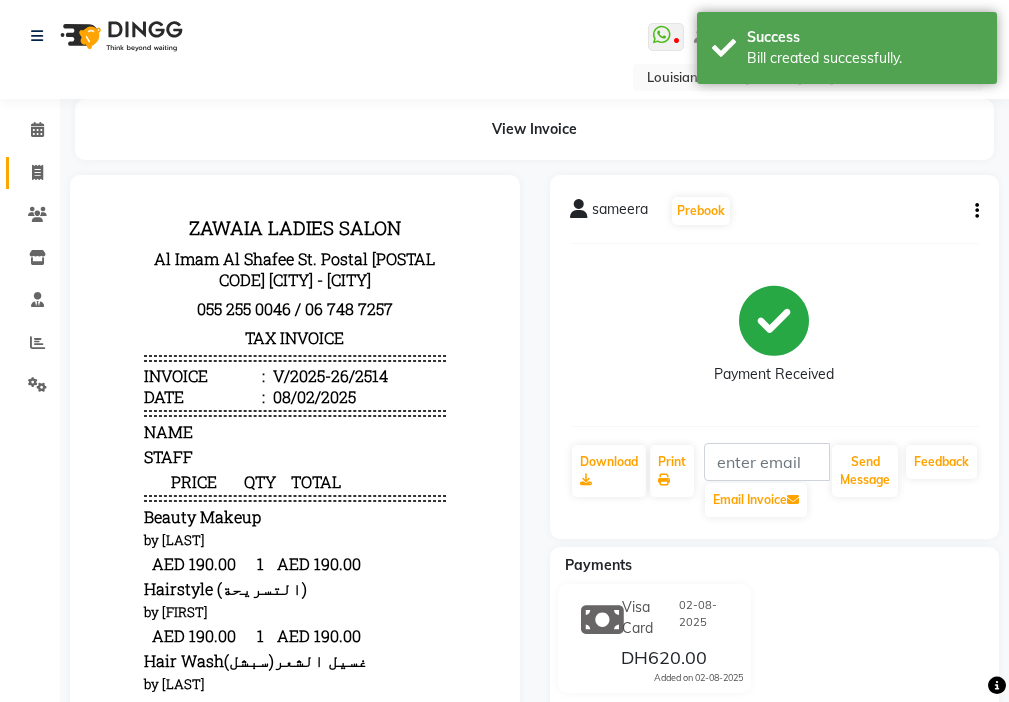 click 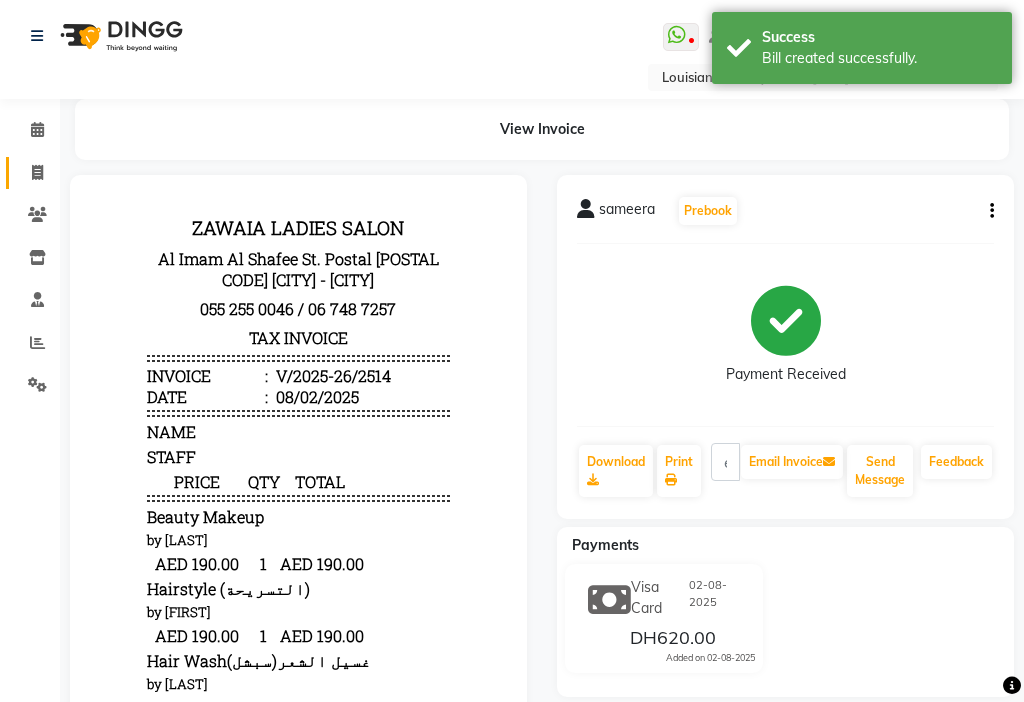 select on "service" 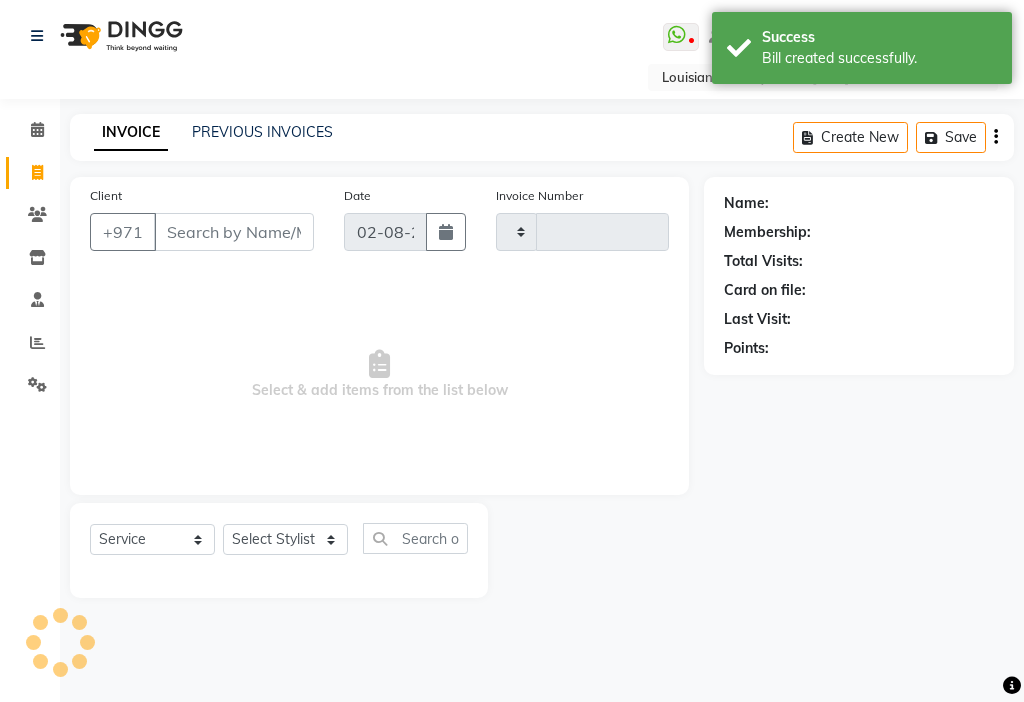type on "2515" 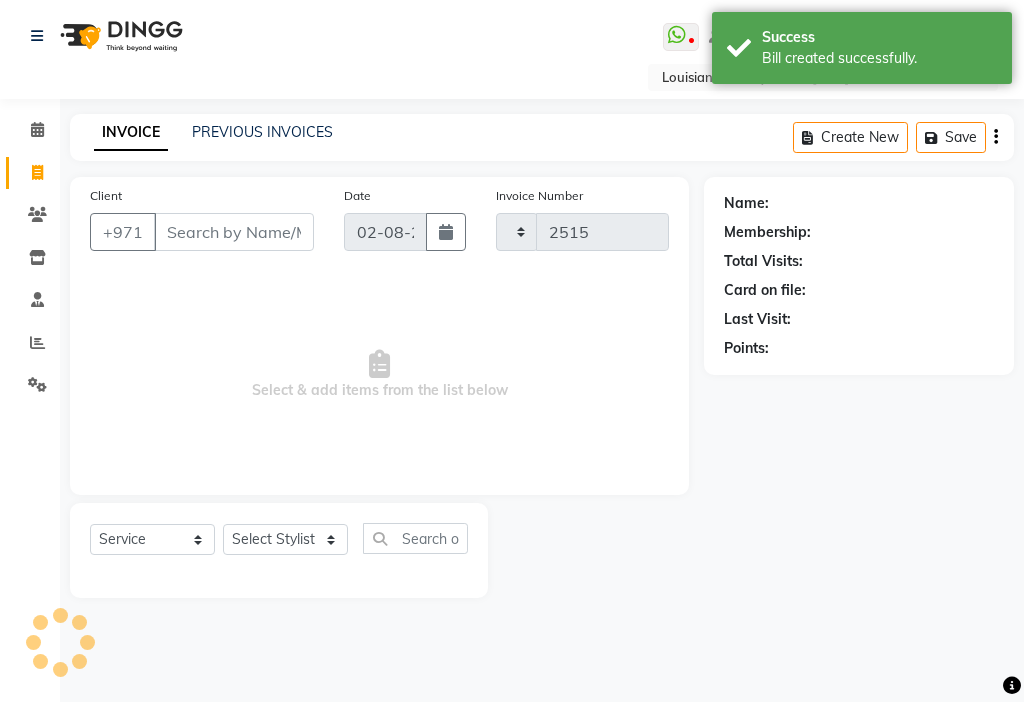 select on "637" 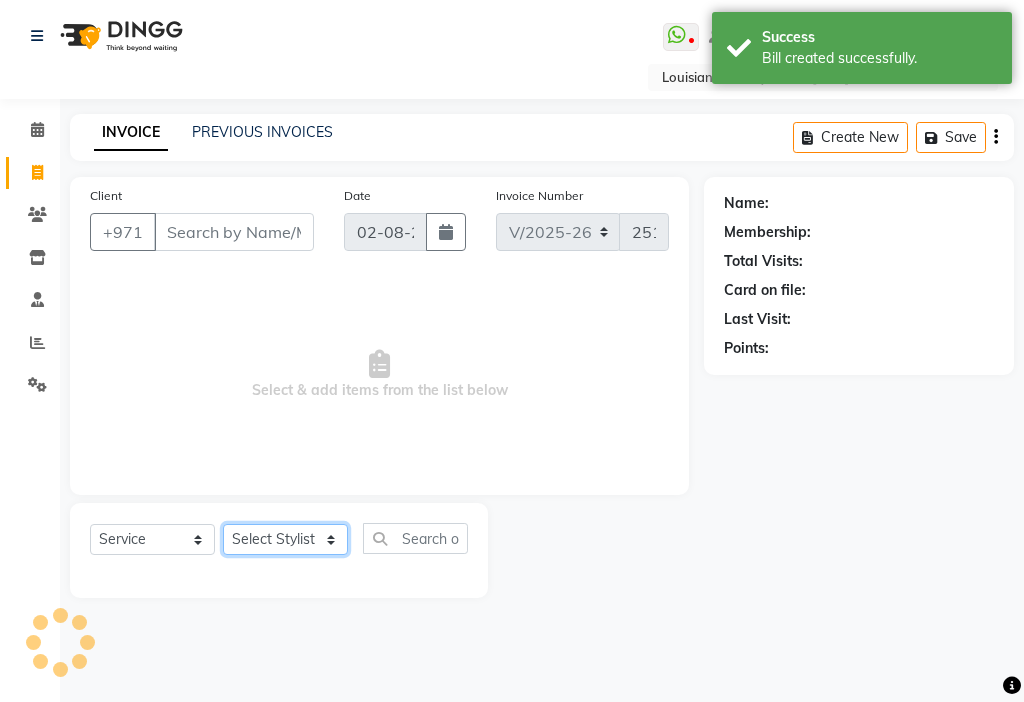 click on "Select Stylist" 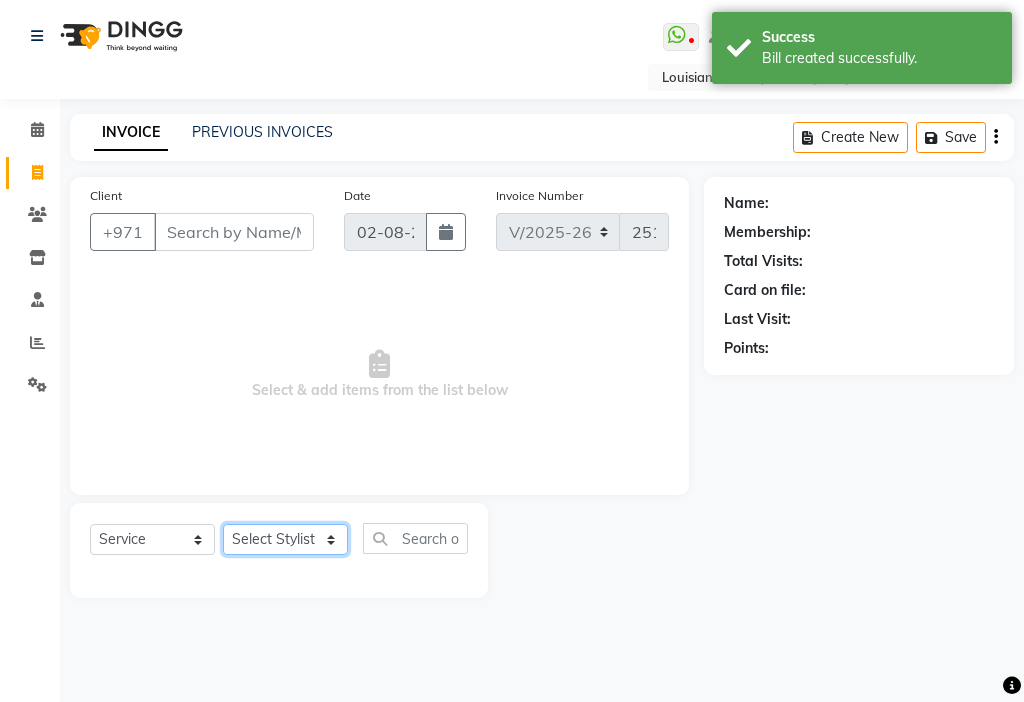 click on "Select Stylist" 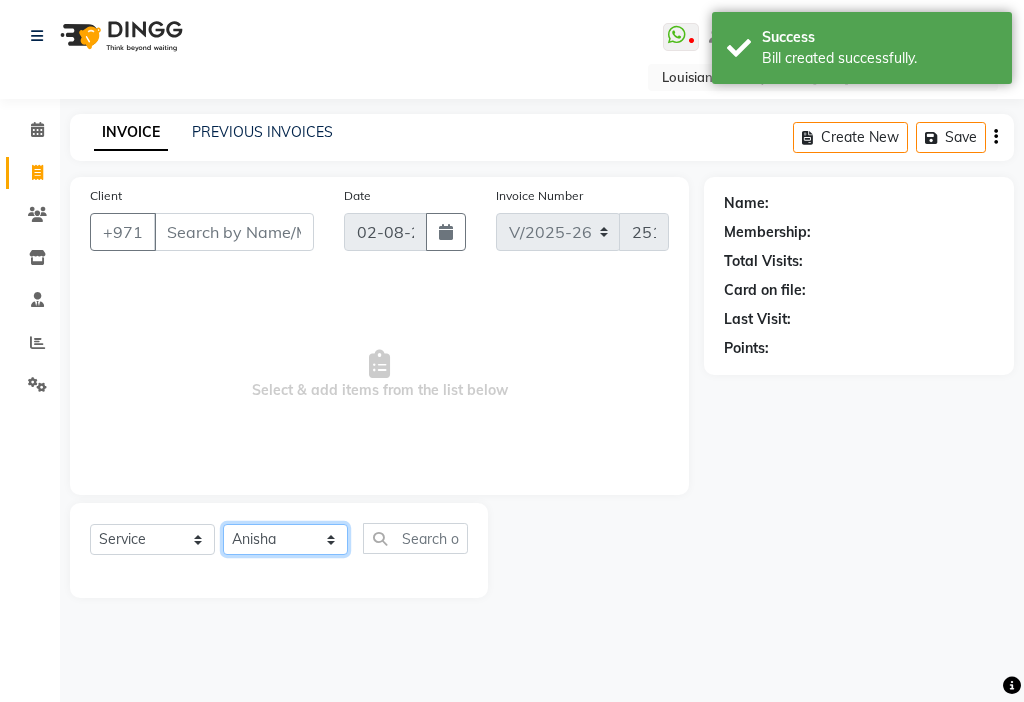 click on "Select Stylist [FIRST] [FIRST] [FIRST] [FIRST] [FIRST] [FIRST] [FIRST] [FIRST] [FIRST] [FIRST] [FIRST] [FIRST] [FIRST] [FIRST] [FIRST] [FIRST] [FIRST] [FIRST]" 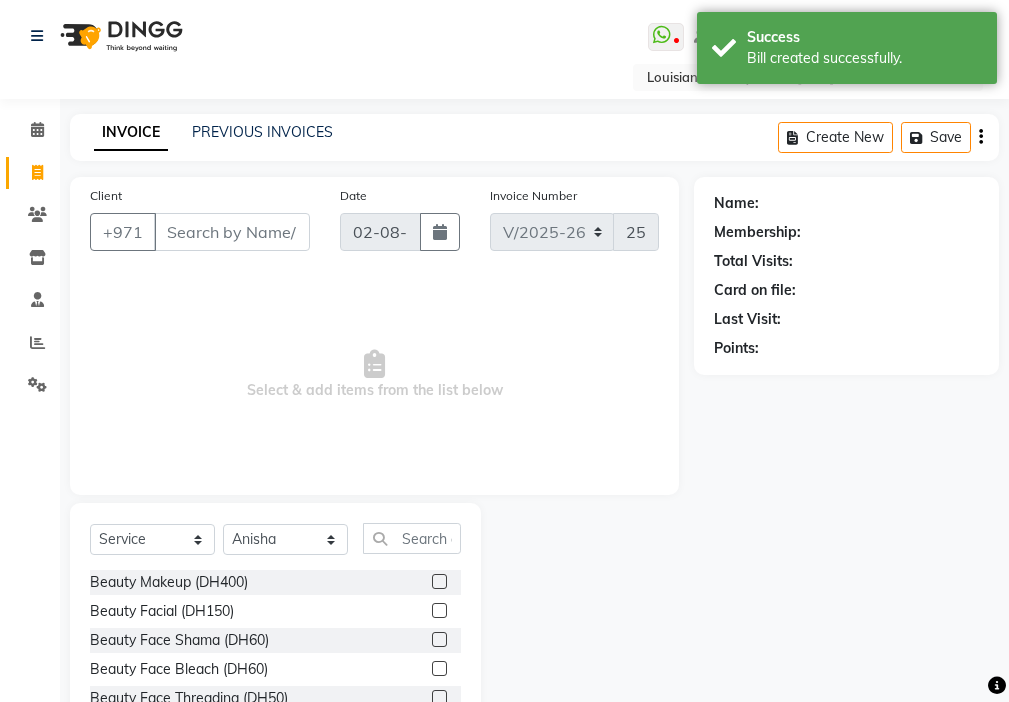 click 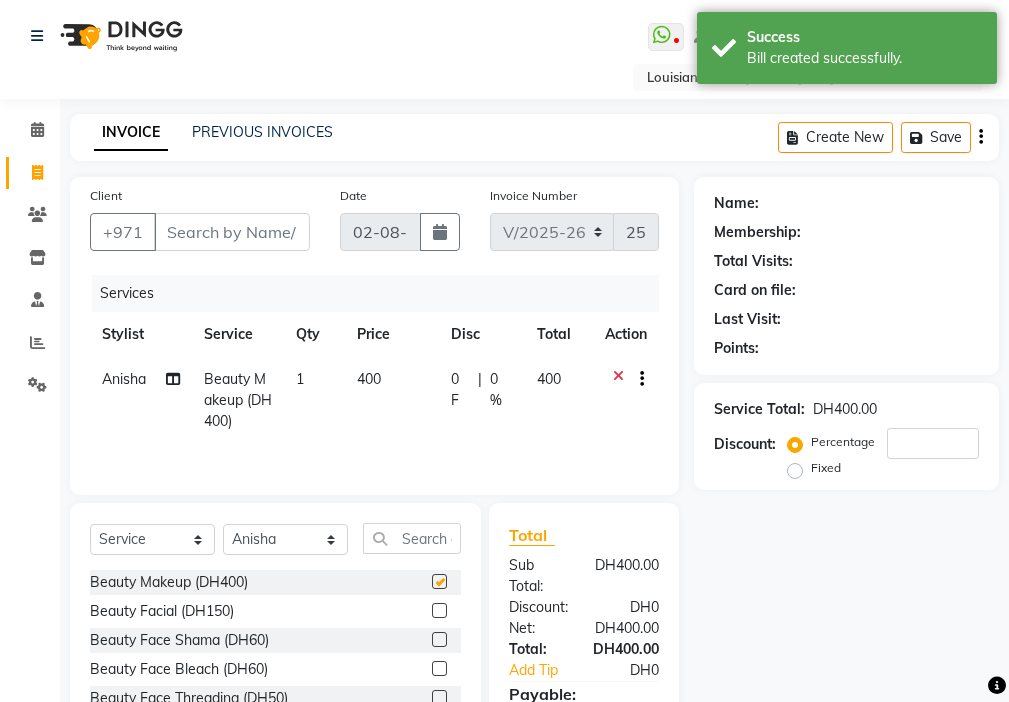 click on "400" 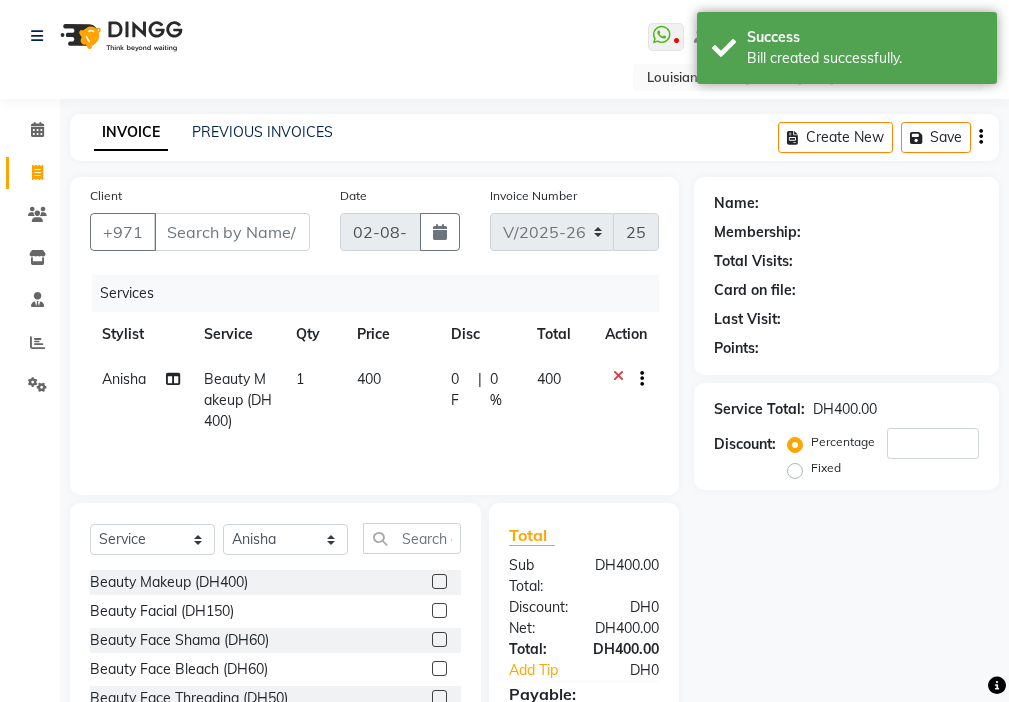 checkbox on "false" 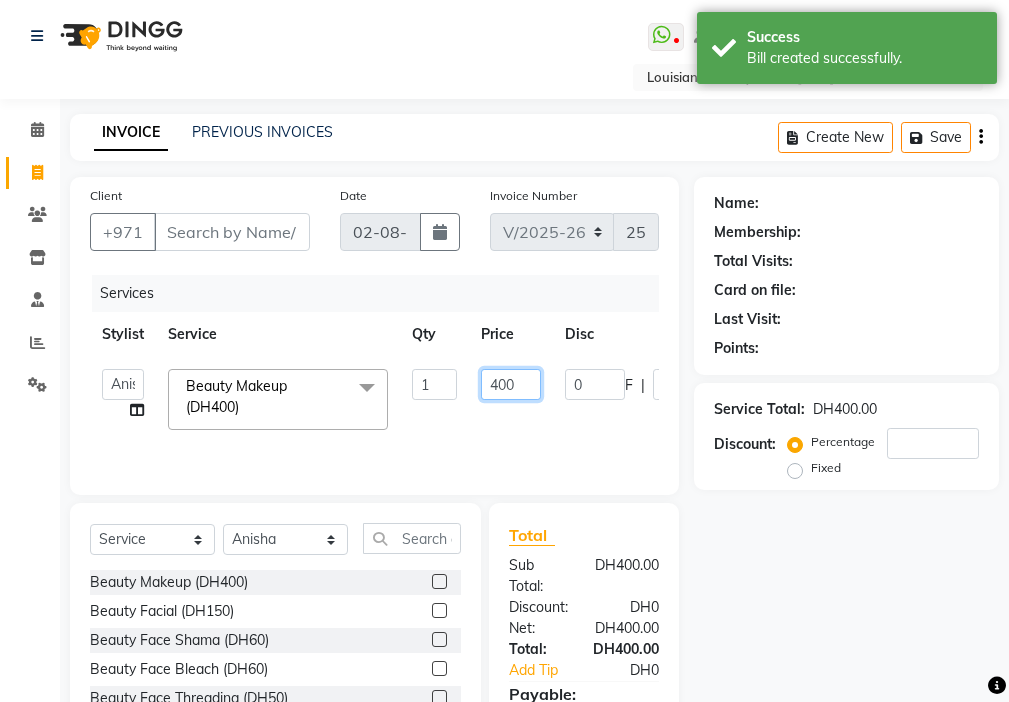 click on "400" 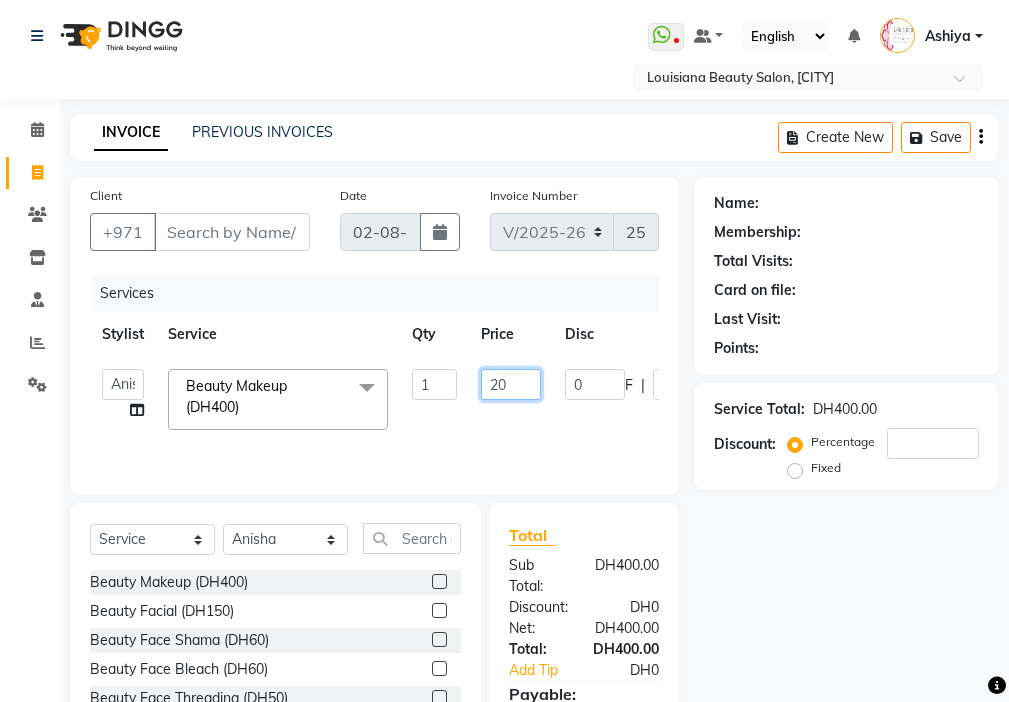 type on "250" 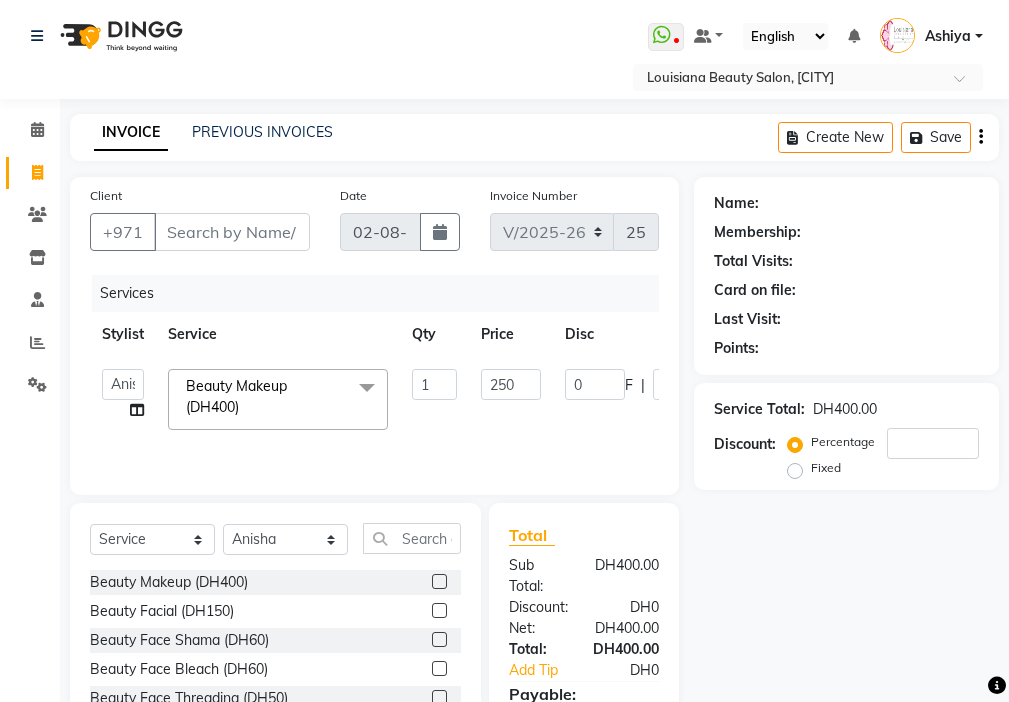 click on "[FIRST]   [FIRST]   [FIRST]   [FIRST]   Cashier   [FIRST] [LAST]   [FIRST]   [FIRST]   [FIRST]   Kbina   Madam   mamta   [FIRST]   sabita   [FIRST] [LAST]   [FIRST]   [FIRST]   [FIRST]  Beauty Makeup (DH400)  x Beauty Makeup (DH400) Beauty Facial (DH150) Beauty Face Shama (DH60) Beauty Face Bleach (DH60) Beauty Face Threading (DH50) Beauty Upper Lips Bleach (DH20) Forhead Waxing (DH10) Nose Waxing (DH10) Upper Lip Waxing (DH10) Hand Waxing Full (DH70) Beauty Eyelashes Adhesive (DH30) Beauty Eye Makeup (DH150) Beauty Hand Henna (حناء اليد) (DH50) Beauty Legs Henna(حناء الرجل) (DH50) paraffin wax hand (DH30) paraffin  wax leg  (DH50) chin threading (DH15) Extra Pin (DH20) ROOT HALF DYE (DH80) Beauty Gasha (DH50) Baby Start (DH20) Rinceage  (DH200) Enercose (DH200) Rosemary (DH80) Filler (DH0) Sedar (DH80) photo (DH10) Al mashat (DH80) Half leg Waxing (شمع نصف الرجل) (DH50) Half Hand Waxing (شمع اليدين) (DH40) Under Arms Waxing (شمع الابط) (DH20) Manicure  (المنكير) (DH50) 1 0" 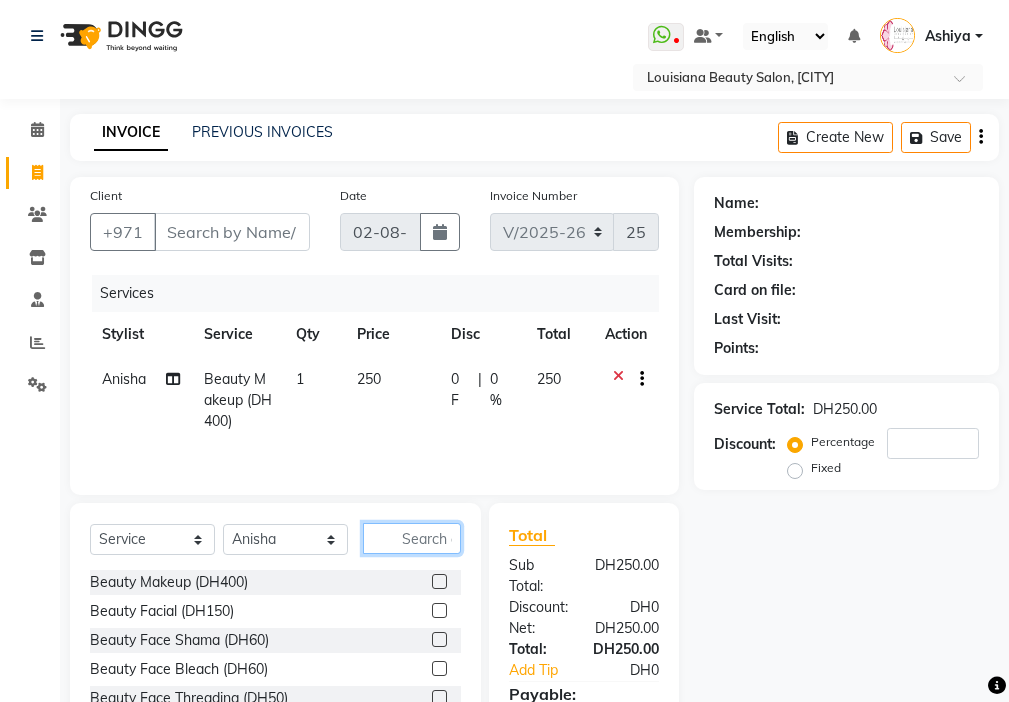 click 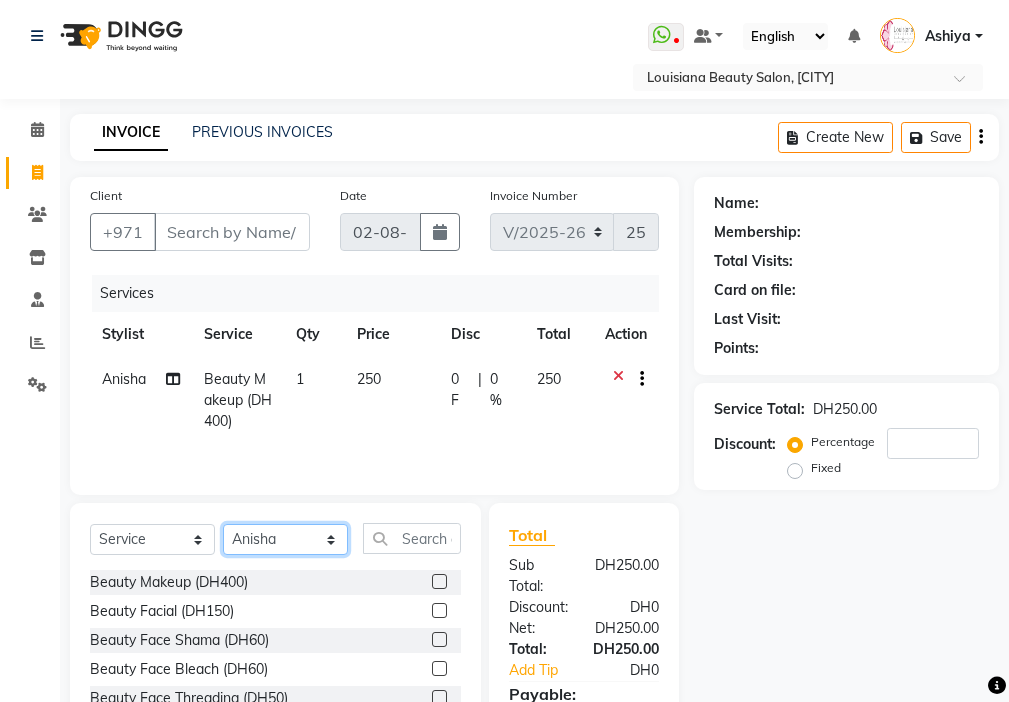 click on "Select Stylist [FIRST] [FIRST] [FIRST] [FIRST] [FIRST] [FIRST] [FIRST] [FIRST] [FIRST] [FIRST] [FIRST] [FIRST] [FIRST] [FIRST] [FIRST] [FIRST] [FIRST] [FIRST]" 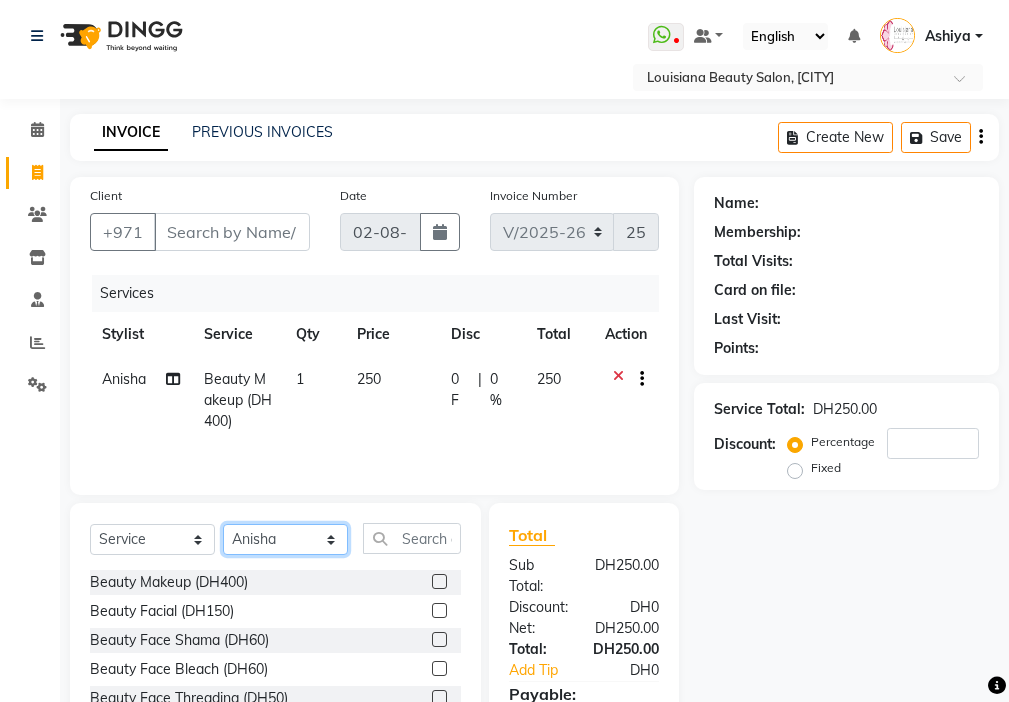 select on "[PHONE]" 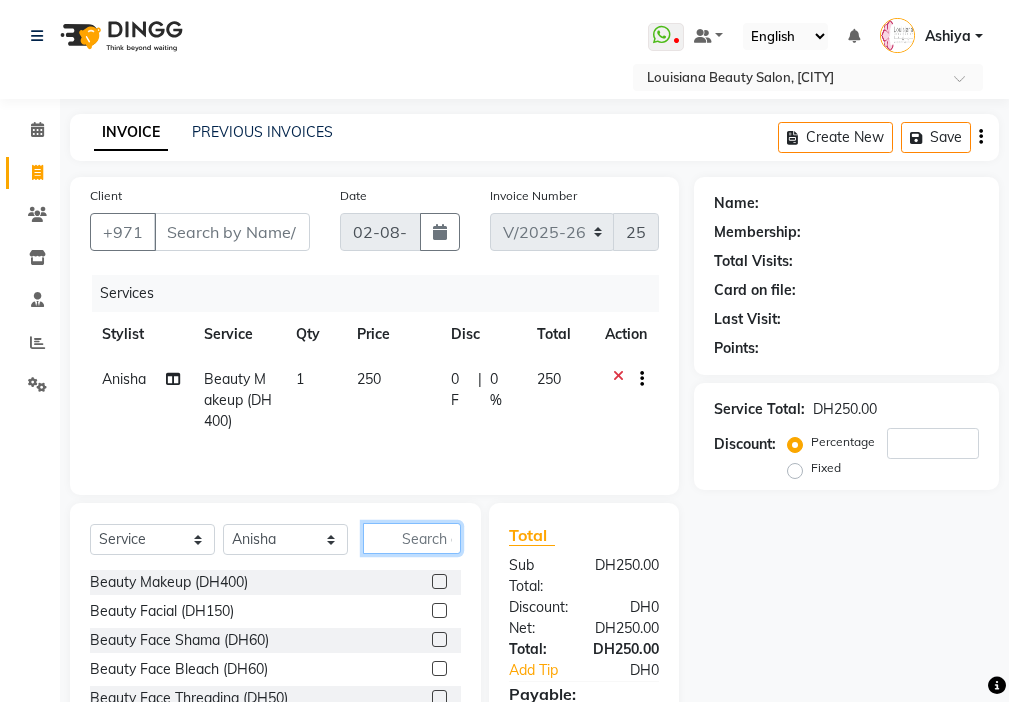 click 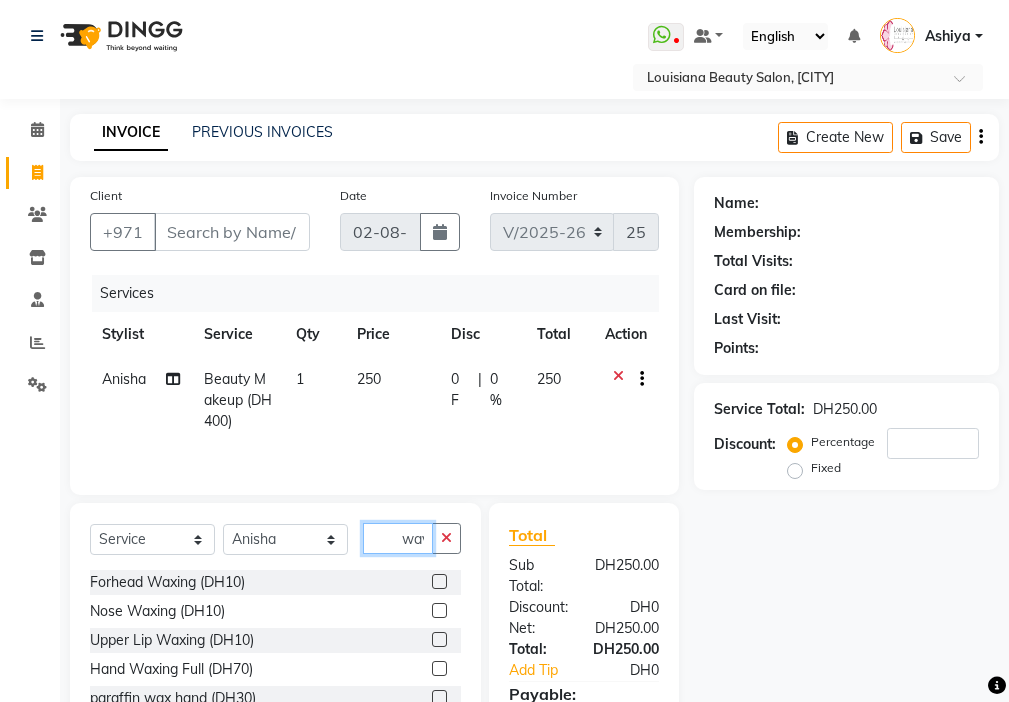 scroll, scrollTop: 0, scrollLeft: 4, axis: horizontal 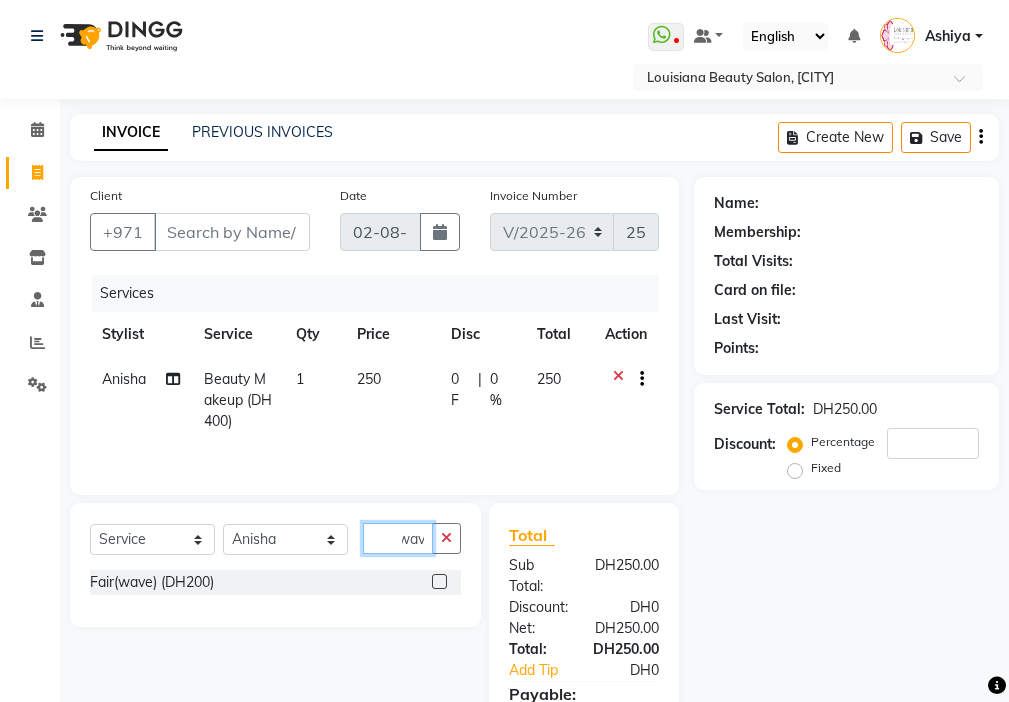 type on "wav" 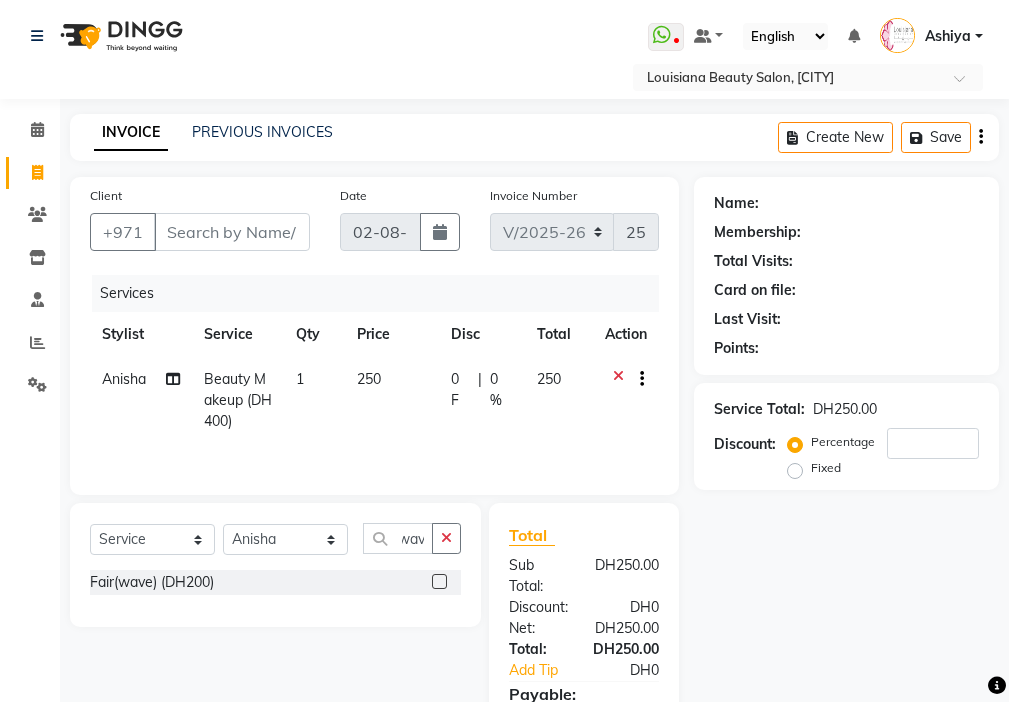 click 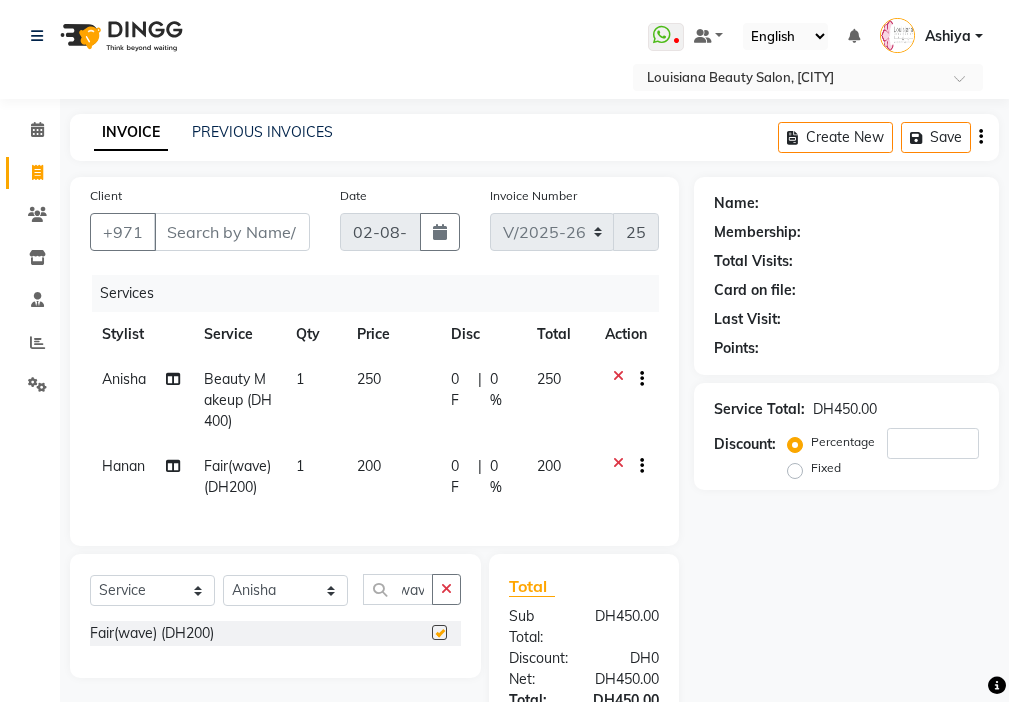 scroll, scrollTop: 0, scrollLeft: 0, axis: both 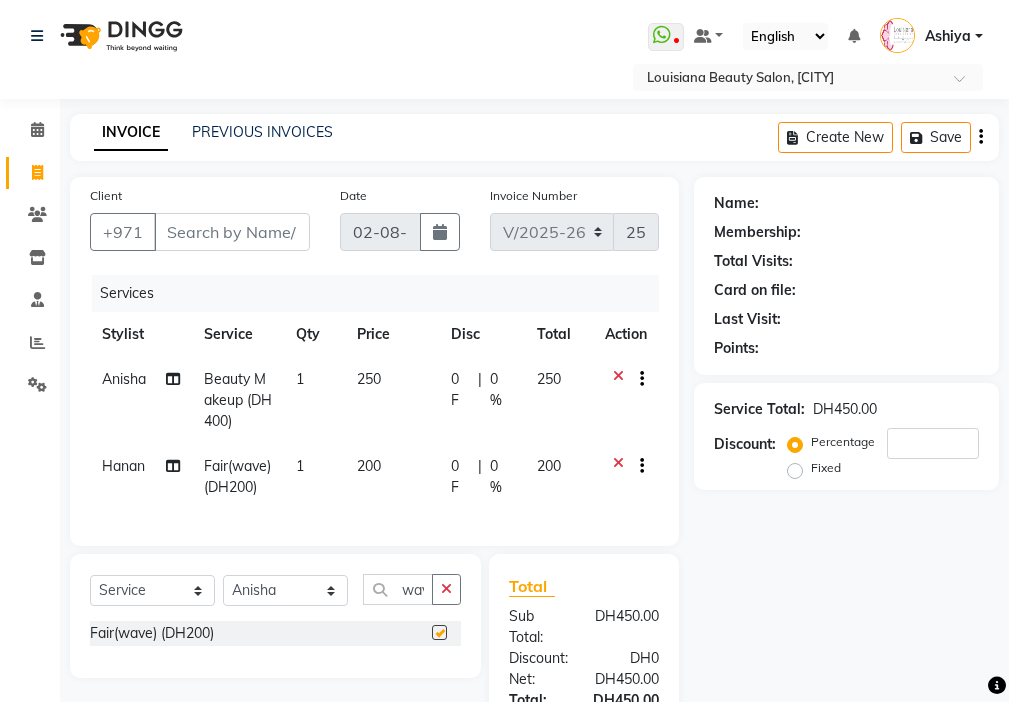 click on "200" 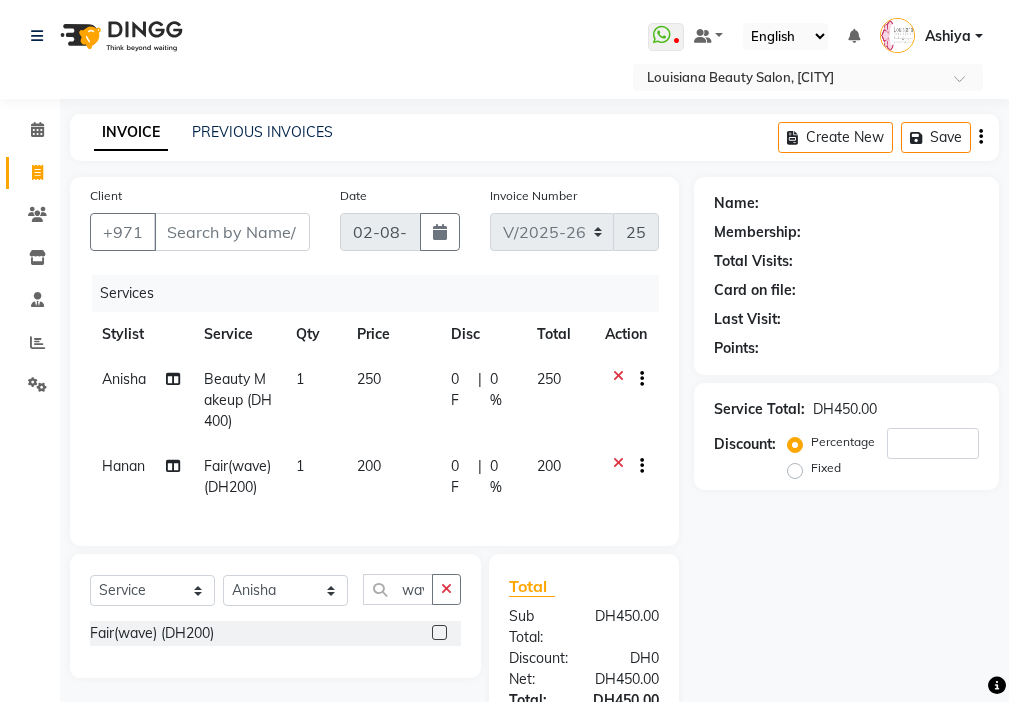 checkbox on "false" 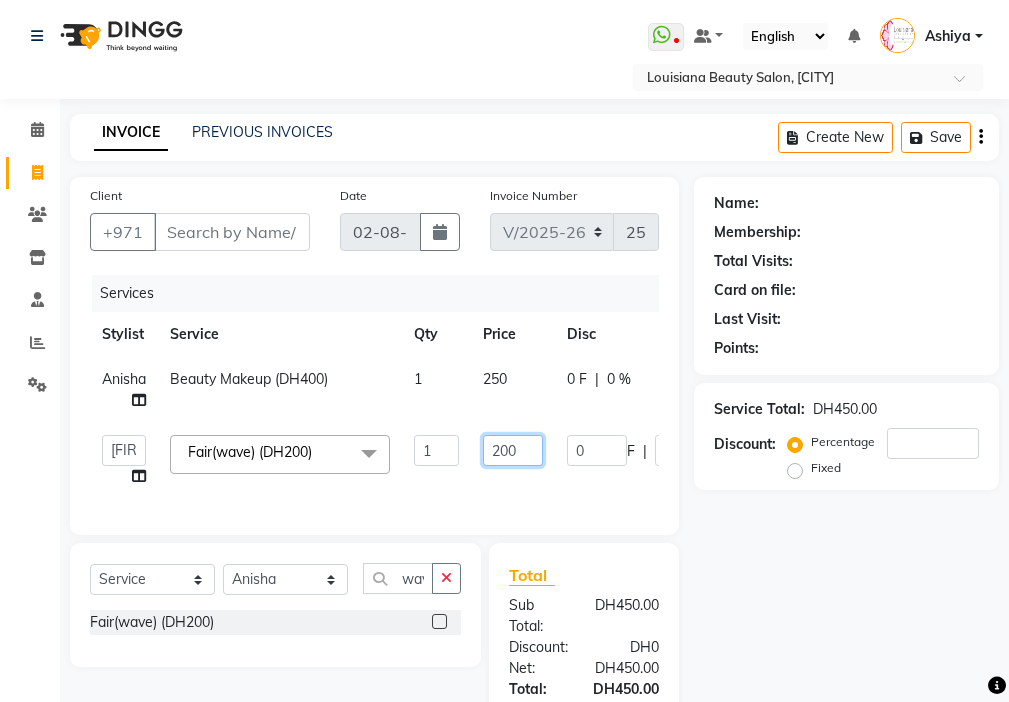 click on "200" 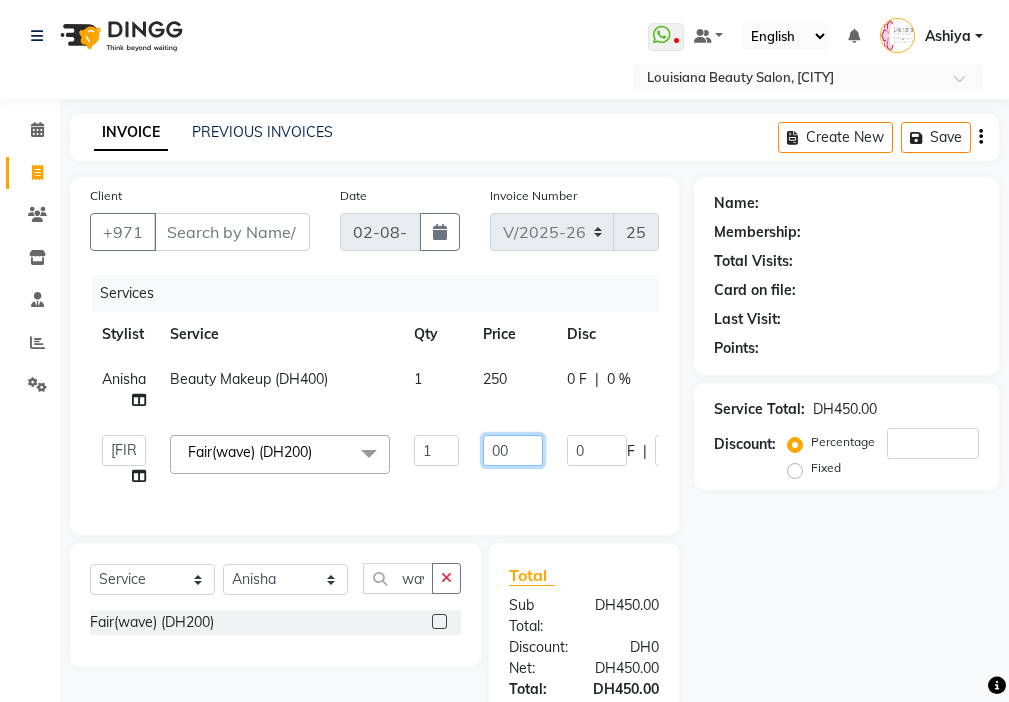 type on "100" 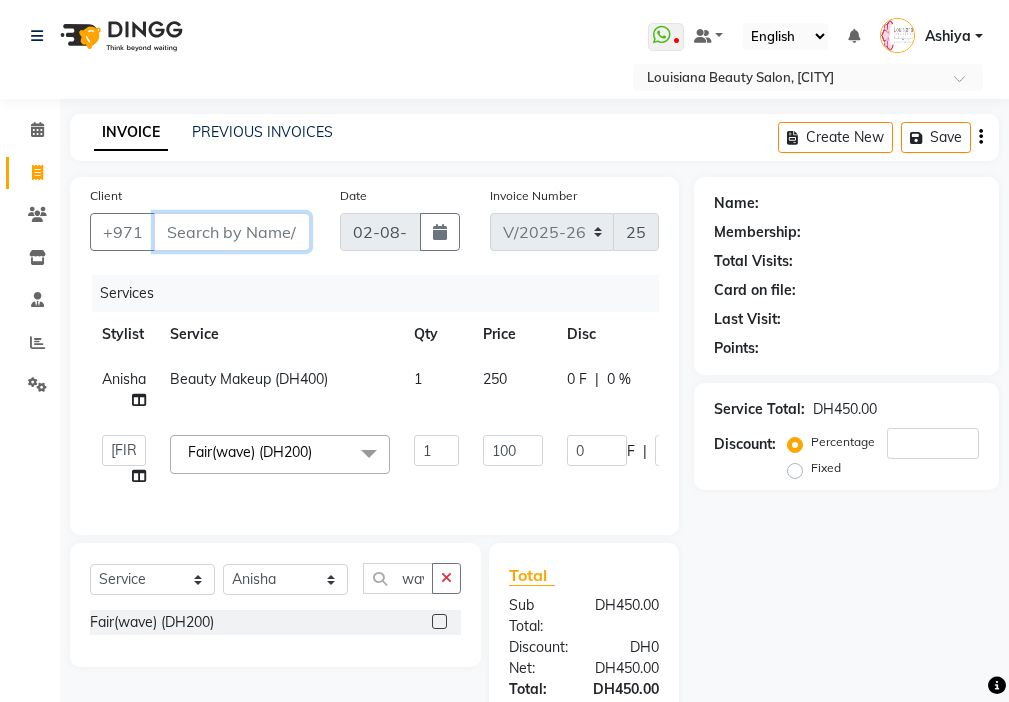 click on "Client" at bounding box center [232, 232] 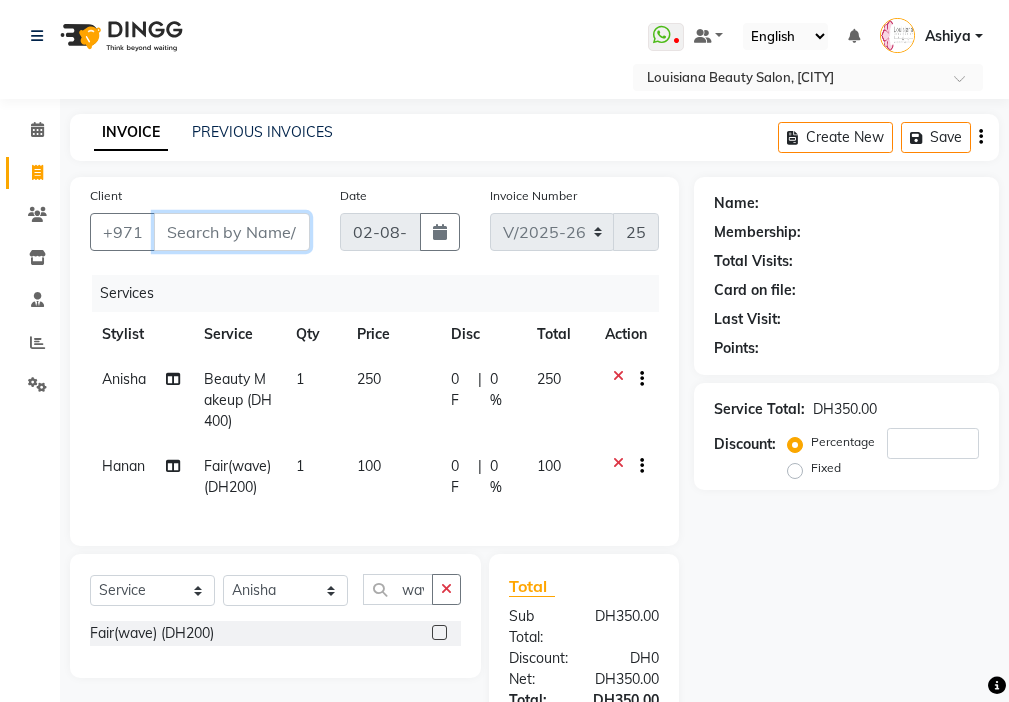 type on "5" 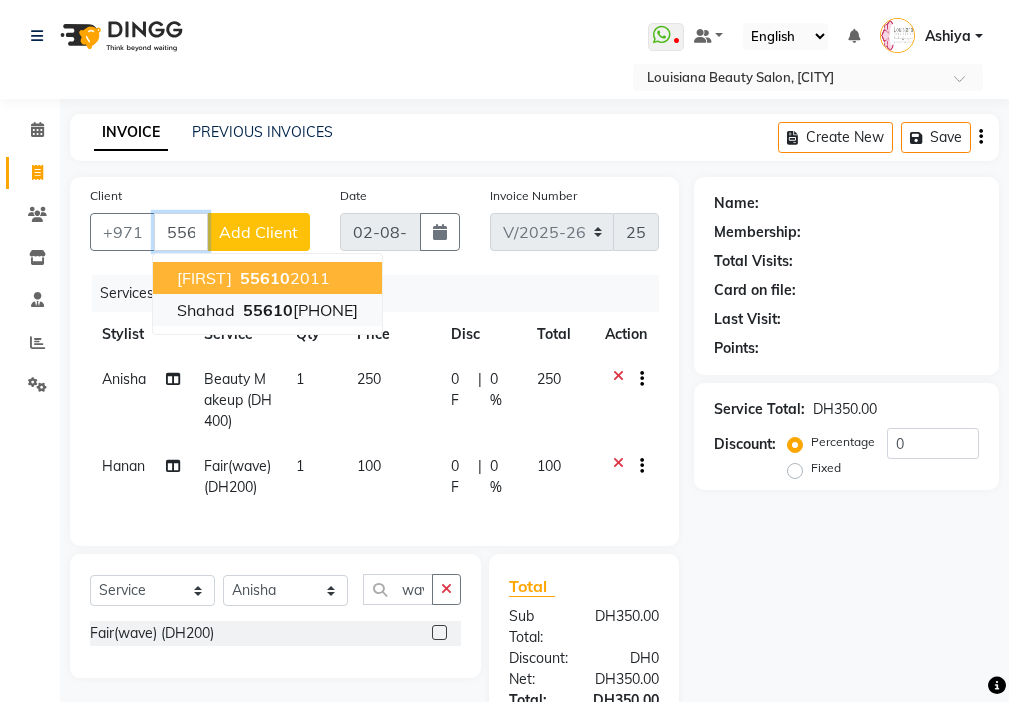 click on "[PHONE]" at bounding box center (298, 310) 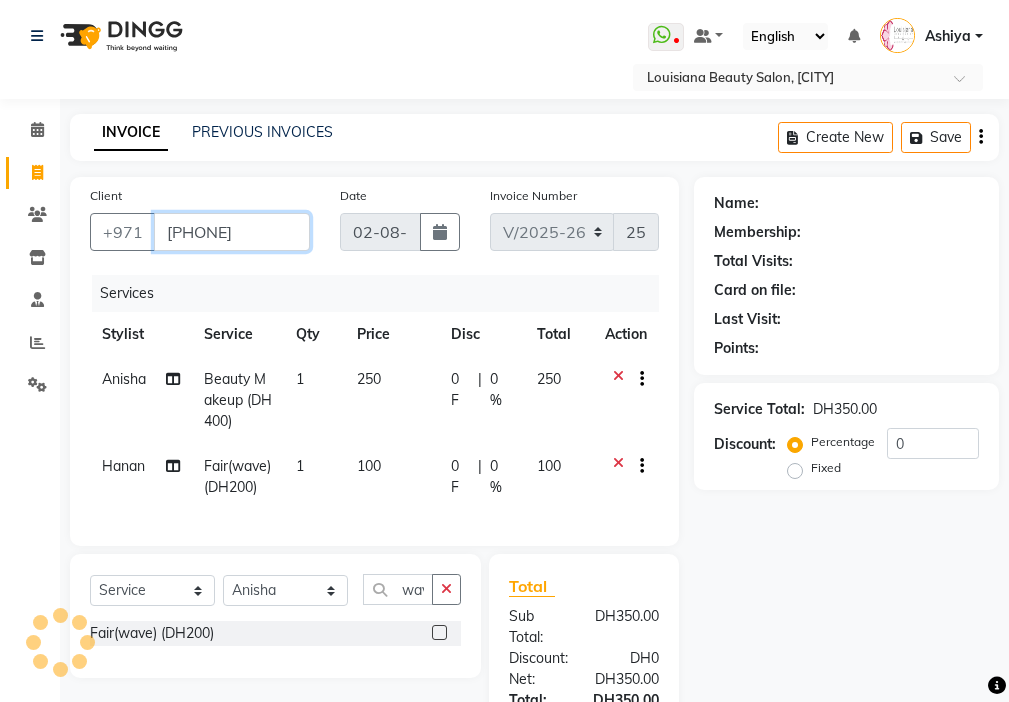 type on "[PHONE]" 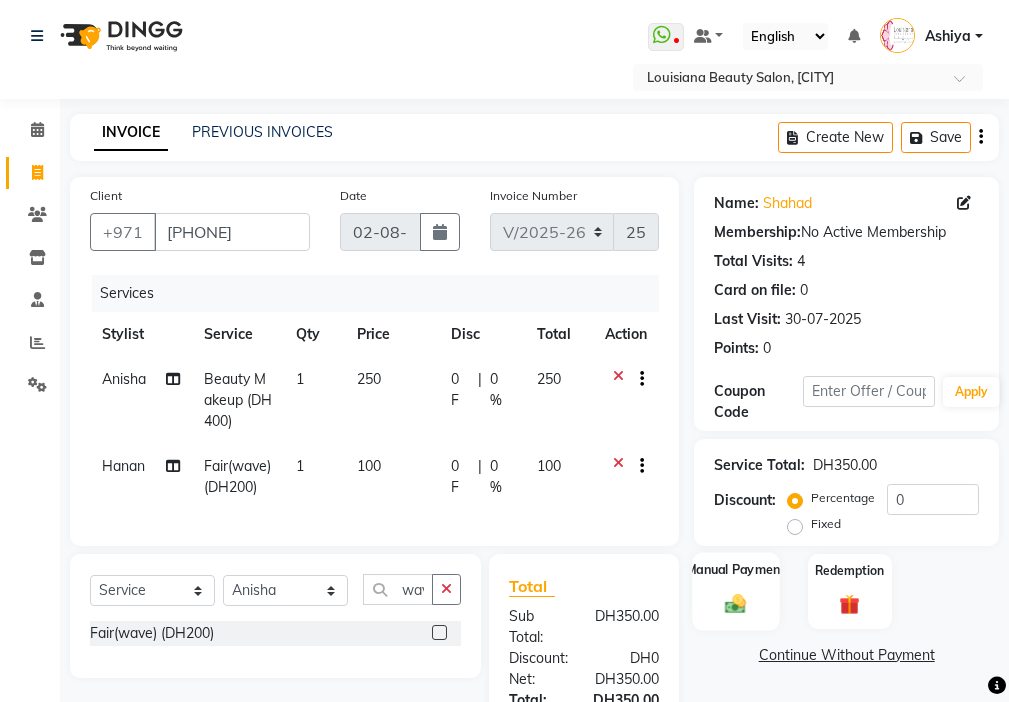 click 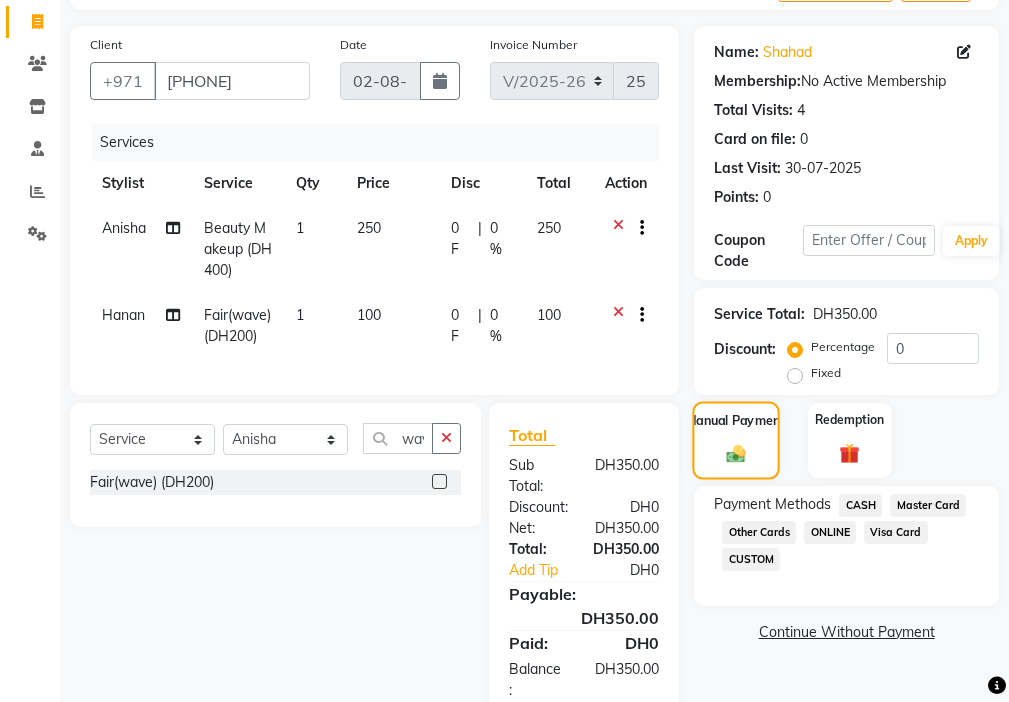 scroll, scrollTop: 236, scrollLeft: 0, axis: vertical 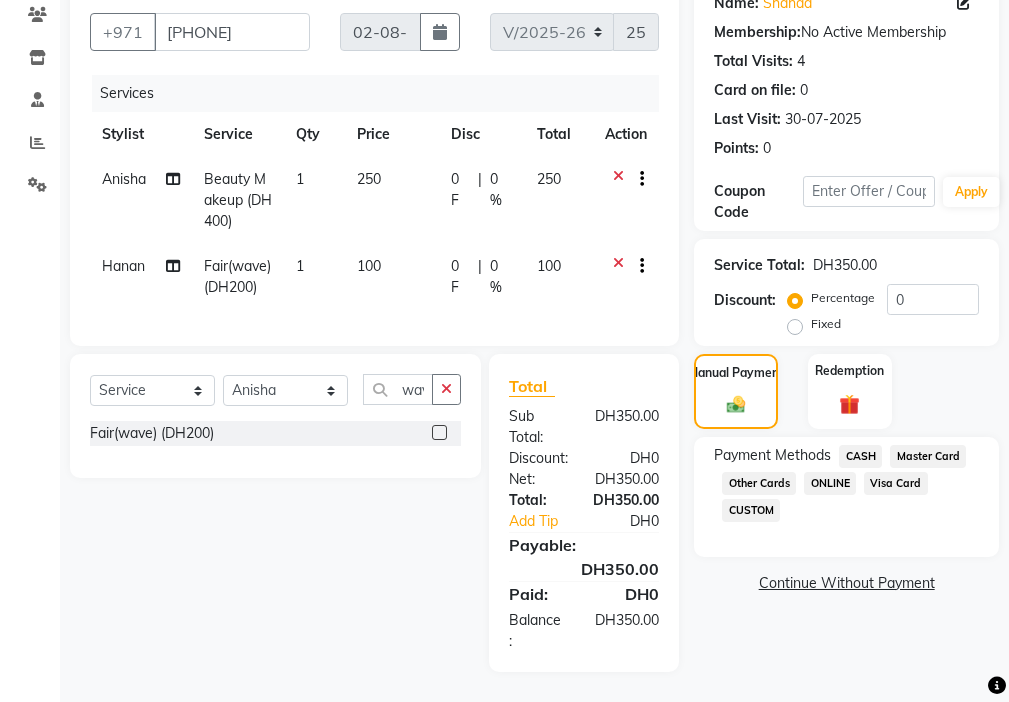 click on "Visa Card" 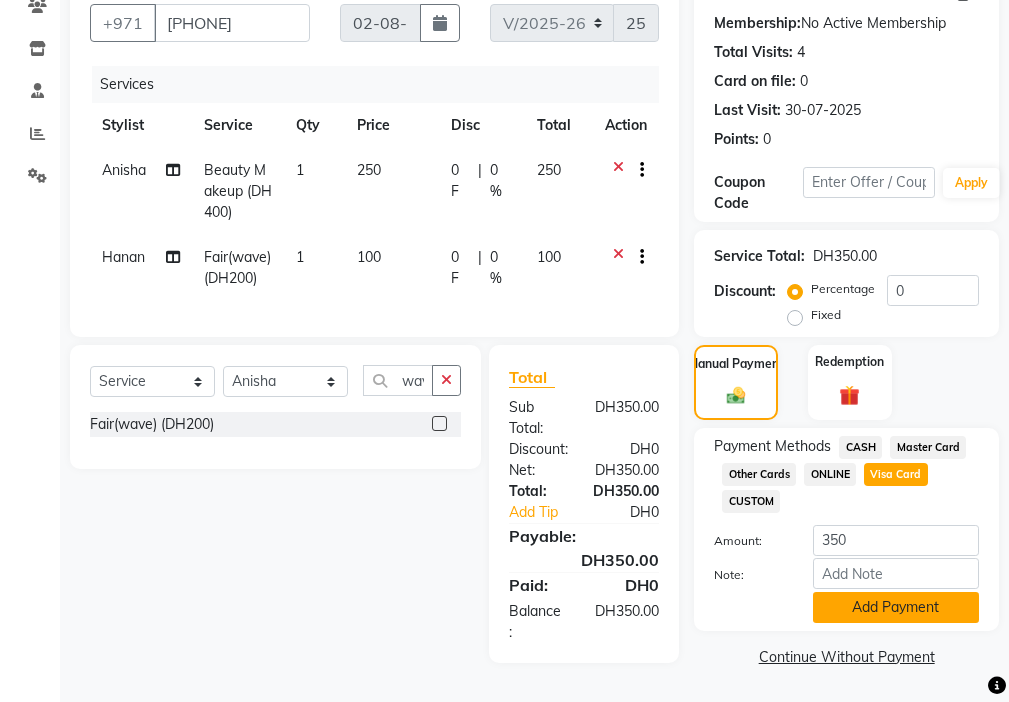 click on "Add Payment" 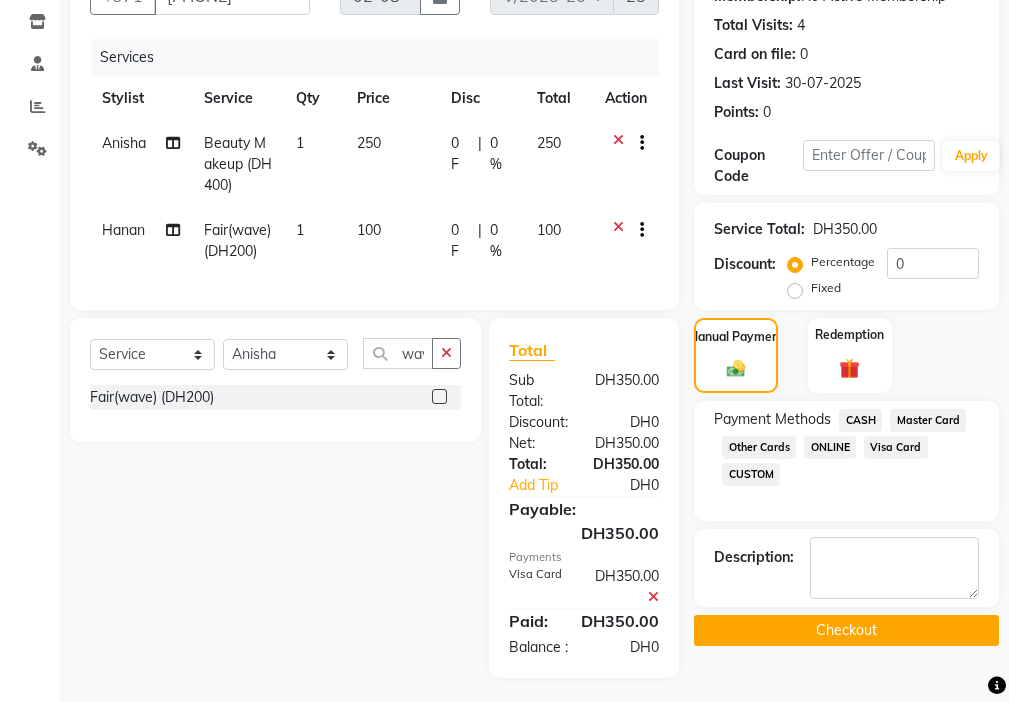 click on "Checkout" 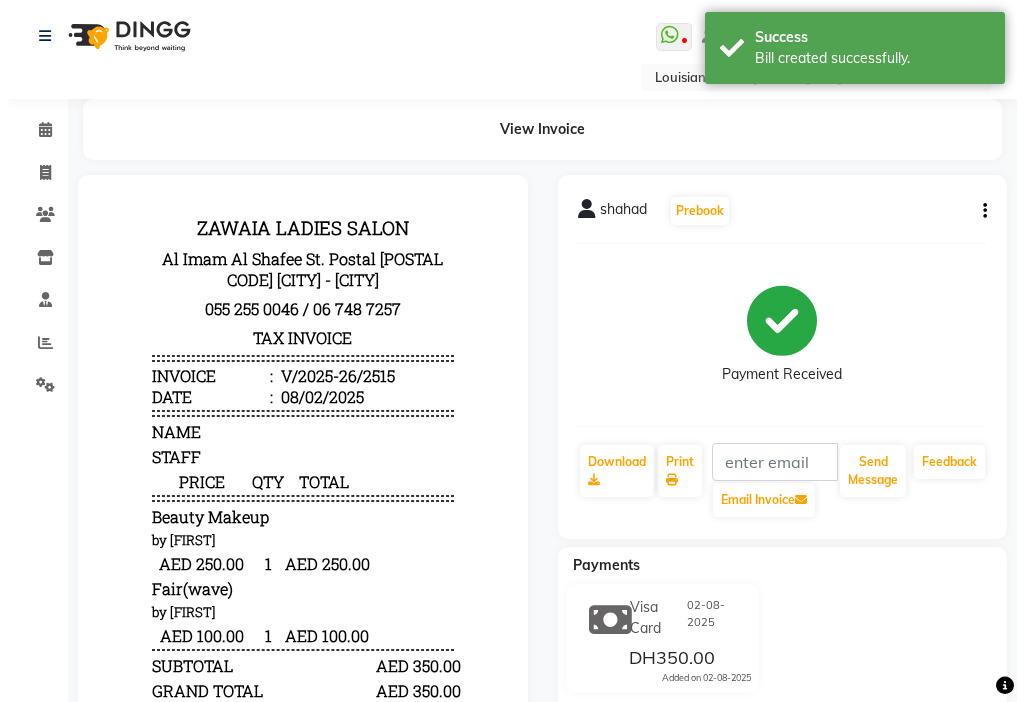 scroll, scrollTop: 0, scrollLeft: 0, axis: both 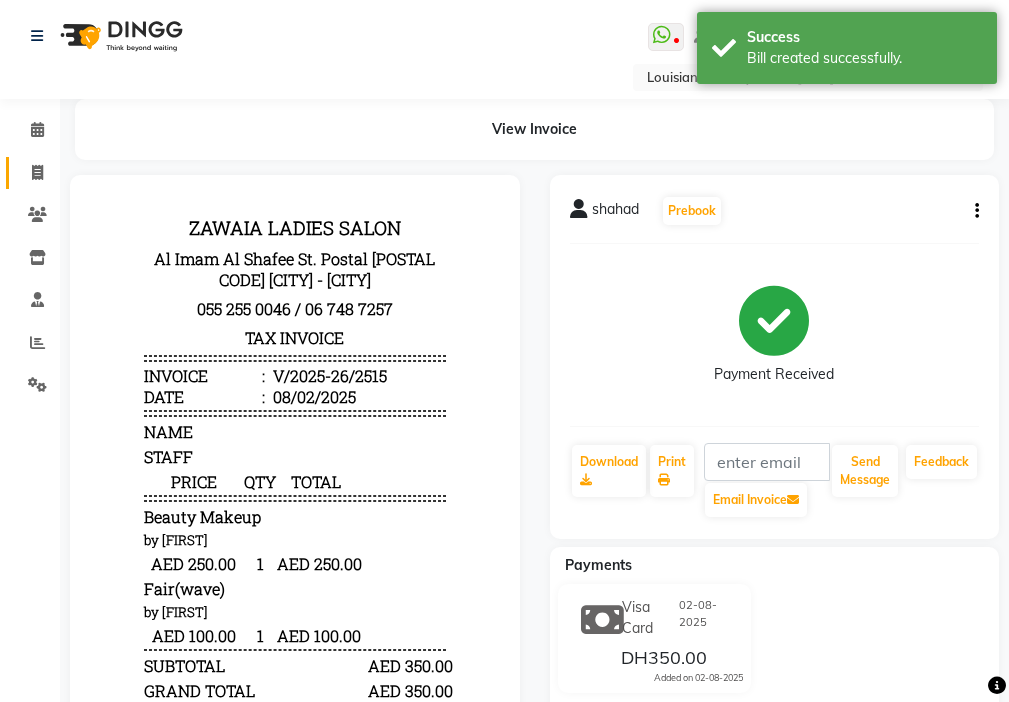click 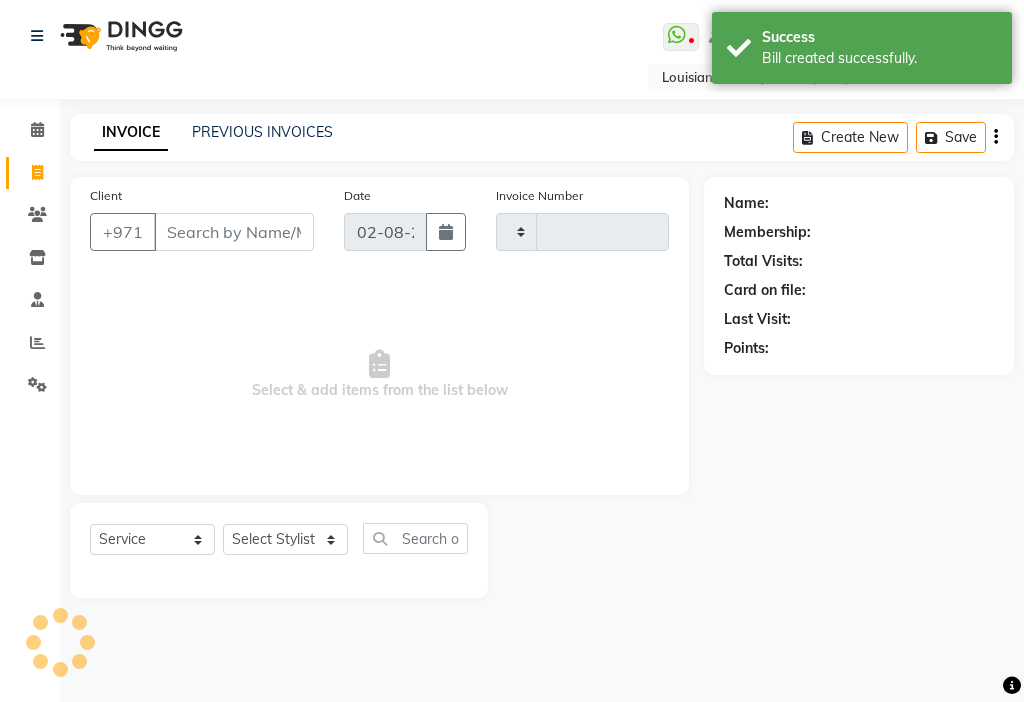 type on "2516" 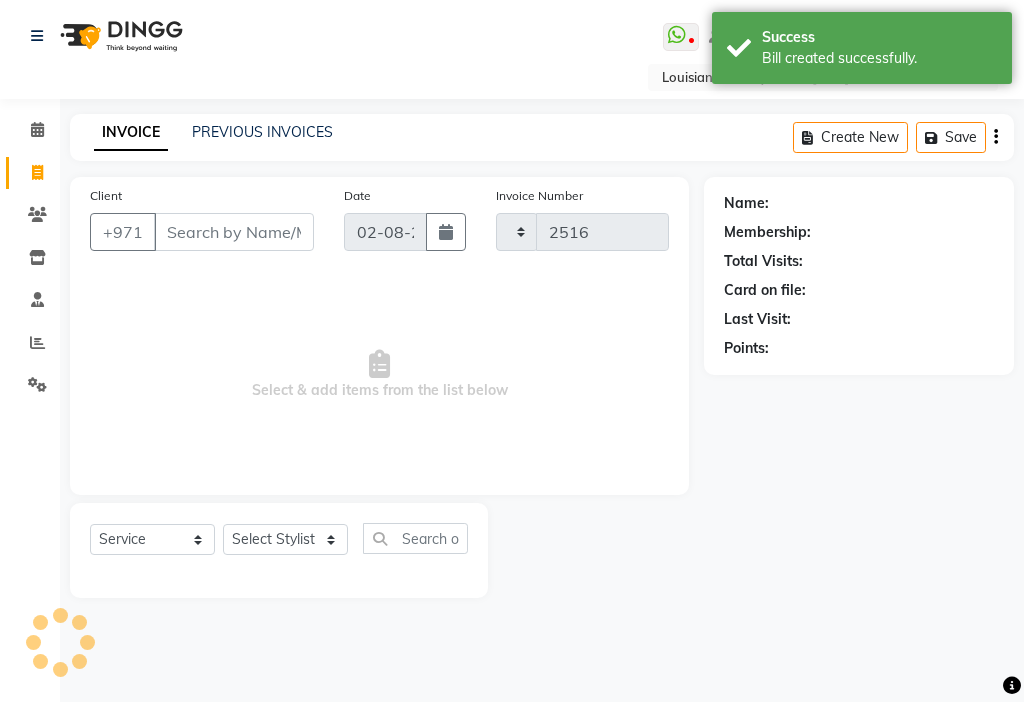 select on "637" 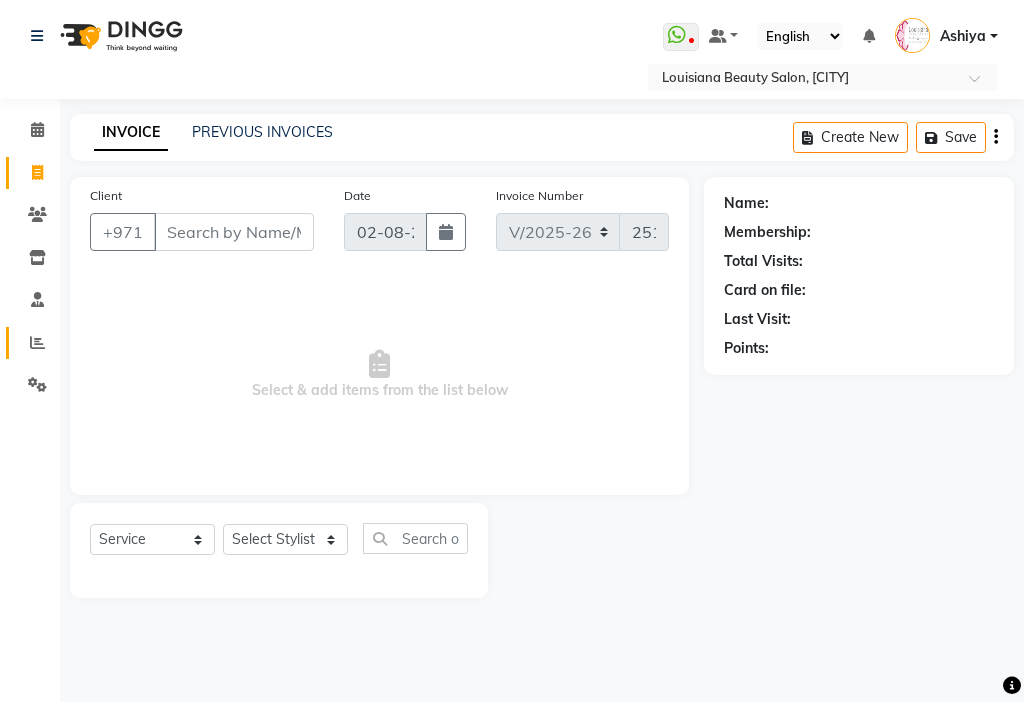 click 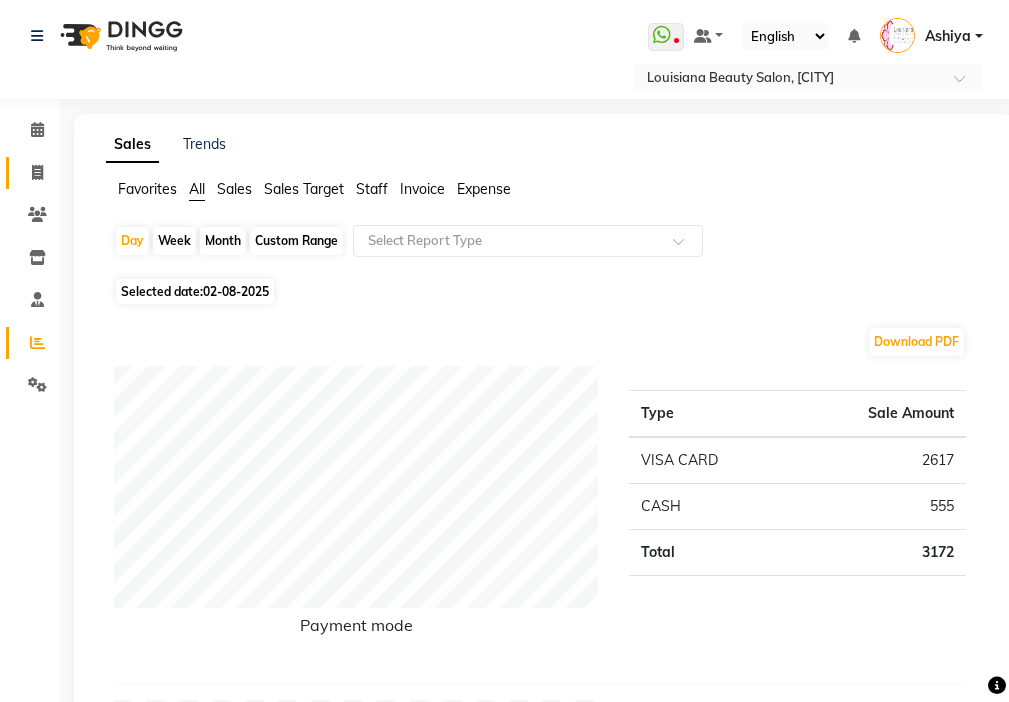 click on "Invoice" 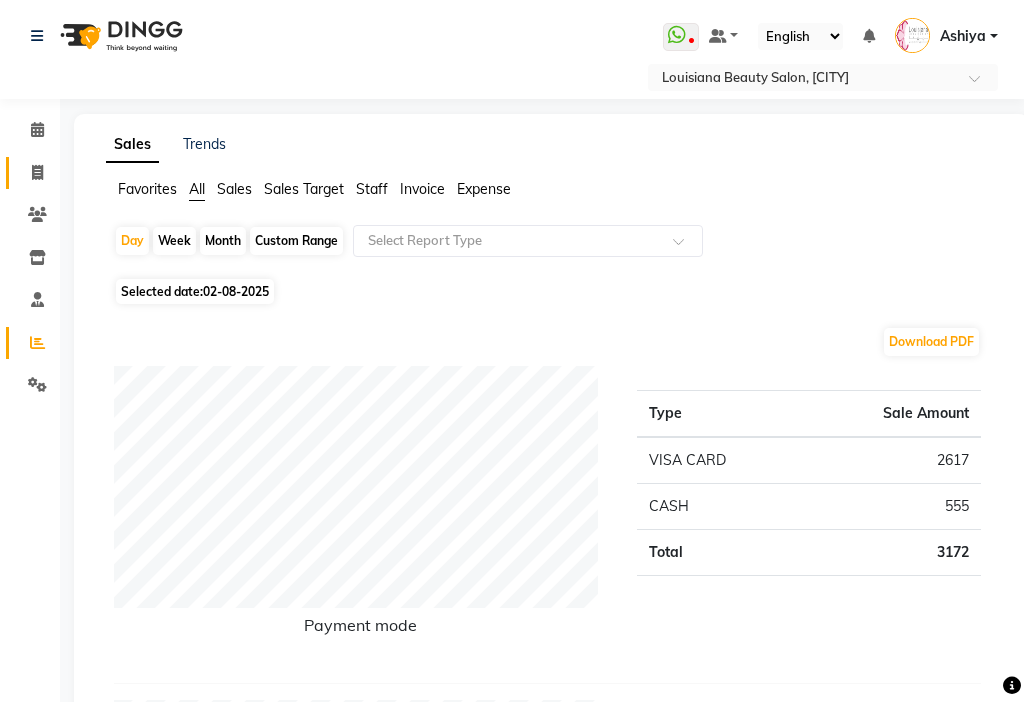 select on "service" 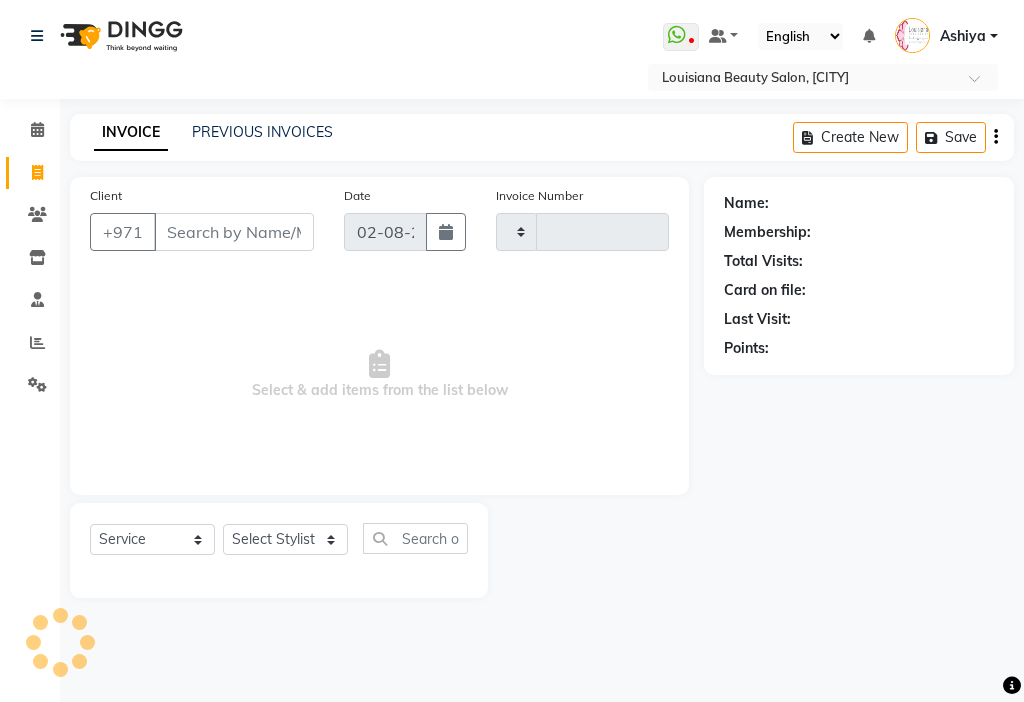 type on "2516" 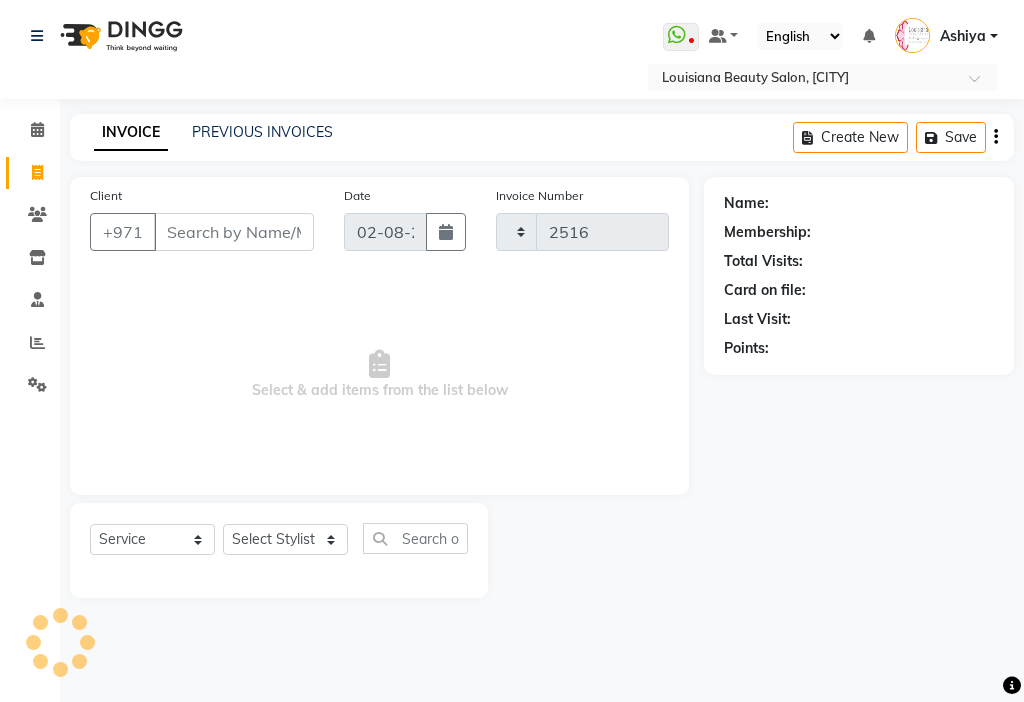 select on "637" 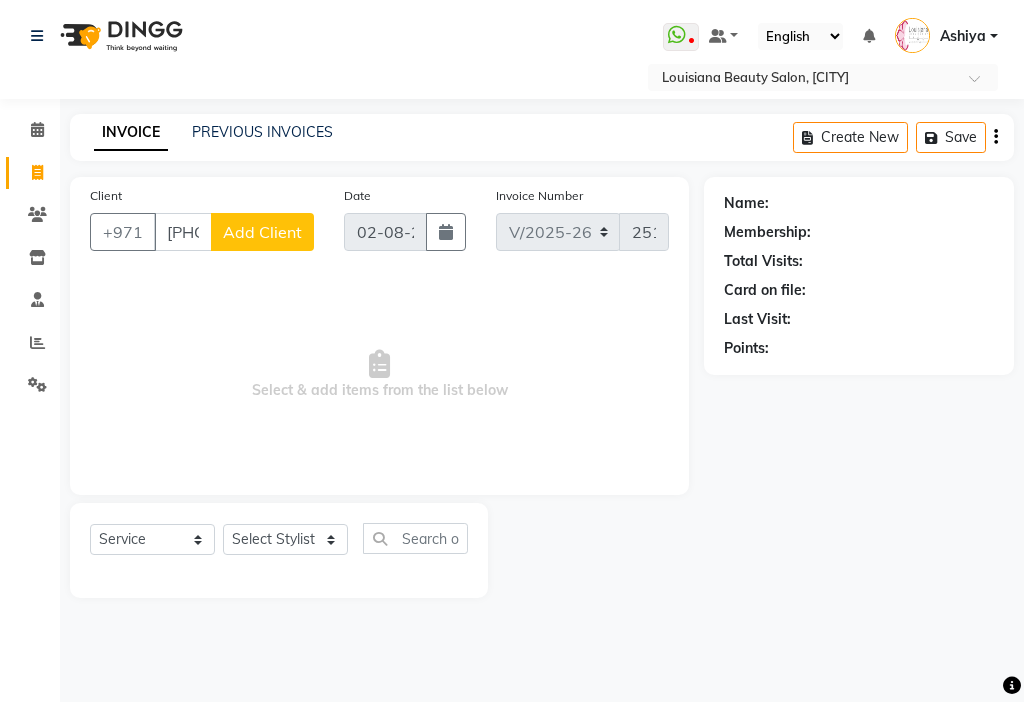 type on "[PHONE]" 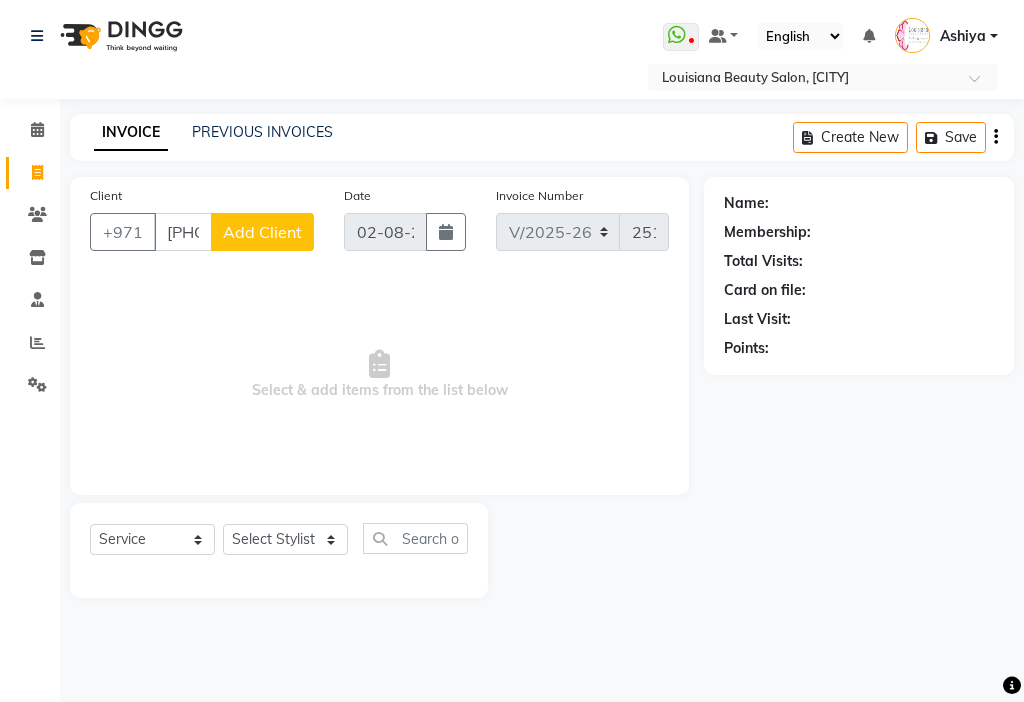 click on "Add Client" 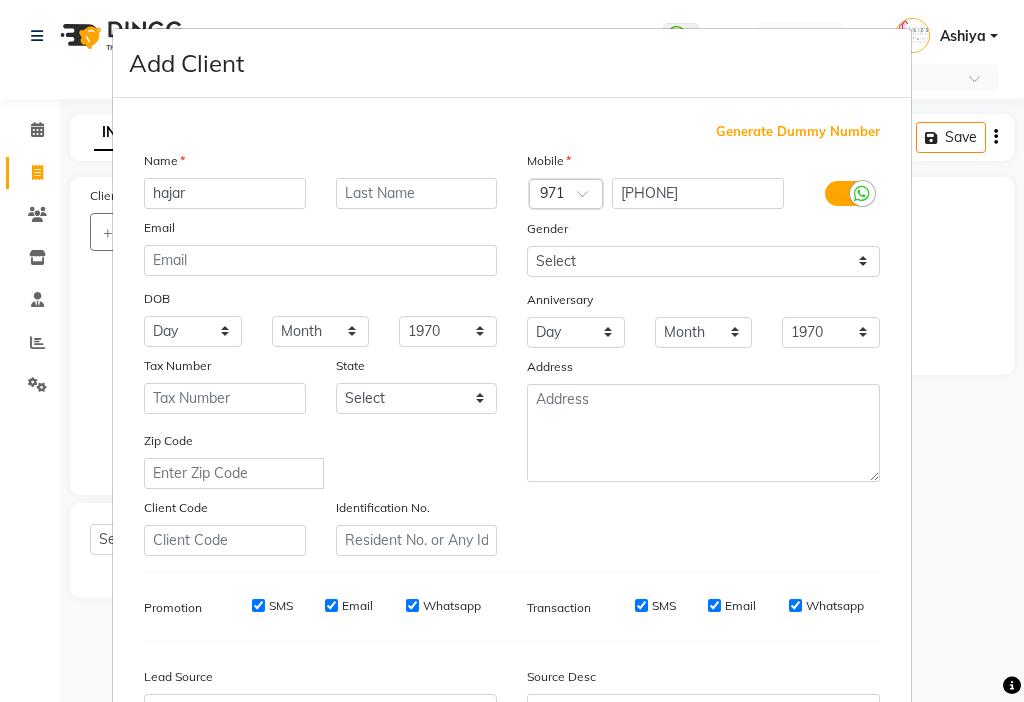 type on "hajar" 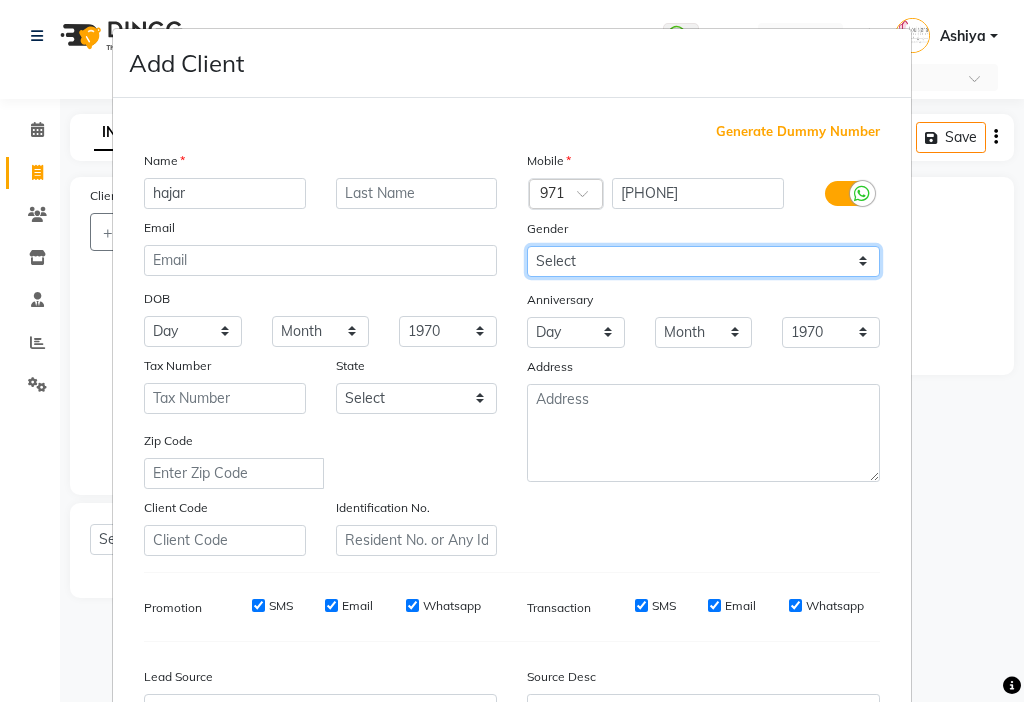 click on "Select Male Female Other Prefer Not To Say" at bounding box center [703, 261] 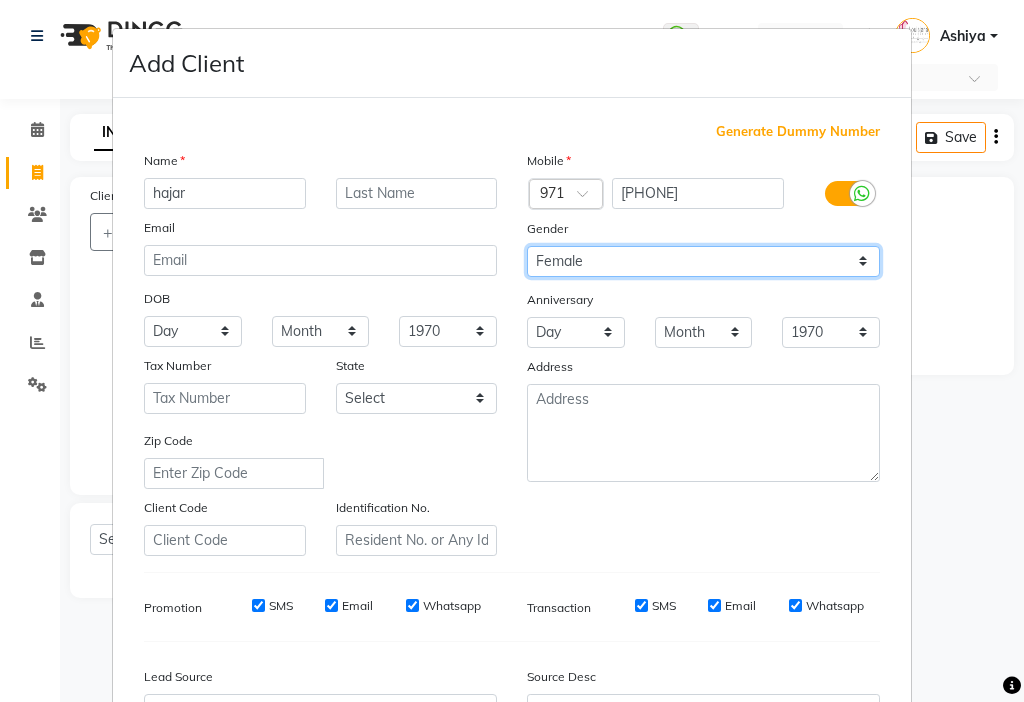 click on "Select Male Female Other Prefer Not To Say" at bounding box center (703, 261) 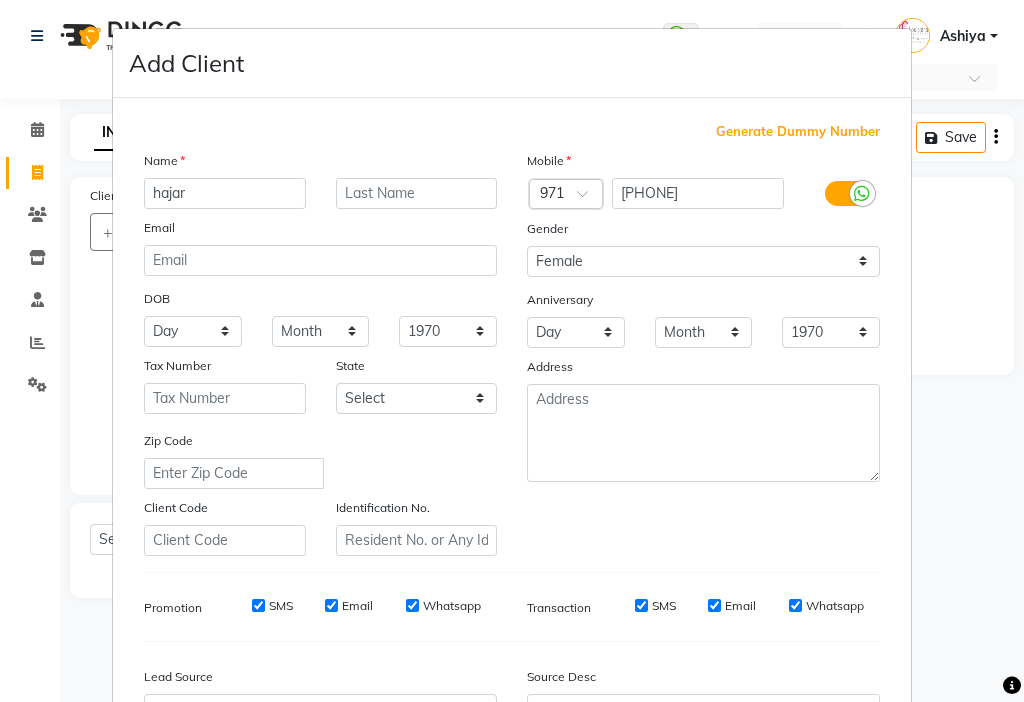 click on "SMS" at bounding box center [281, 606] 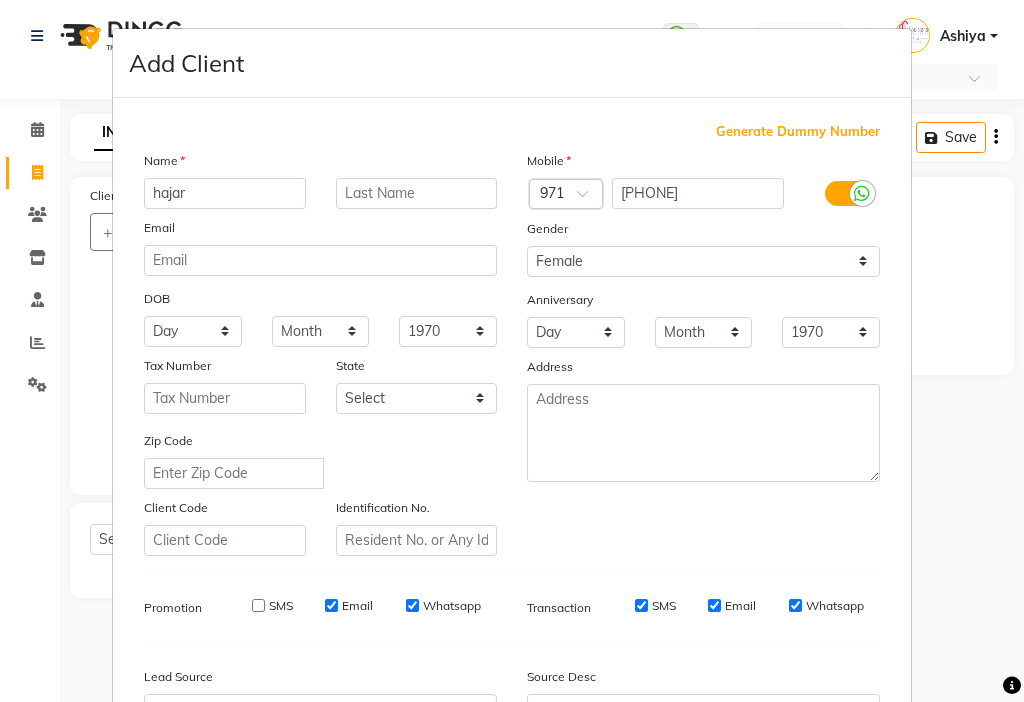 click on "Email" at bounding box center (331, 605) 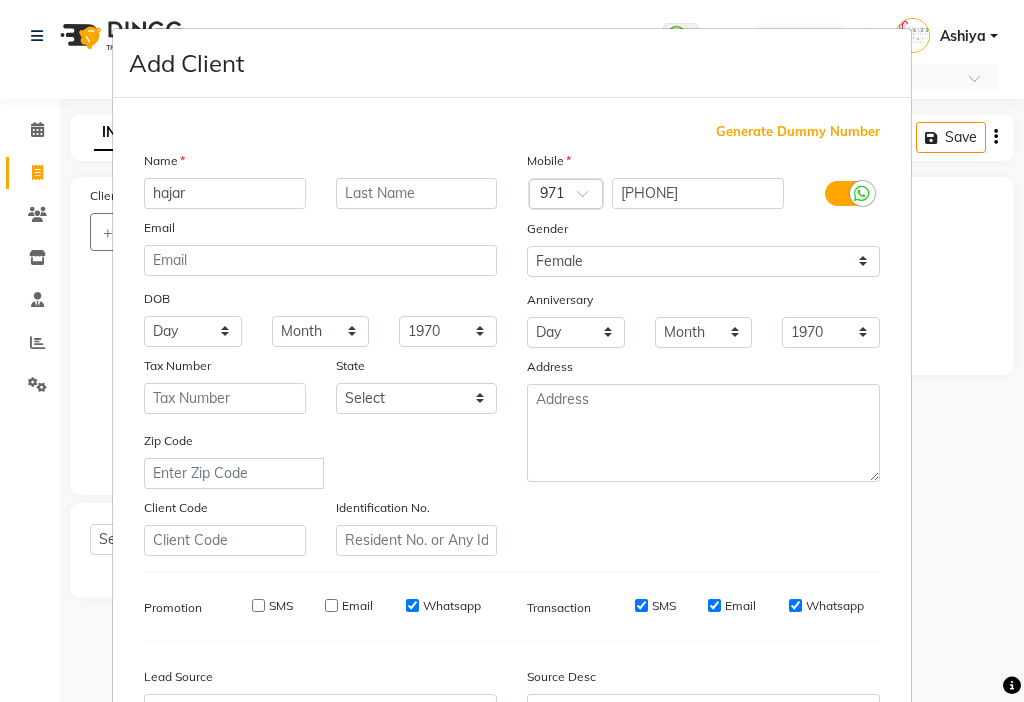 click on "SMS" at bounding box center (641, 605) 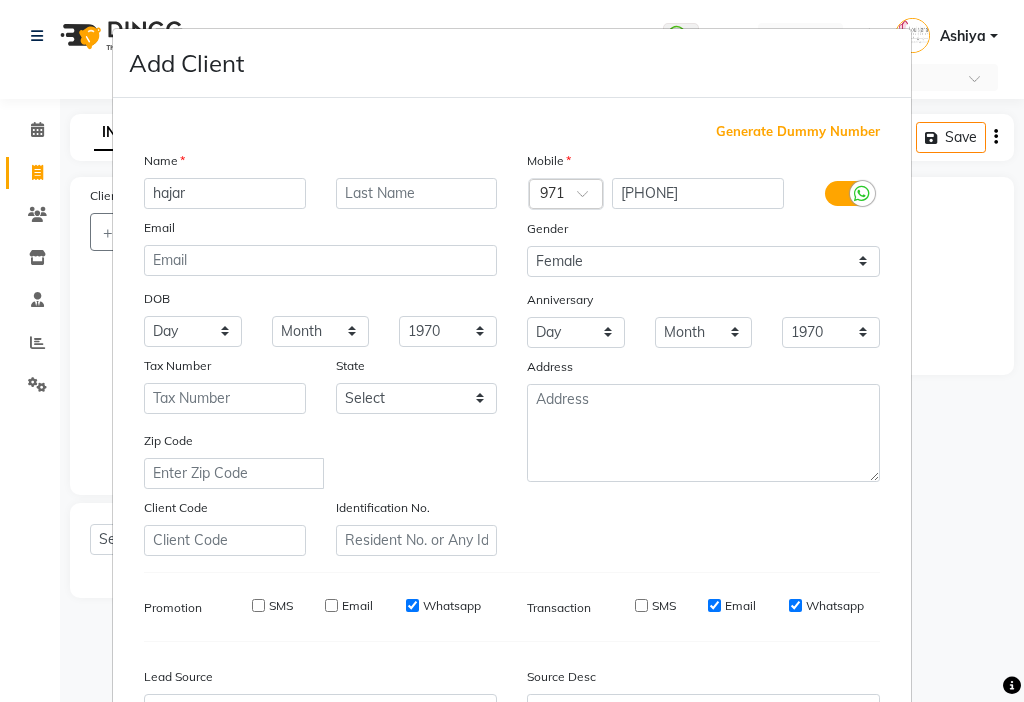 click on "Email" at bounding box center [740, 606] 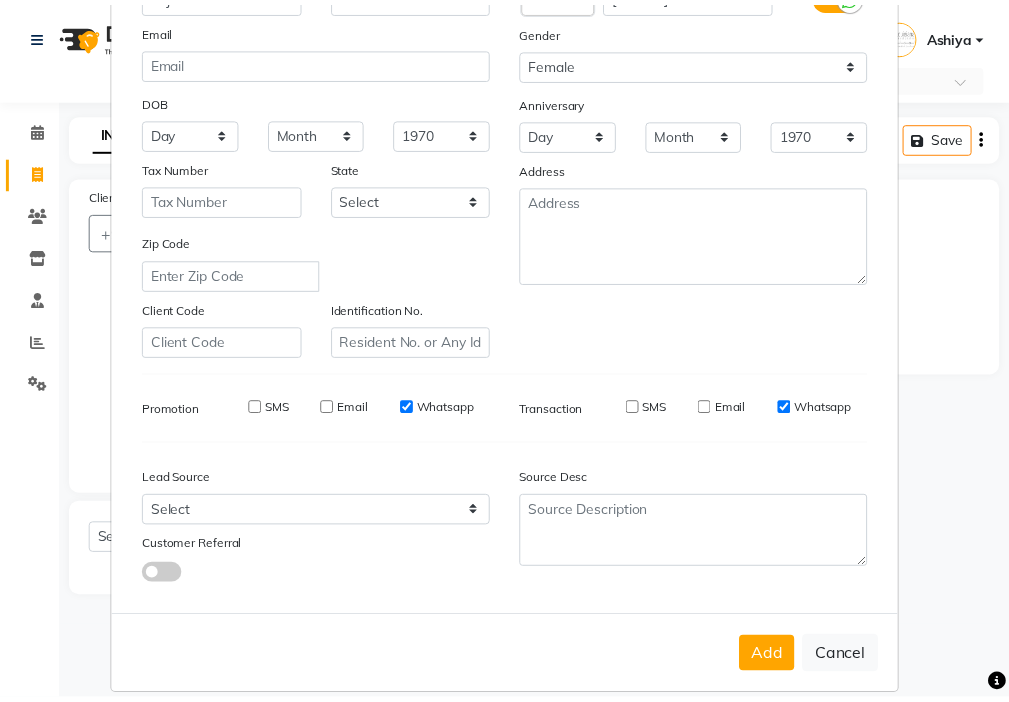 scroll, scrollTop: 221, scrollLeft: 0, axis: vertical 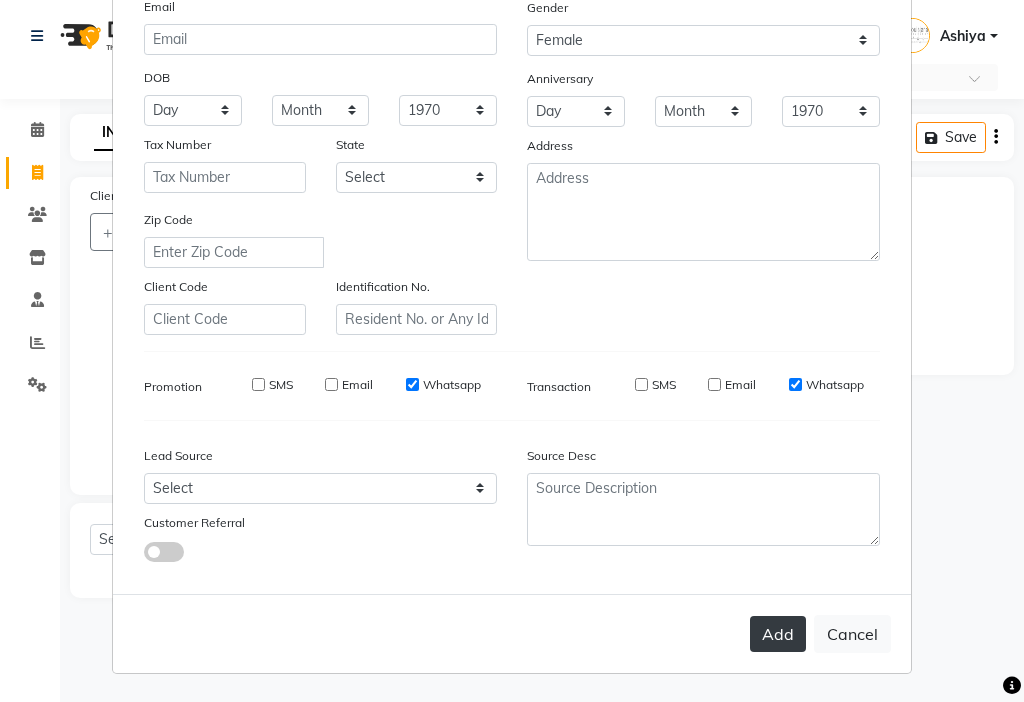 click on "Add" at bounding box center [778, 634] 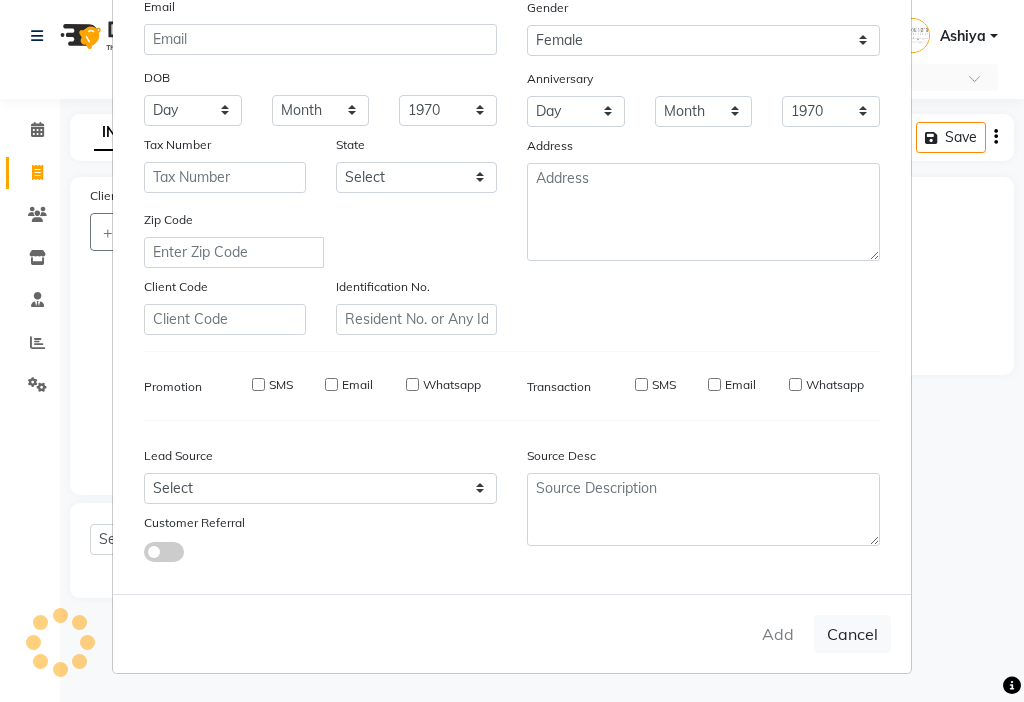 type 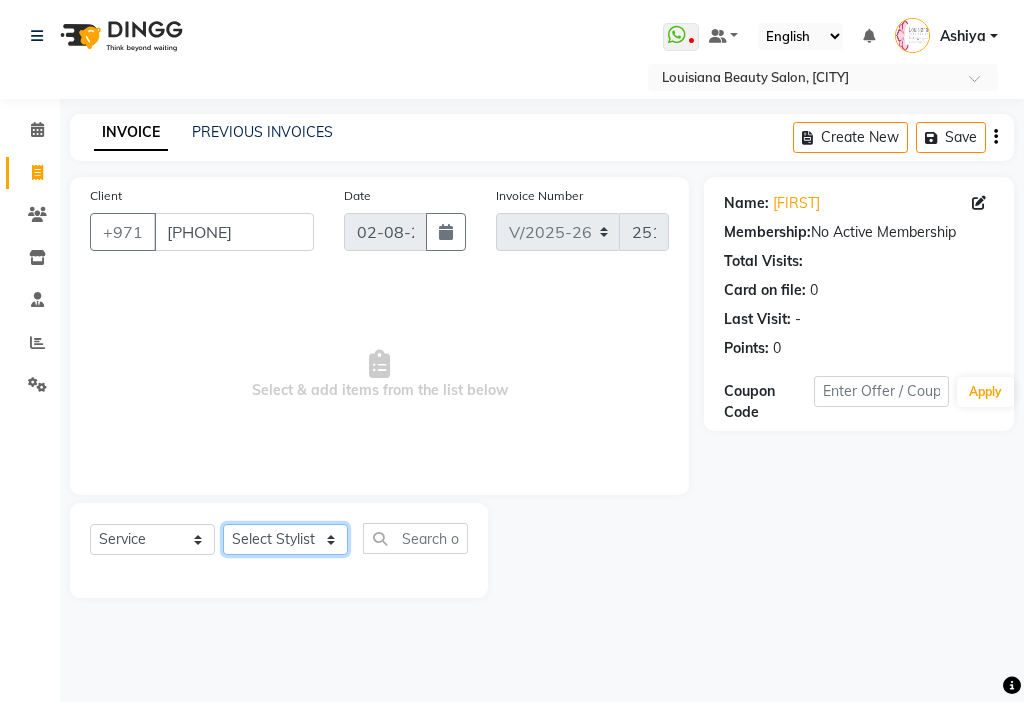 click on "Select Stylist [FIRST] [FIRST] [FIRST] [FIRST] [FIRST] [FIRST] [FIRST] [FIRST] [FIRST] [FIRST] [FIRST] [FIRST] [FIRST] [FIRST] [FIRST] [FIRST] [FIRST] [FIRST]" 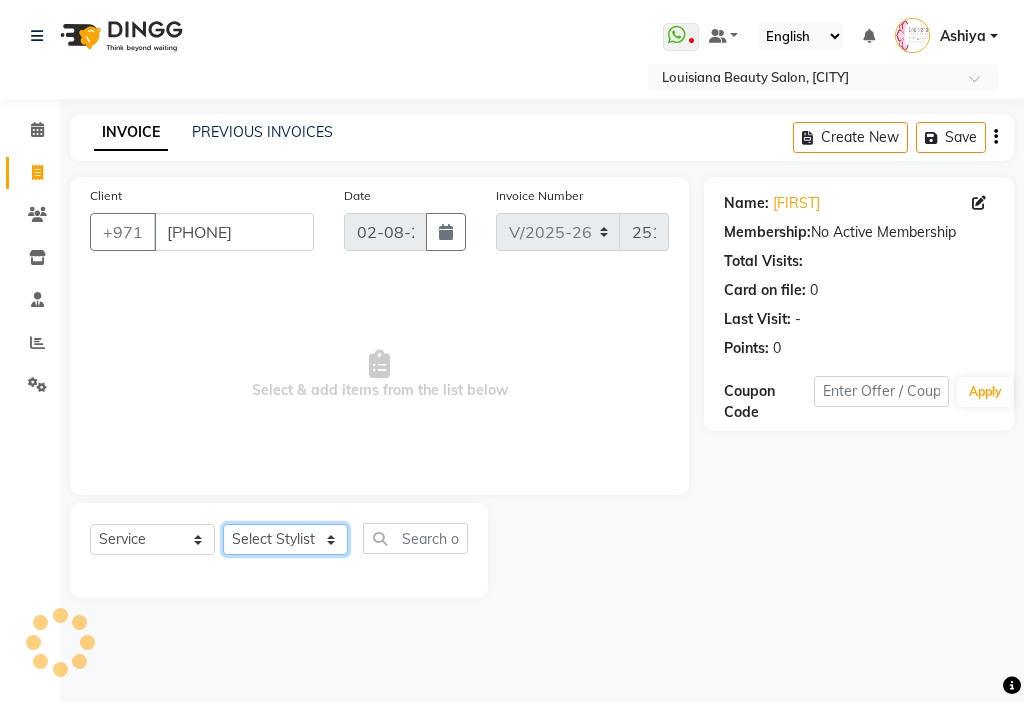 select on "24105" 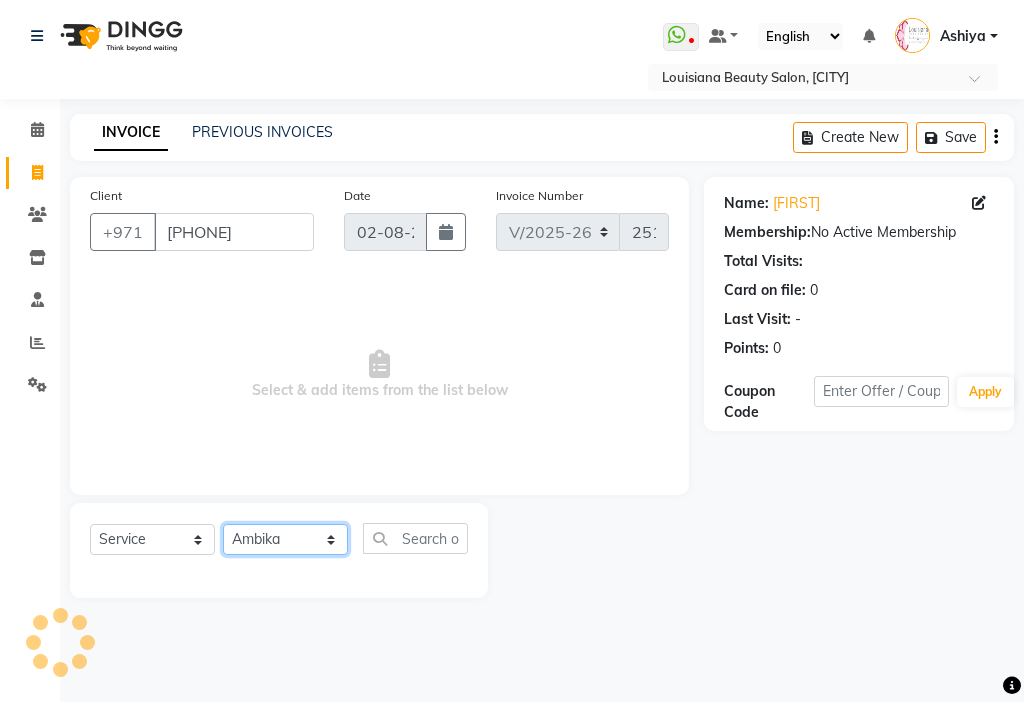 click on "Select Stylist [FIRST] [FIRST] [FIRST] [FIRST] [FIRST] [FIRST] [FIRST] [FIRST] [FIRST] [FIRST] [FIRST] [FIRST] [FIRST] [FIRST] [FIRST] [FIRST] [FIRST] [FIRST]" 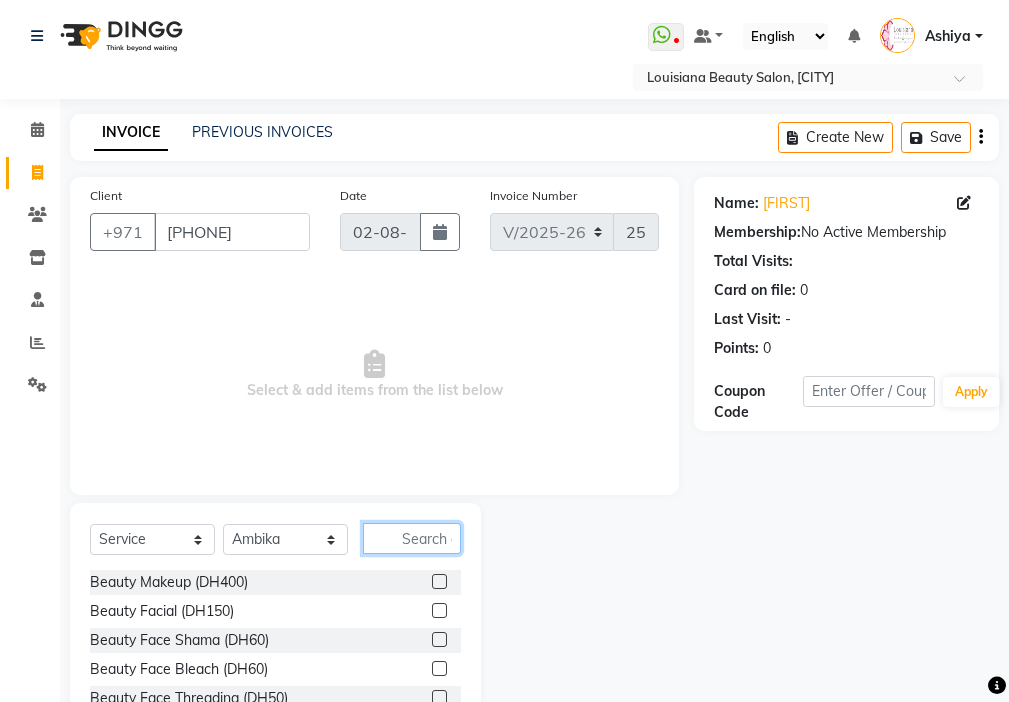 click 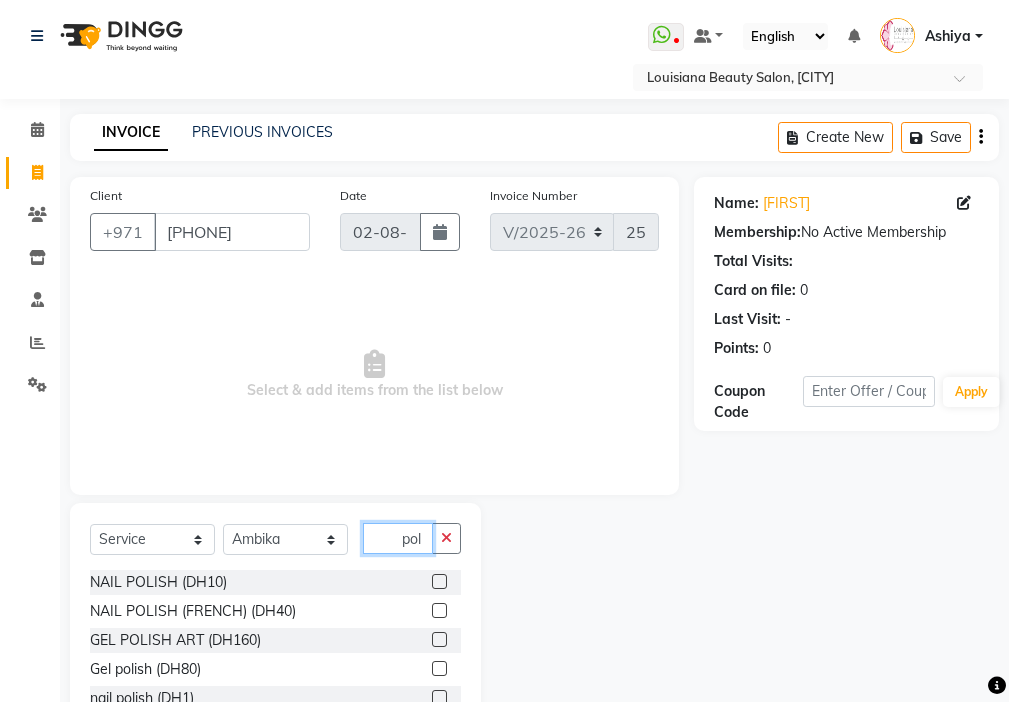 type on "pol" 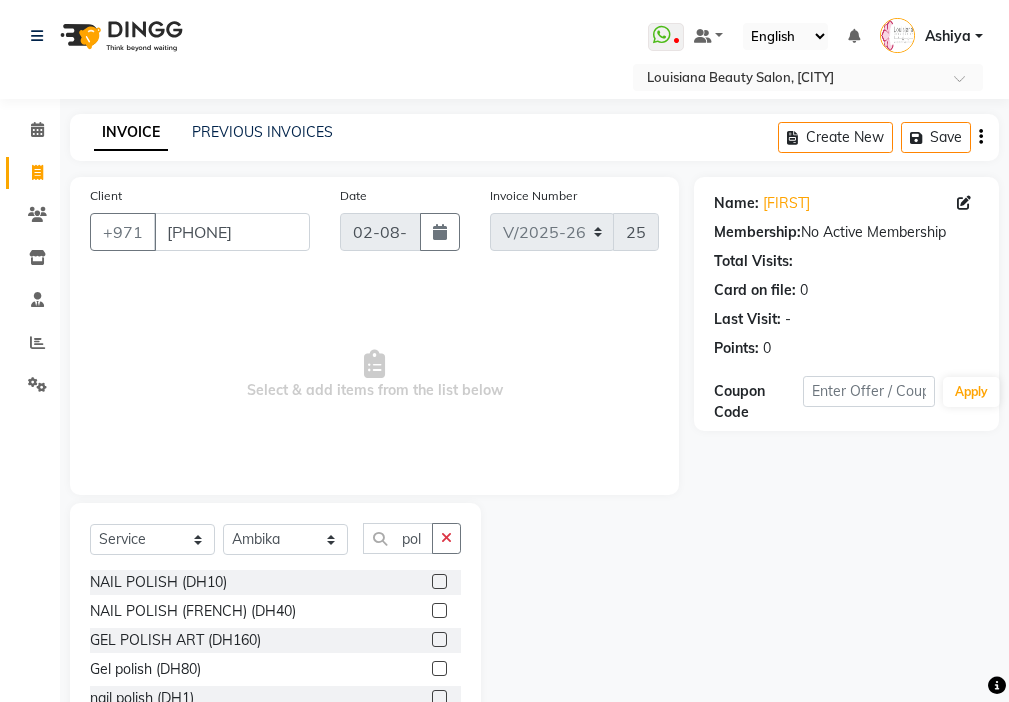 click 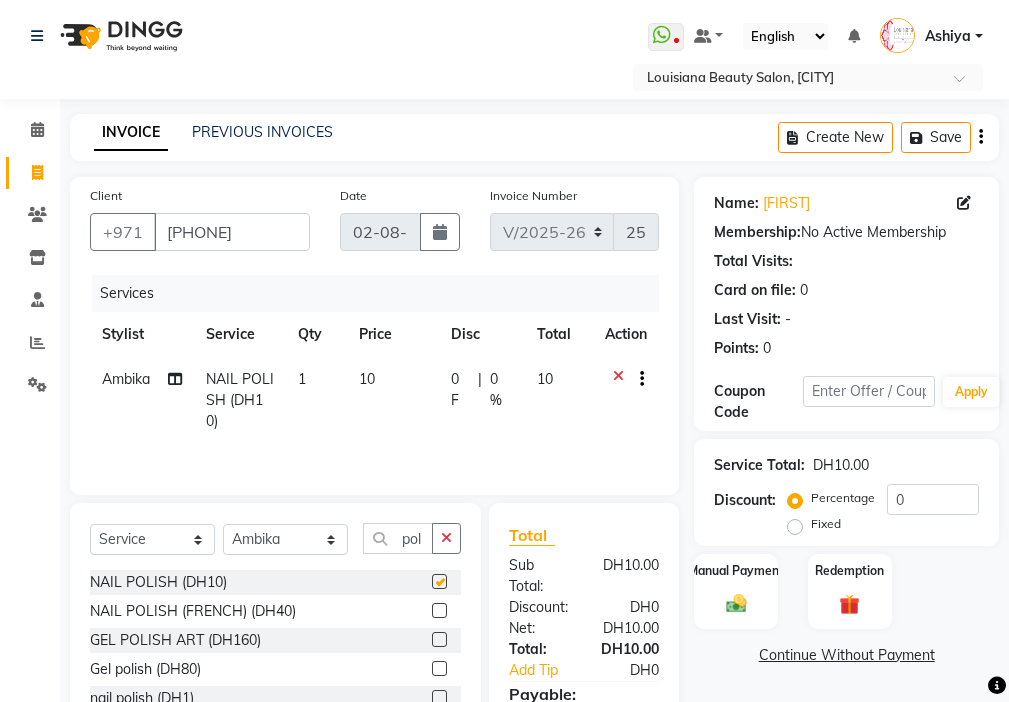 checkbox on "false" 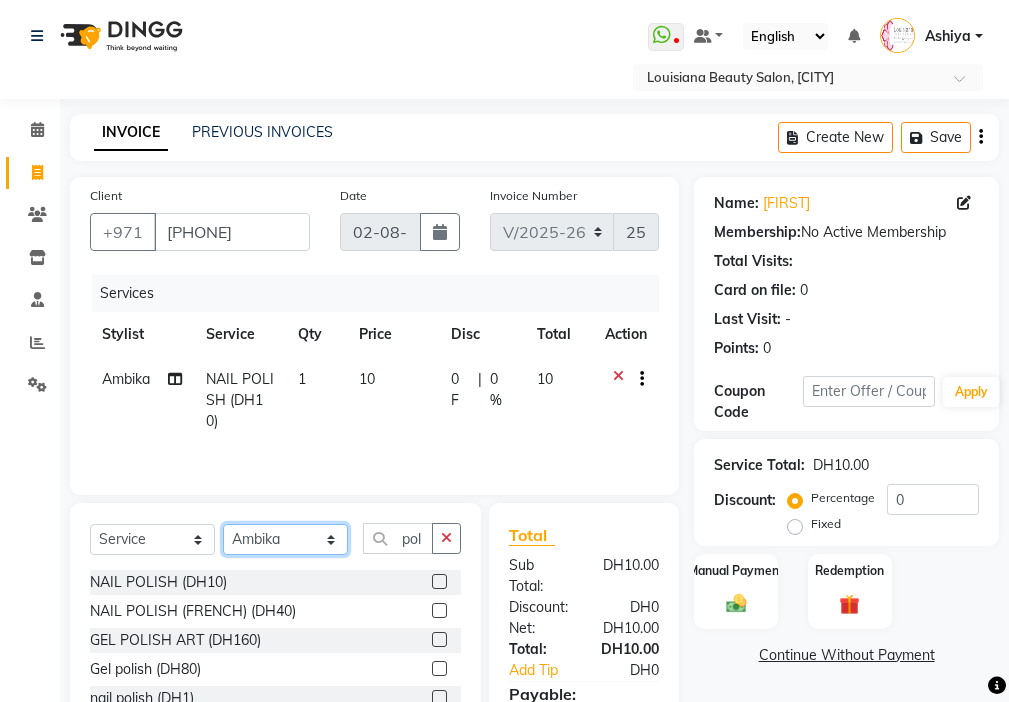 click on "Select Stylist [FIRST] [FIRST] [FIRST] [FIRST] [FIRST] [FIRST] [FIRST] [FIRST] [FIRST] [FIRST] [FIRST] [FIRST] [FIRST] [FIRST] [FIRST] [FIRST] [FIRST] [FIRST]" 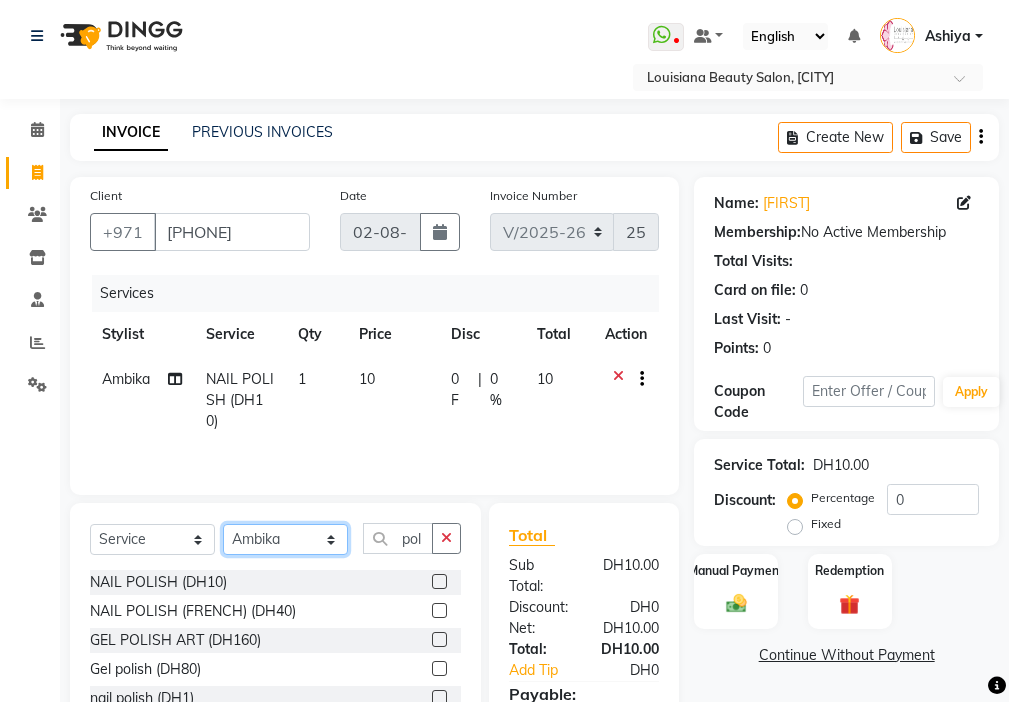 select on "68692" 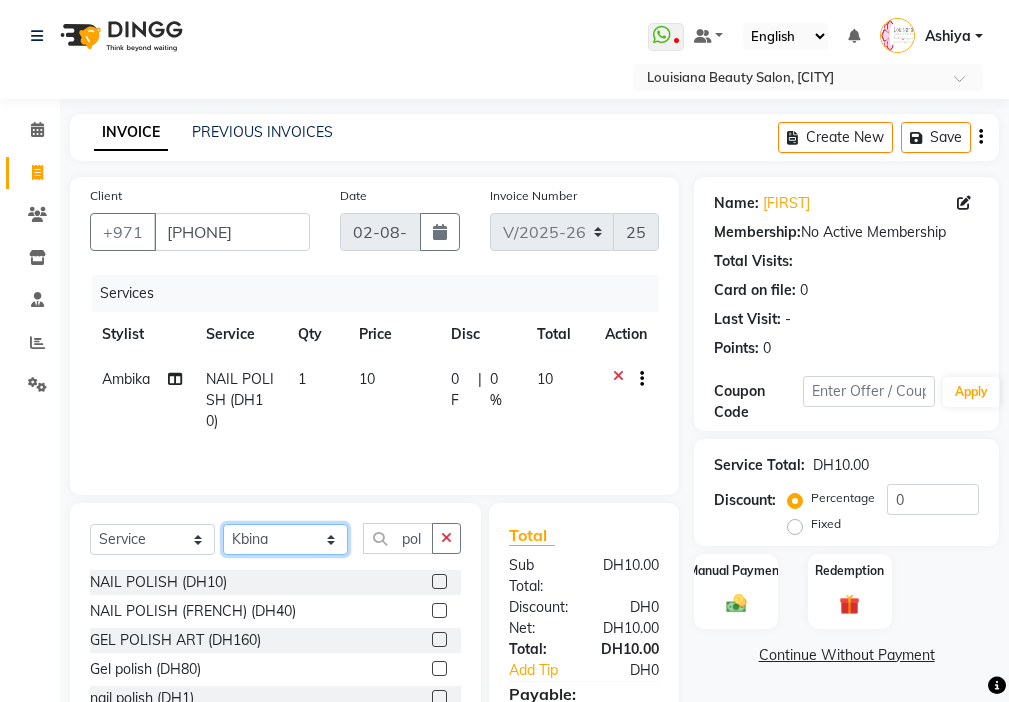 click on "Select Stylist [FIRST] [FIRST] [FIRST] [FIRST] [FIRST] [FIRST] [FIRST] [FIRST] [FIRST] [FIRST] [FIRST] [FIRST] [FIRST] [FIRST] [FIRST] [FIRST] [FIRST] [FIRST]" 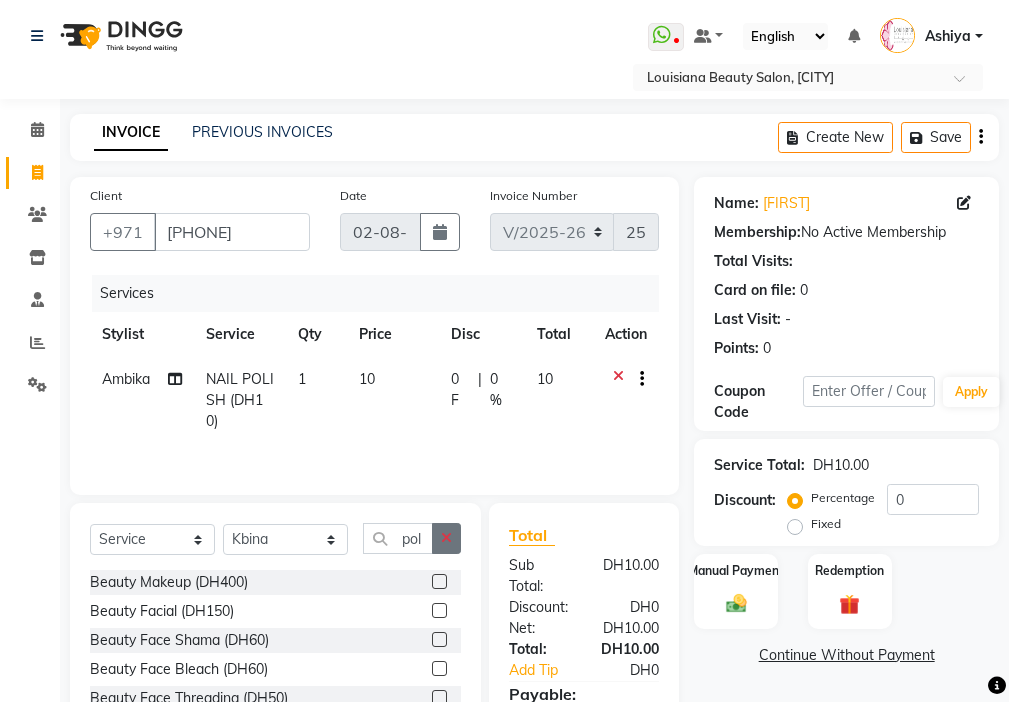 click 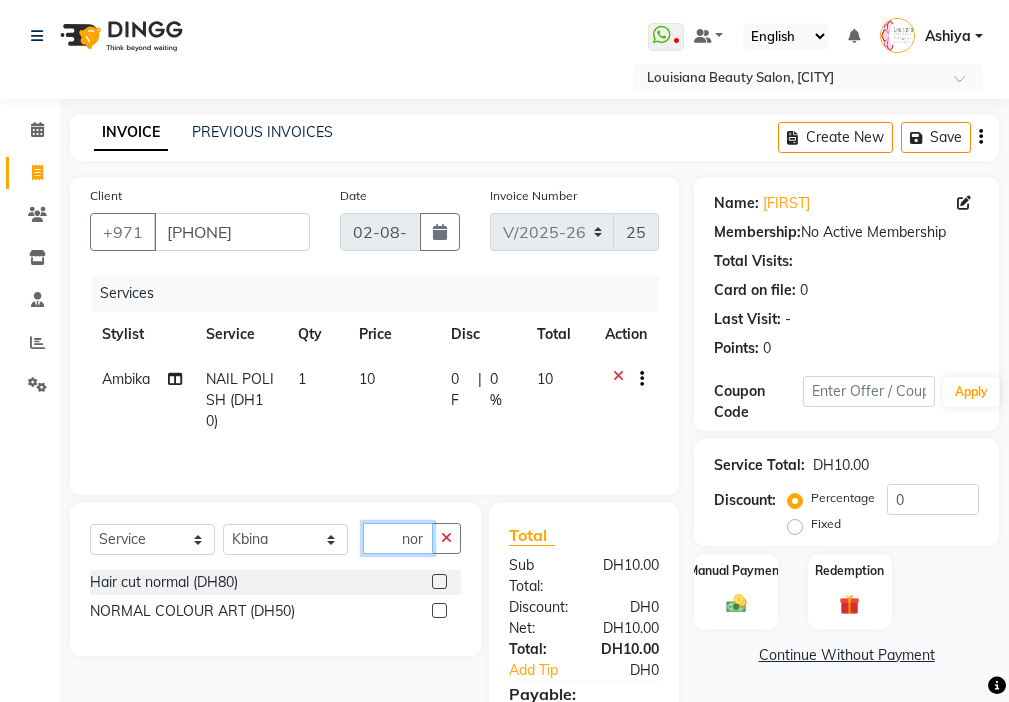 type on "nor" 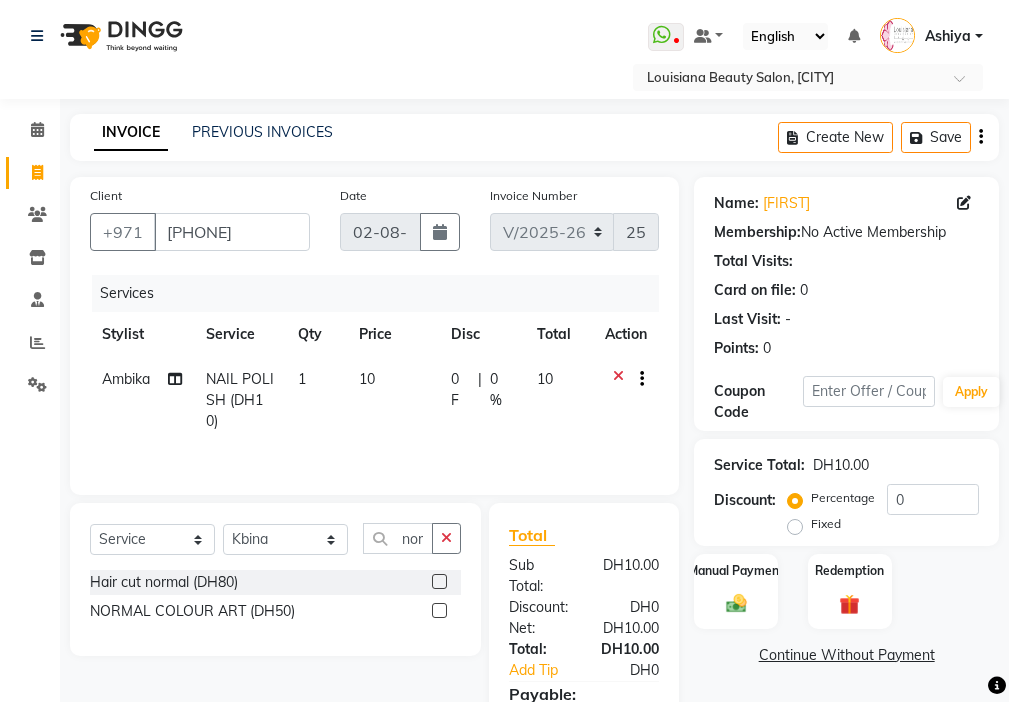 click 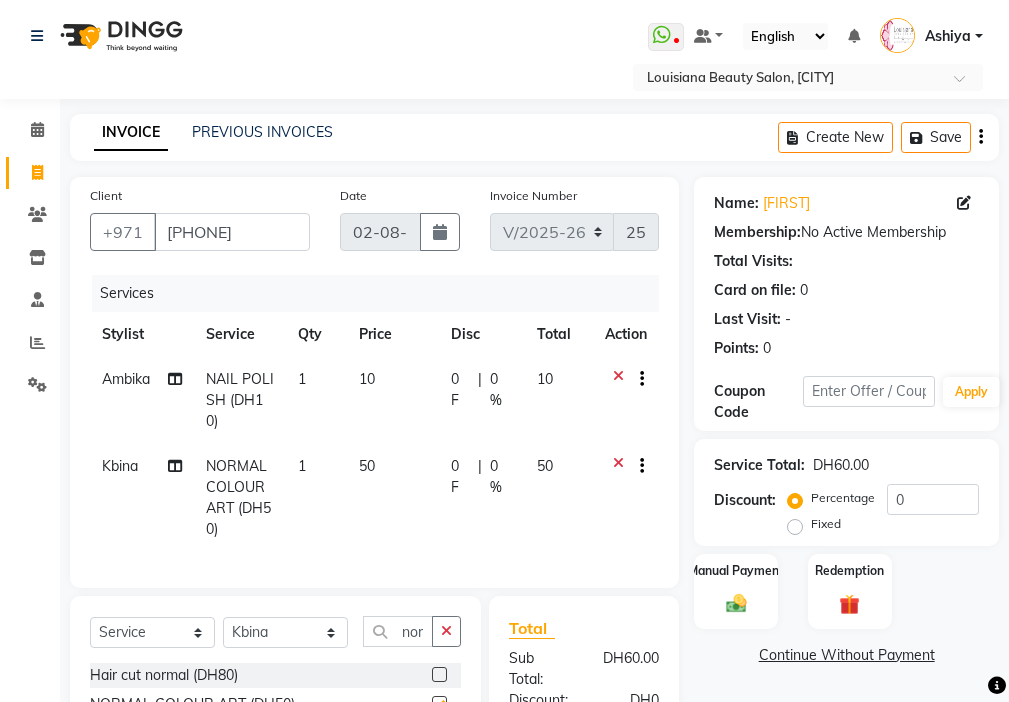 click on "50" 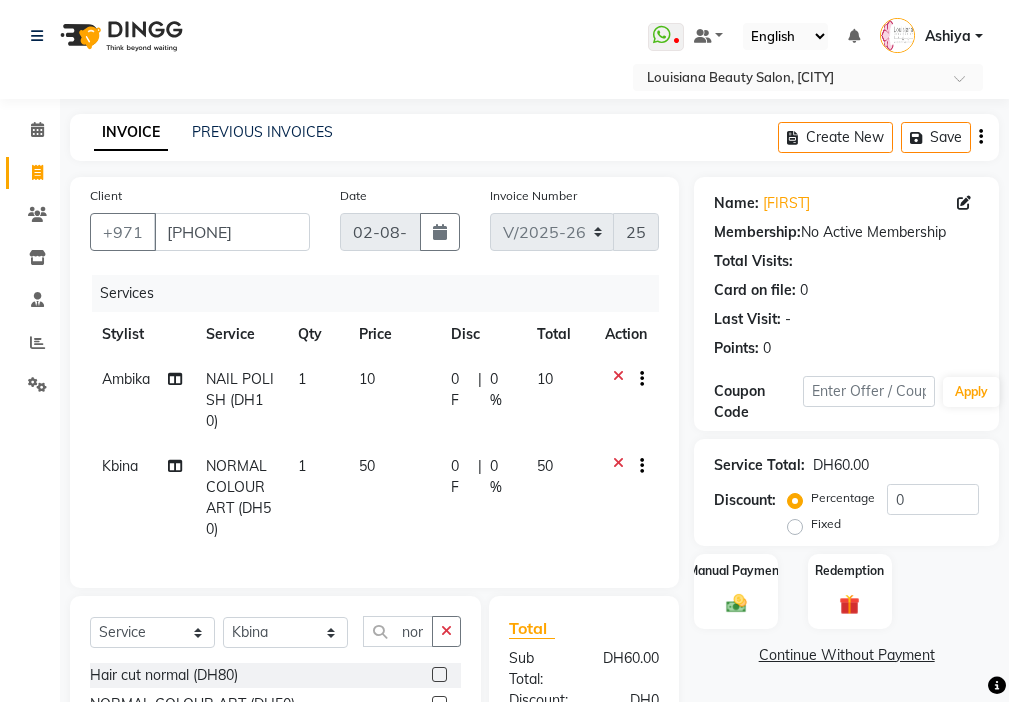checkbox on "false" 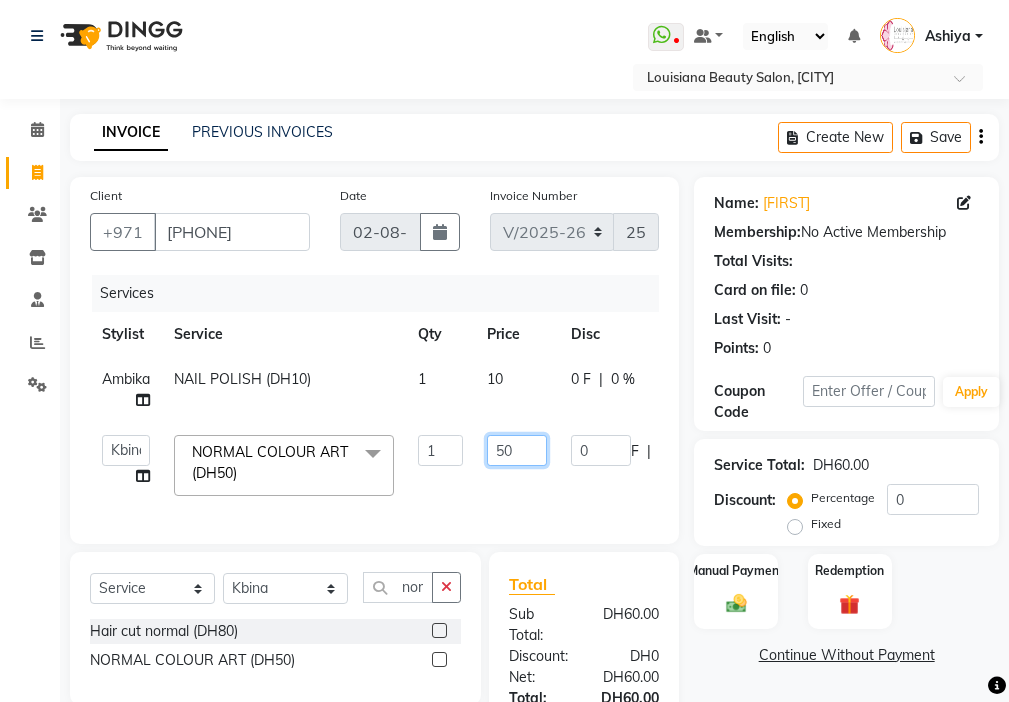 click on "50" 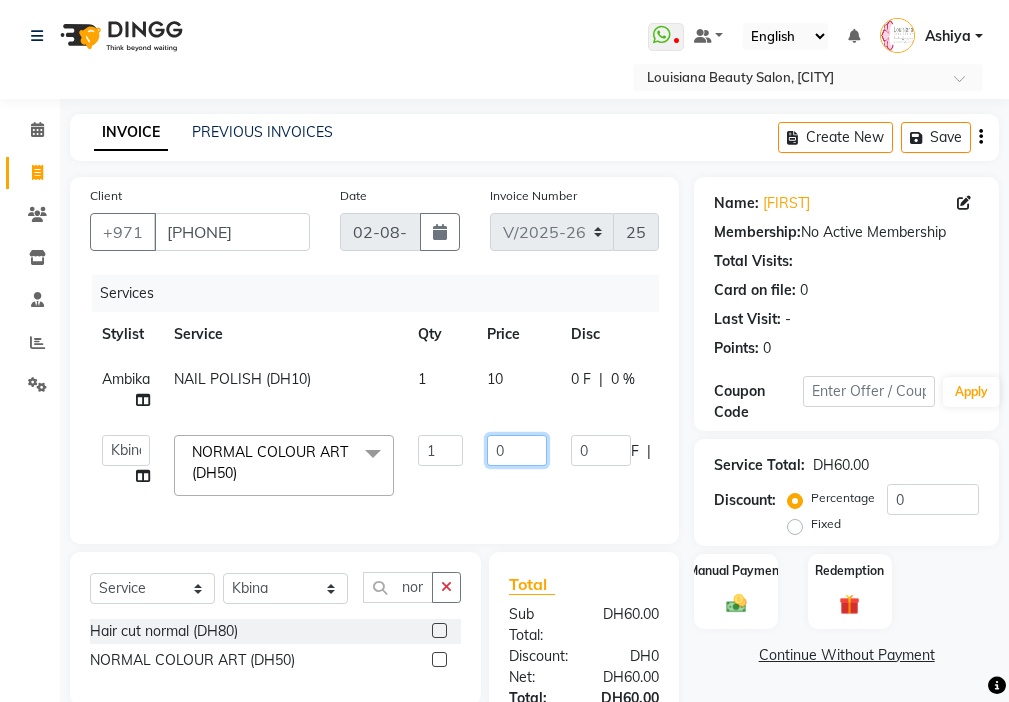 type on "60" 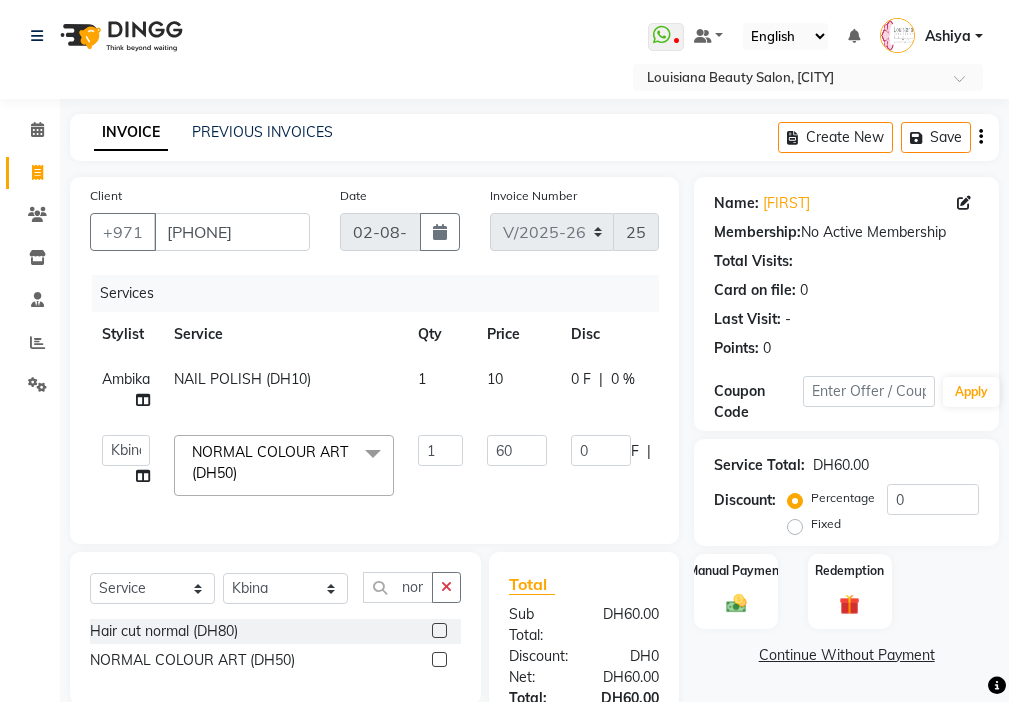 click on "[FIRST]   [FIRST]   [FIRST]   [FIRST]   [FIRST]   [FIRST]   [FIRST]   [FIRST]   [FIRST]   [FIRST]   [FIRST]   [FIRST]   [FIRST]   [FIRST]   [FIRST]   [FIRST]   [FIRST]   [FIRST]  [PRODUCT] (DH50)  x [PRODUCT] (DH400) [PRODUCT] (DH150) [PRODUCT] (DH60) [PRODUCT] (DH60) [PRODUCT] (DH50) [PRODUCT] (DH20) [PRODUCT] (DH10) [PRODUCT] (DH10) [PRODUCT] (DH10) [PRODUCT] (DH70) [PRODUCT] (DH30) [PRODUCT] (DH150) [PRODUCT] (DH50) [PRODUCT](DH50) [PRODUCT] (DH30) [PRODUCT] (DH50) [PRODUCT] (DH15) [PRODUCT] (DH20) [PRODUCT] (DH80) [PRODUCT] (DH50) [PRODUCT] (DH20) [PRODUCT] (DH200) [PRODUCT] (DH200) [PRODUCT] (DH80) [PRODUCT] (DH0) [PRODUCT] (DH80) [PRODUCT] (DH10) [PRODUCT] (DH80) [PRODUCT] (DH50) [PRODUCT] (DH40) [PRODUCT] (DH20) [PRODUCT] (DH50)" 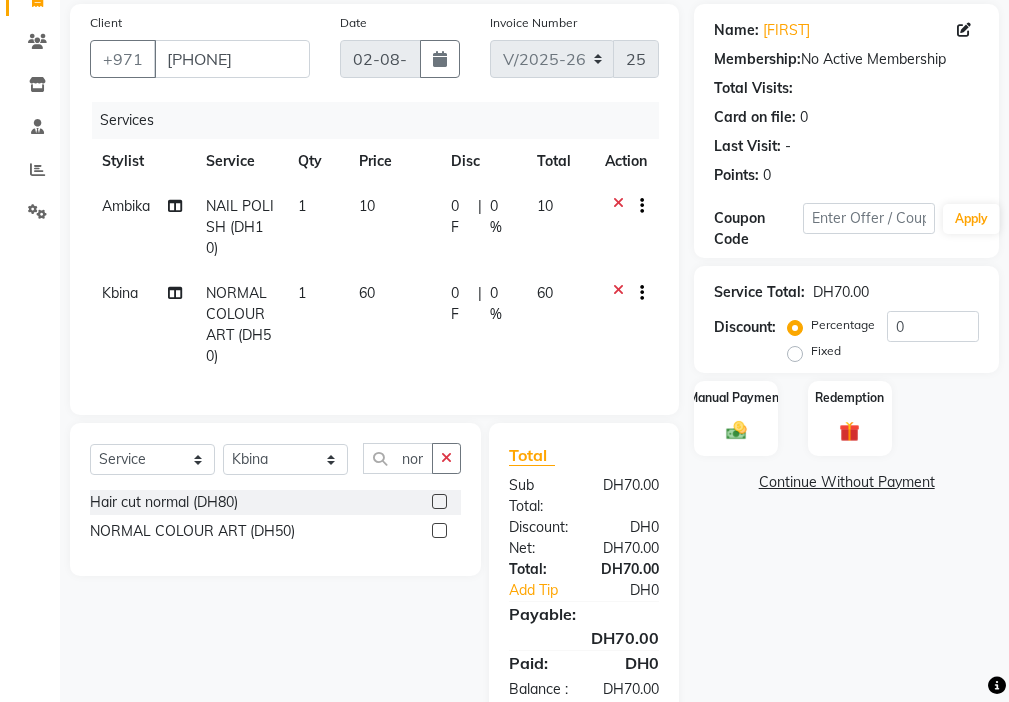 scroll, scrollTop: 174, scrollLeft: 0, axis: vertical 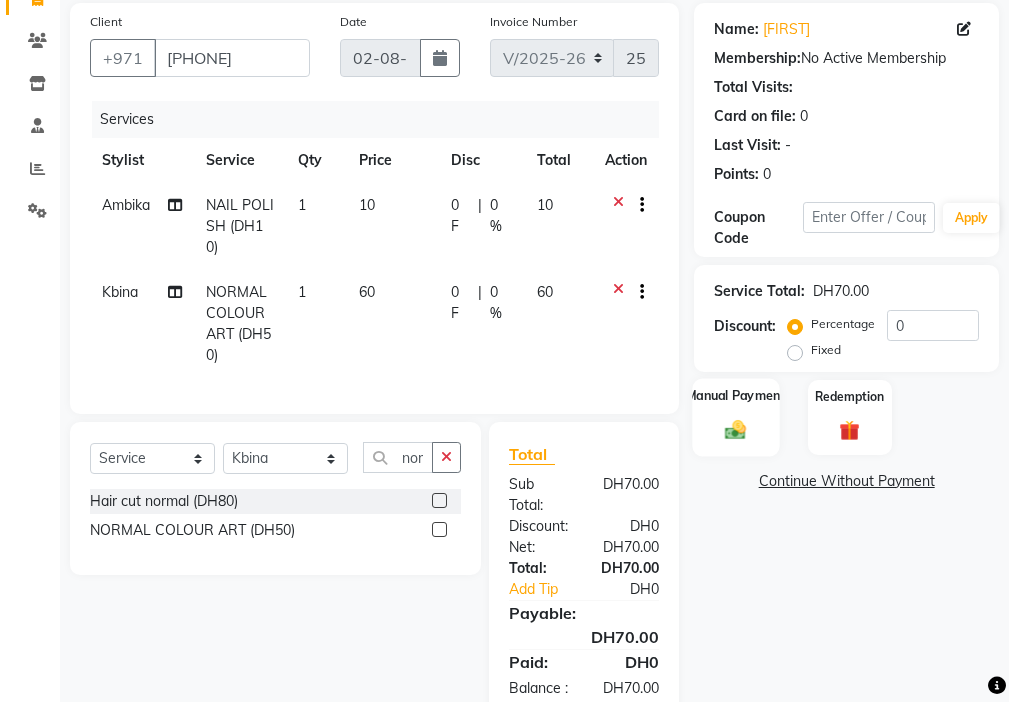 click 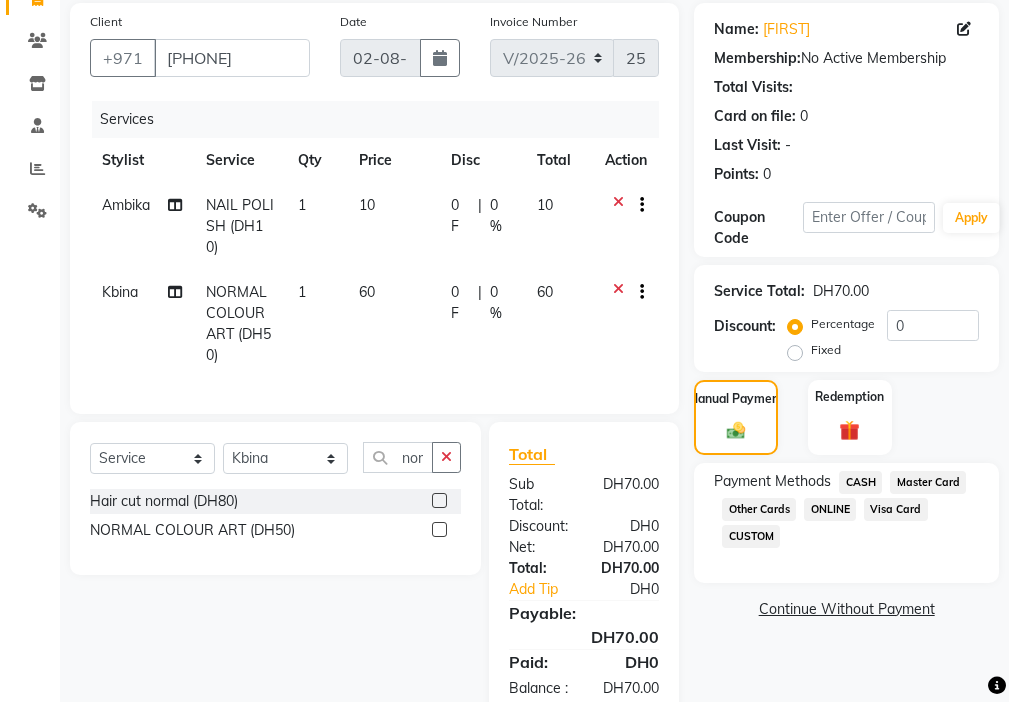 click on "CASH" 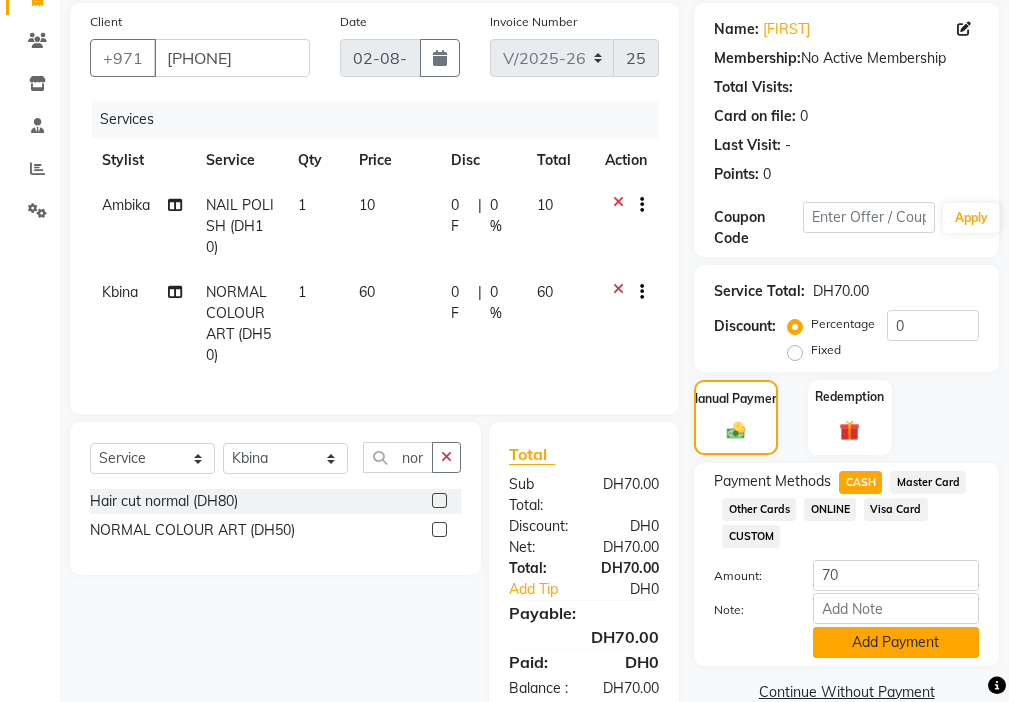 click on "Add Payment" 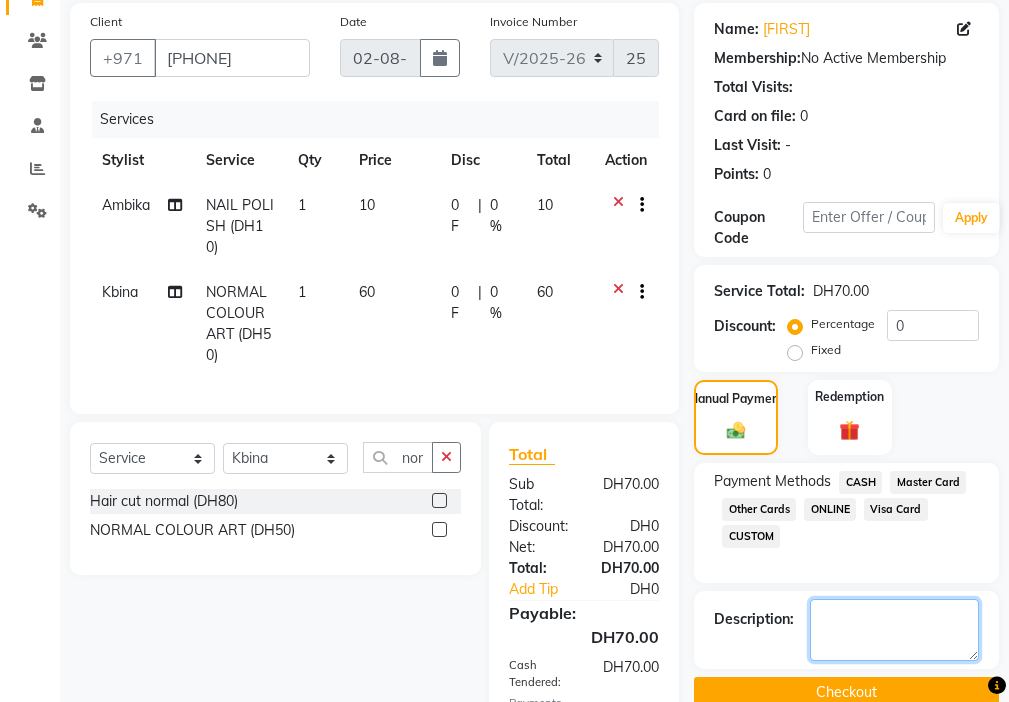 click 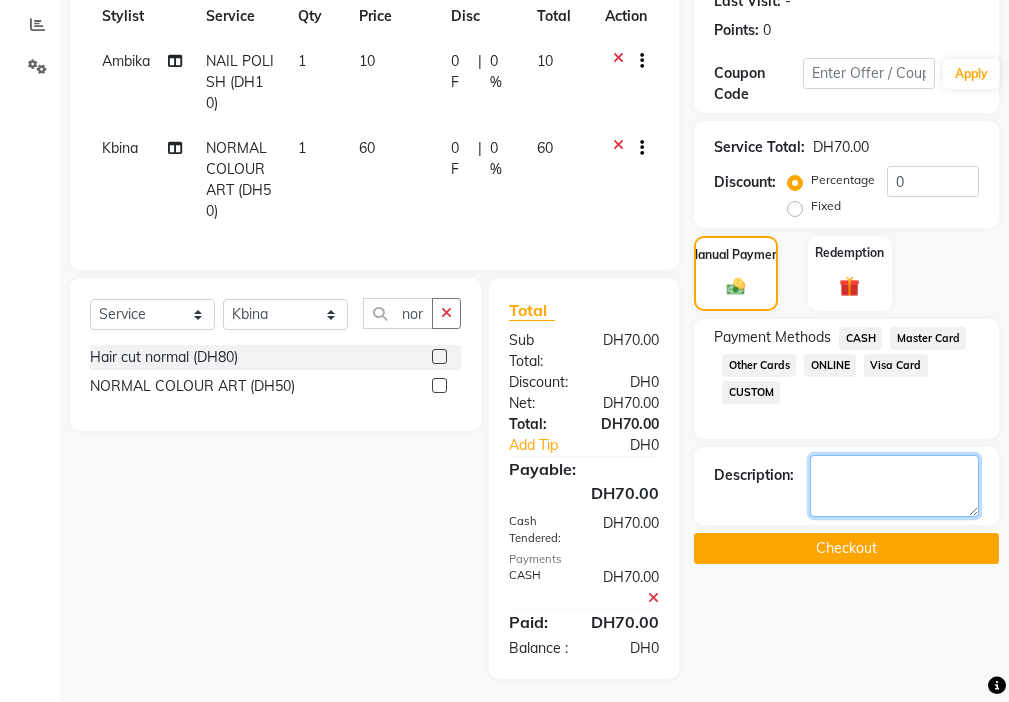 scroll, scrollTop: 361, scrollLeft: 0, axis: vertical 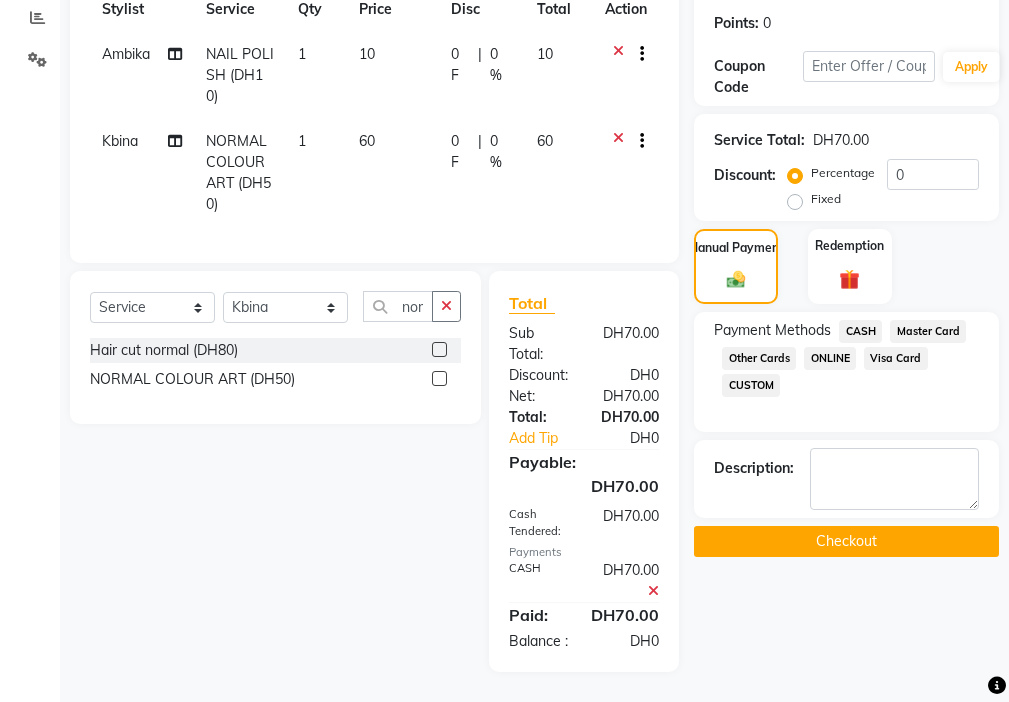 click on "Checkout" 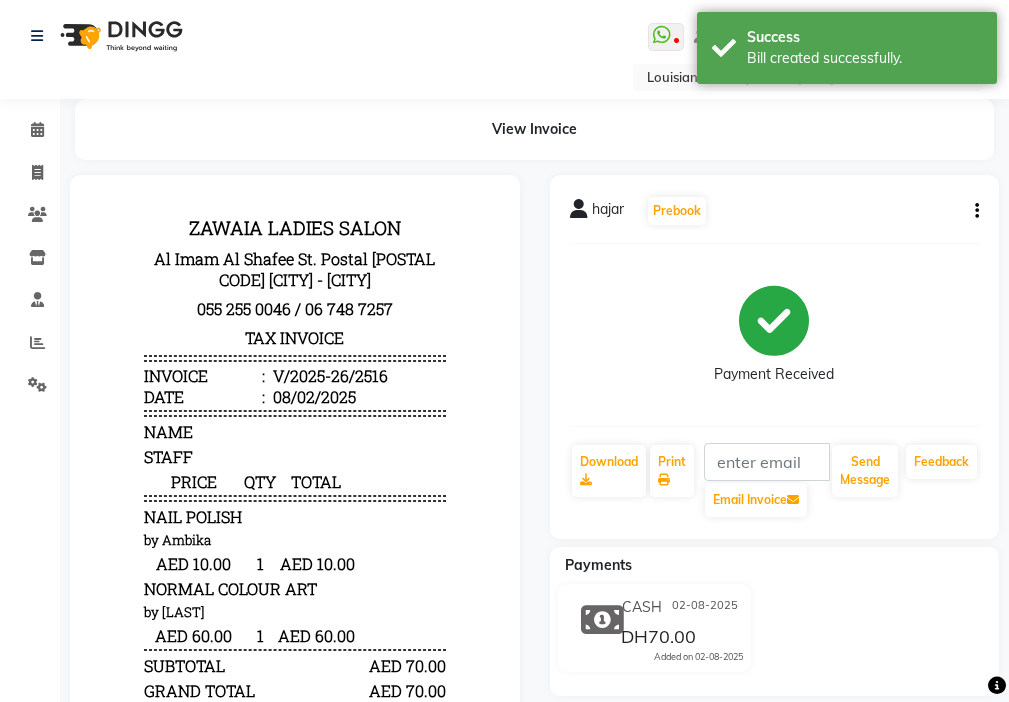 scroll, scrollTop: 0, scrollLeft: 0, axis: both 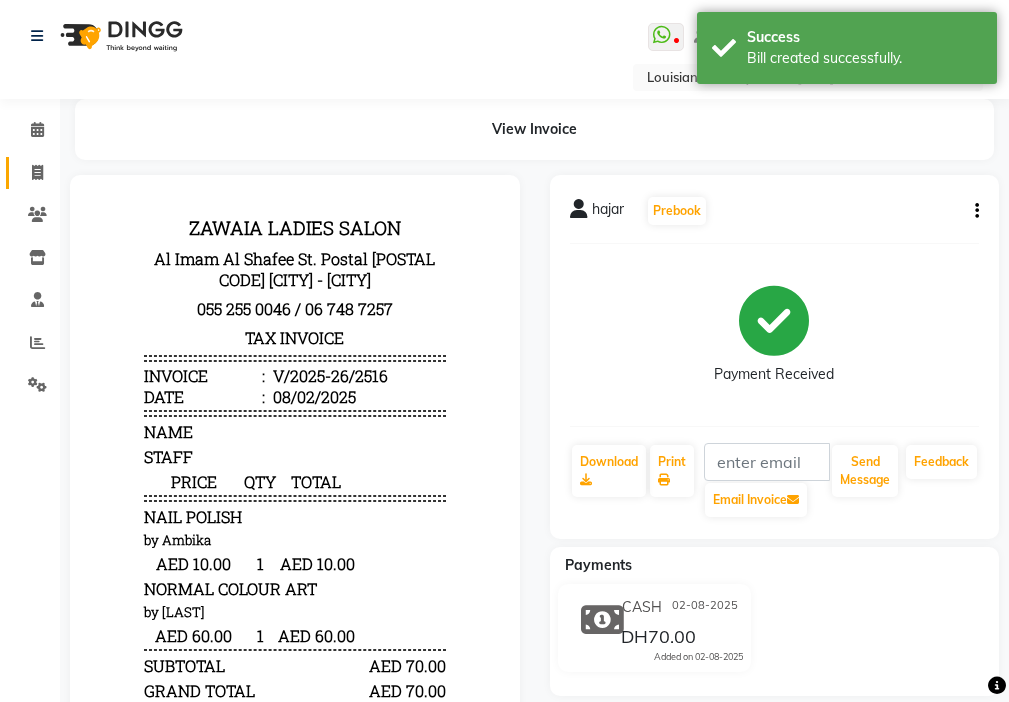 click 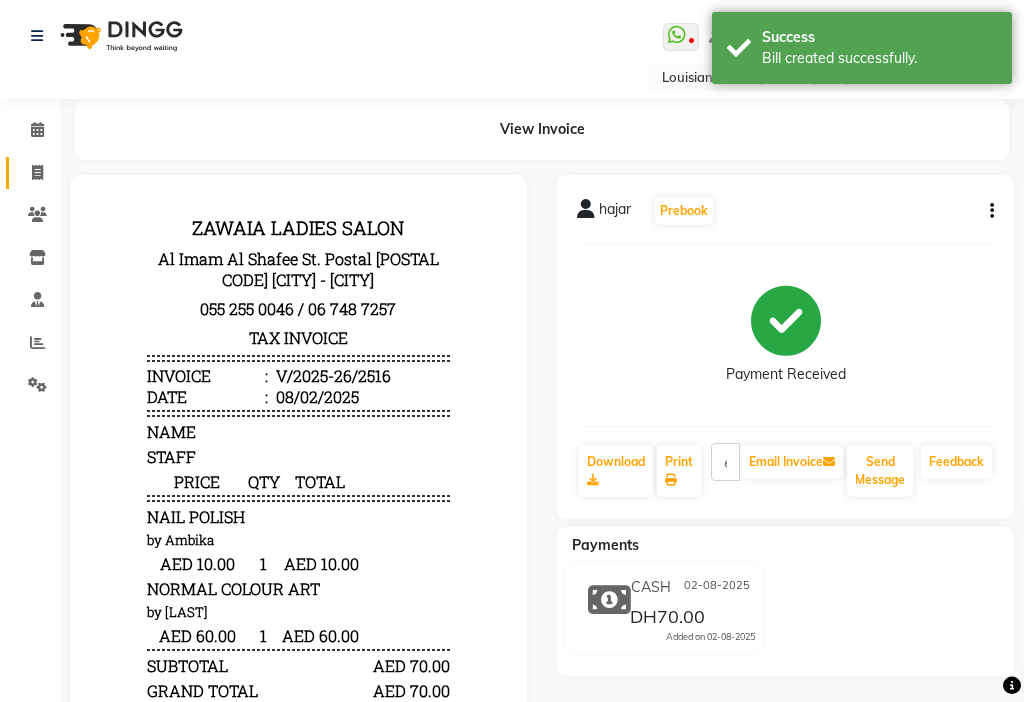 select on "service" 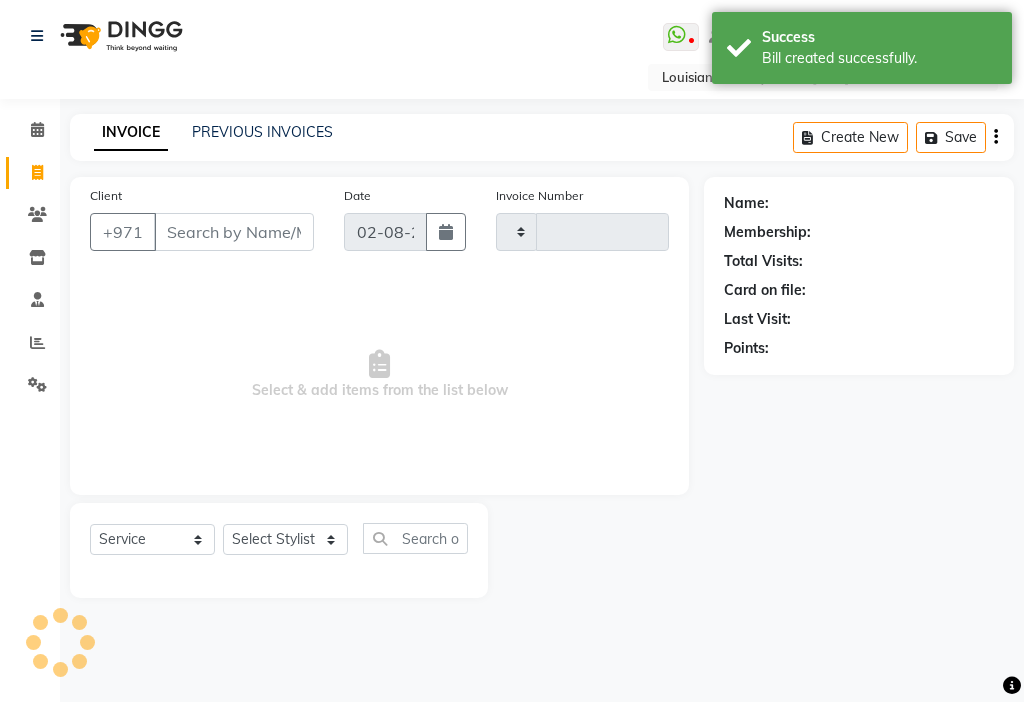 type on "2517" 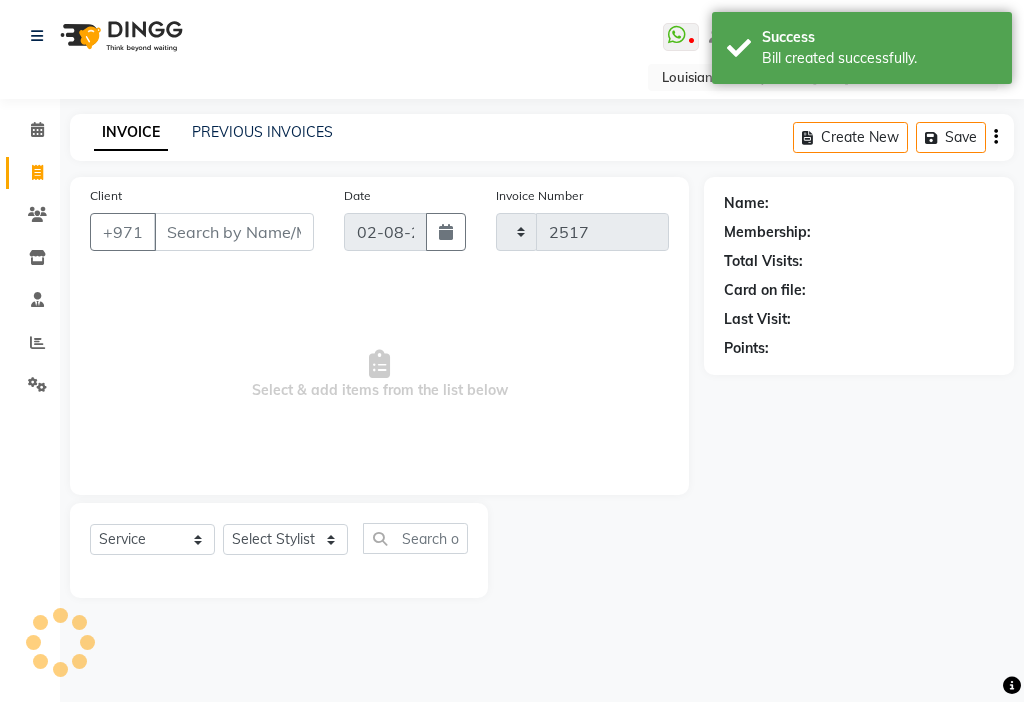 select on "637" 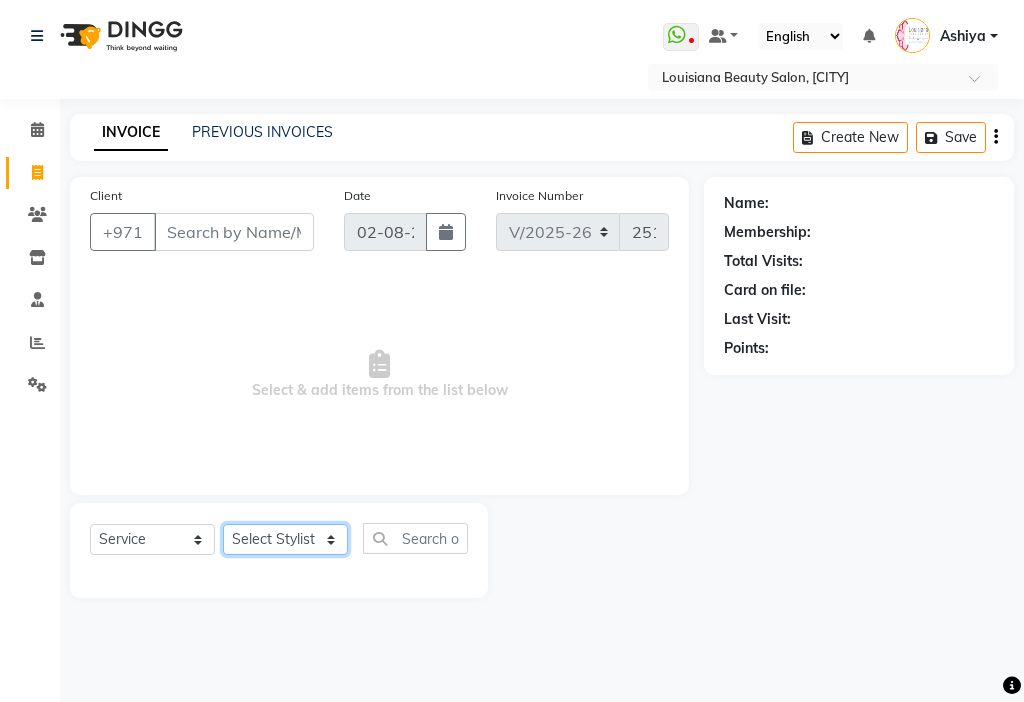 click on "Select Stylist [FIRST] [FIRST] [FIRST] [FIRST] [FIRST] [FIRST] [FIRST] [FIRST] [FIRST] [FIRST] [FIRST] [FIRST] [FIRST] [FIRST] [FIRST] [FIRST] [FIRST] [FIRST]" 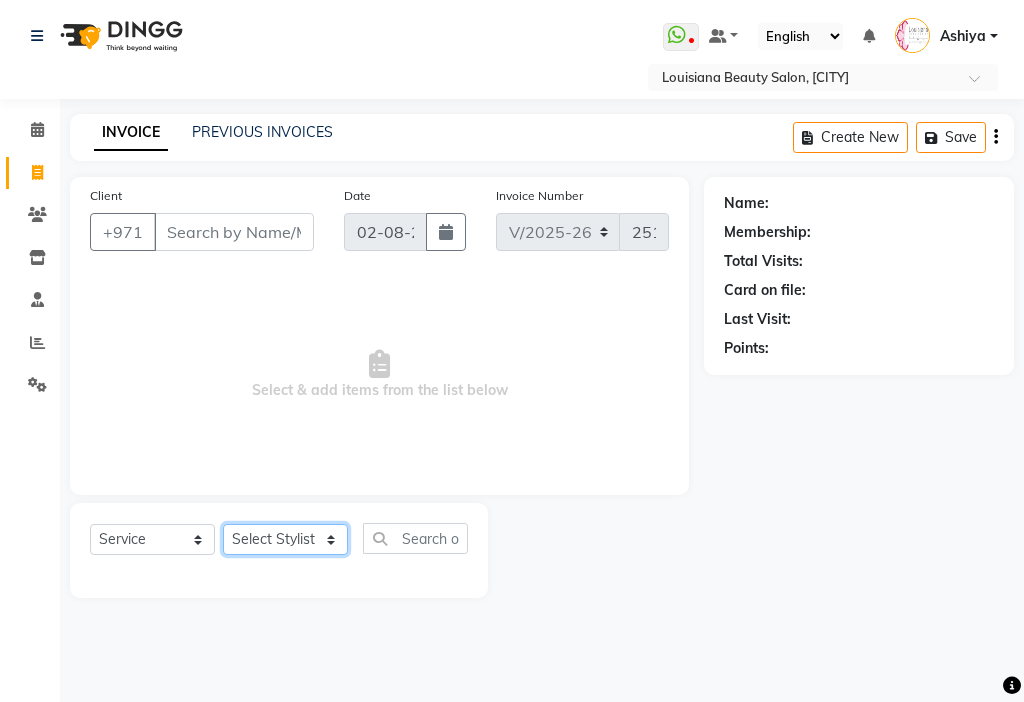 select on "24105" 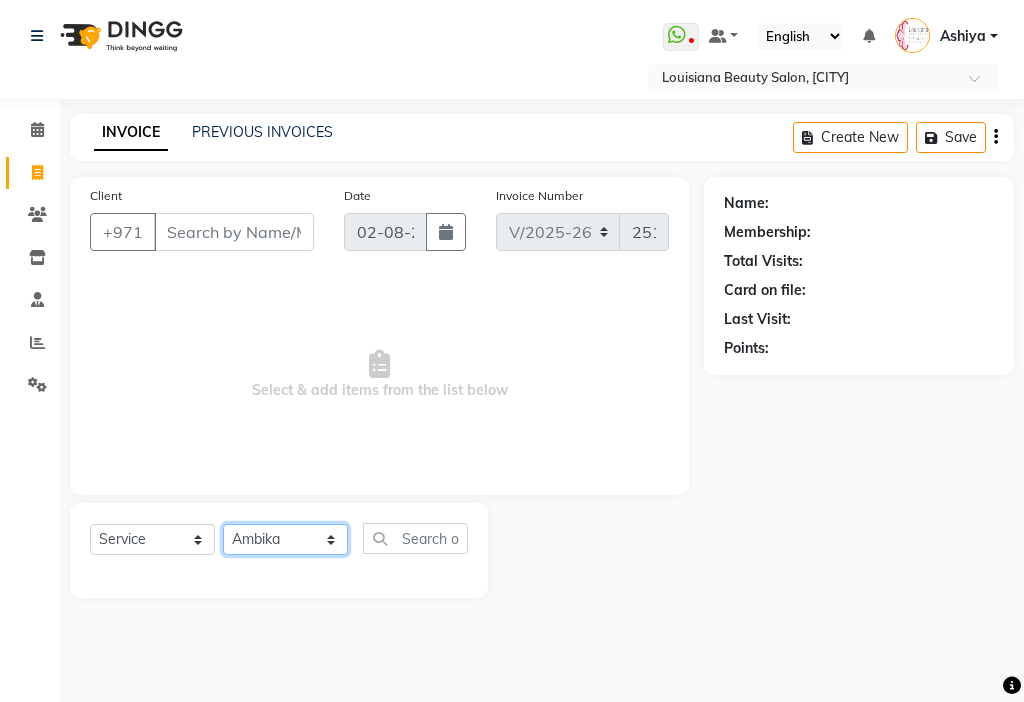 click on "Select Stylist [FIRST] [FIRST] [FIRST] [FIRST] [FIRST] [FIRST] [FIRST] [FIRST] [FIRST] [FIRST] [FIRST] [FIRST] [FIRST] [FIRST] [FIRST] [FIRST] [FIRST] [FIRST]" 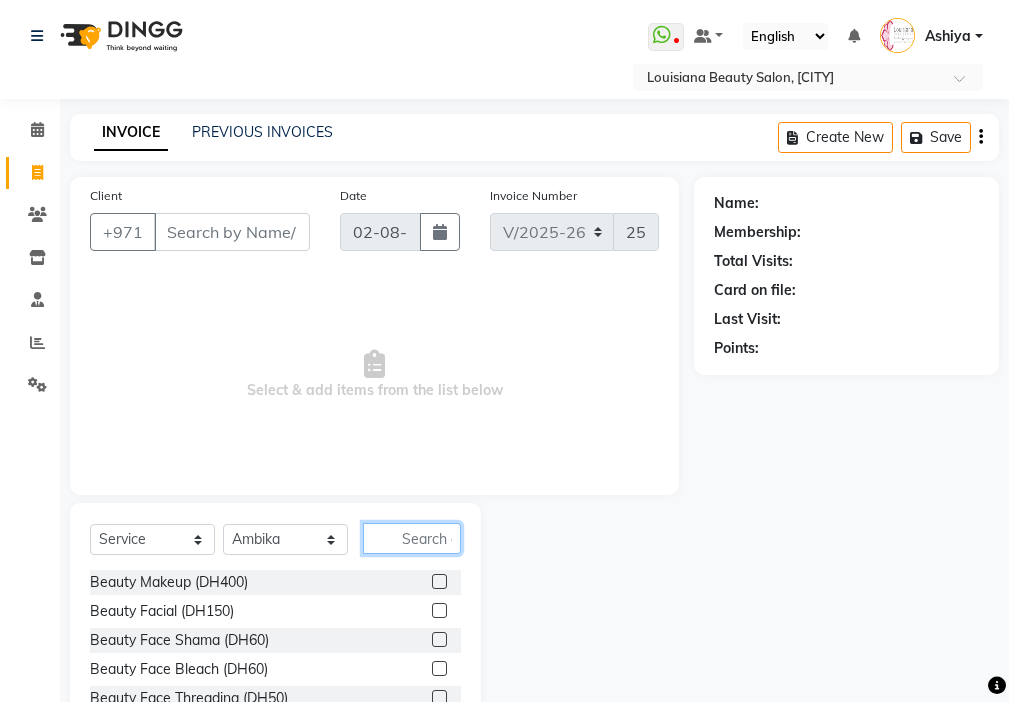 click 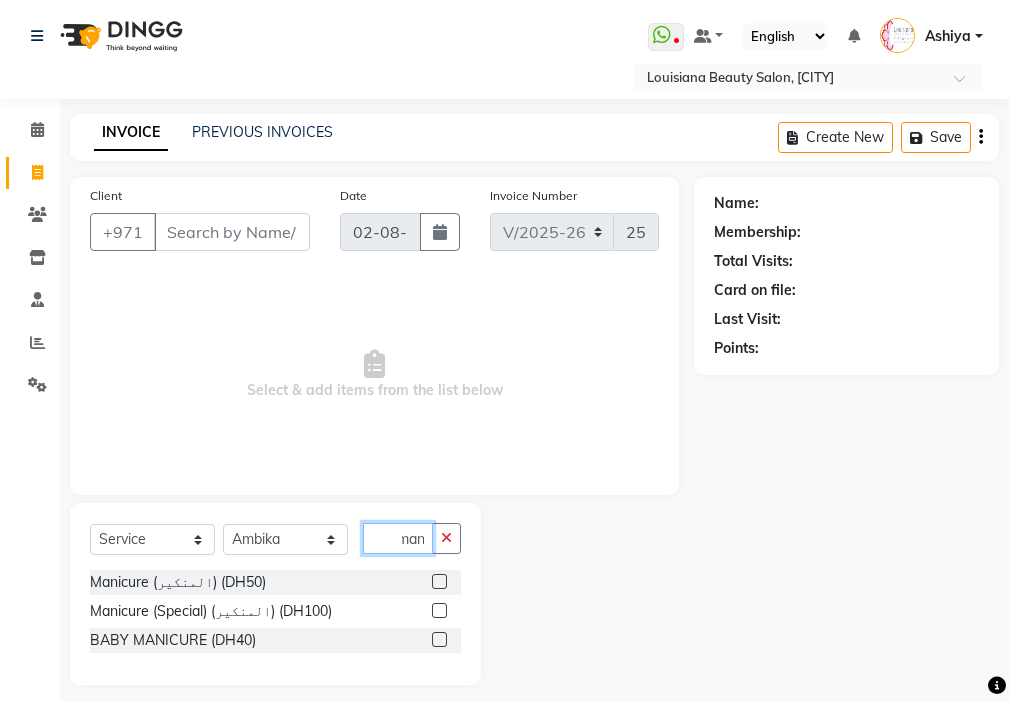 scroll, scrollTop: 0, scrollLeft: 9, axis: horizontal 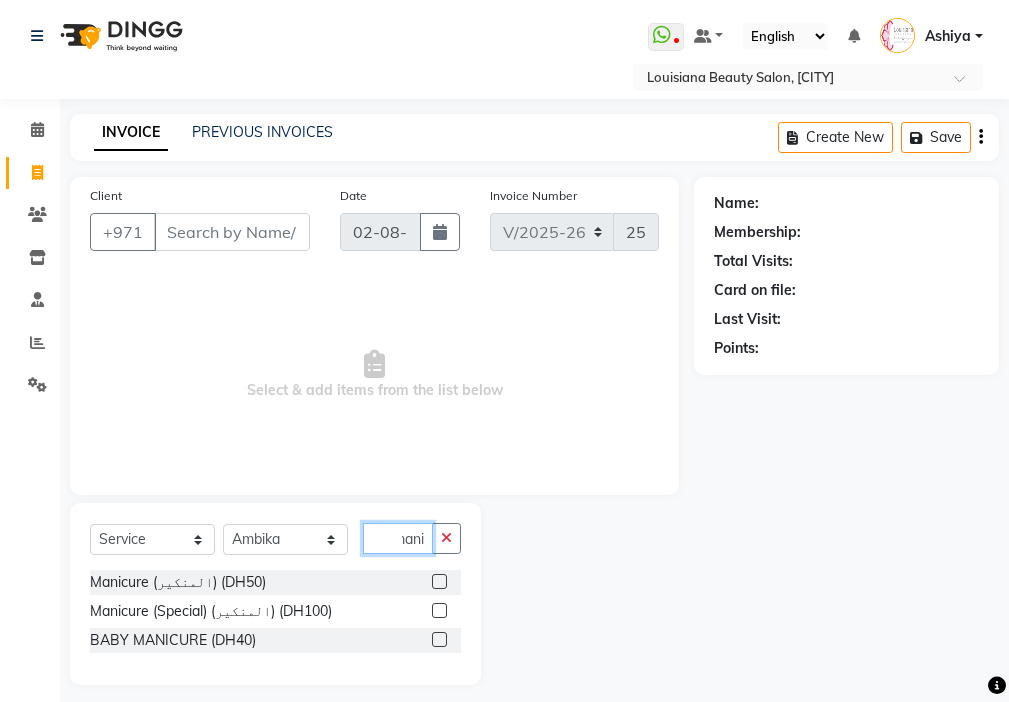 type on "mani" 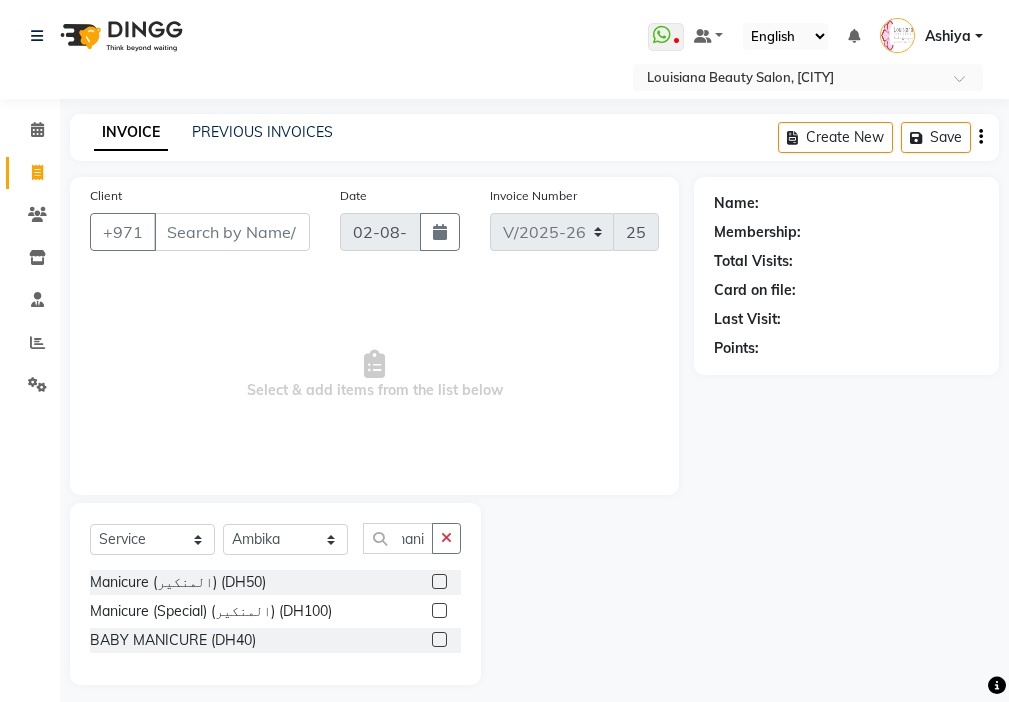 click 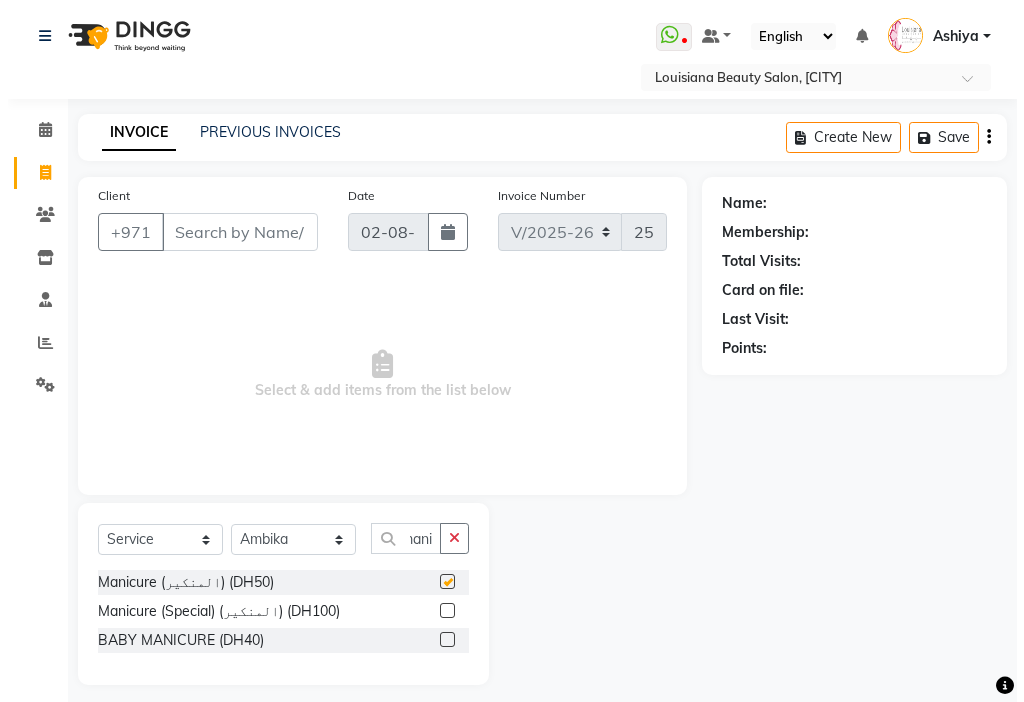 scroll, scrollTop: 0, scrollLeft: 0, axis: both 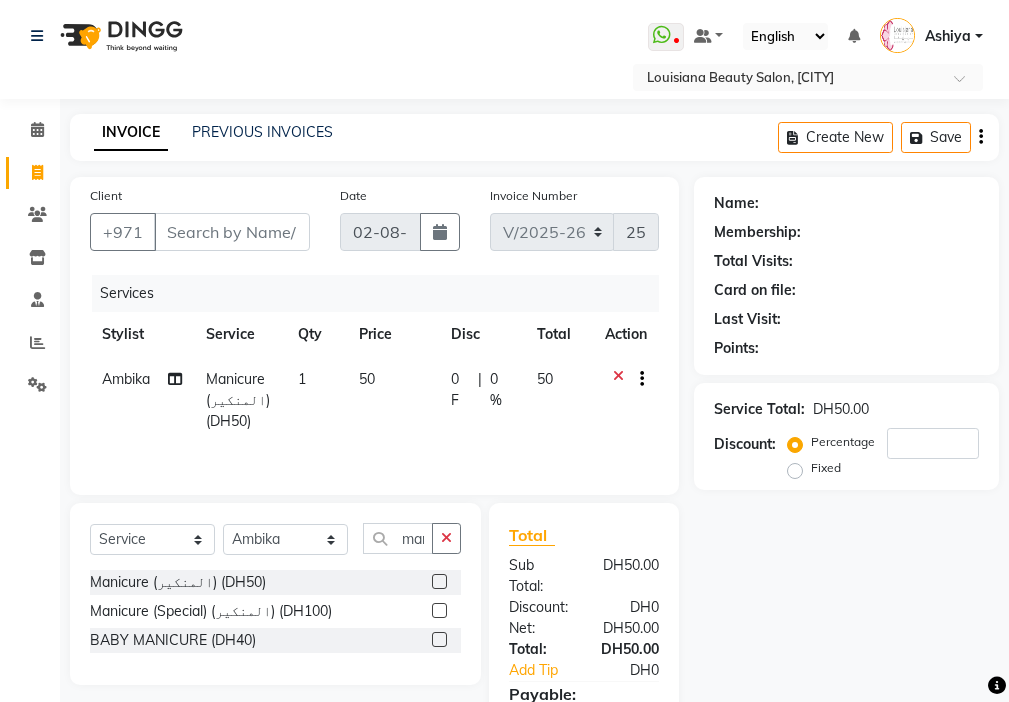 checkbox on "false" 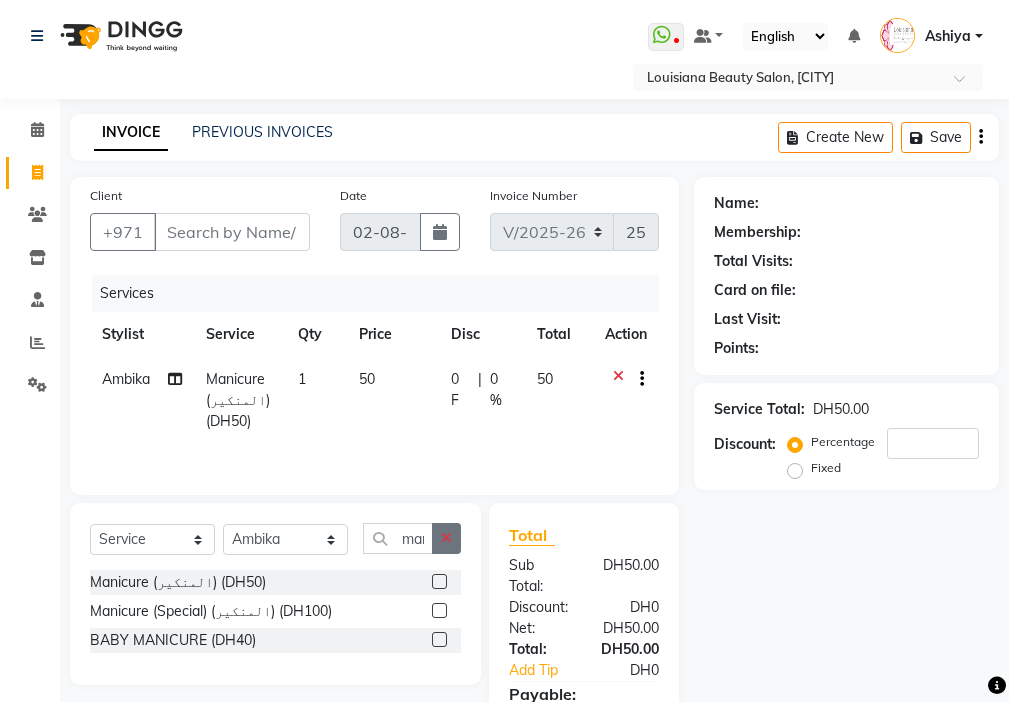 click 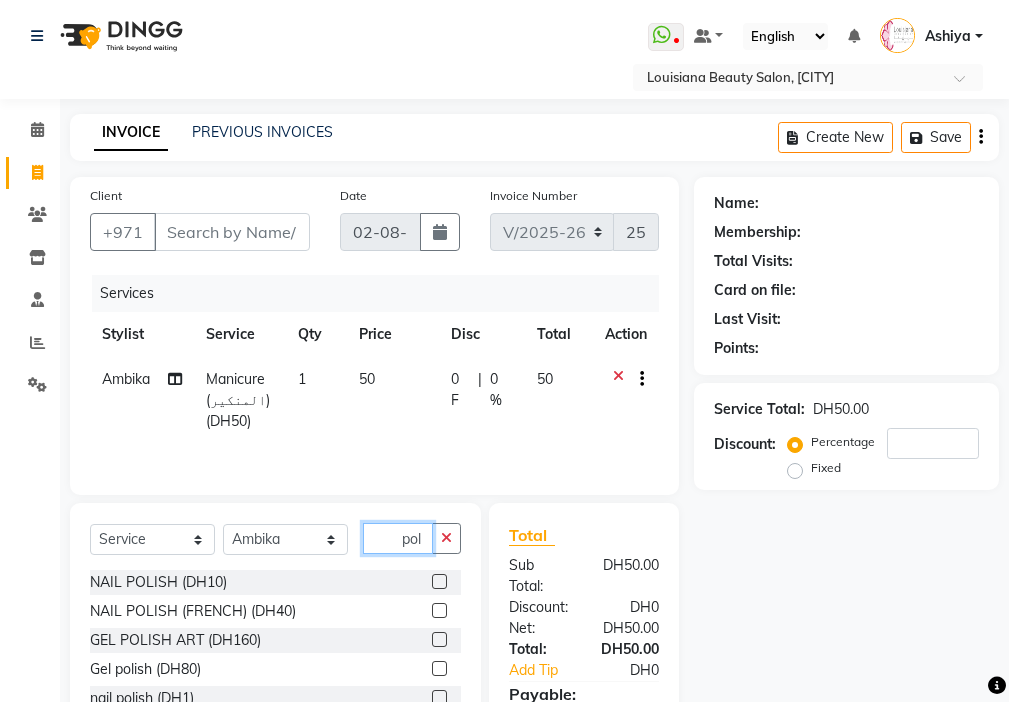 type on "pol" 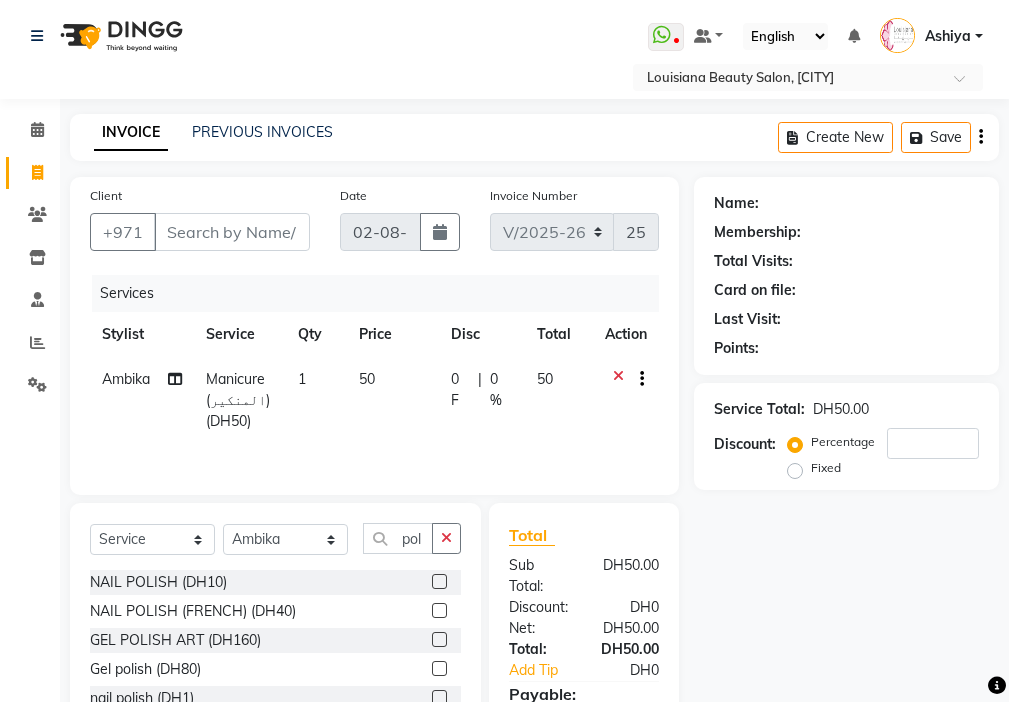 click 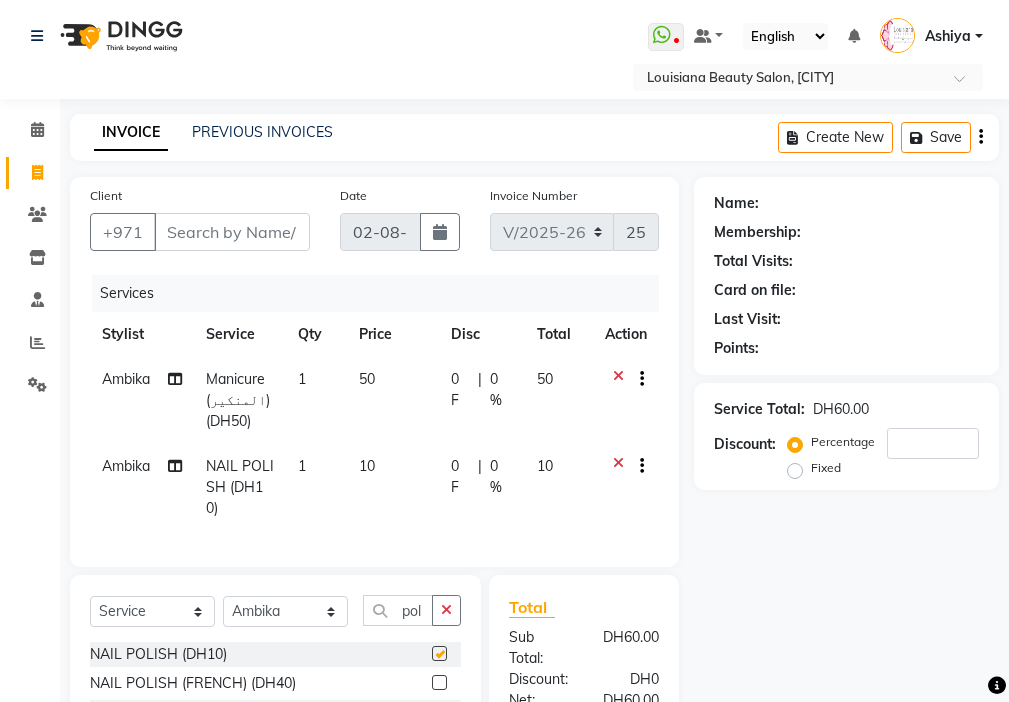 checkbox on "false" 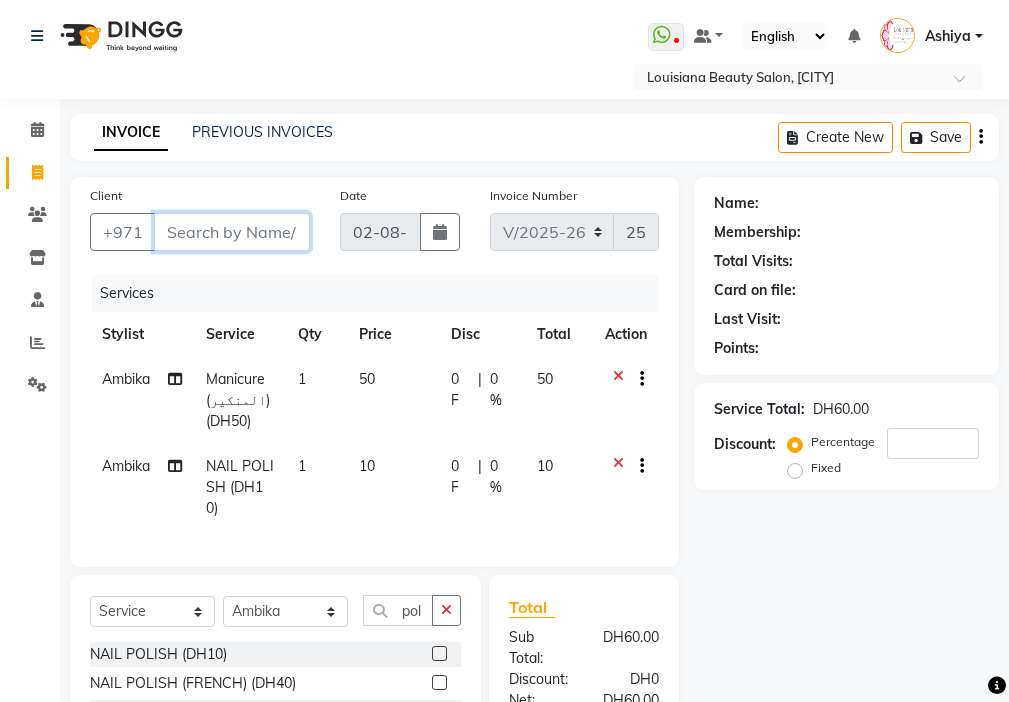 click on "Client" at bounding box center (232, 232) 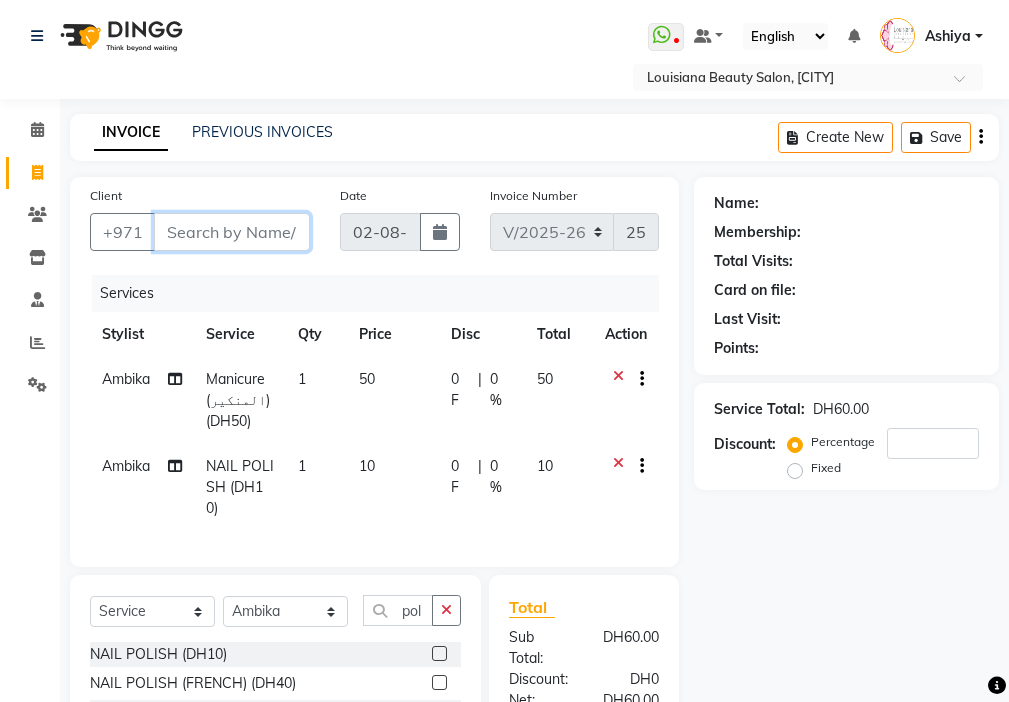type on "5" 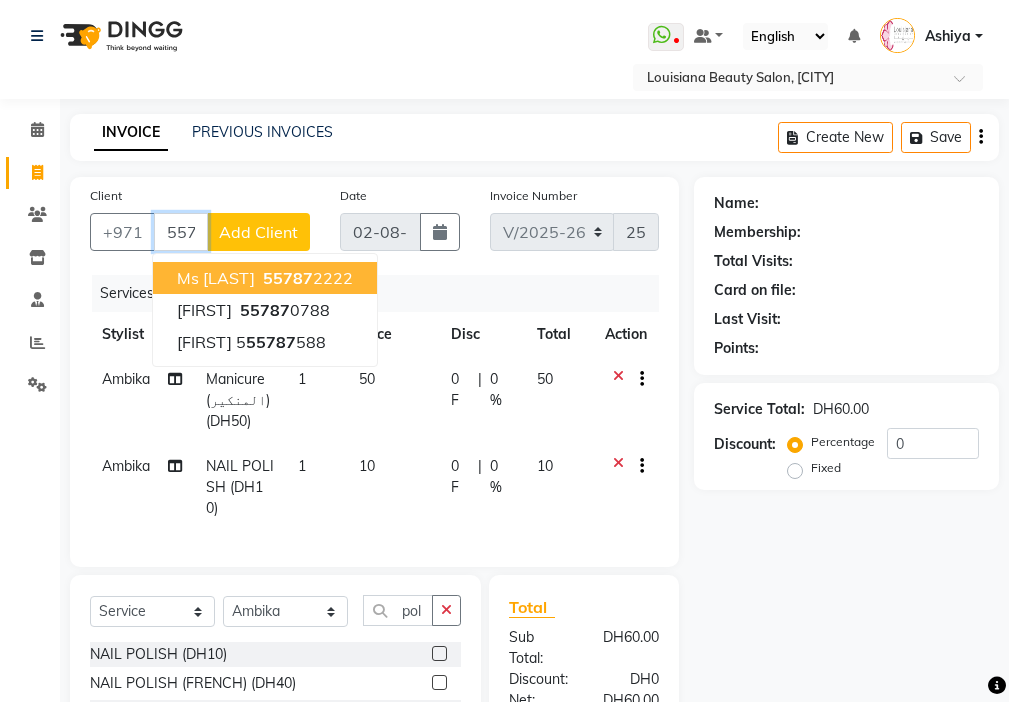 click on "ms [FIRST]   [PHONE]" at bounding box center (265, 278) 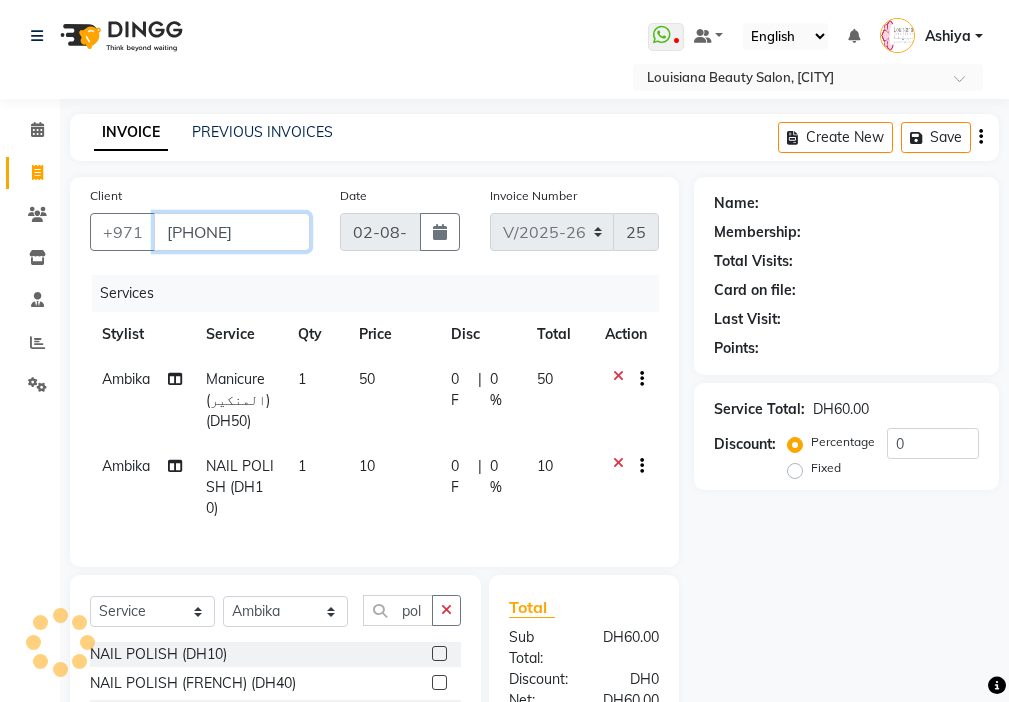 type on "[PHONE]" 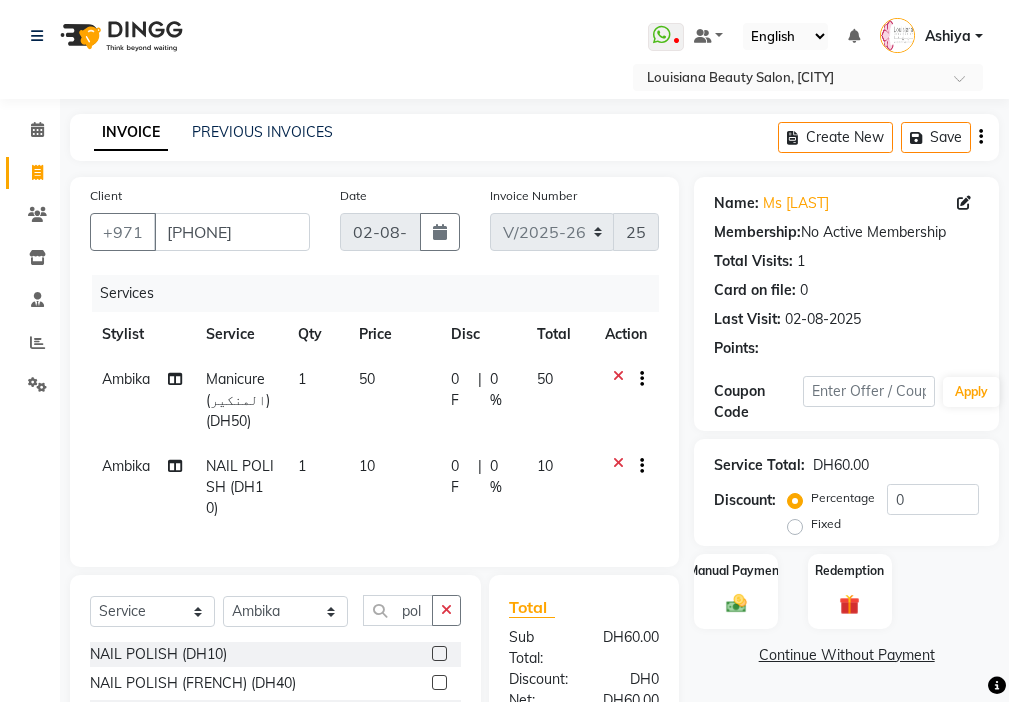 click 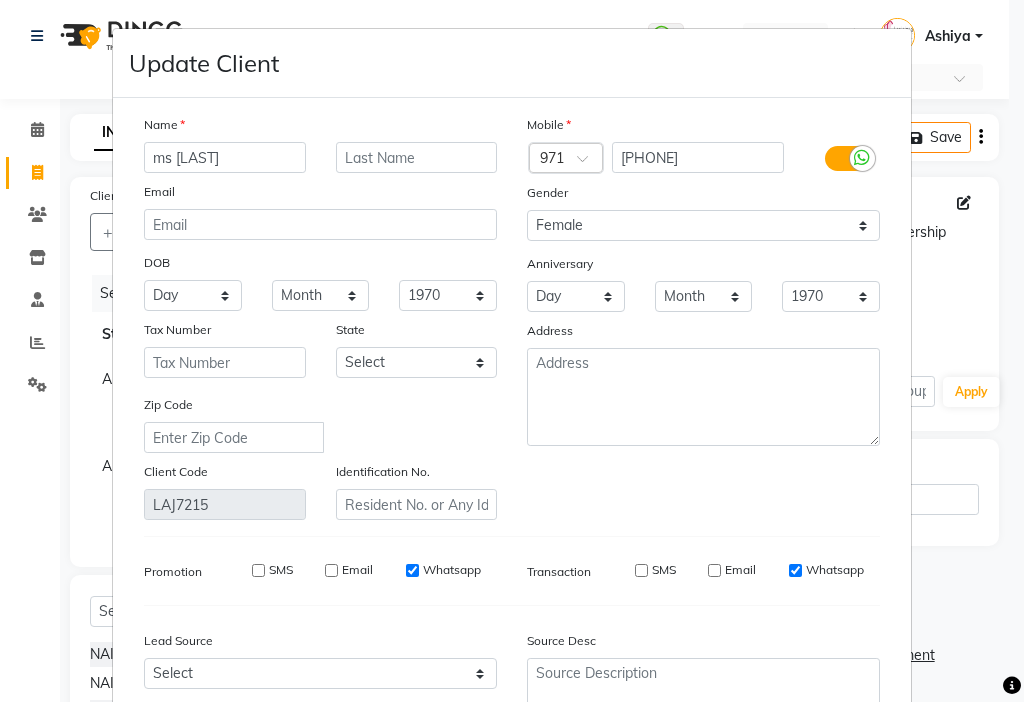 click on "ms [LAST]" at bounding box center [225, 157] 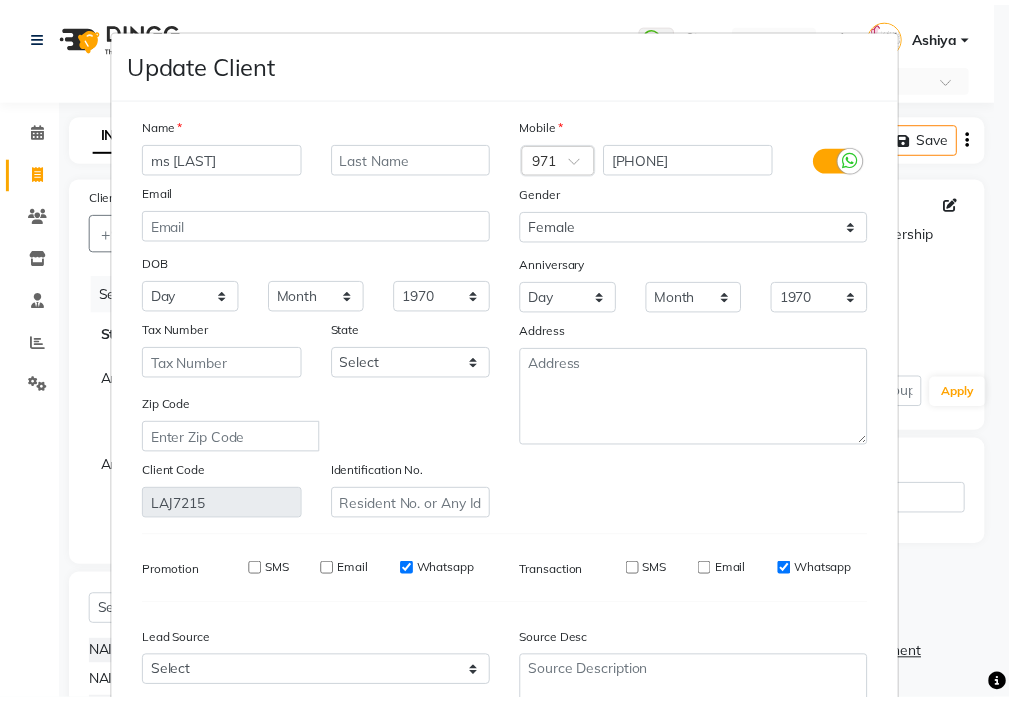 scroll, scrollTop: 185, scrollLeft: 0, axis: vertical 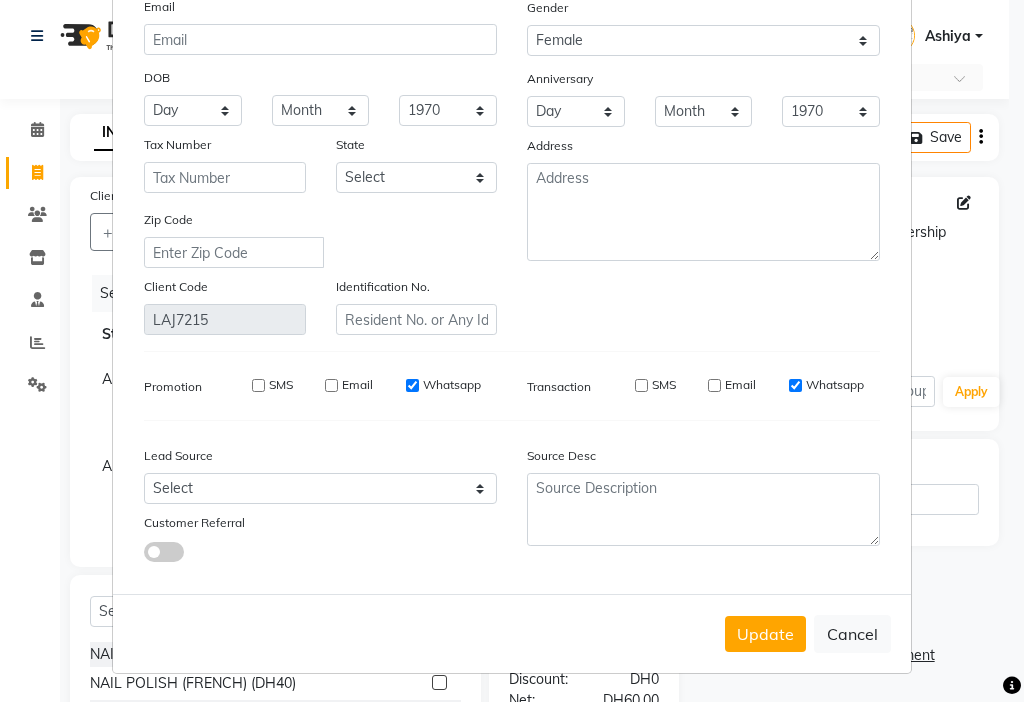 type on "ms [LAST]" 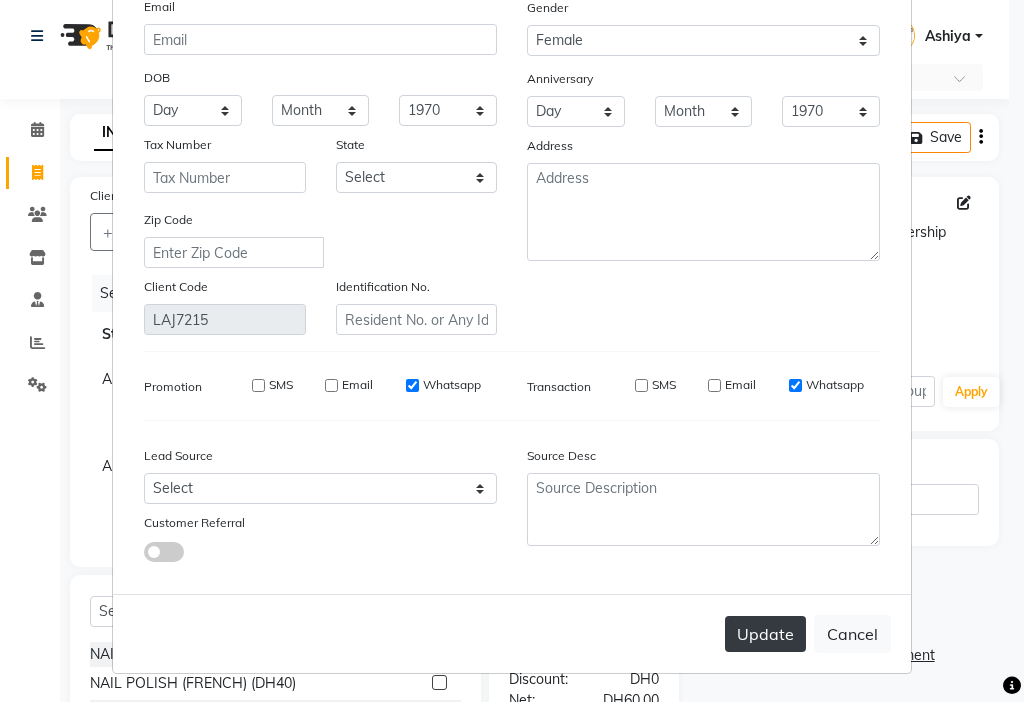 click on "Update" at bounding box center [765, 634] 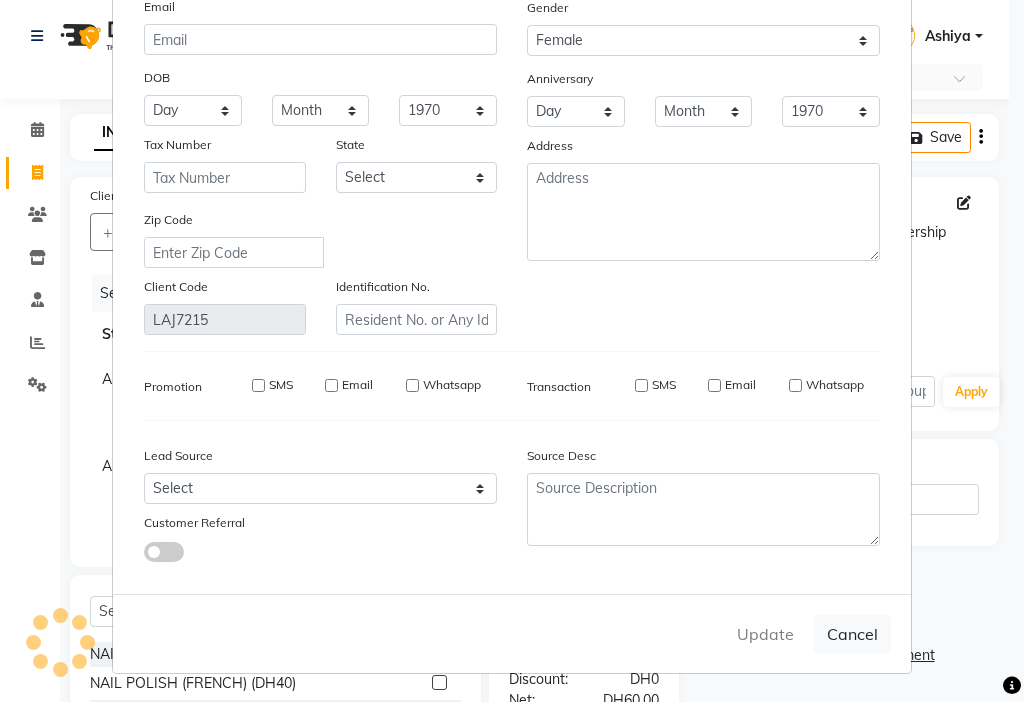 type 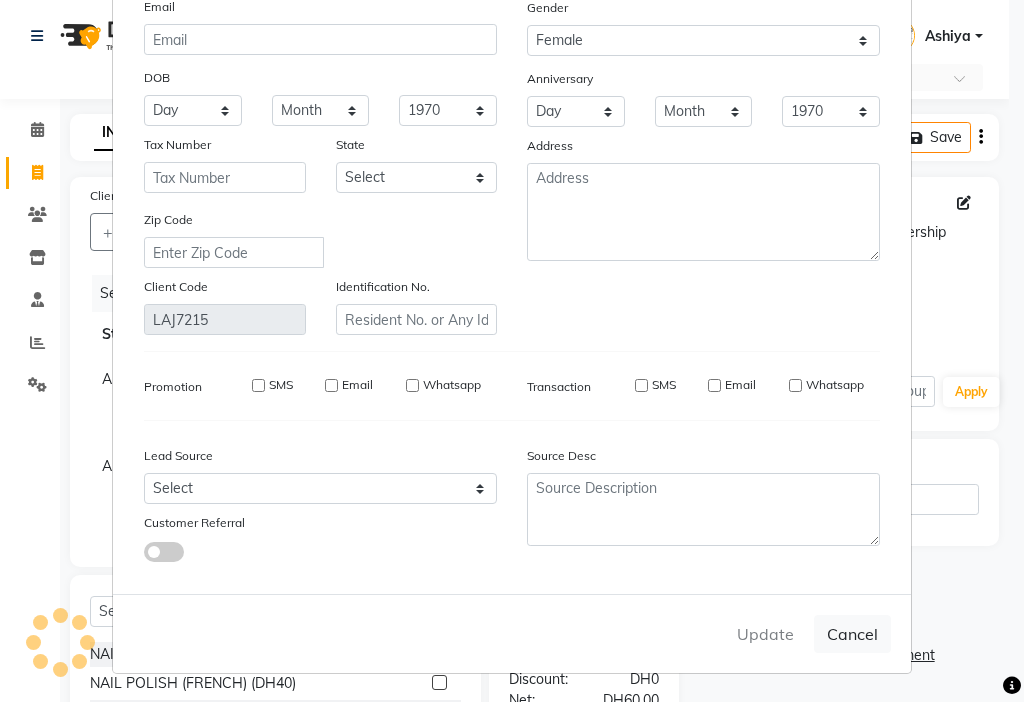 type 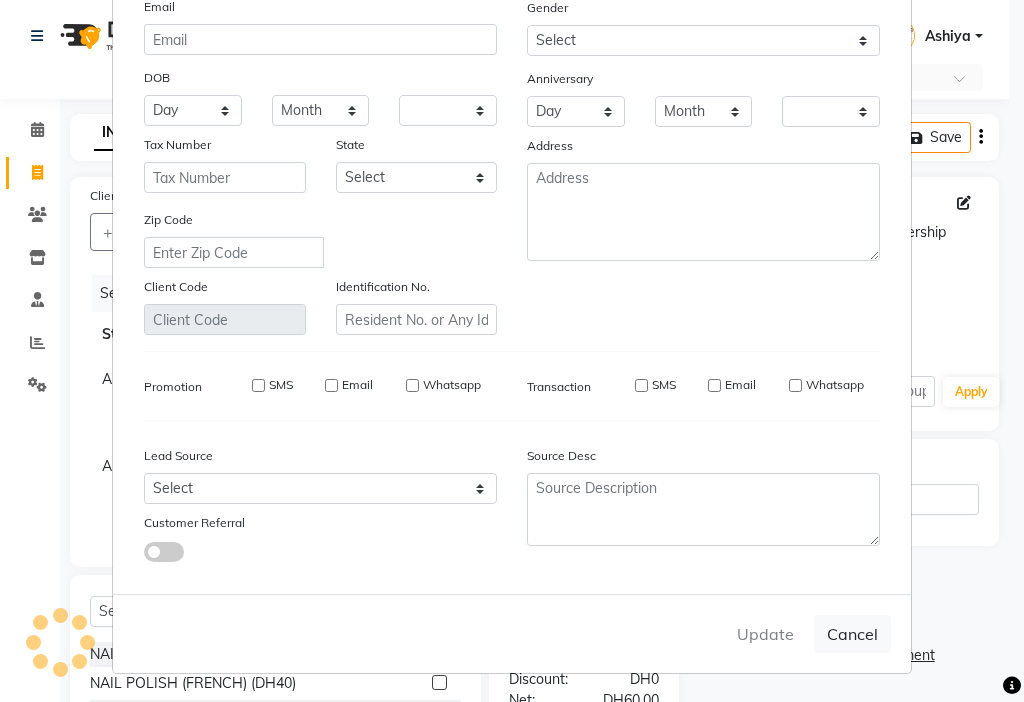 checkbox on "false" 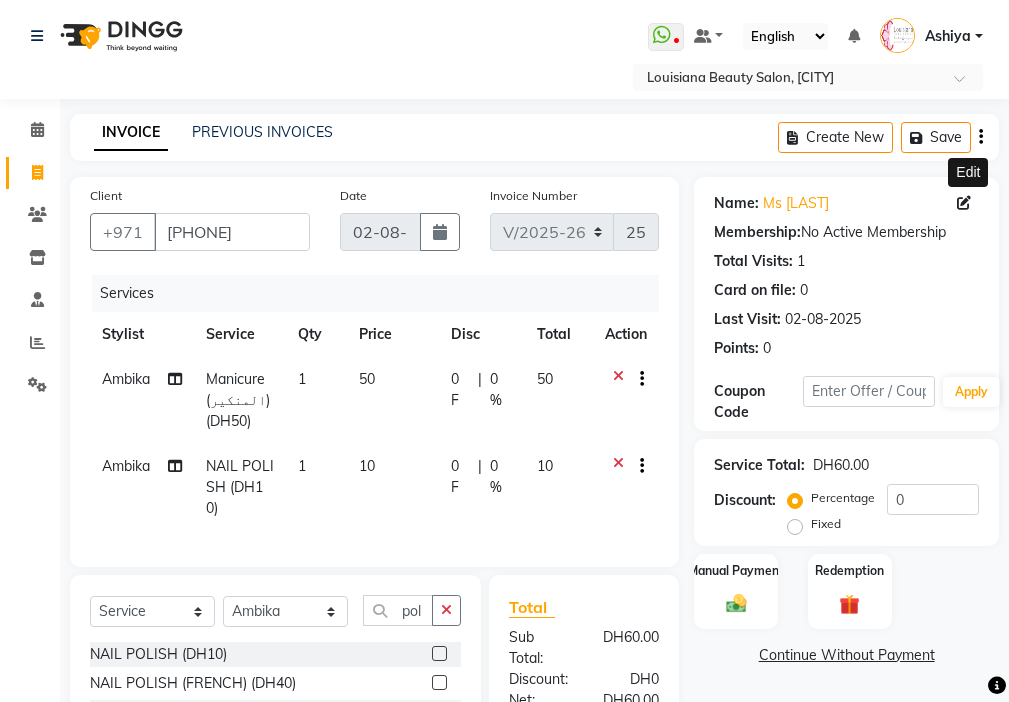click on "Ambika" 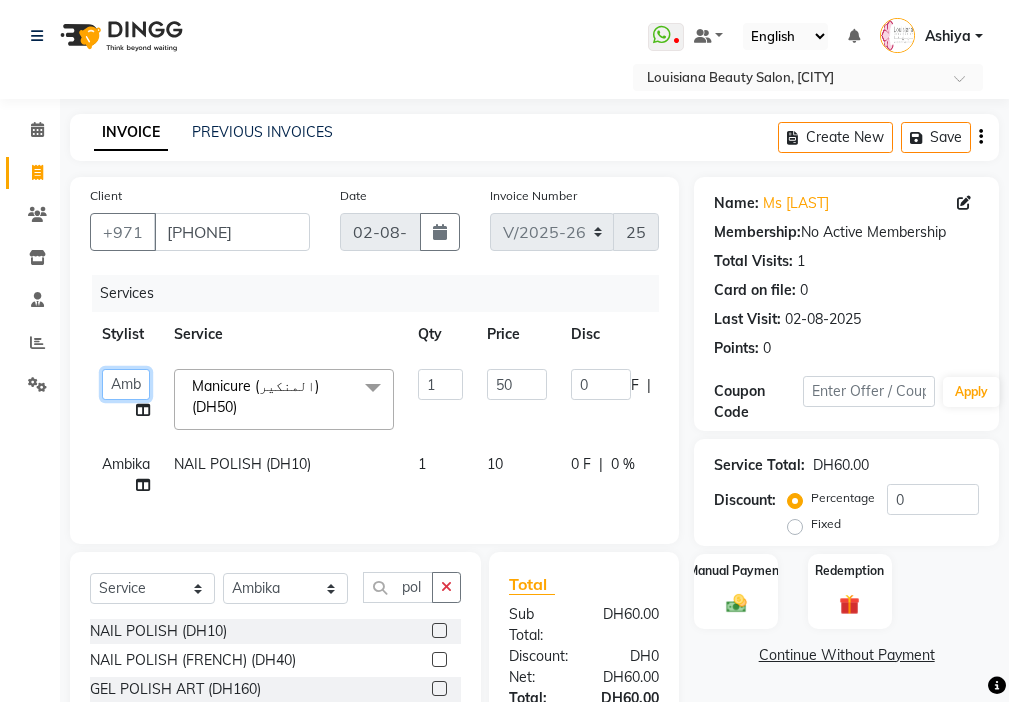 click on "[FIRST]   [FIRST]   [FIRST]   [FIRST]   [FIRST]   [FIRST]   [FIRST]   [FIRST]   [FIRST]   [FIRST]   [FIRST]   [FIRST]   [FIRST]   [FIRST]   [FIRST]   [FIRST]   [FIRST]   [FIRST]" 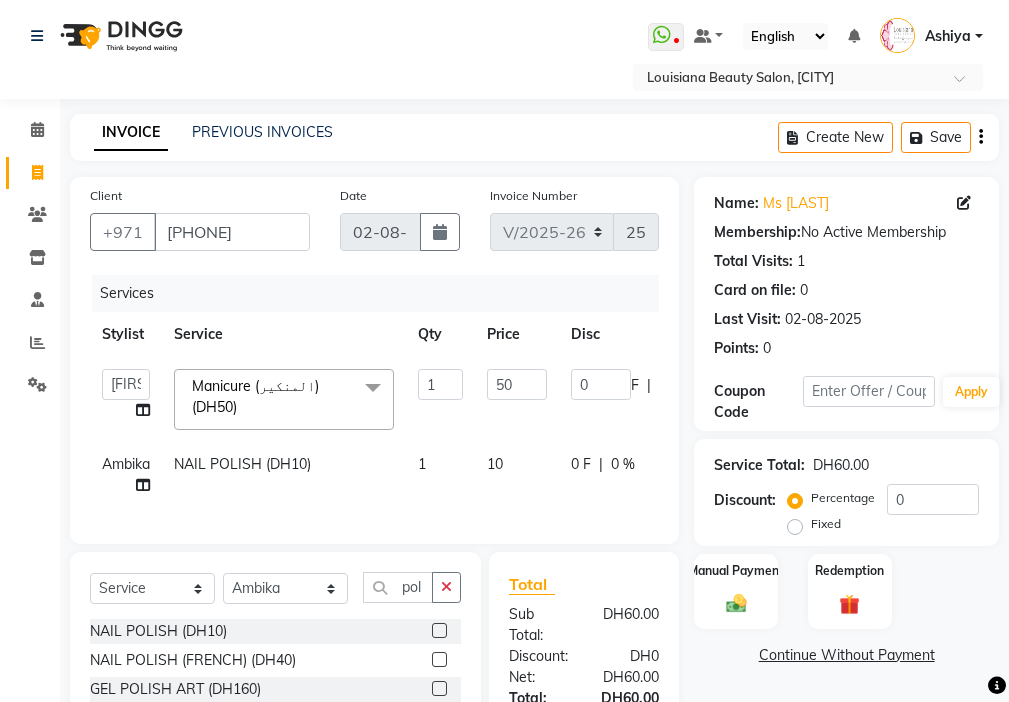 select on "33876" 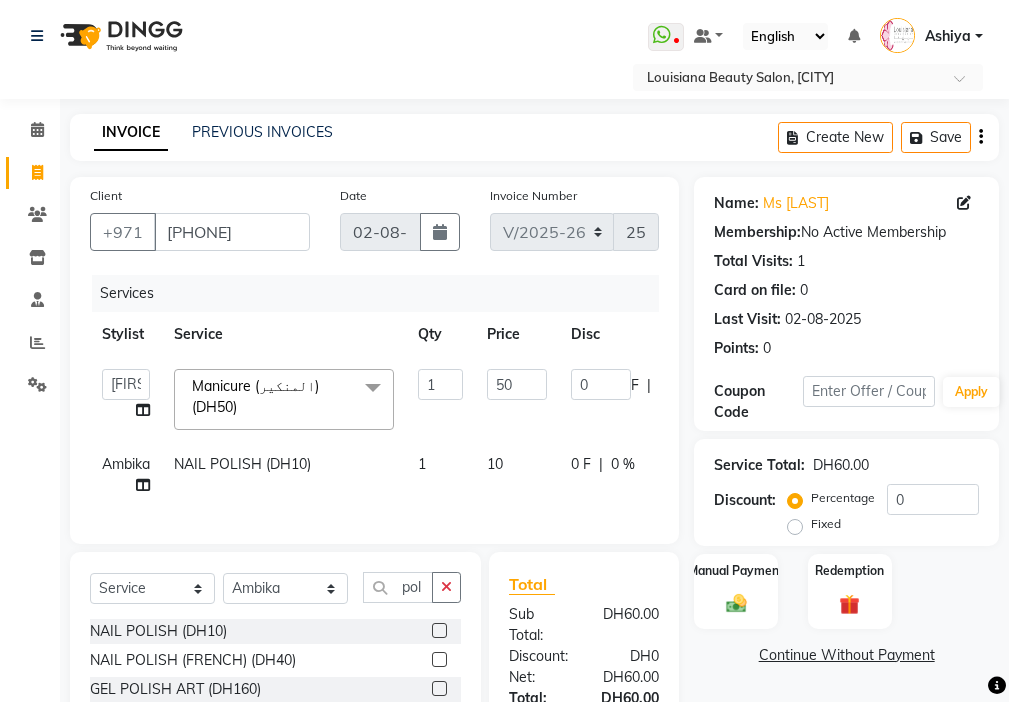 click on "Ambika" 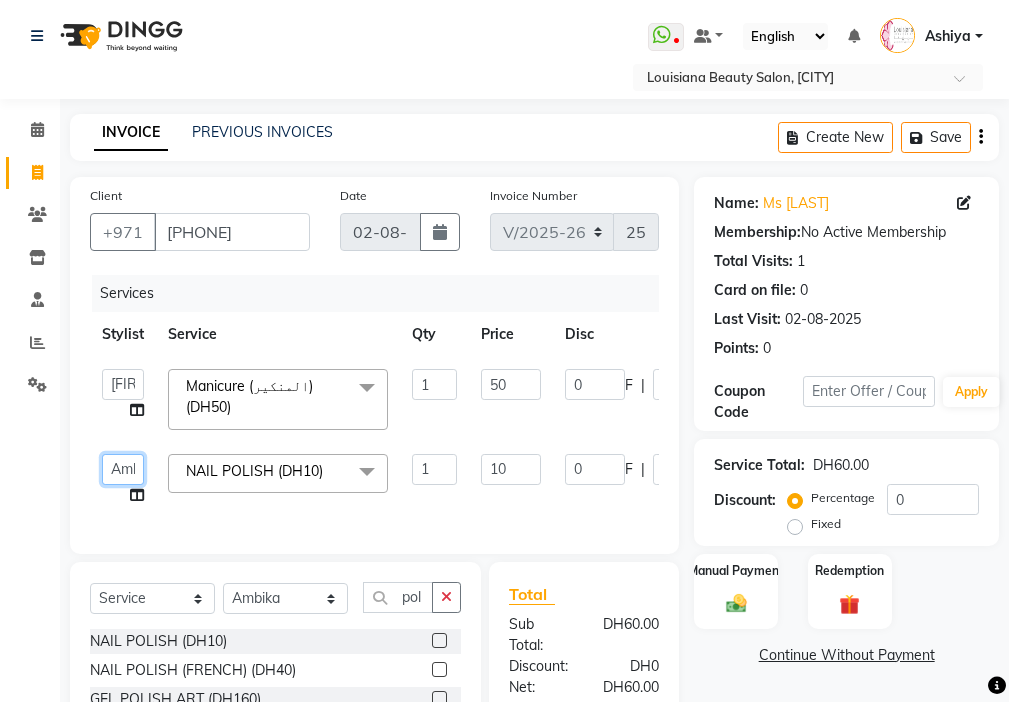 click on "[FIRST]   [FIRST]   [FIRST]   [FIRST]   [FIRST]   [FIRST]   [FIRST]   [FIRST]   [FIRST]   [FIRST]   [FIRST]   [FIRST]   [FIRST]   [FIRST]   [FIRST]   [FIRST]   [FIRST]   [FIRST]" 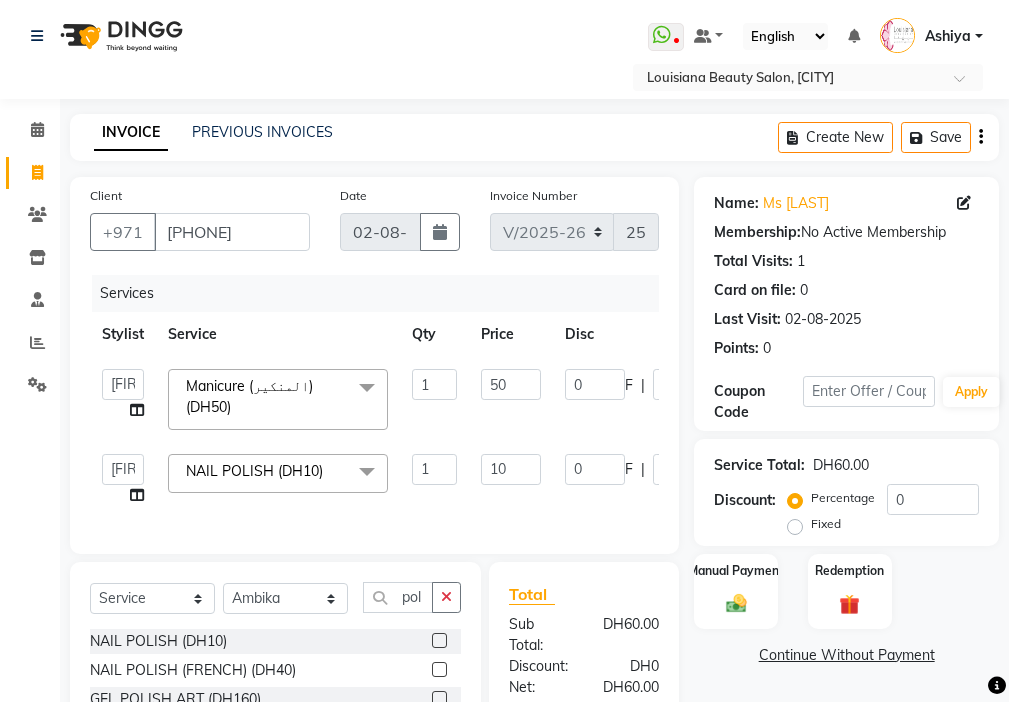 select on "33876" 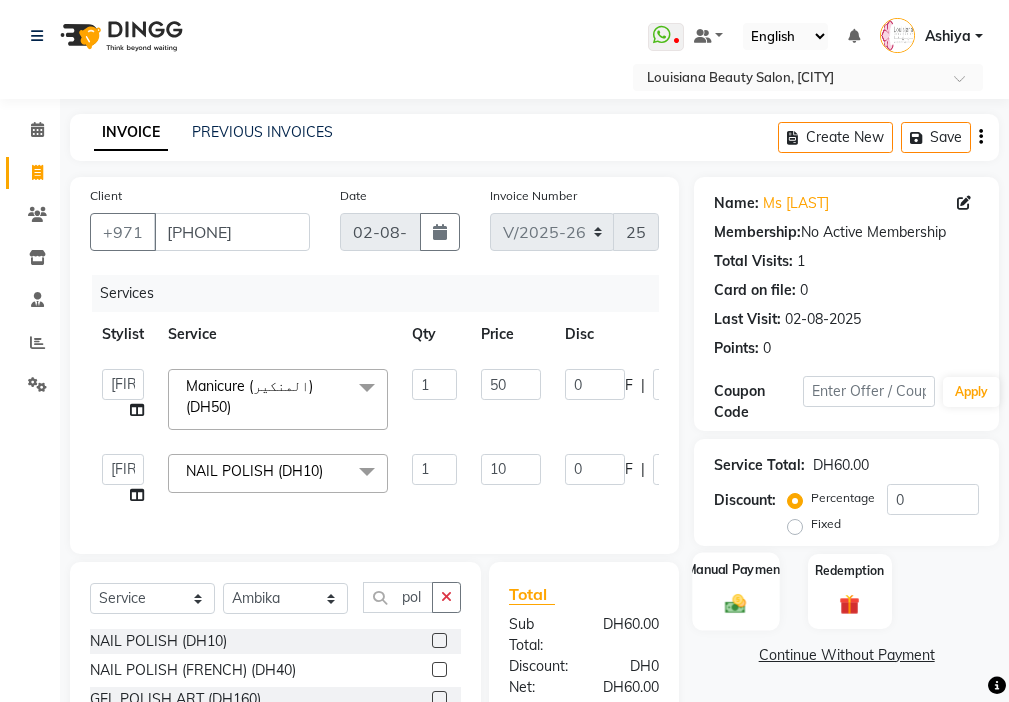 click 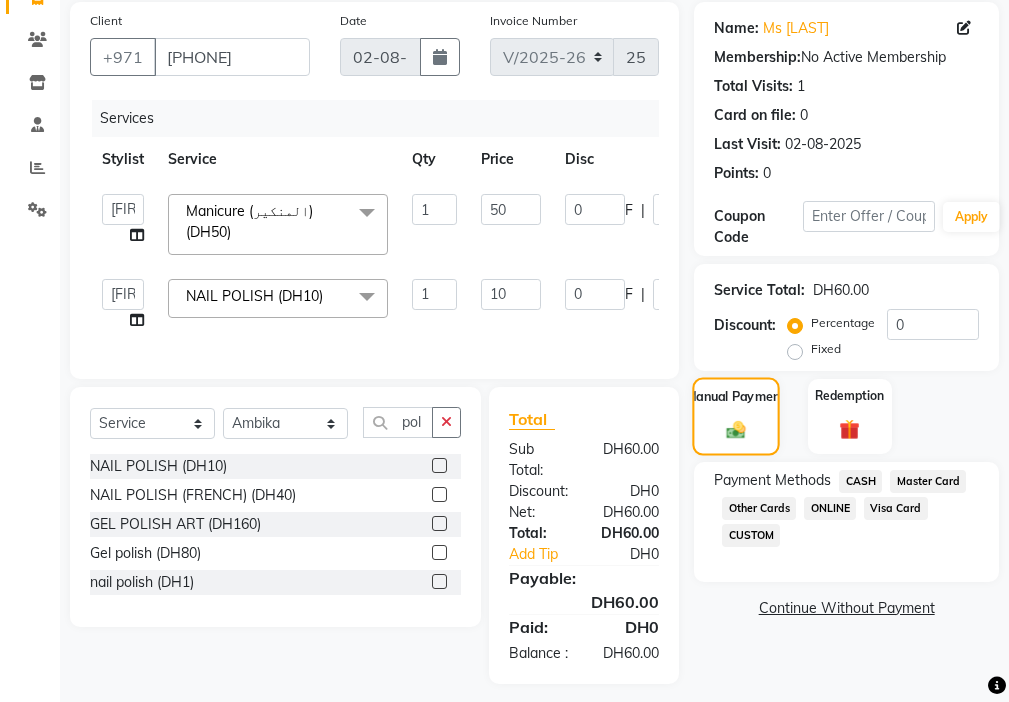 scroll, scrollTop: 214, scrollLeft: 0, axis: vertical 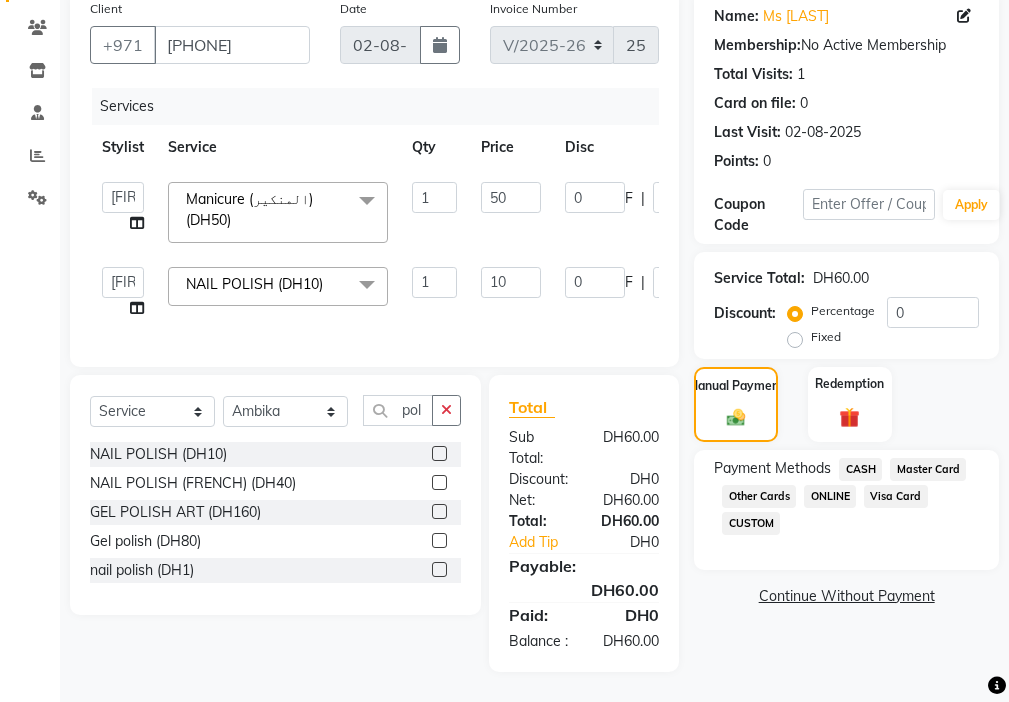 click on "Visa Card" 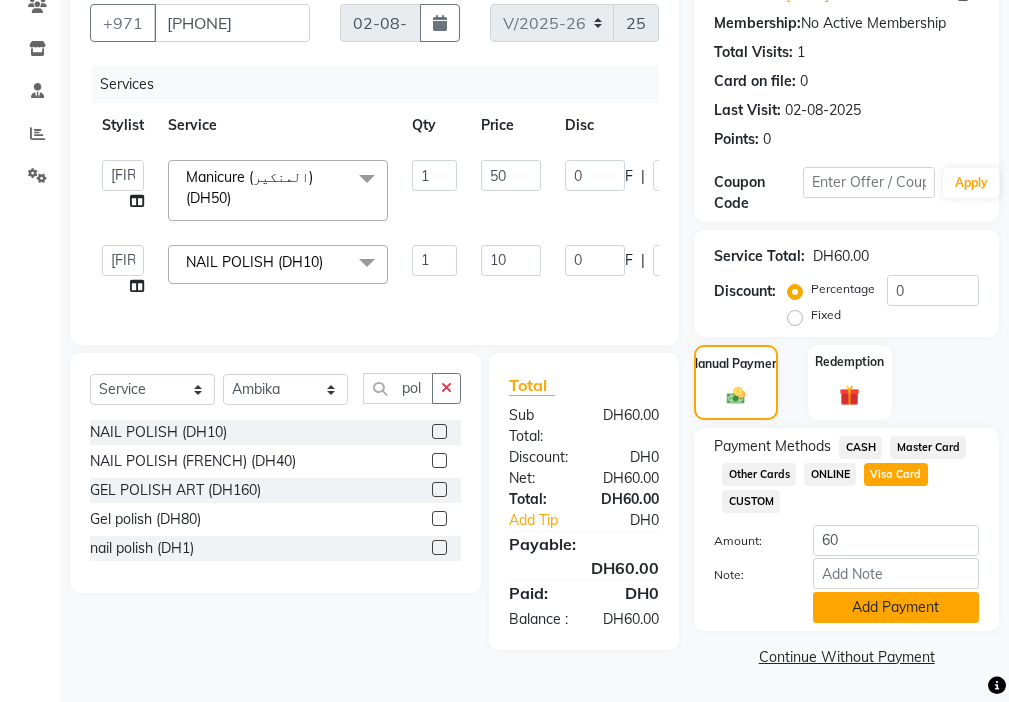 click on "Add Payment" 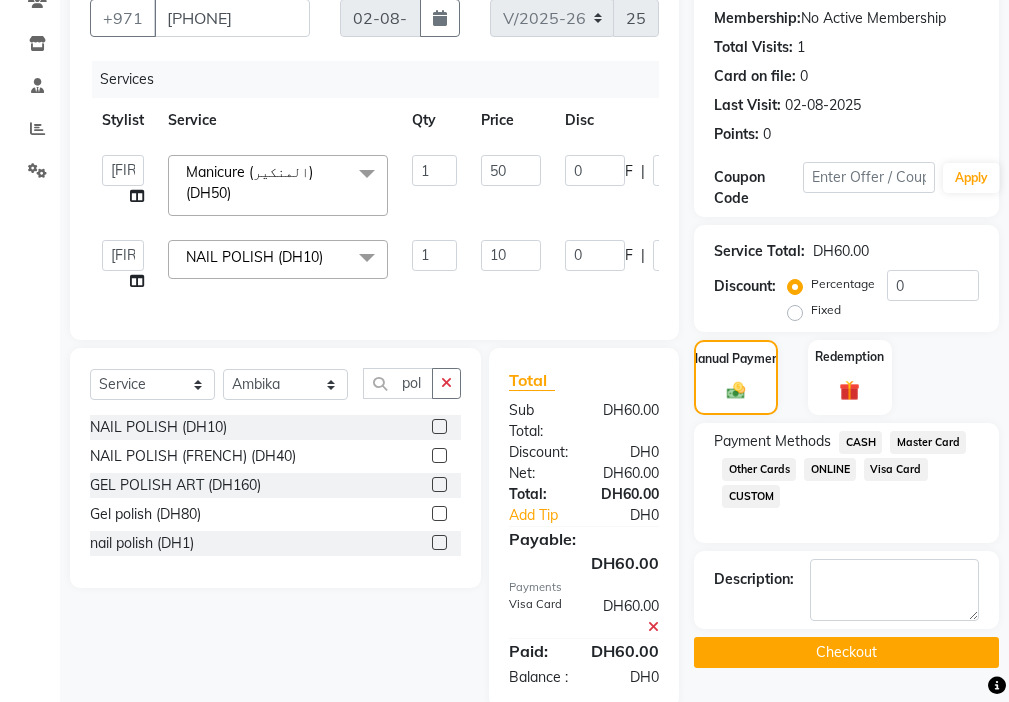 click on "Checkout" 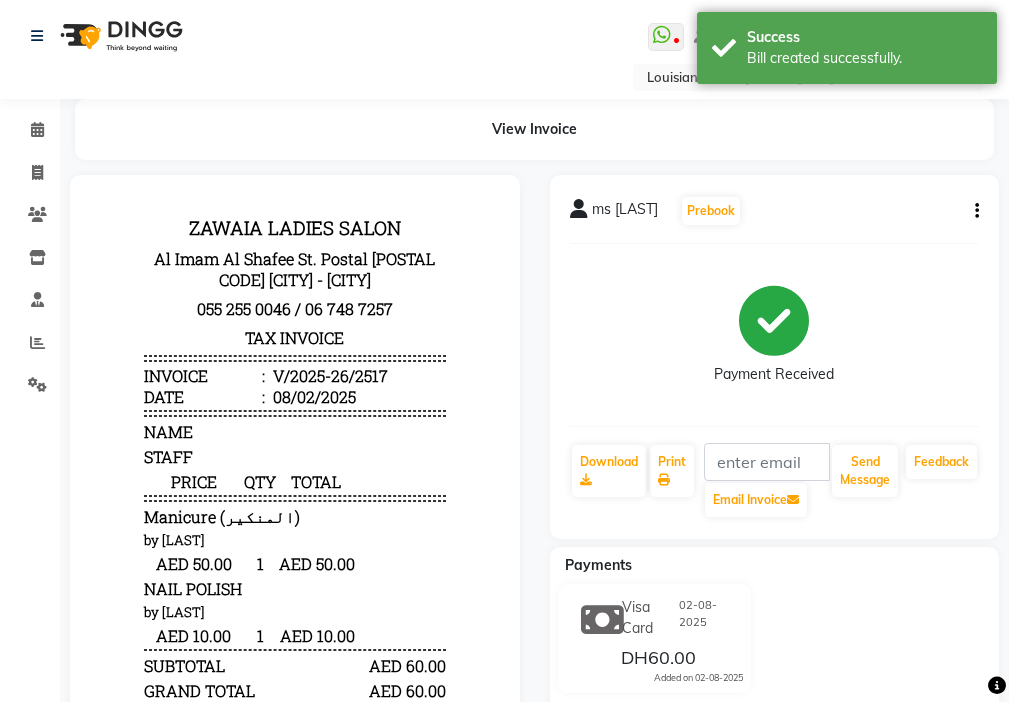 scroll, scrollTop: 0, scrollLeft: 0, axis: both 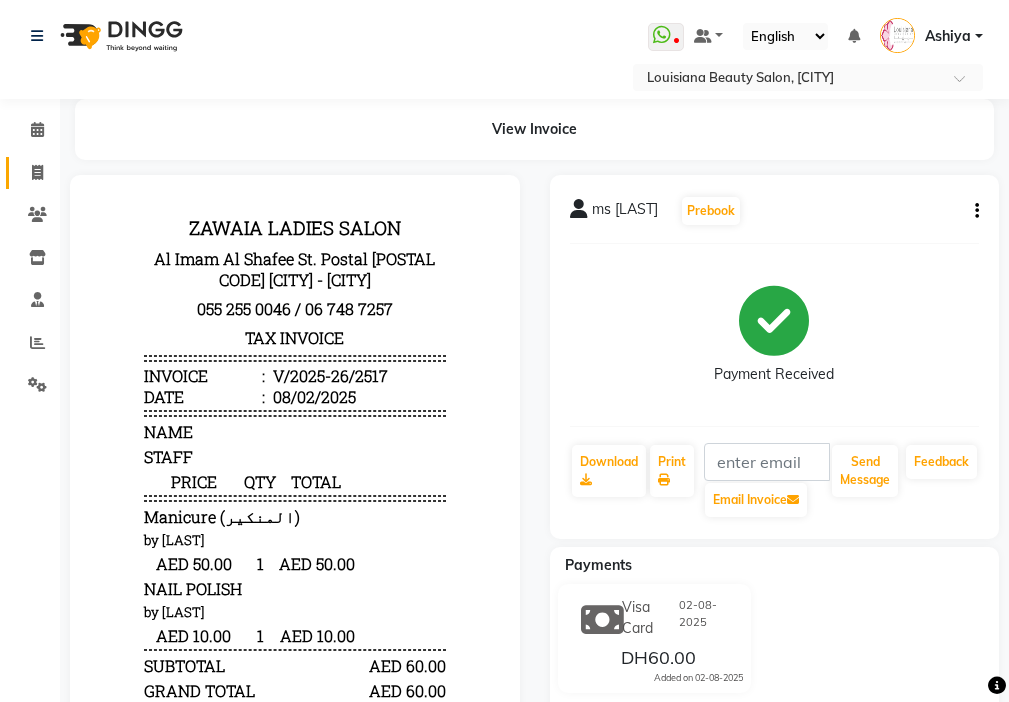 click 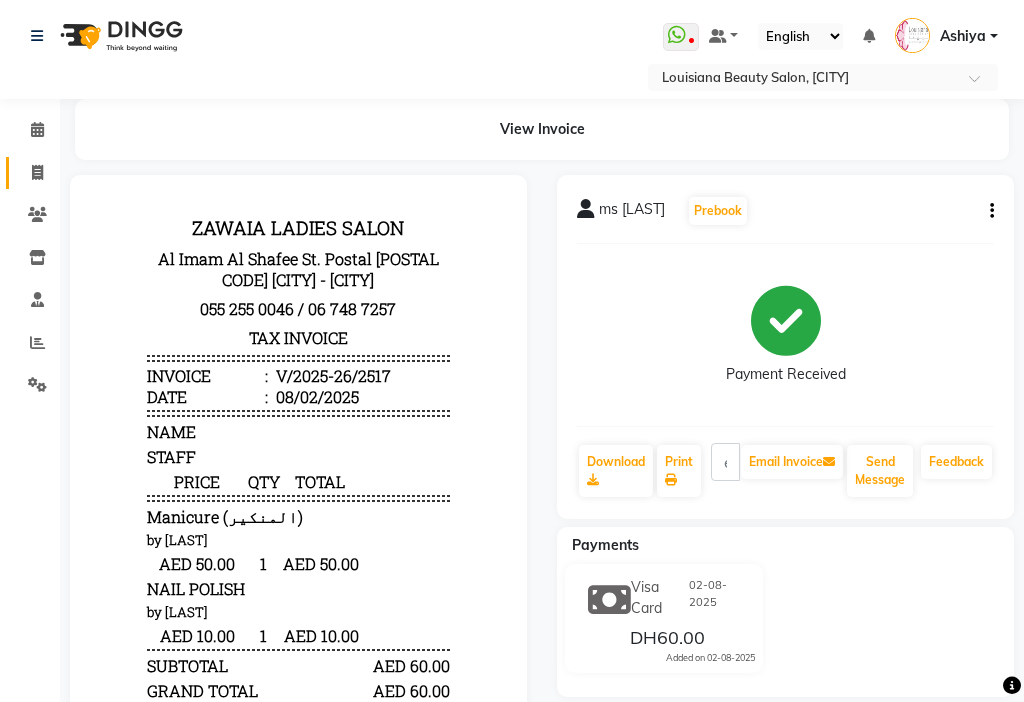select on "service" 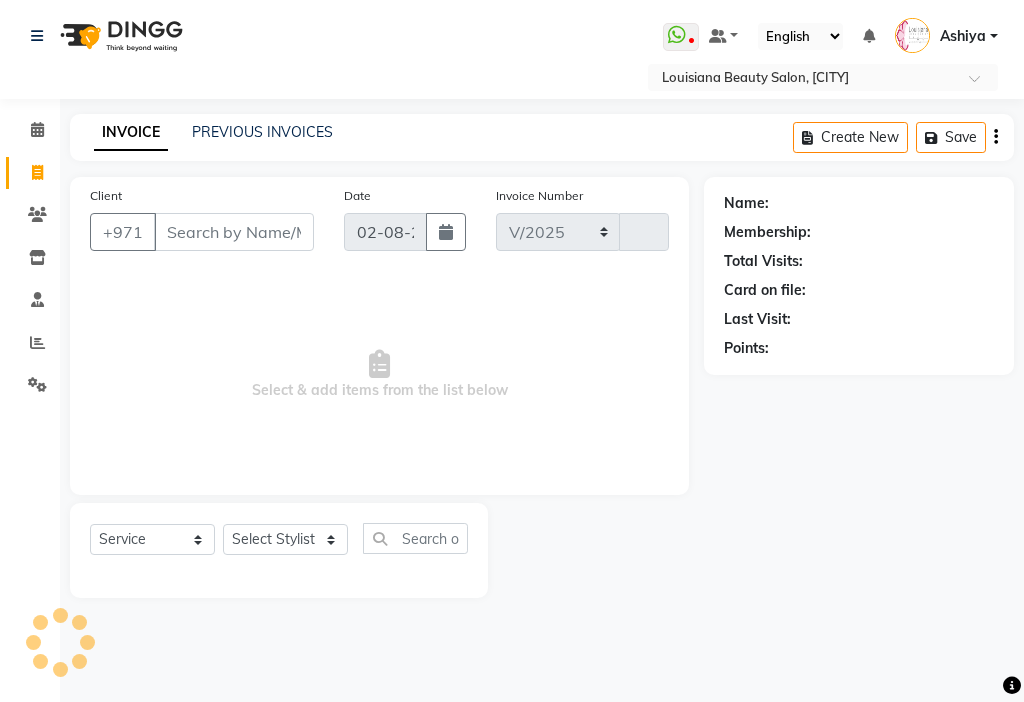 select on "637" 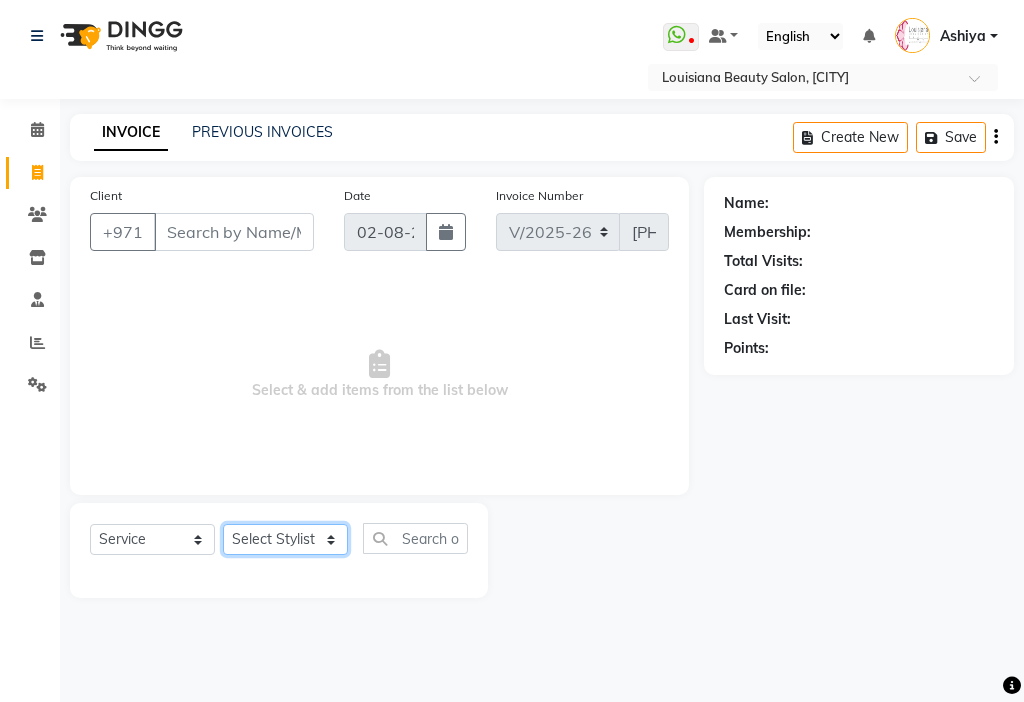 click on "Select Stylist [FIRST] [FIRST] [FIRST] [FIRST] [FIRST] [FIRST] [FIRST] [FIRST] [FIRST] [FIRST] [FIRST] [FIRST] [FIRST] [FIRST] [FIRST] [FIRST] [FIRST] [FIRST]" 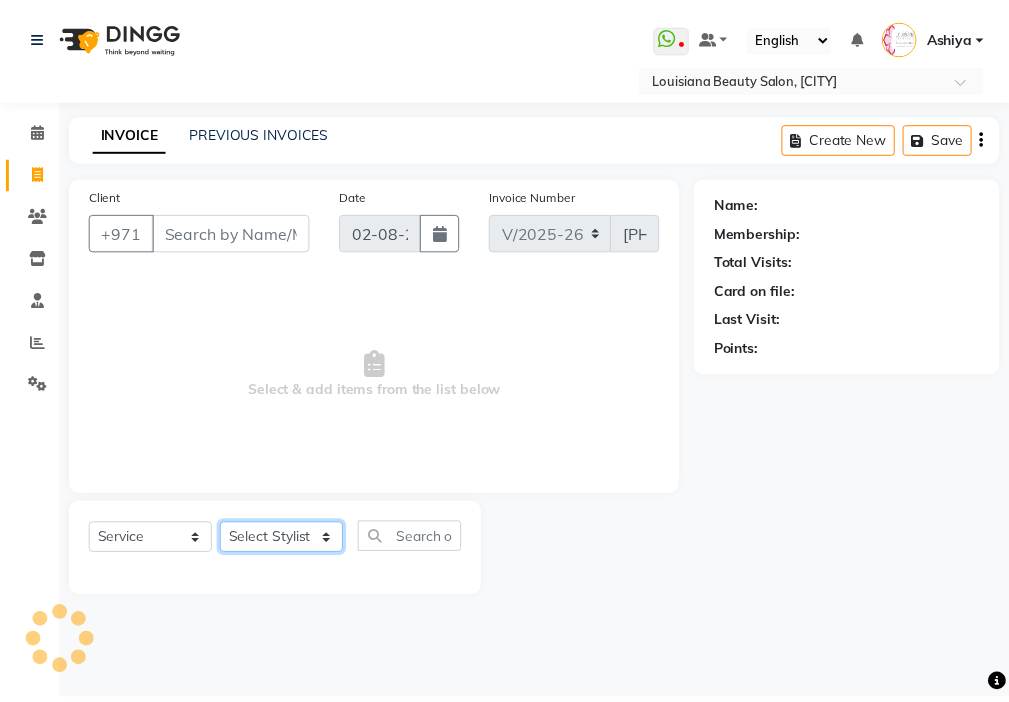 type 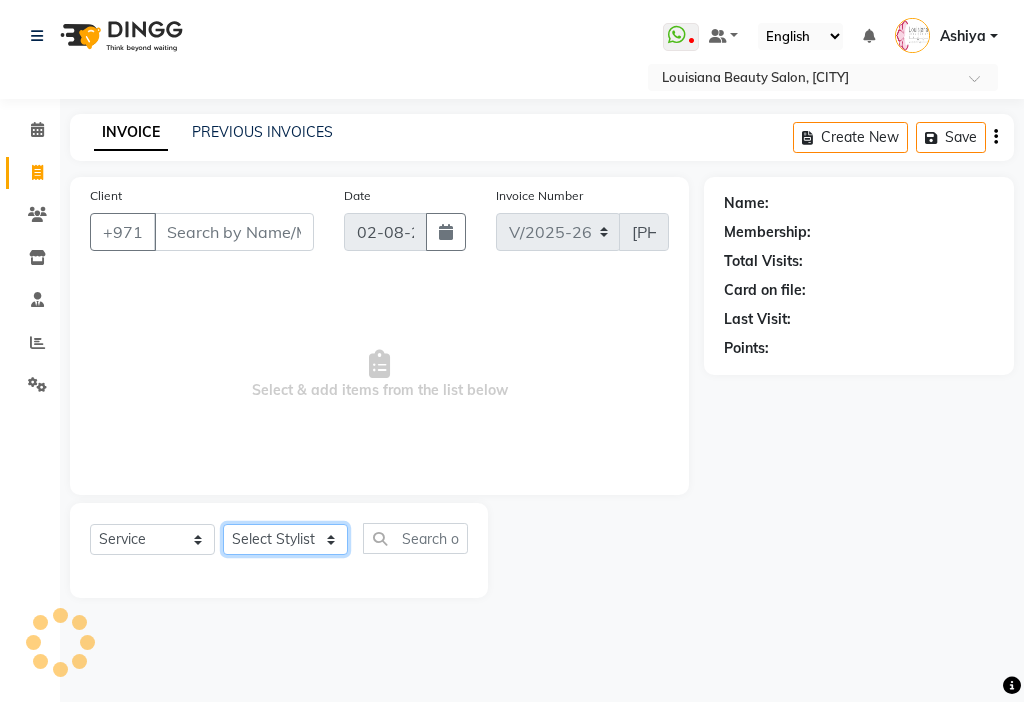 click on "Select Stylist [FIRST] [FIRST] [FIRST] [FIRST] [FIRST] [FIRST] [FIRST] [FIRST] [FIRST] [FIRST] [FIRST] [FIRST] [FIRST] [FIRST] [FIRST] [FIRST] [FIRST] [FIRST]" 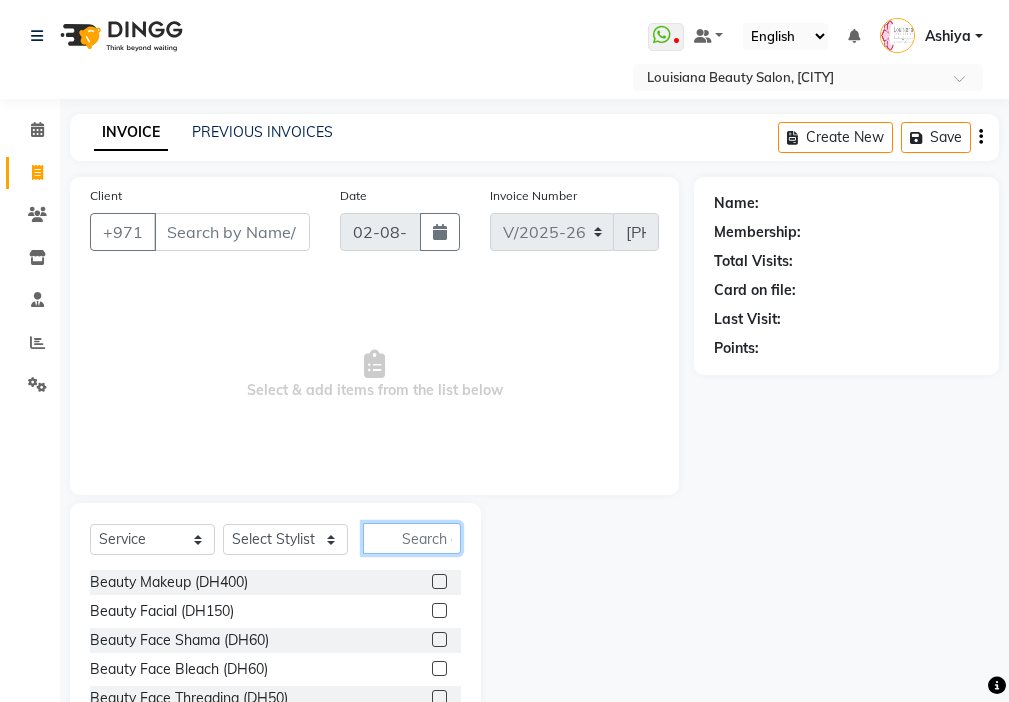 click 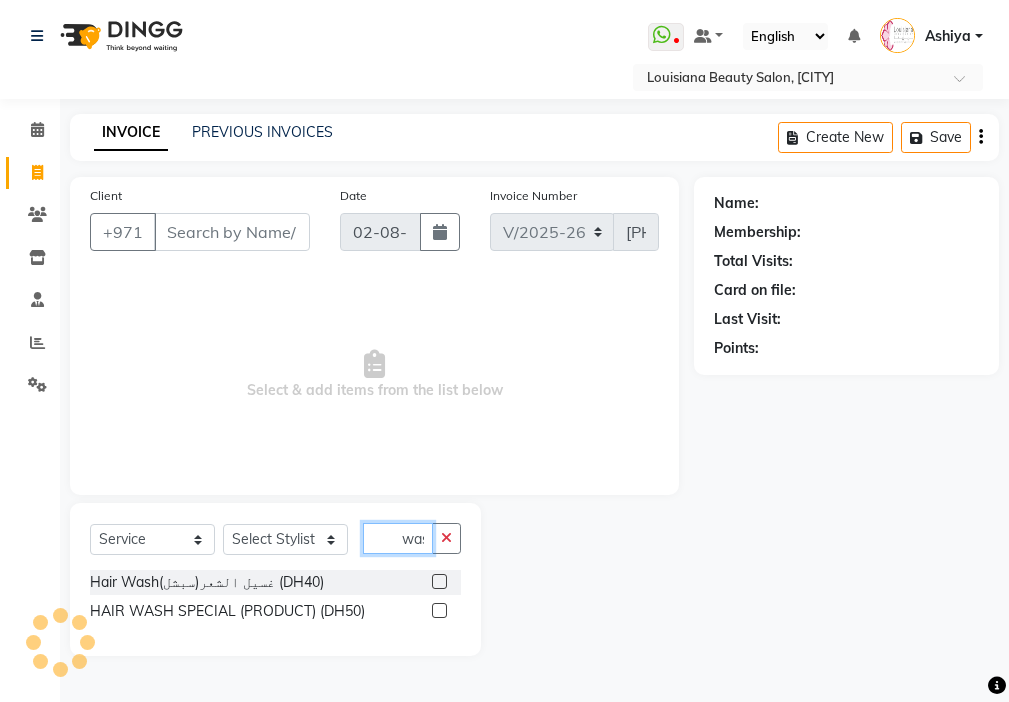 scroll, scrollTop: 0, scrollLeft: 0, axis: both 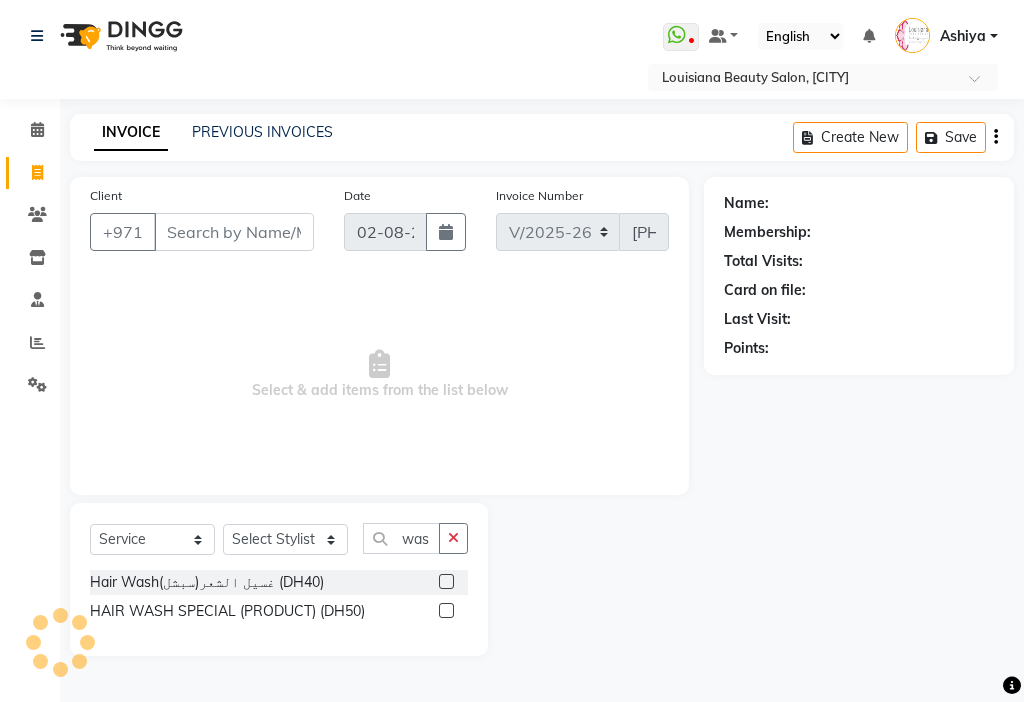 click 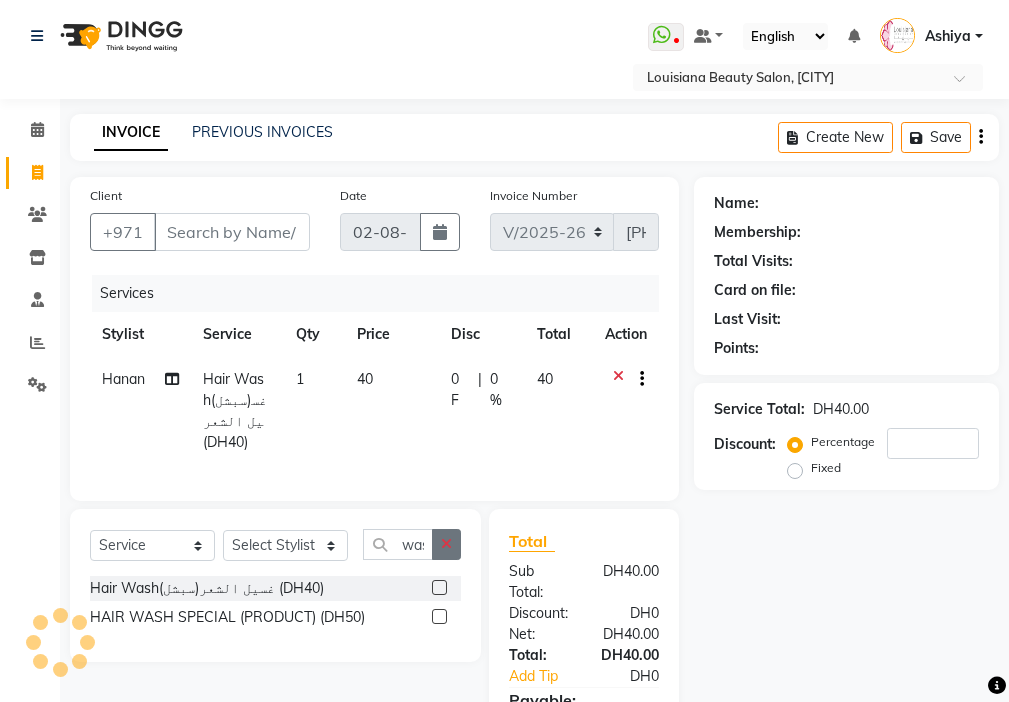 click 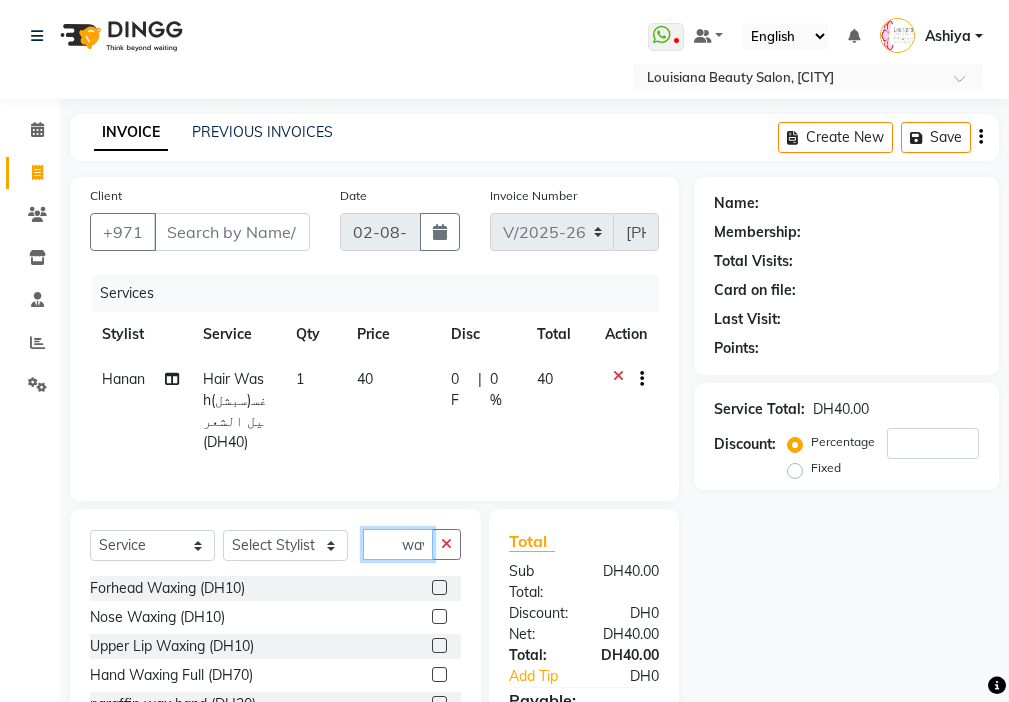 scroll, scrollTop: 0, scrollLeft: 4, axis: horizontal 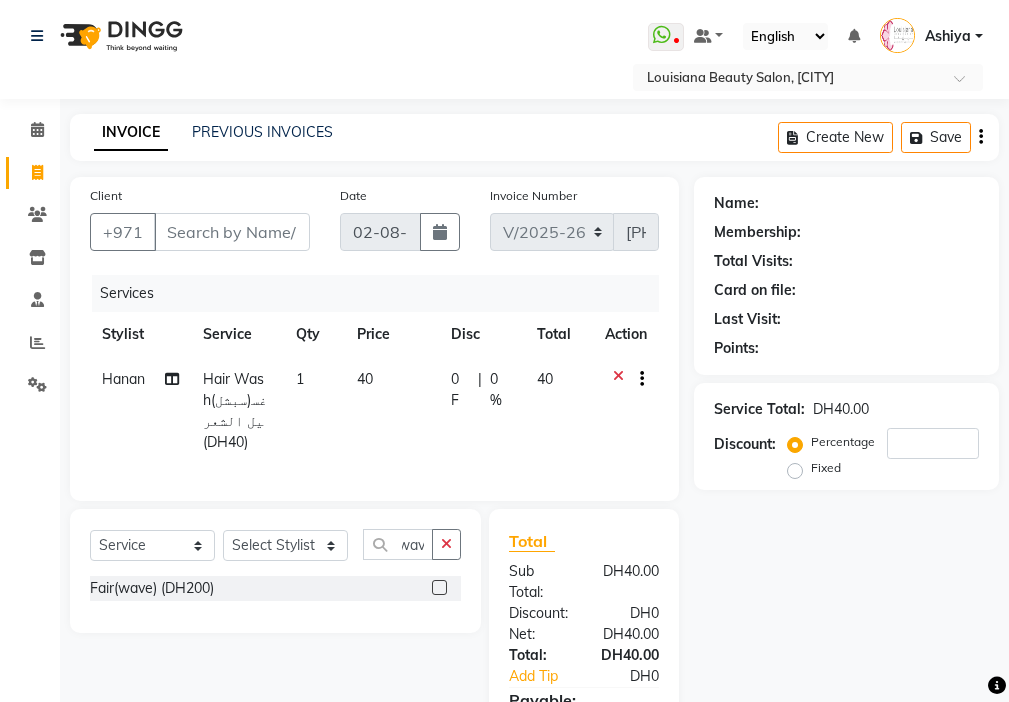 click 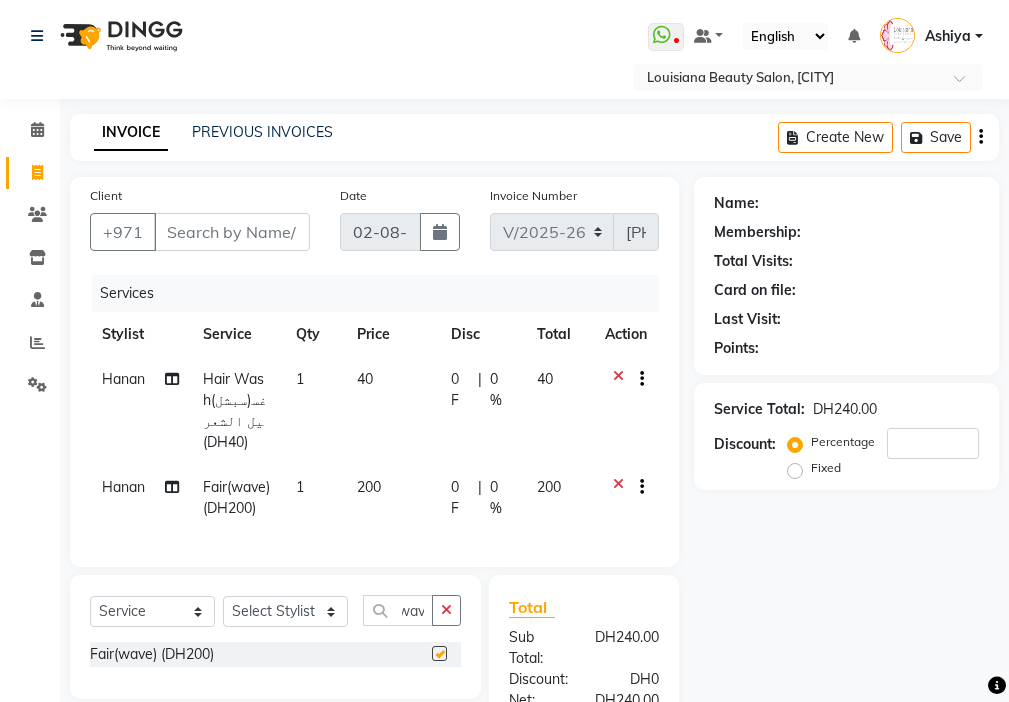 scroll, scrollTop: 0, scrollLeft: 0, axis: both 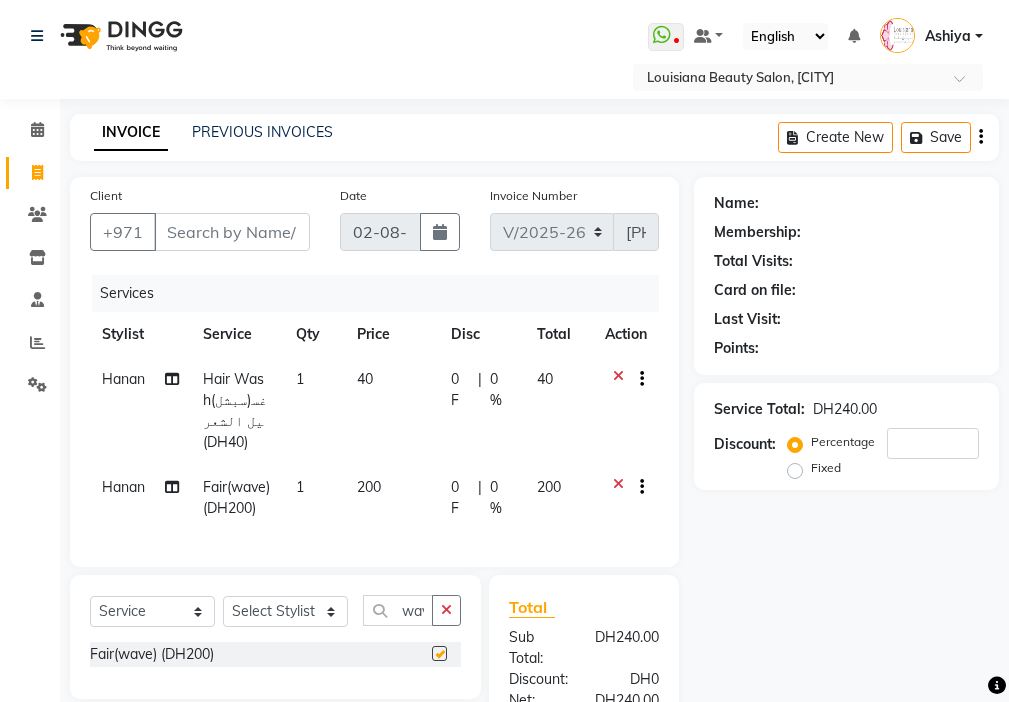 click on "200" 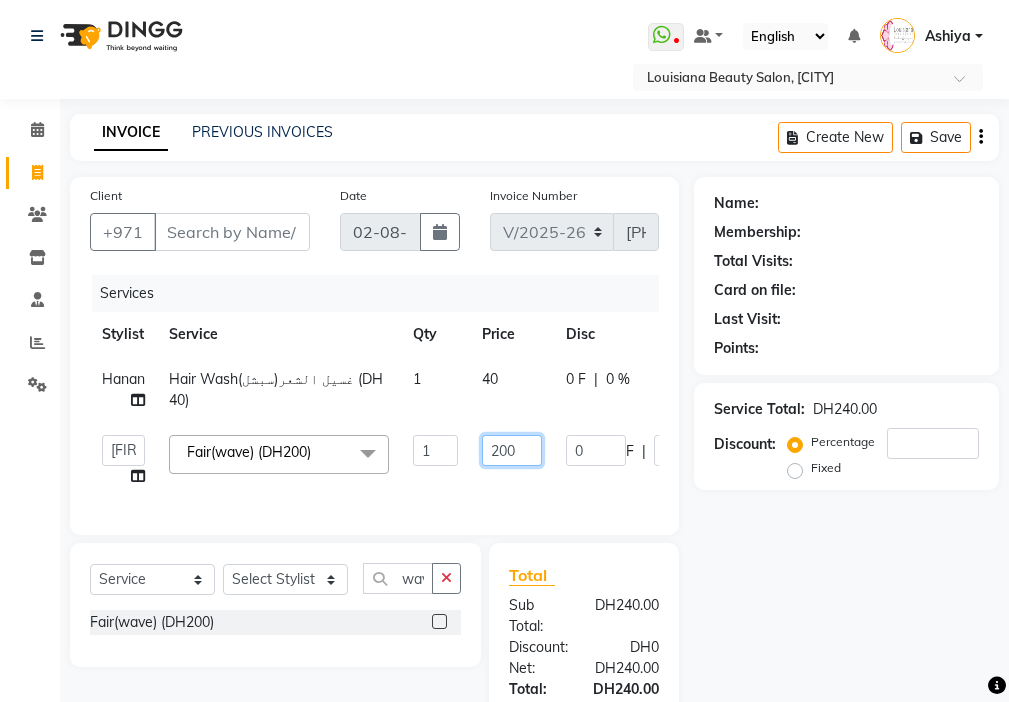 click on "200" 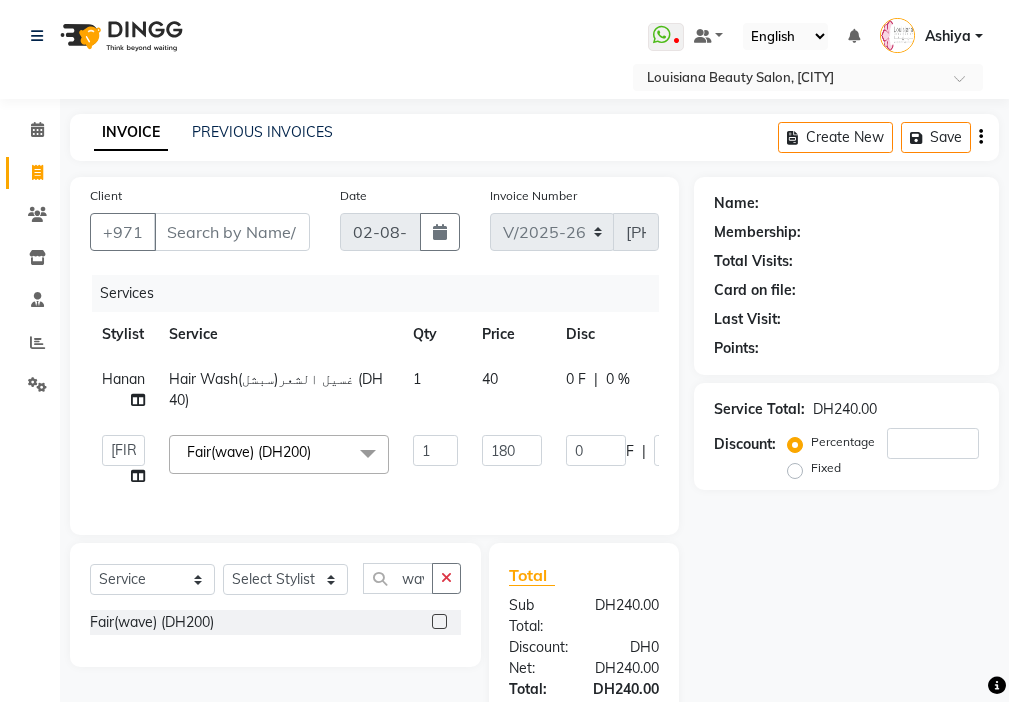 click on "[FIRST]   [FIRST]   [FIRST]   [FIRST]   [FIRST]   [FIRST]   [FIRST]   [FIRST]   [FIRST]   [FIRST]   [FIRST]   [FIRST]   [FIRST]   [FIRST]   [FIRST]   [FIRST]   [FIRST]   [FIRST]  [FIRST](DH200)  x [PRODUCT] (DH400) [PRODUCT] (DH150) [PRODUCT] (DH60) [PRODUCT] (DH60) [PRODUCT] (DH50) [PRODUCT] (DH20) [PRODUCT] (DH10) [PRODUCT] (DH10) [PRODUCT] (DH10) [PRODUCT] (DH70) [PRODUCT] (DH30) [PRODUCT] (DH150) [PRODUCT] (DH50) [PRODUCT](DH50) [PRODUCT] (DH30) [PRODUCT] (DH50) [PRODUCT] (DH15) [PRODUCT] (DH20) [PRODUCT] (DH80) [PRODUCT] (DH50) [PRODUCT] (DH20) [PRODUCT] (DH200) [PRODUCT] (DH200) [PRODUCT] (DH80) [PRODUCT] (DH0) [PRODUCT] (DH80) [PRODUCT] (DH10) [PRODUCT] (DH80) [PRODUCT] (DH50) [PRODUCT] (DH40) [PRODUCT] (DH20) [PRODUCT] (DH50) 1 180" 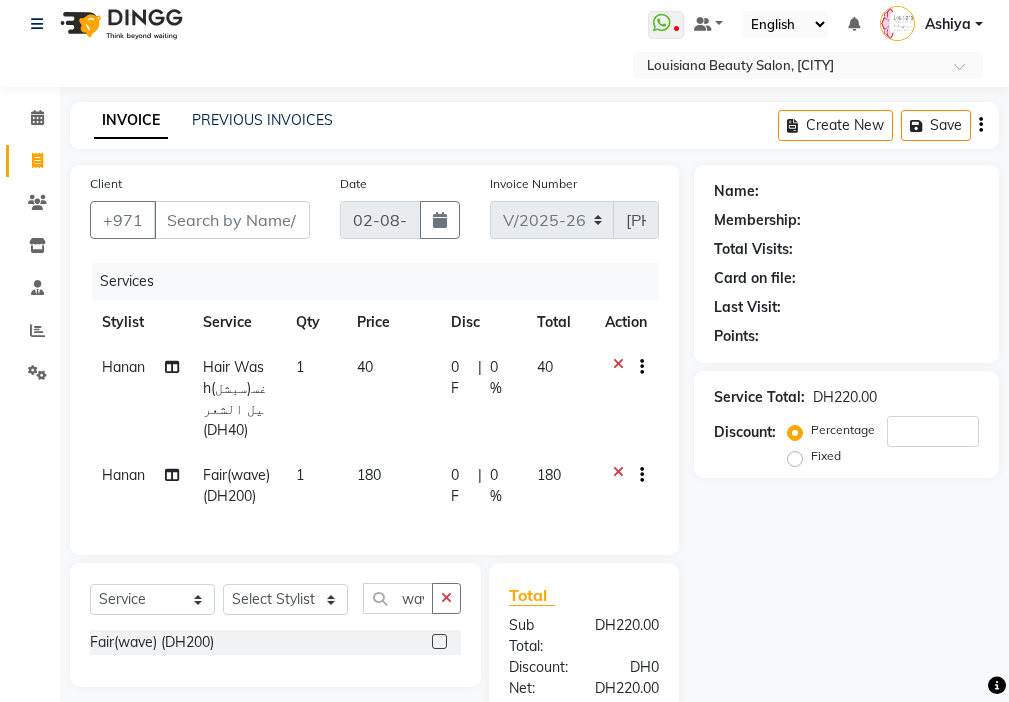 scroll, scrollTop: 0, scrollLeft: 0, axis: both 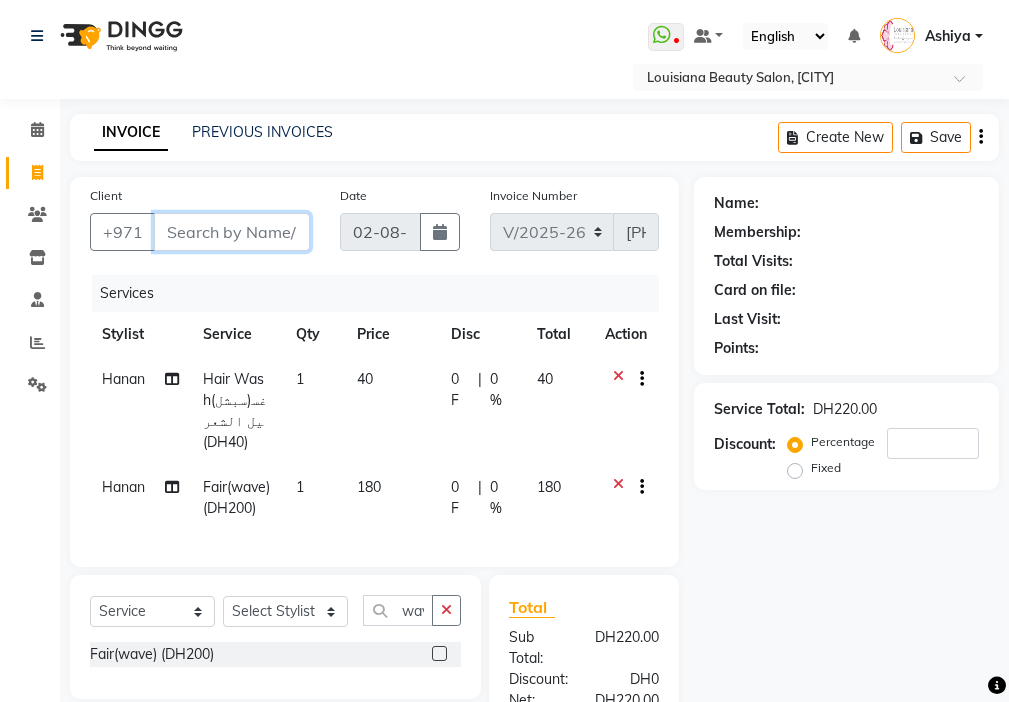 click on "Client" at bounding box center [232, 232] 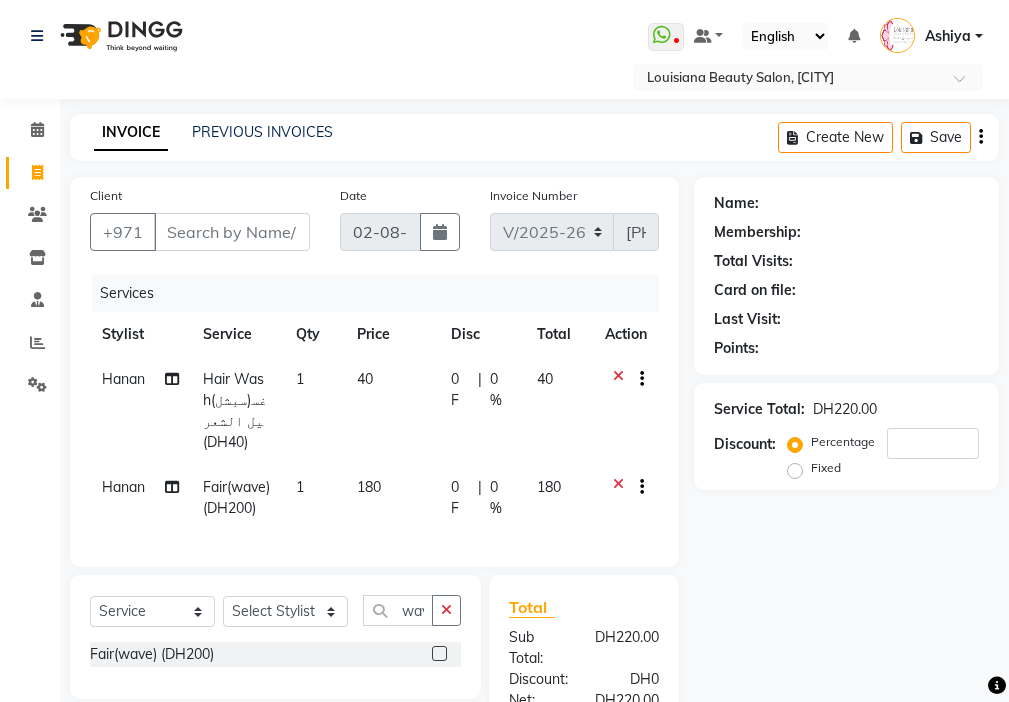 click on "180" 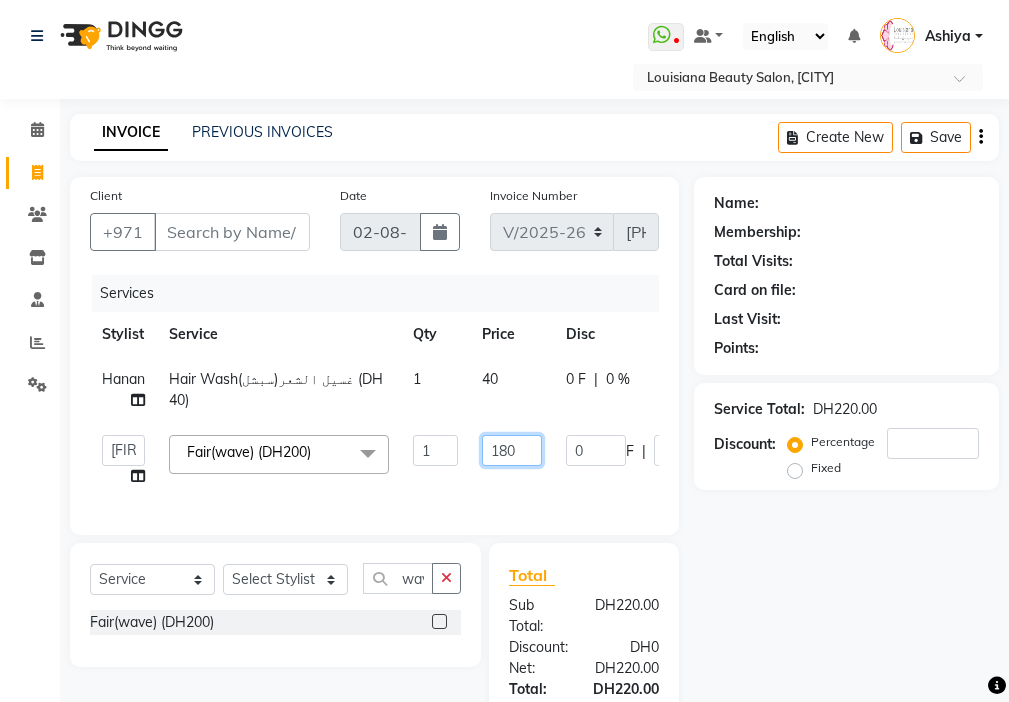 click on "180" 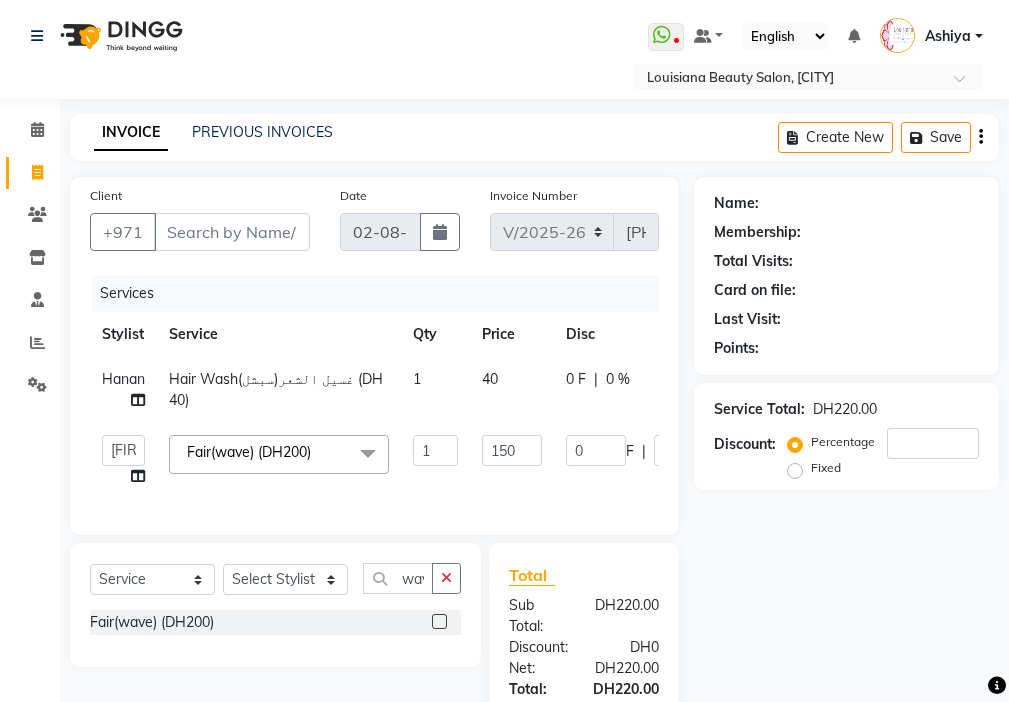 click on "[FIRST]   [FIRST]   [FIRST]   [FIRST]   [FIRST]   [FIRST]   [FIRST]   [FIRST]   [FIRST]   [FIRST]   [FIRST]   [FIRST]   [FIRST]   [FIRST]   [FIRST]   [FIRST]   [FIRST]   [FIRST]  [FIRST](DH200)  x [PRODUCT] (DH400) [PRODUCT] (DH150) [PRODUCT] (DH60) [PRODUCT] (DH60) [PRODUCT] (DH50) [PRODUCT] (DH20) [PRODUCT] (DH10) [PRODUCT] (DH10) [PRODUCT] (DH10) [PRODUCT] (DH70) [PRODUCT] (DH30) [PRODUCT] (DH150) [PRODUCT] (DH50) [PRODUCT](DH50) [PRODUCT] (DH30) [PRODUCT] (DH50) [PRODUCT] (DH15) [PRODUCT] (DH20) [PRODUCT] (DH80) [PRODUCT] (DH50) [PRODUCT] (DH20) [PRODUCT] (DH200) [PRODUCT] (DH200) [PRODUCT] (DH80) [PRODUCT] (DH0) [PRODUCT] (DH80) [PRODUCT] (DH10) [PRODUCT] (DH80) [PRODUCT] (DH50) [PRODUCT] (DH40) [PRODUCT] (DH20) [PRODUCT] (DH50) 1 150" 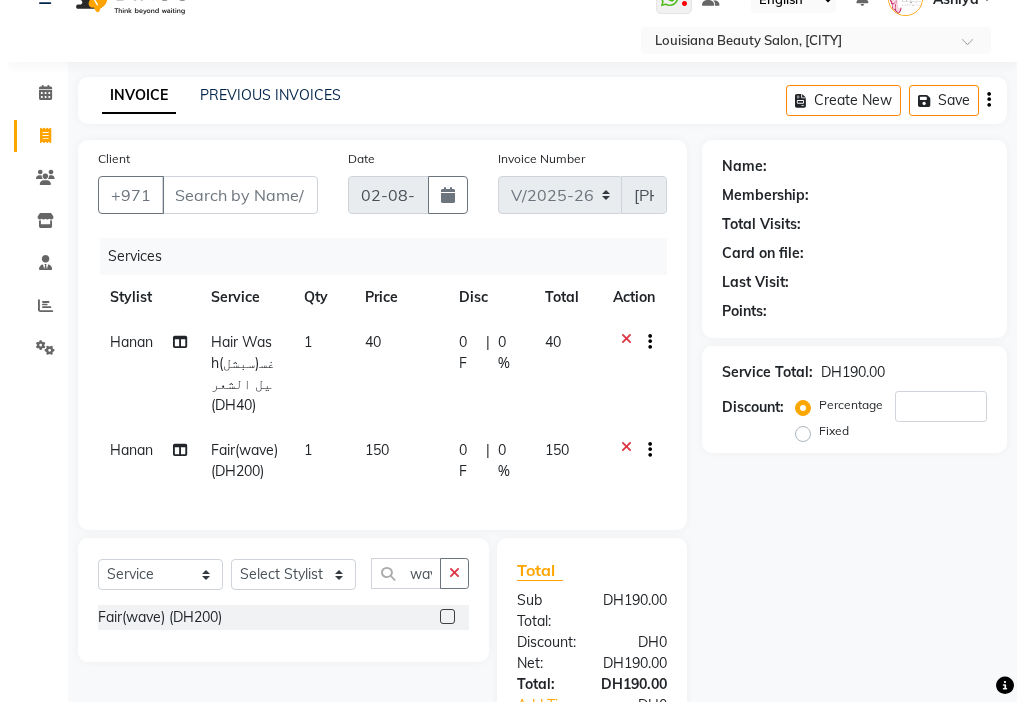 scroll, scrollTop: 113, scrollLeft: 0, axis: vertical 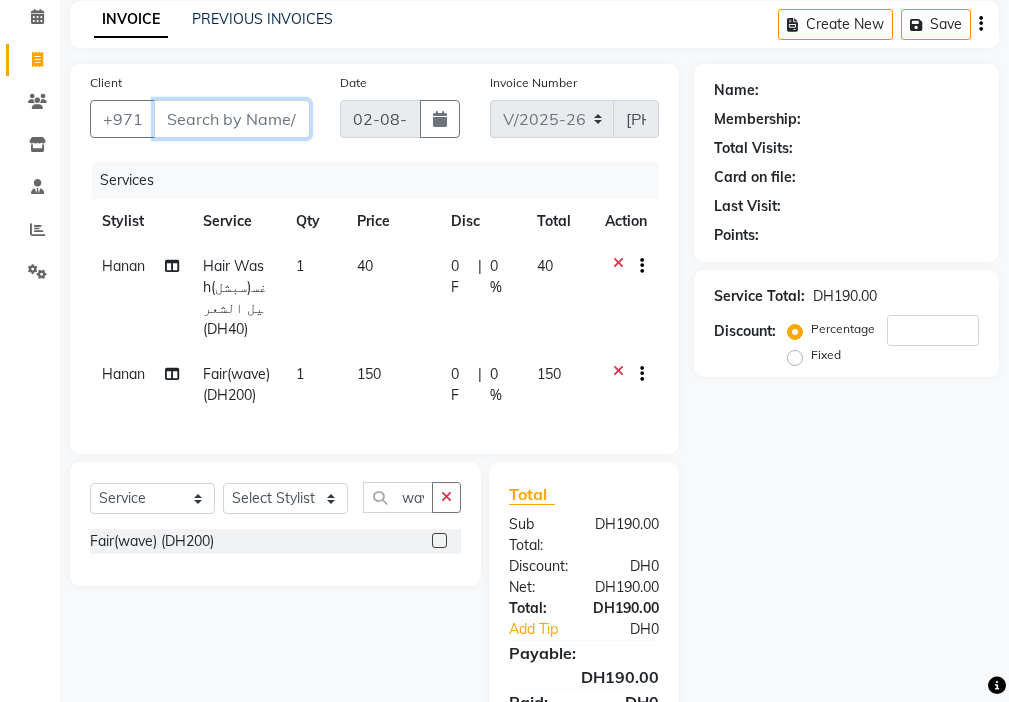 click on "Client" at bounding box center [232, 119] 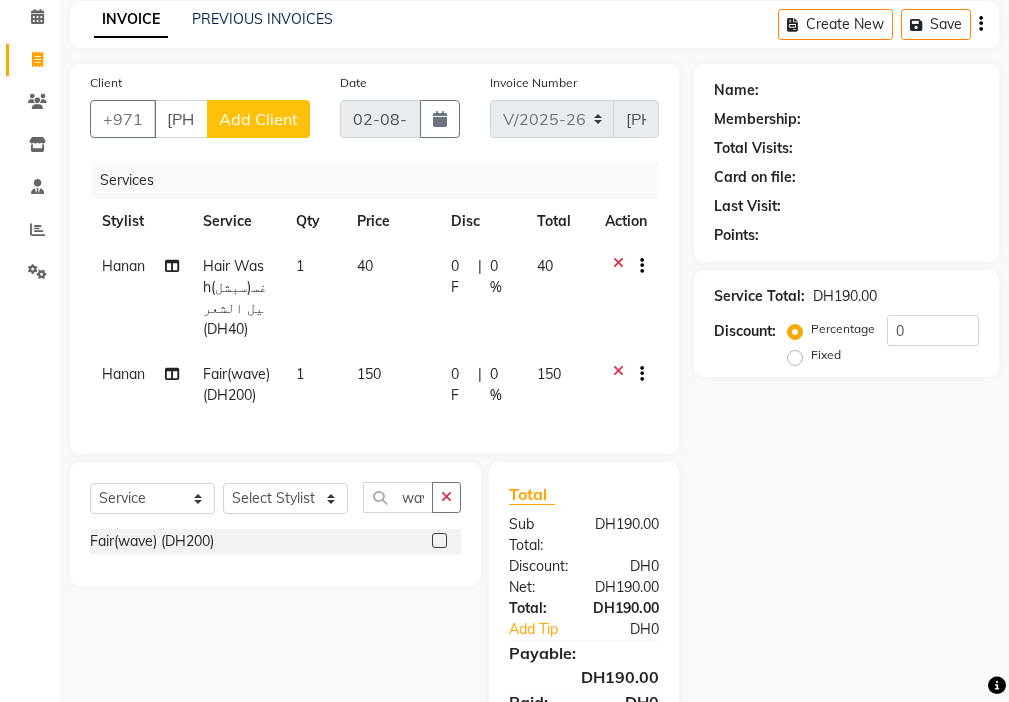 click on "Add Client" 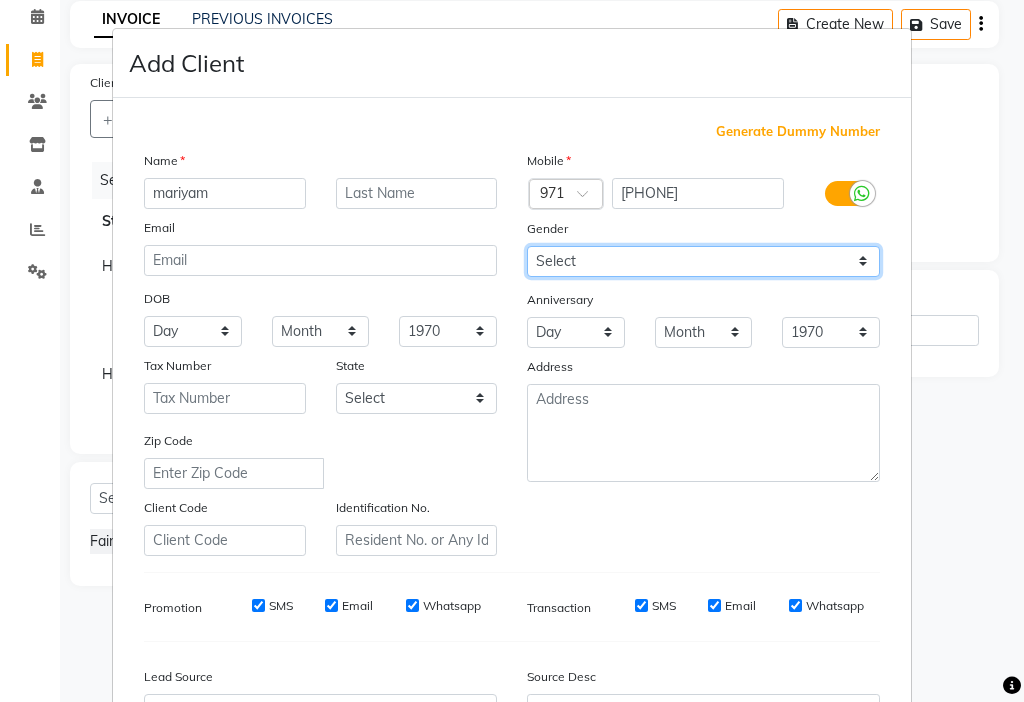 click on "Select Male Female Other Prefer Not To Say" at bounding box center [703, 261] 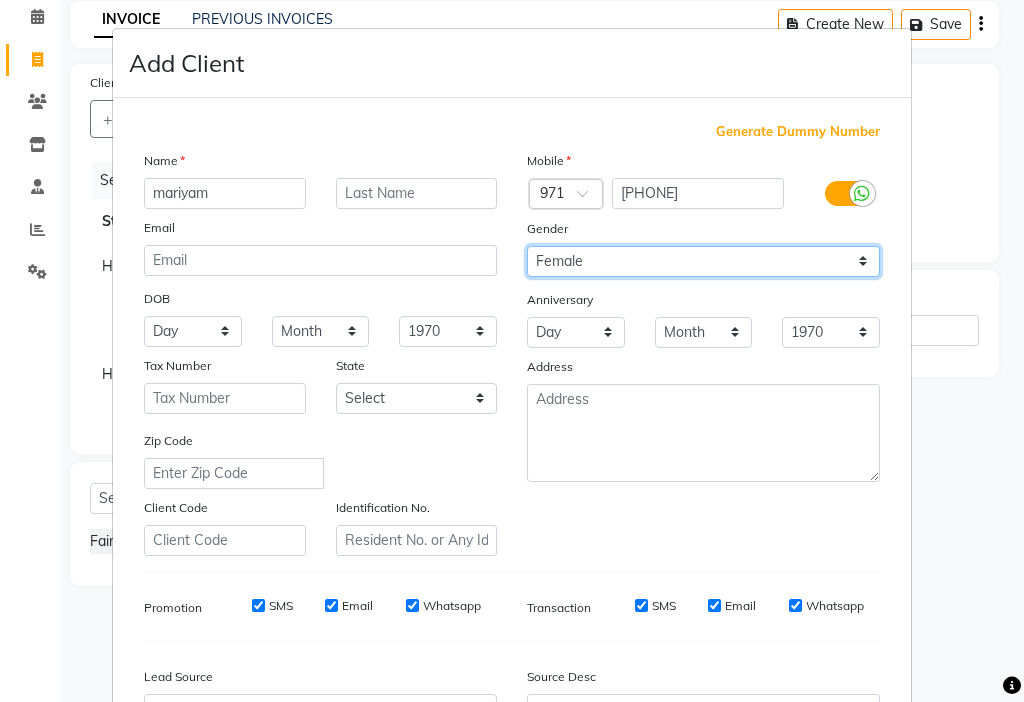 click on "Select Male Female Other Prefer Not To Say" at bounding box center [703, 261] 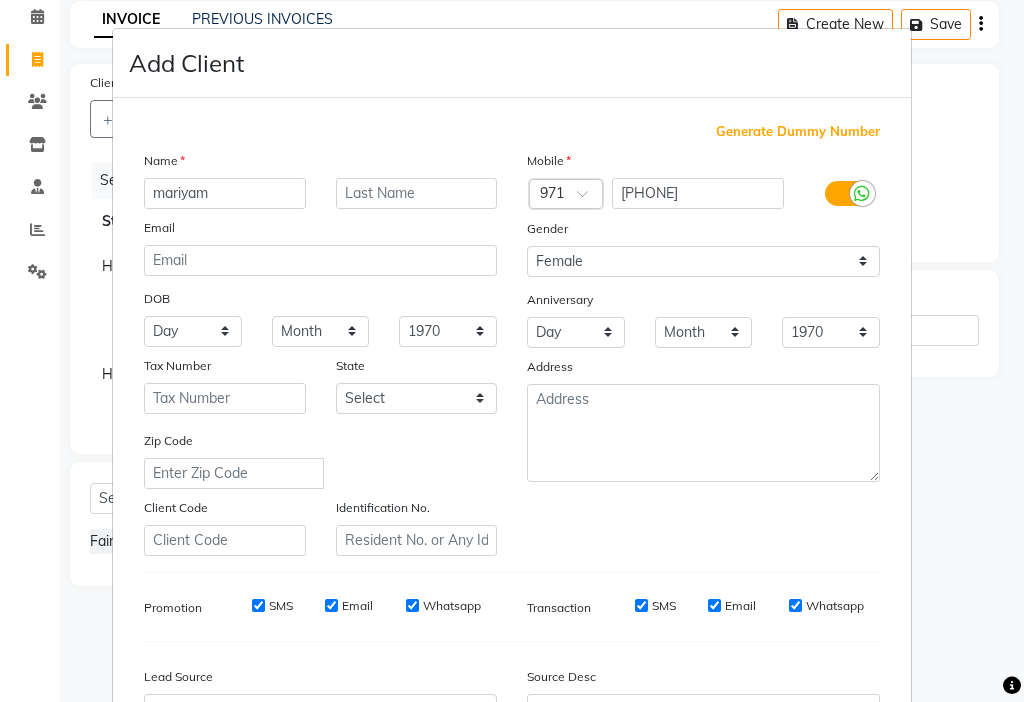 click on "SMS" at bounding box center (258, 605) 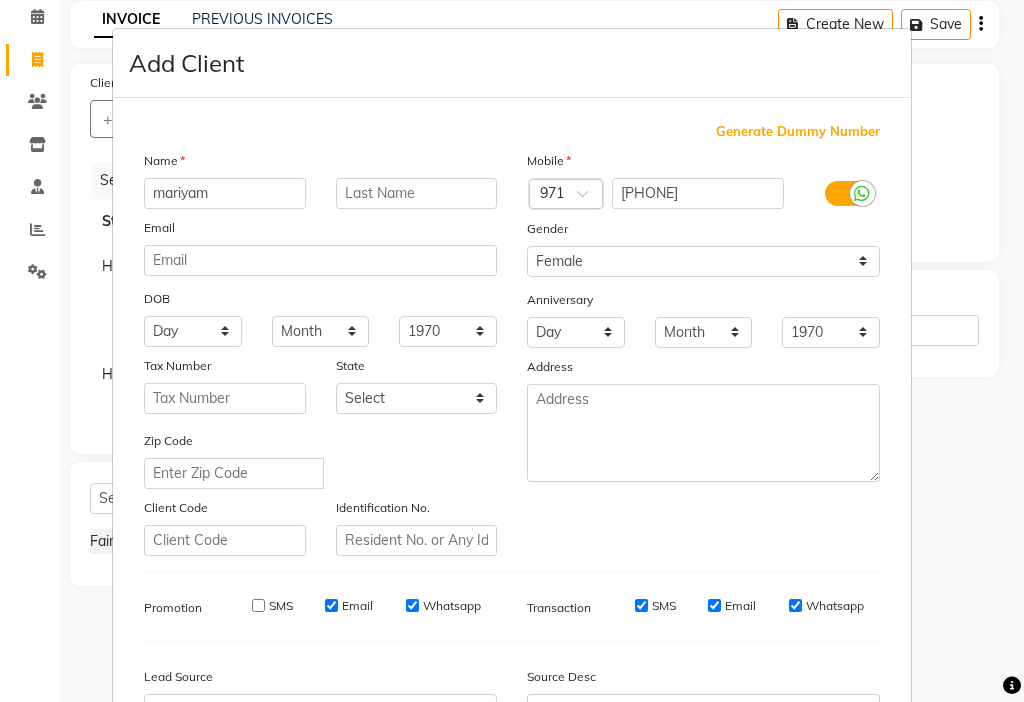 click on "Email" at bounding box center (331, 605) 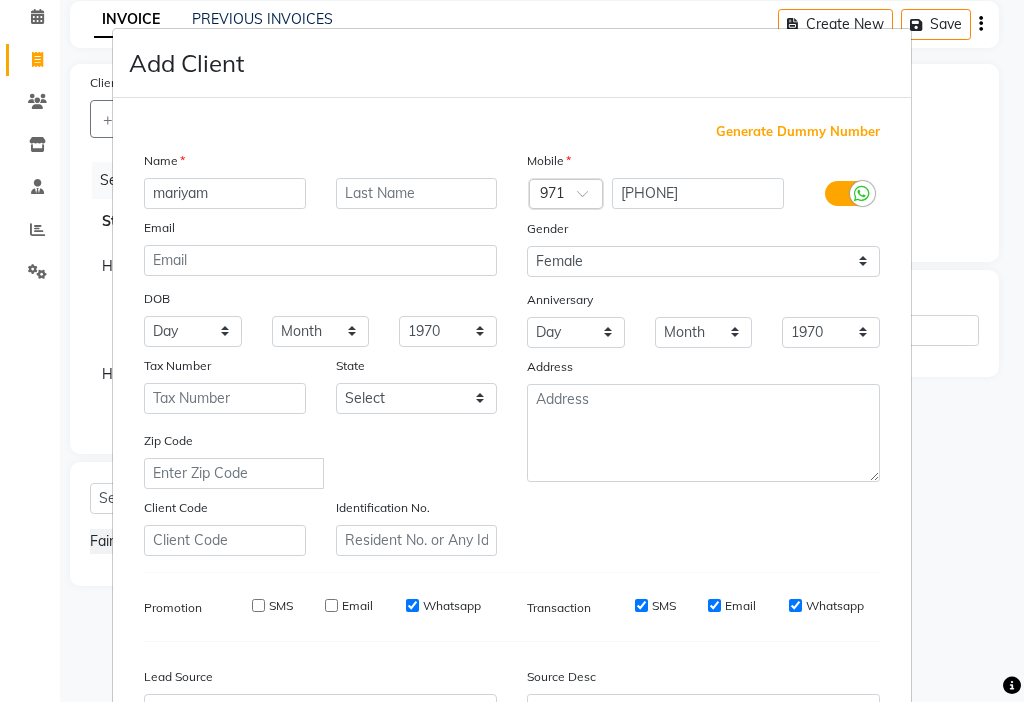 click on "SMS" at bounding box center [641, 605] 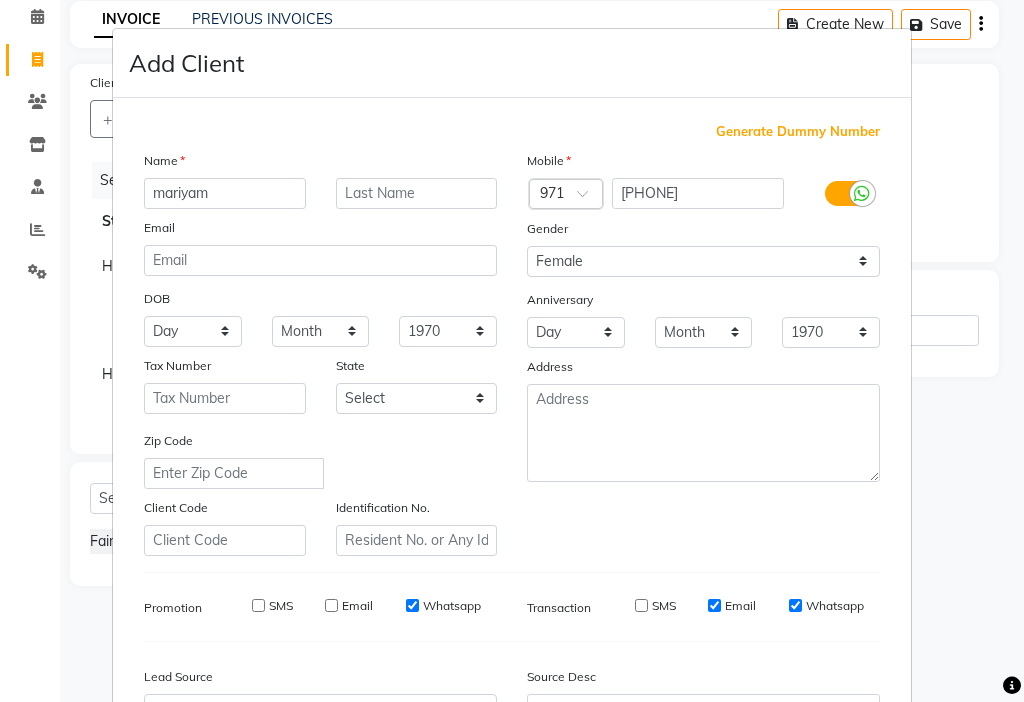 click on "Email" at bounding box center [714, 605] 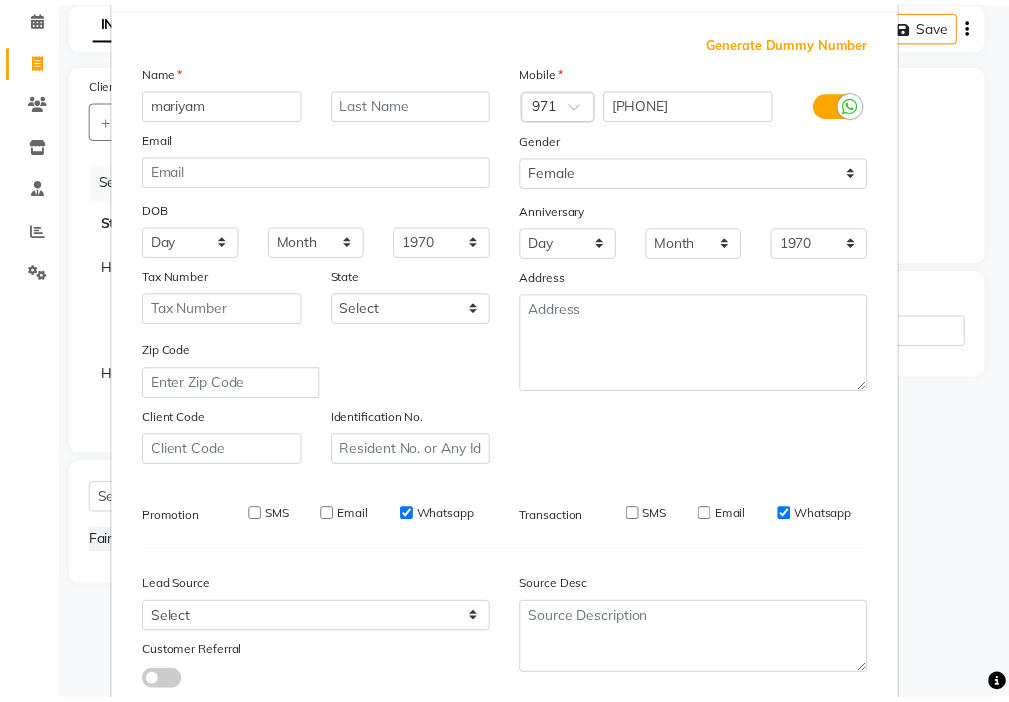 scroll, scrollTop: 221, scrollLeft: 0, axis: vertical 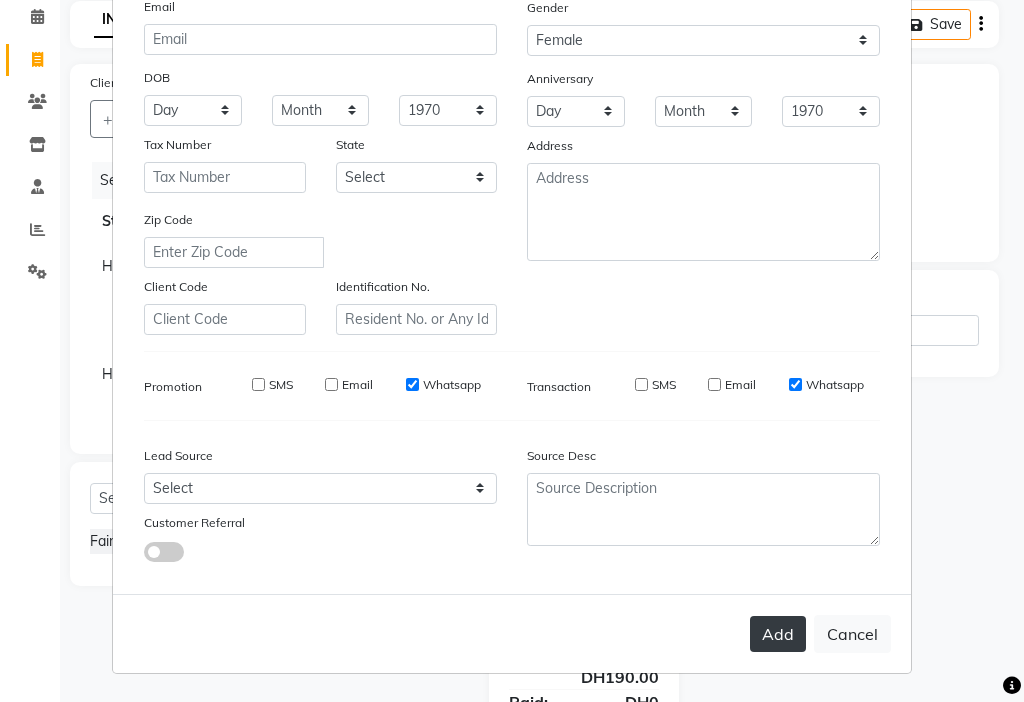 click on "Add" at bounding box center [778, 634] 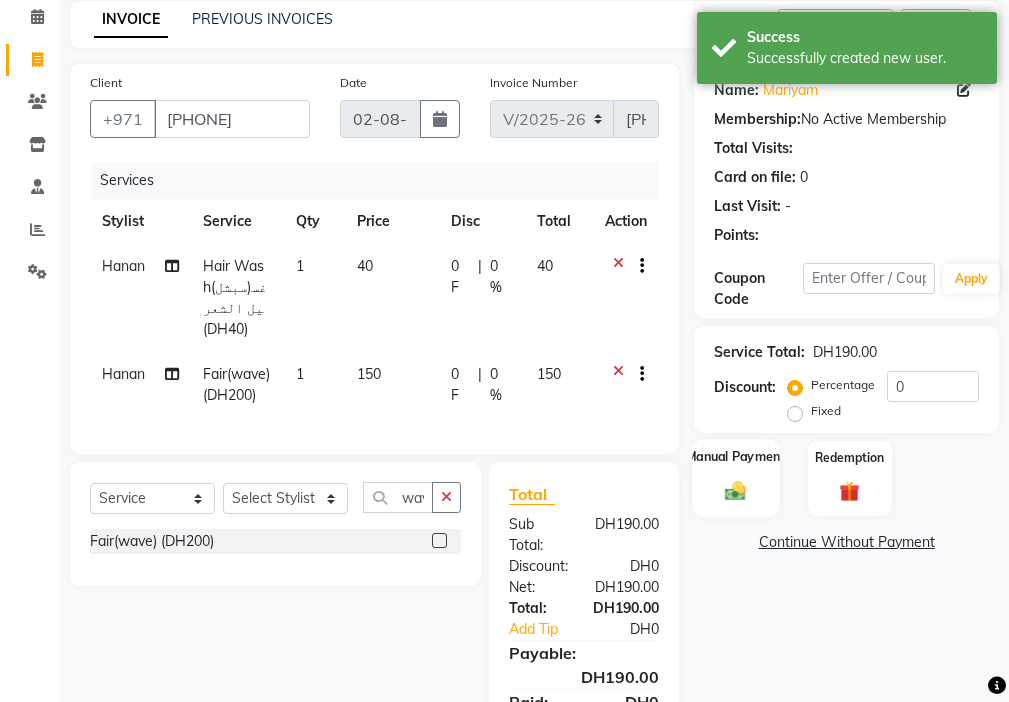 click 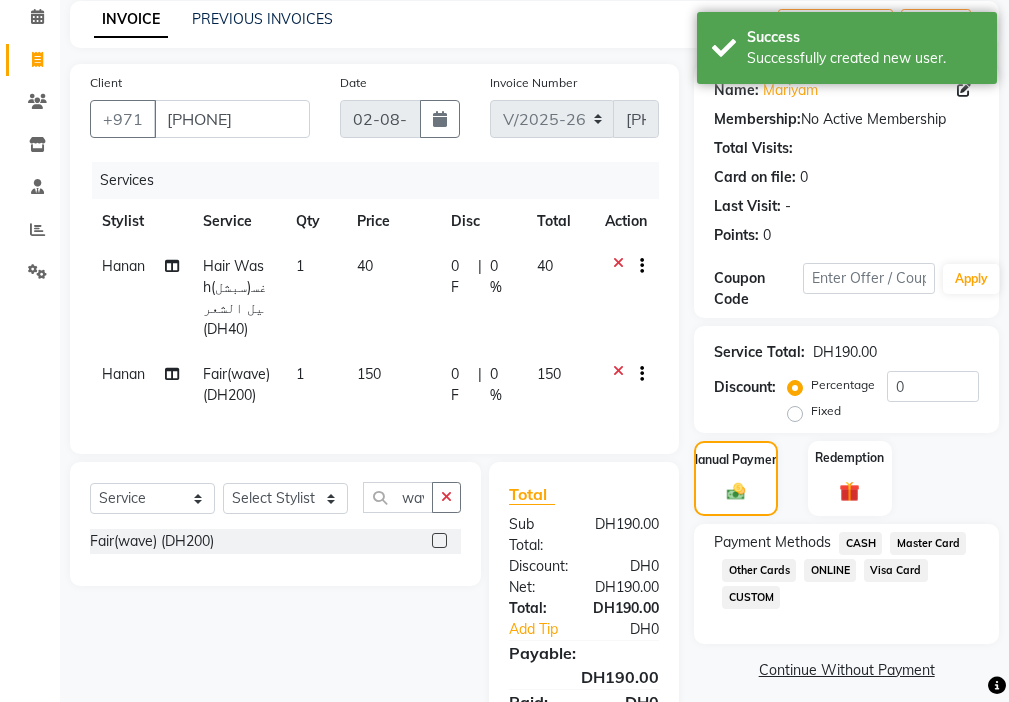 click on "Visa Card" 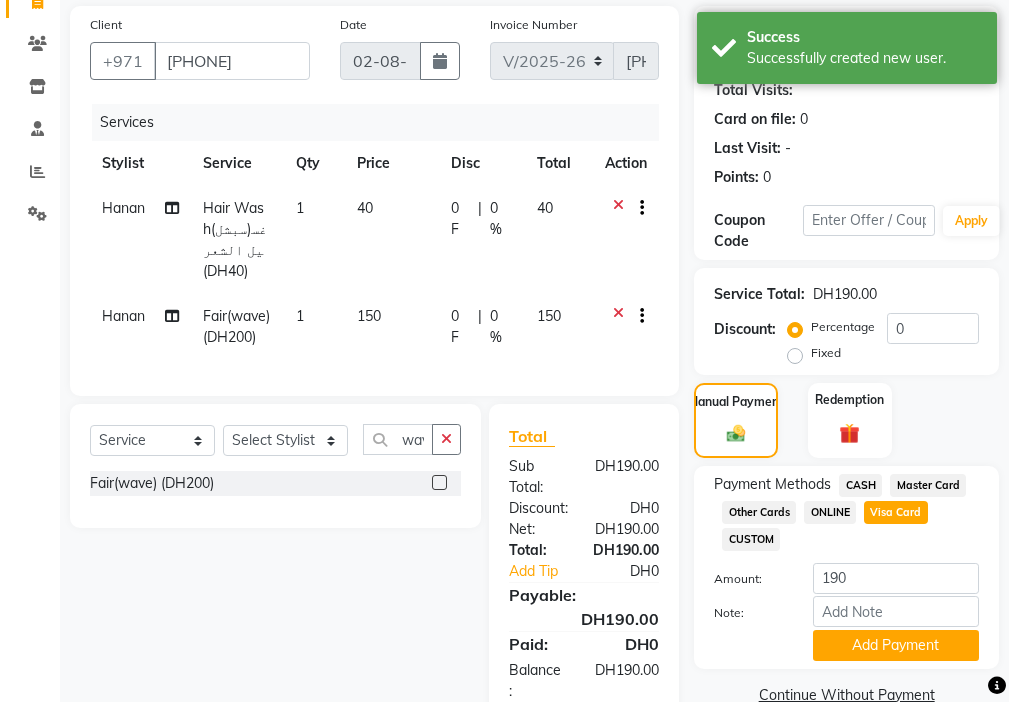 scroll, scrollTop: 257, scrollLeft: 0, axis: vertical 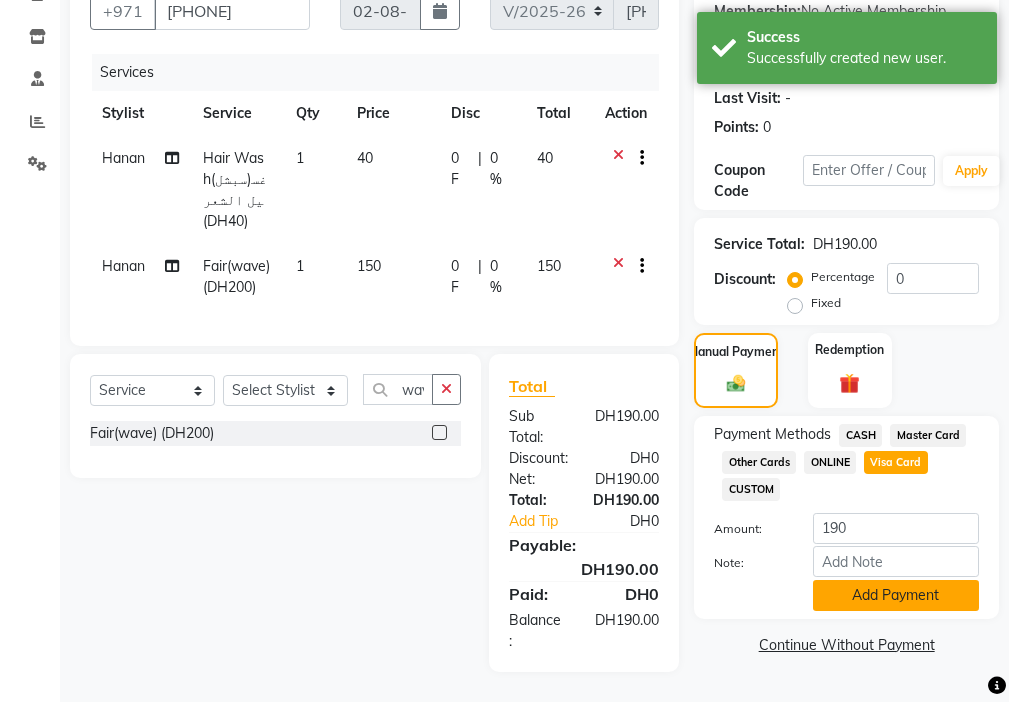 click on "Add Payment" 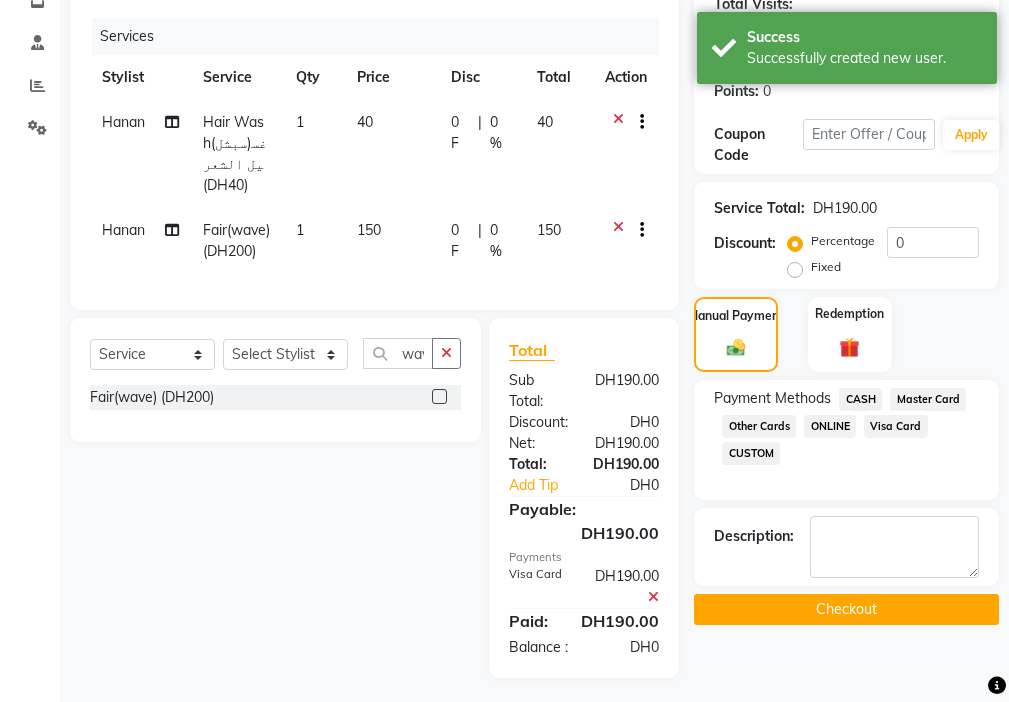 click on "Checkout" 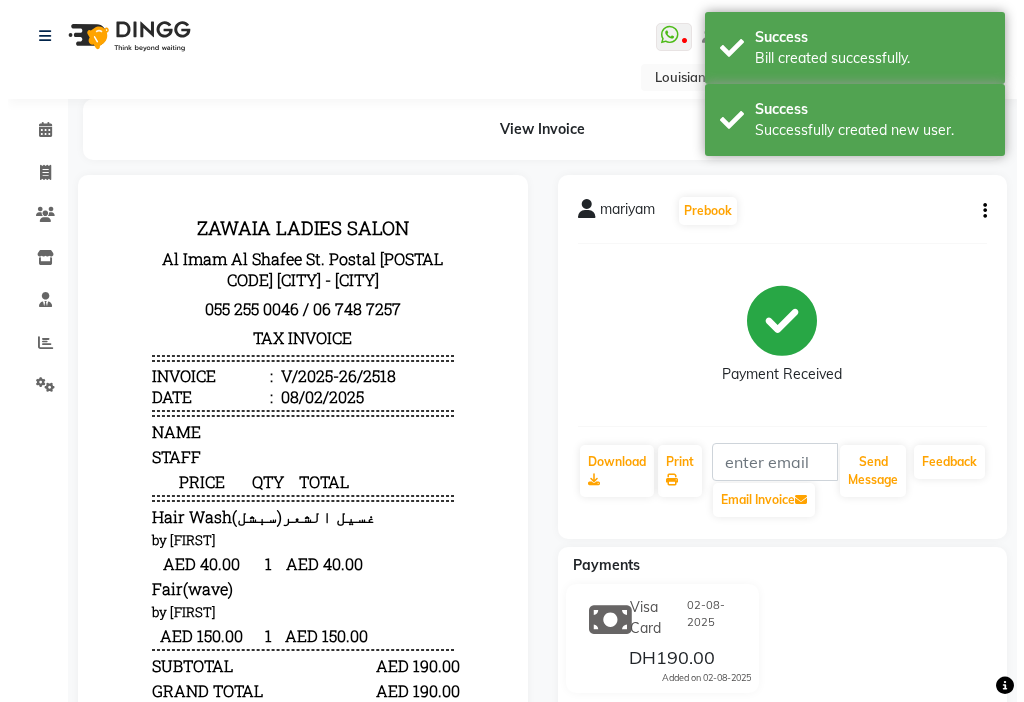 scroll, scrollTop: 0, scrollLeft: 0, axis: both 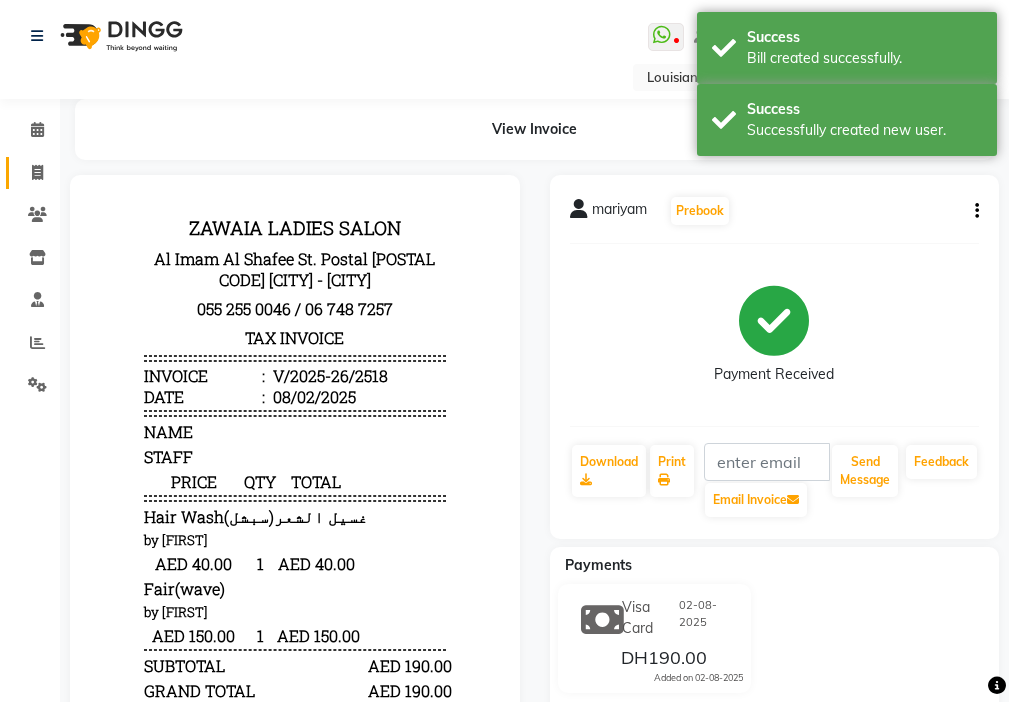 click 